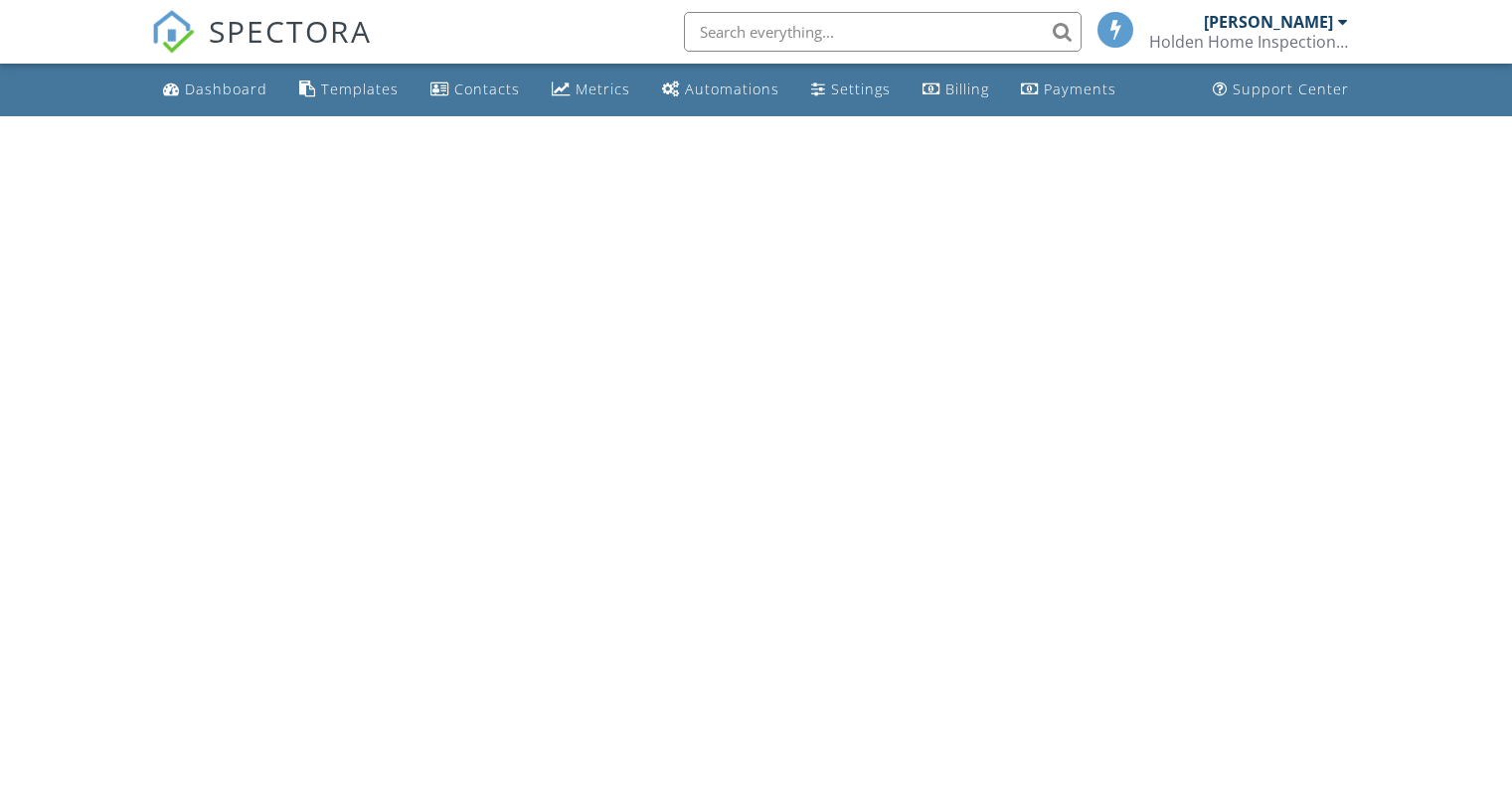 scroll, scrollTop: 0, scrollLeft: 0, axis: both 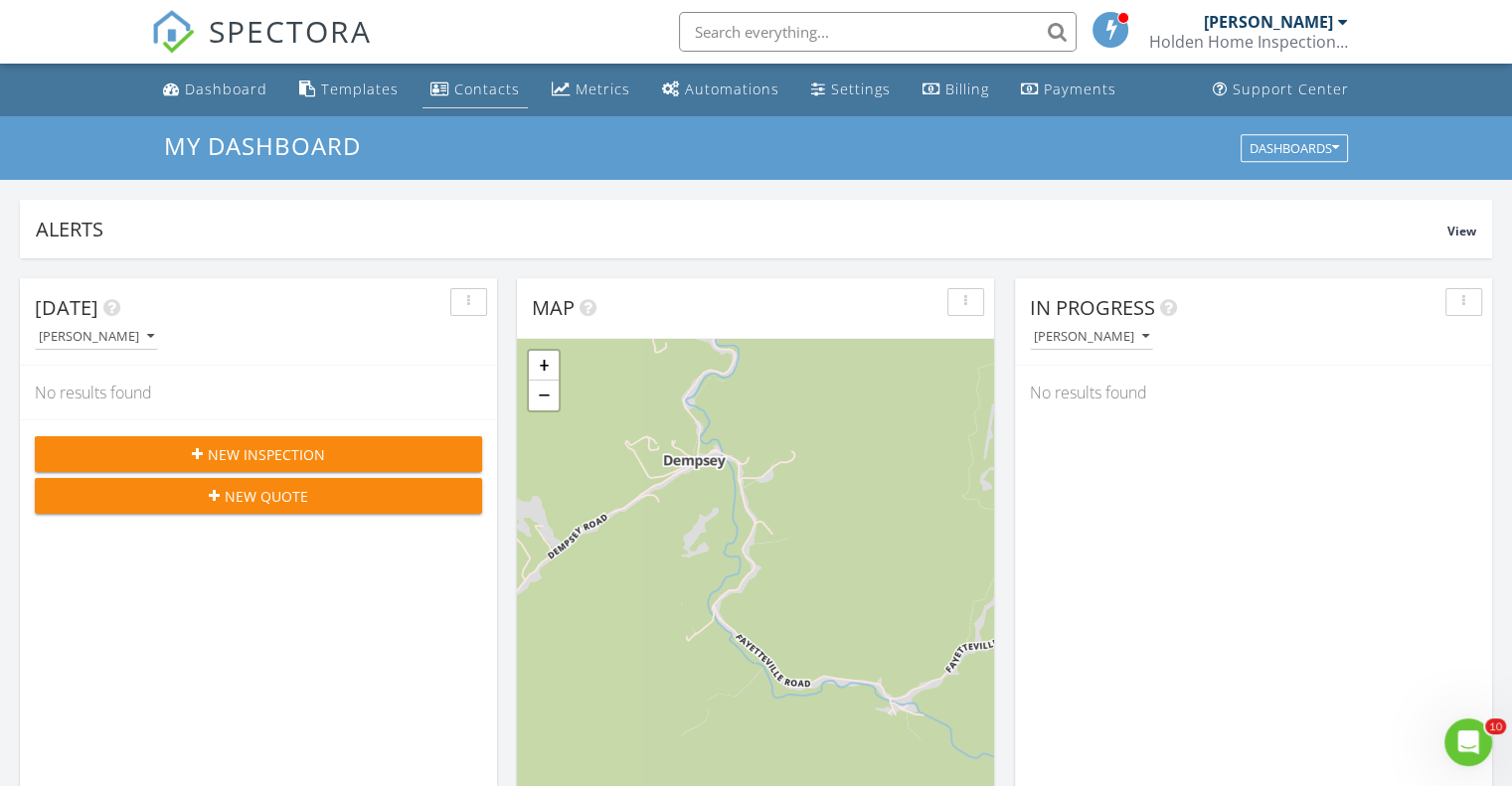 click on "Contacts" at bounding box center [487, 88] 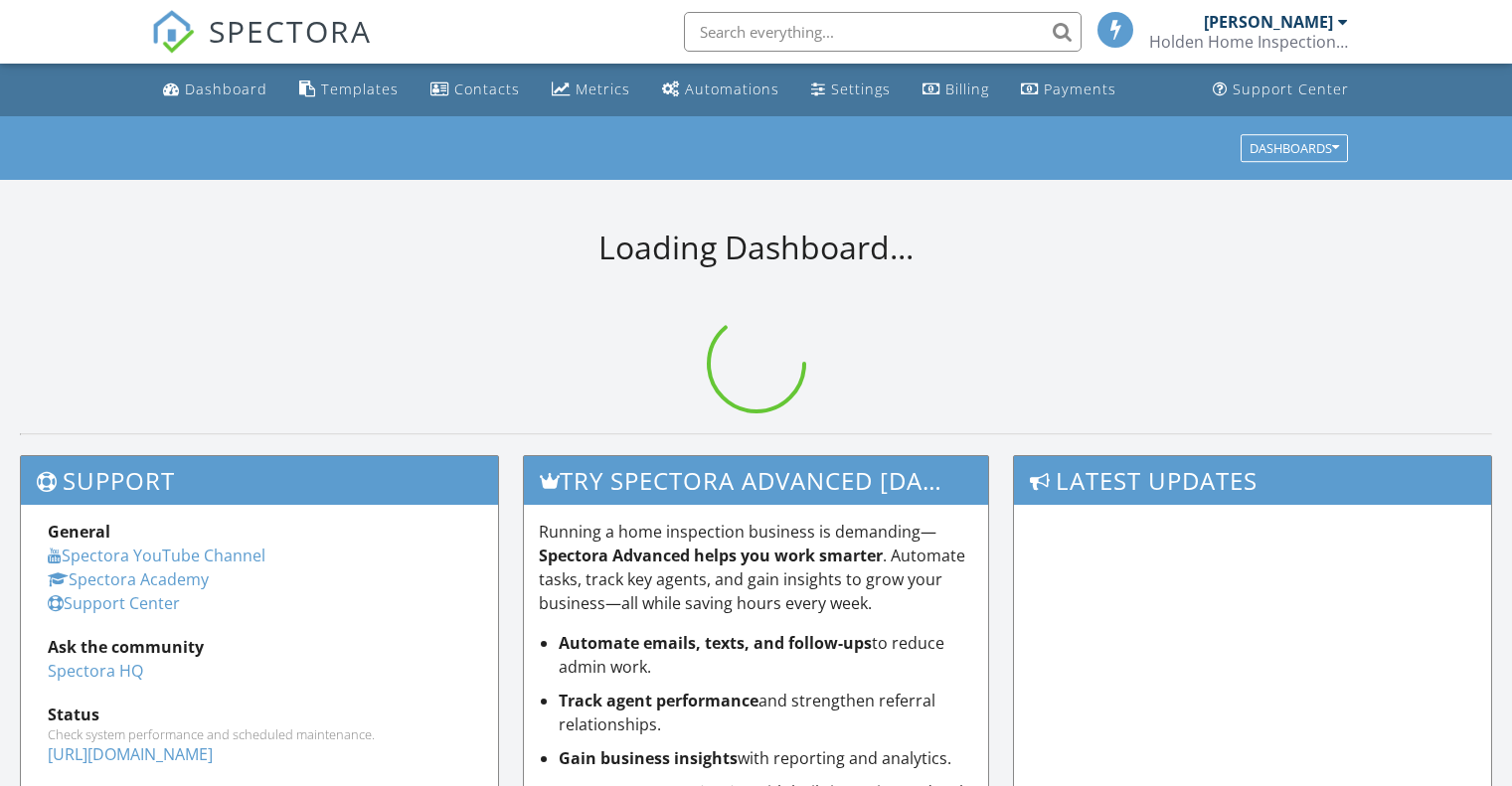 scroll, scrollTop: 0, scrollLeft: 0, axis: both 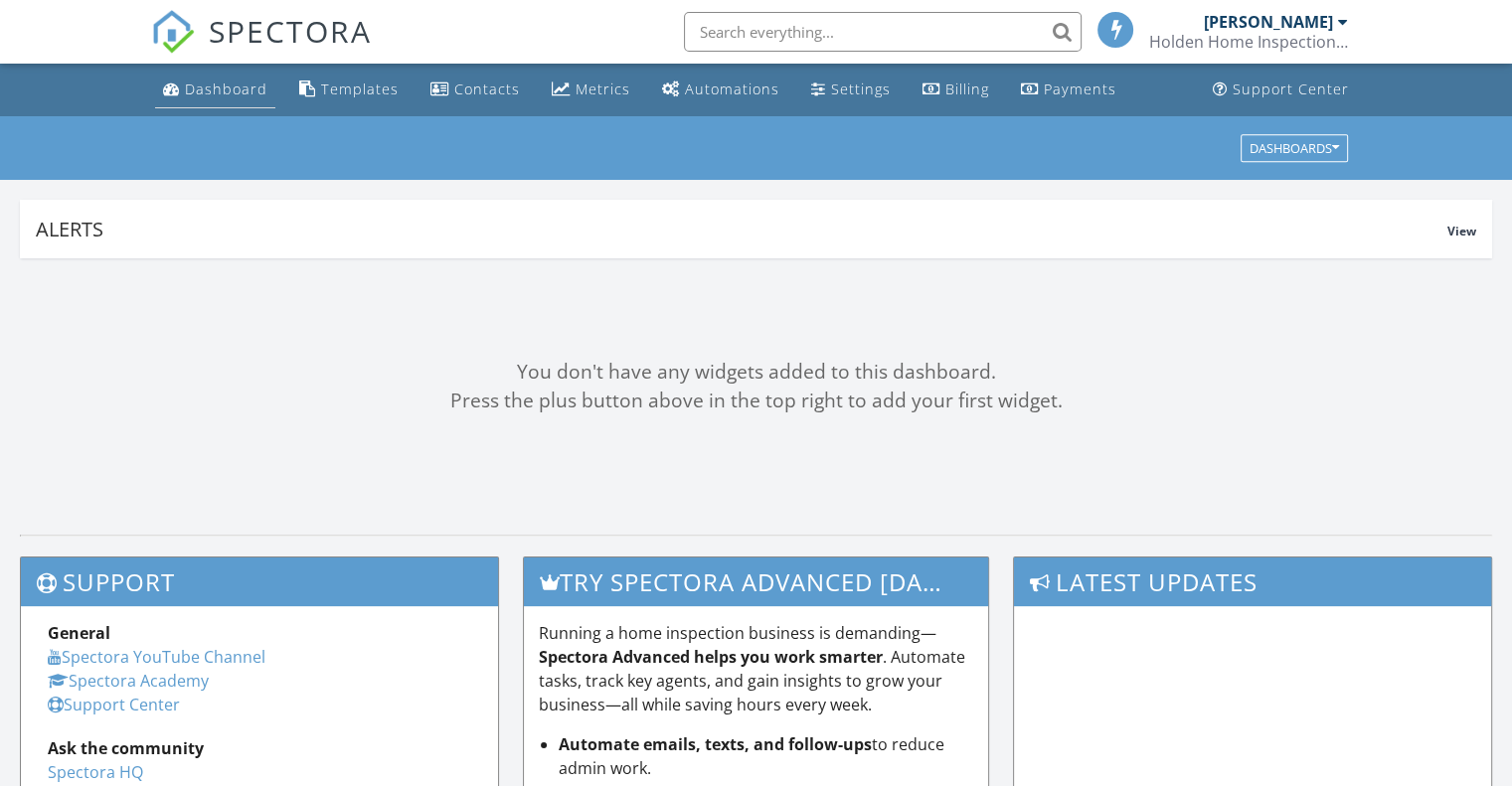 click on "Dashboard" at bounding box center [226, 88] 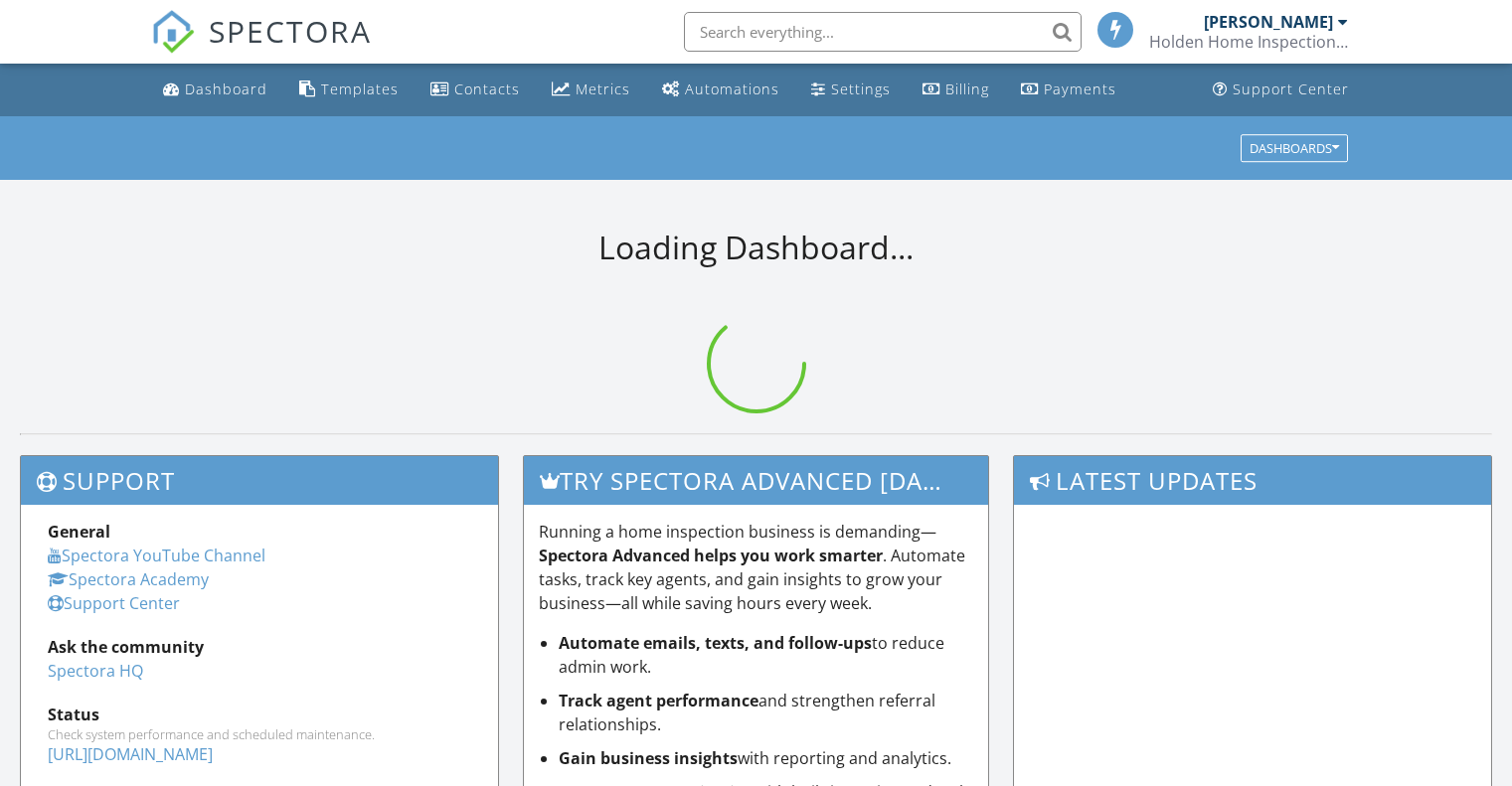 scroll, scrollTop: 0, scrollLeft: 0, axis: both 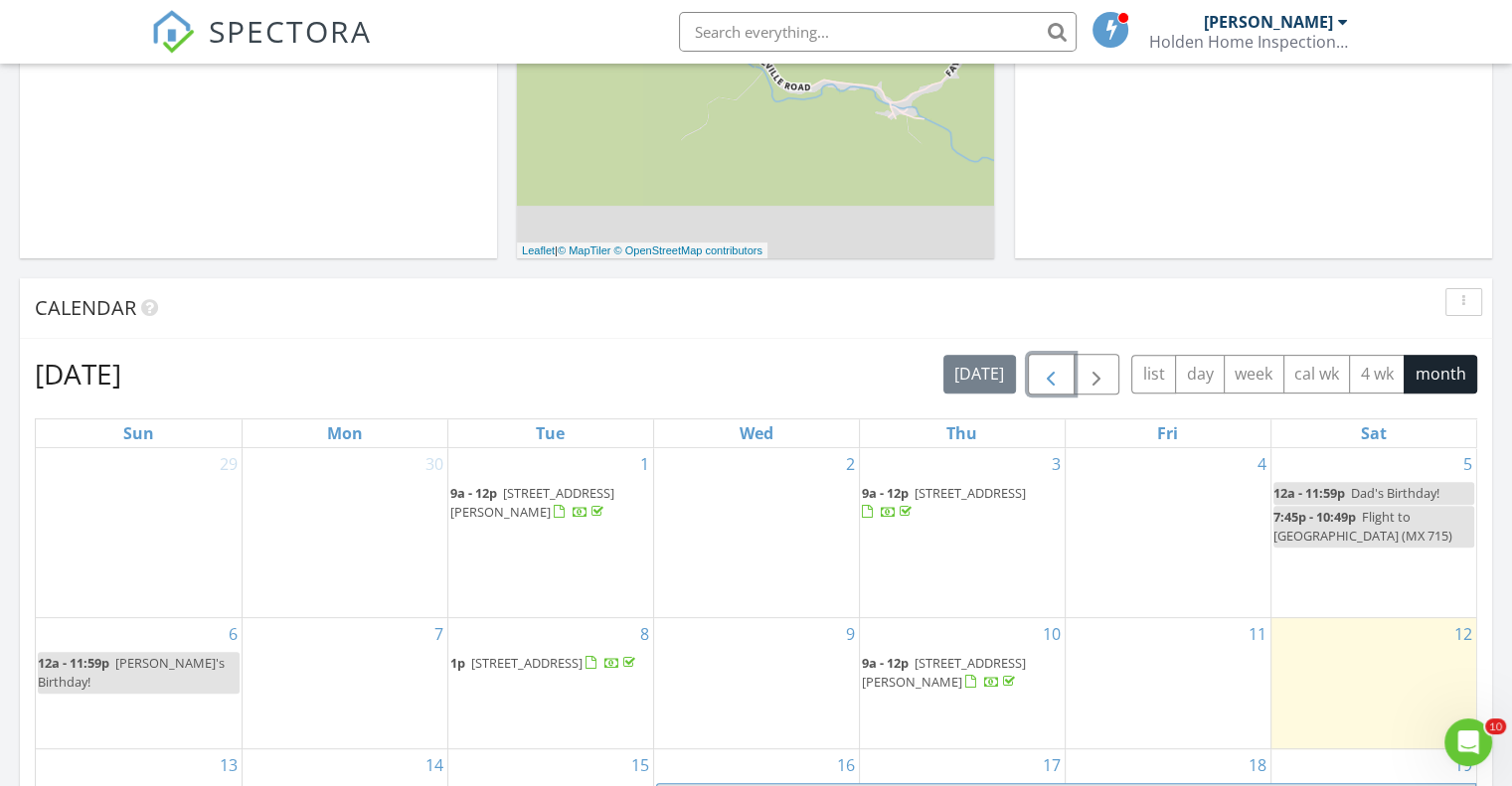 click at bounding box center (1051, 375) 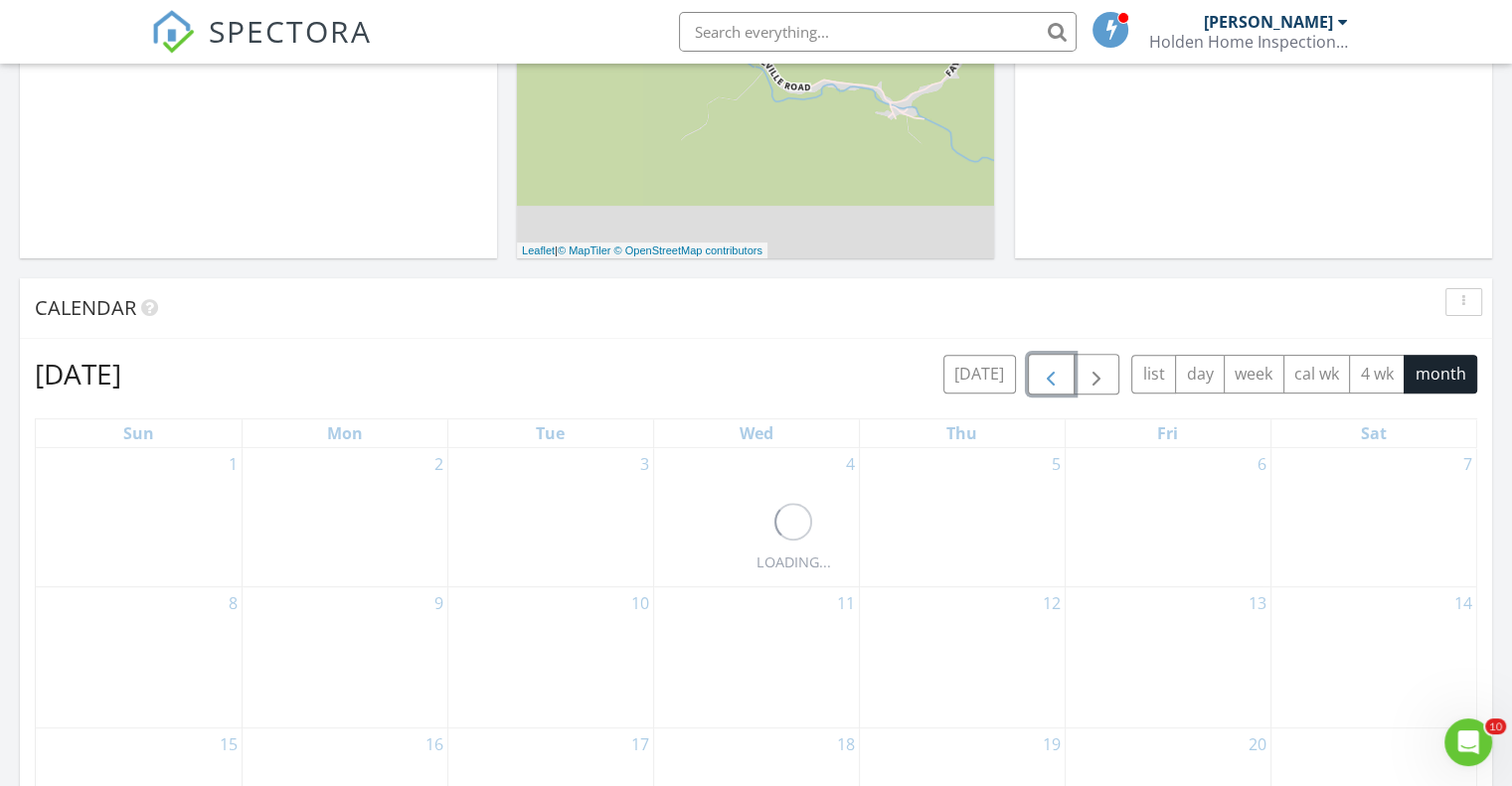 click at bounding box center (1051, 375) 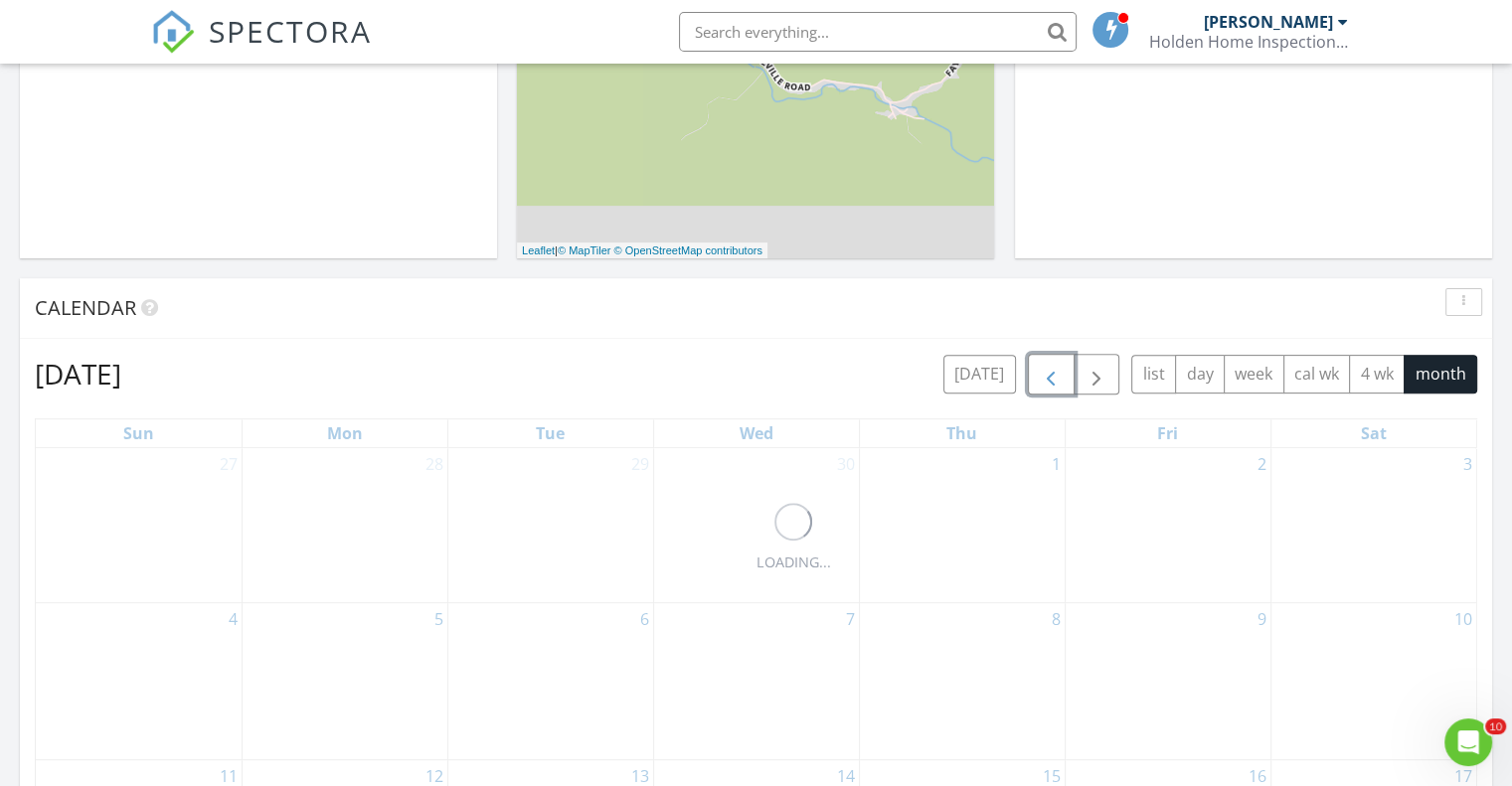 click at bounding box center (1051, 375) 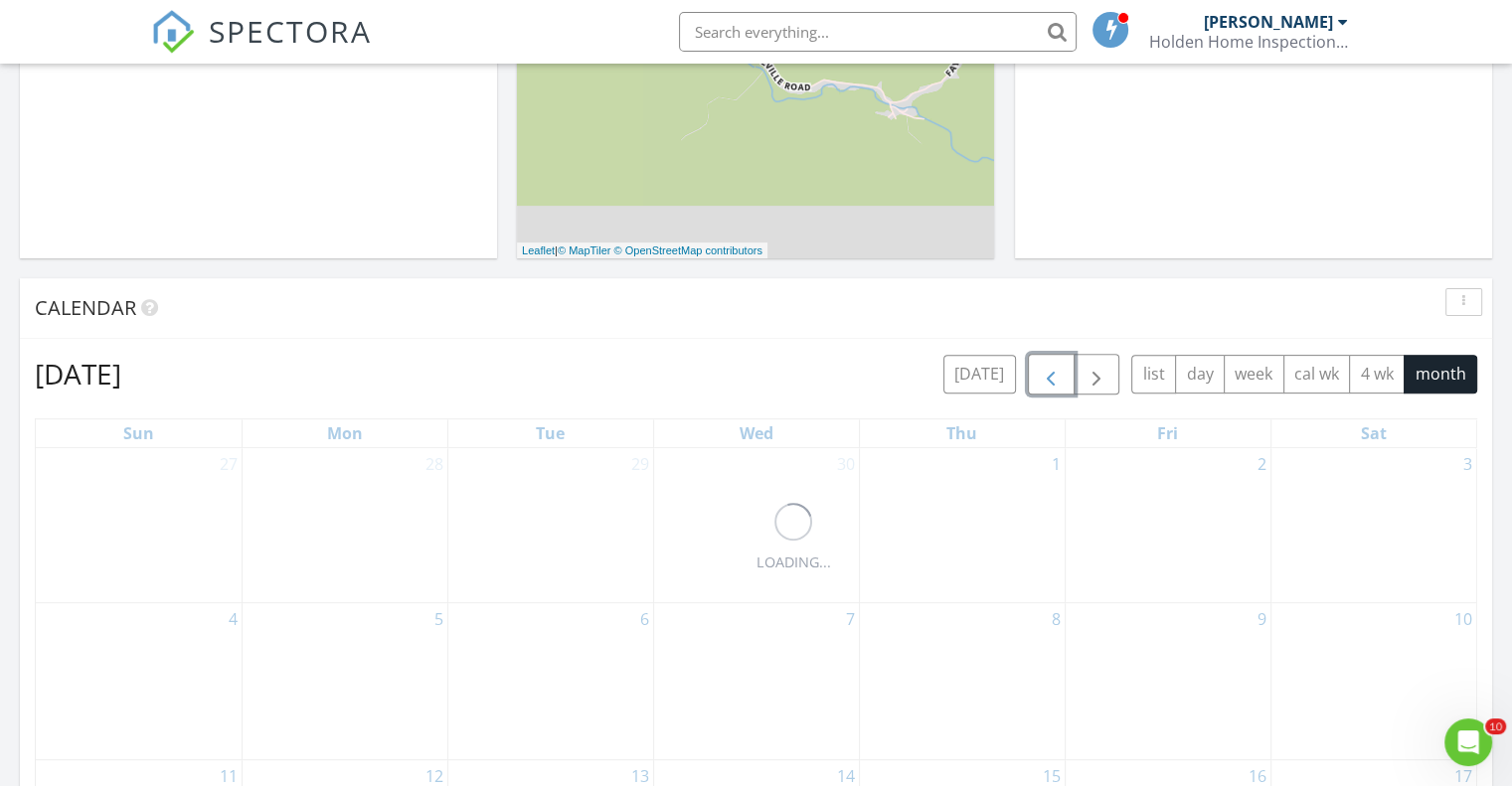 click at bounding box center [1051, 375] 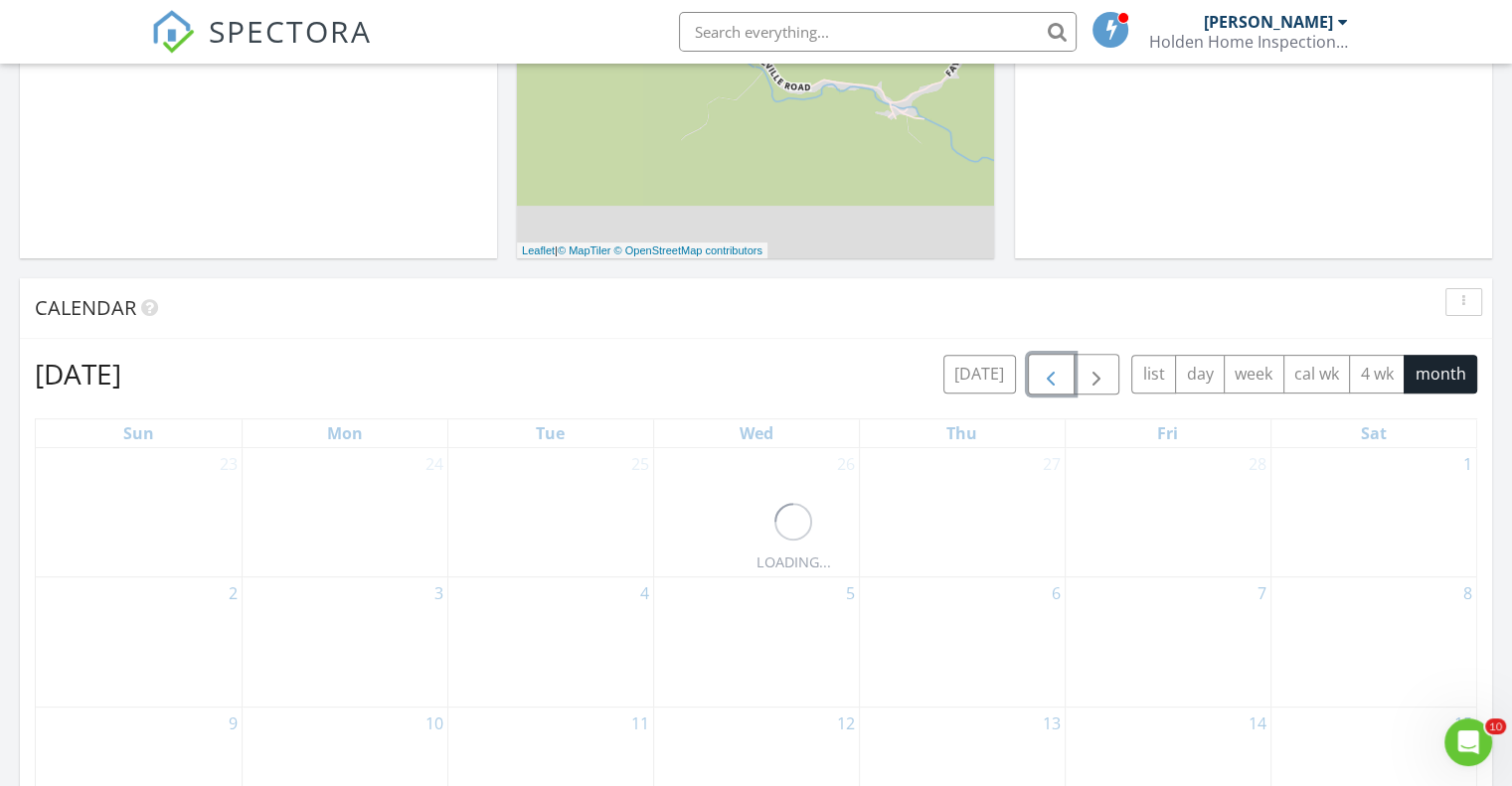 click at bounding box center (1051, 375) 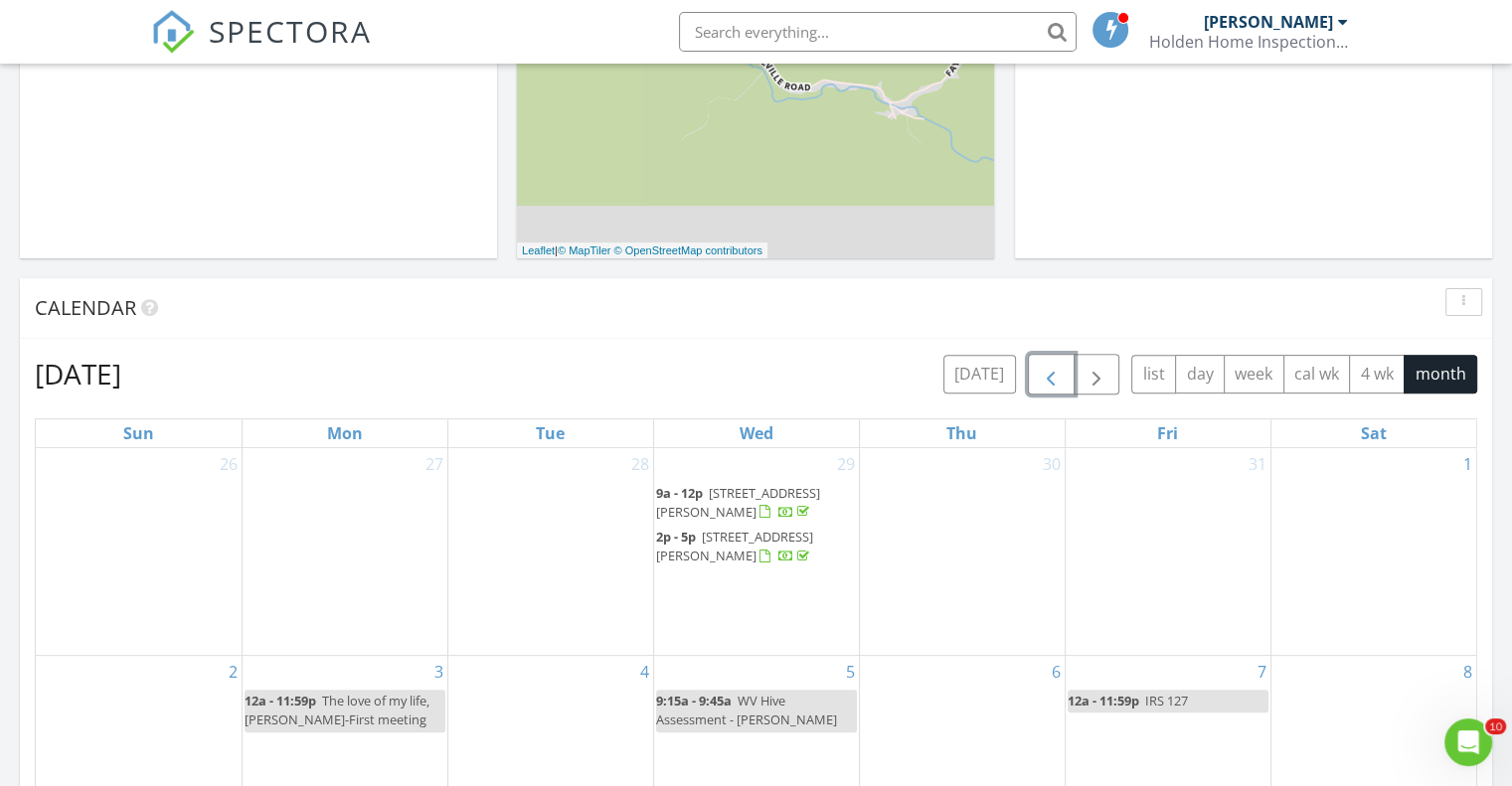 click at bounding box center (1051, 375) 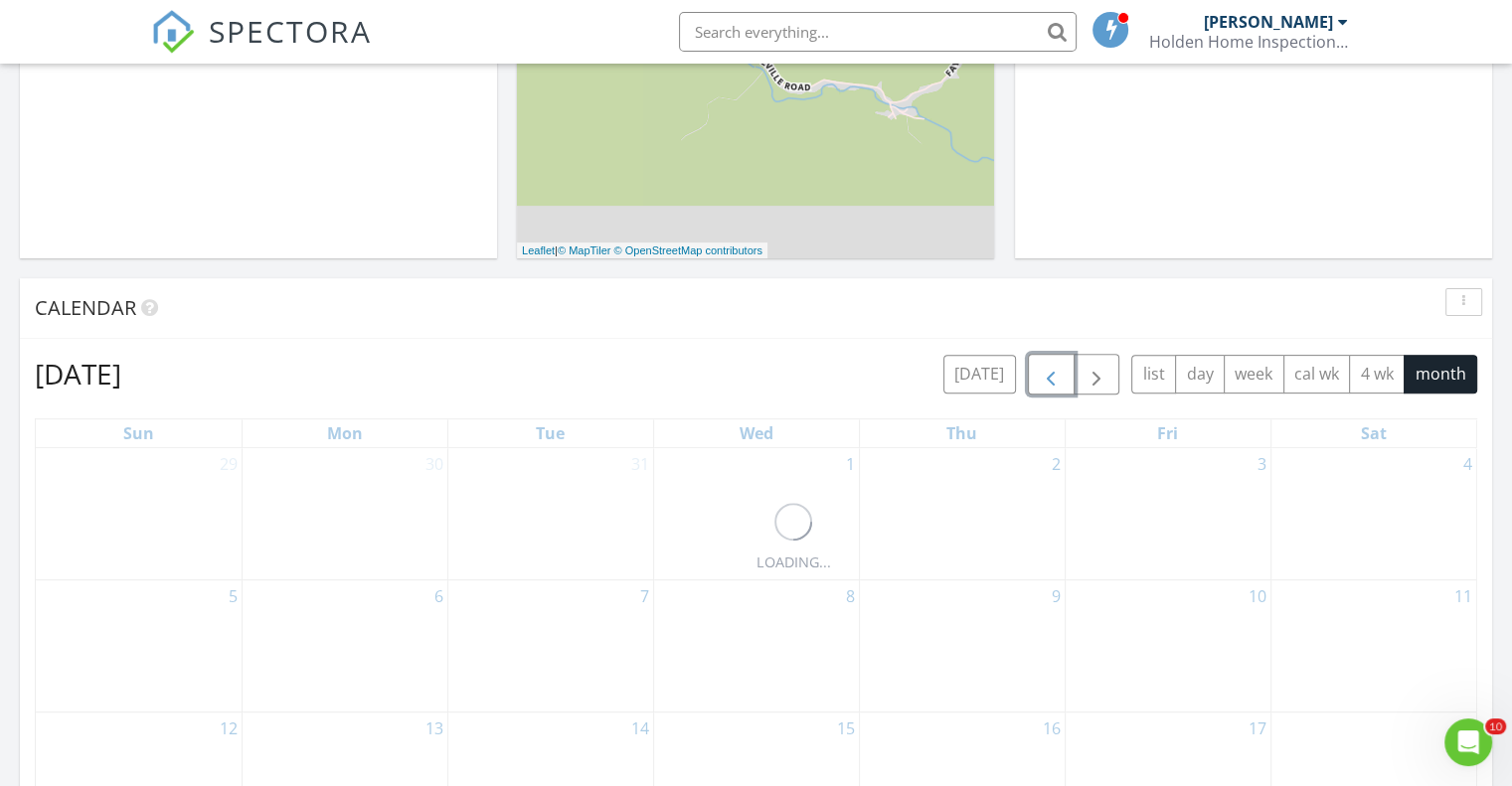 click at bounding box center [1051, 375] 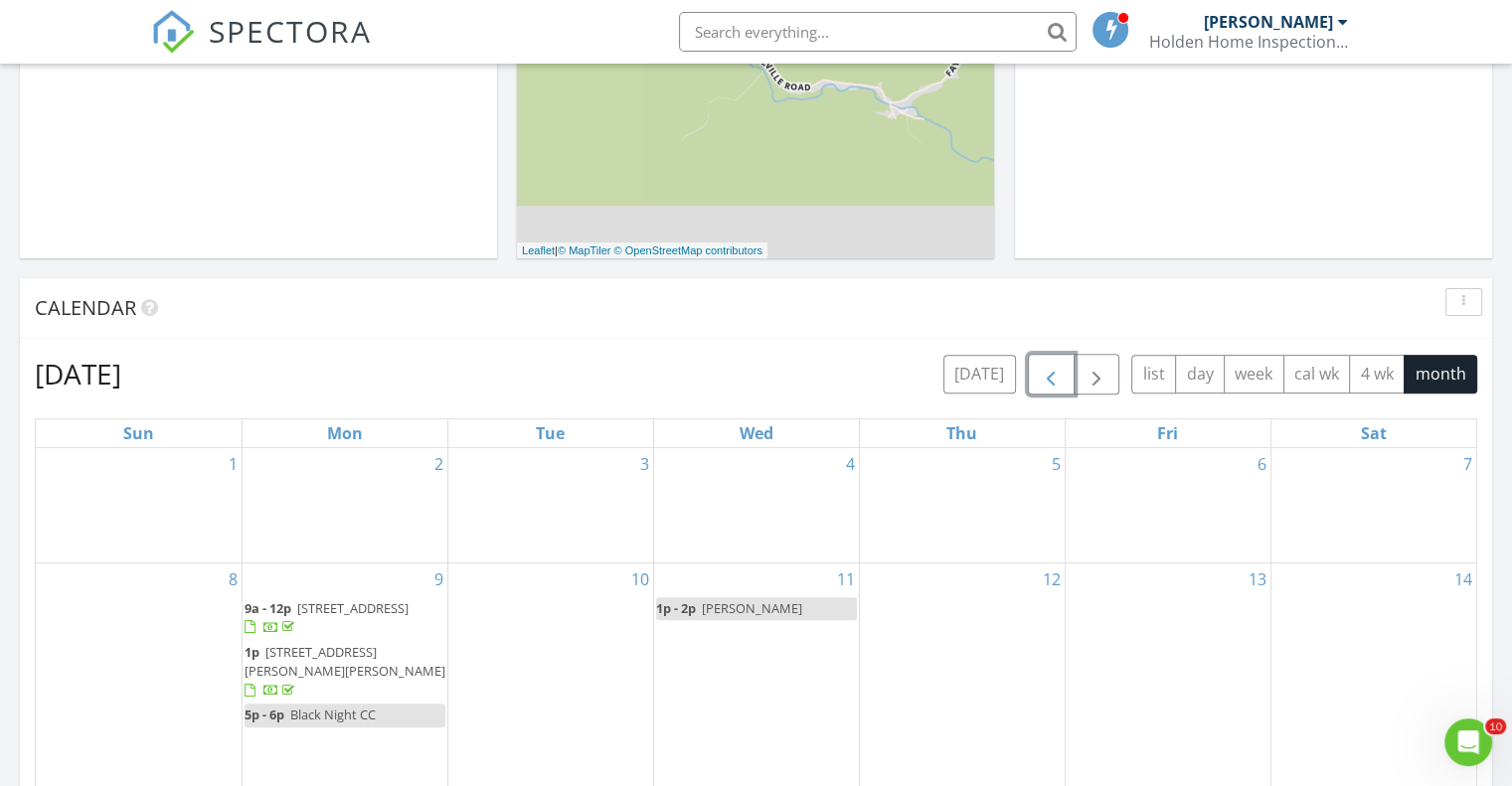 click at bounding box center [1051, 375] 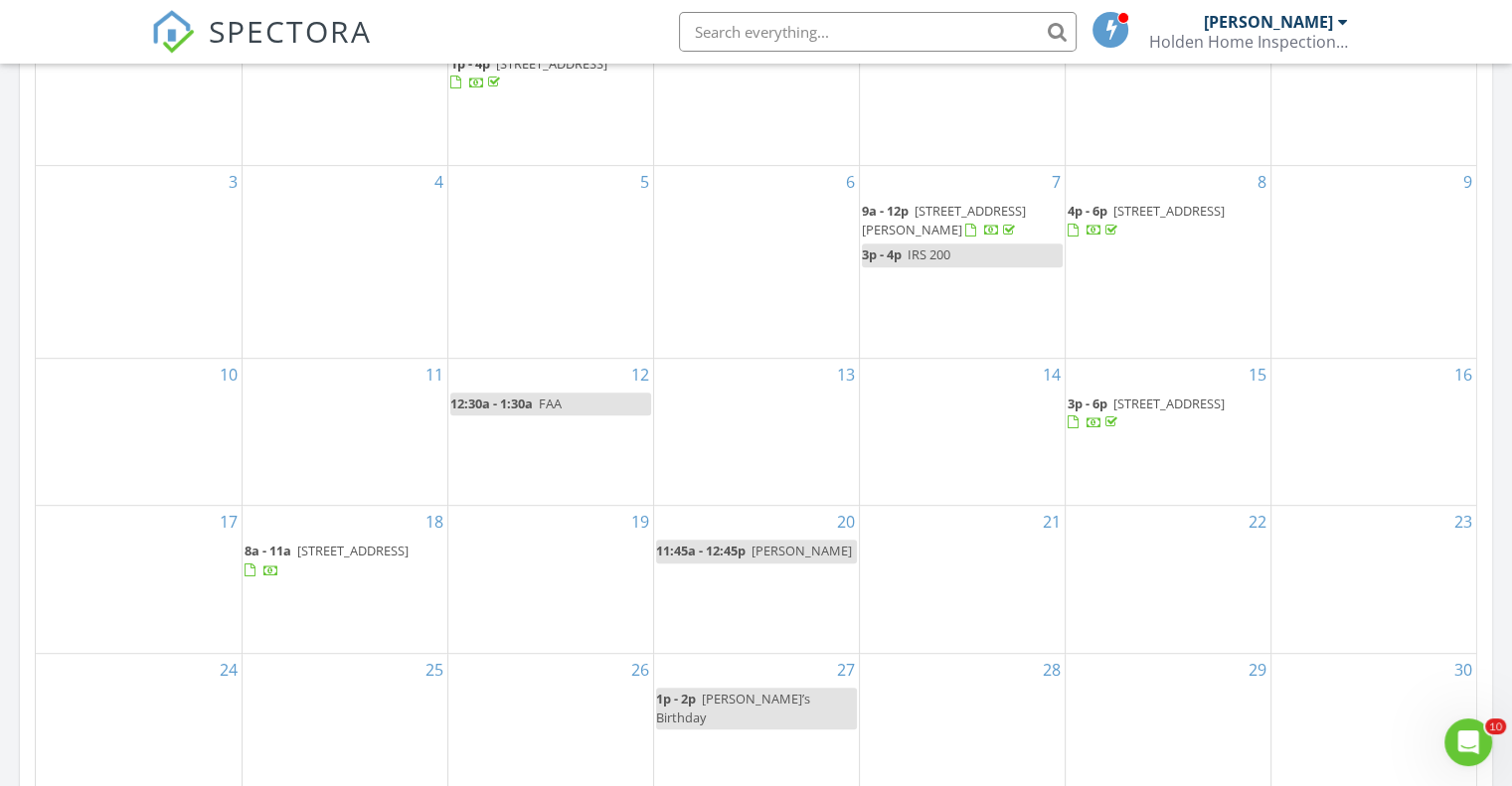 scroll, scrollTop: 1192, scrollLeft: 0, axis: vertical 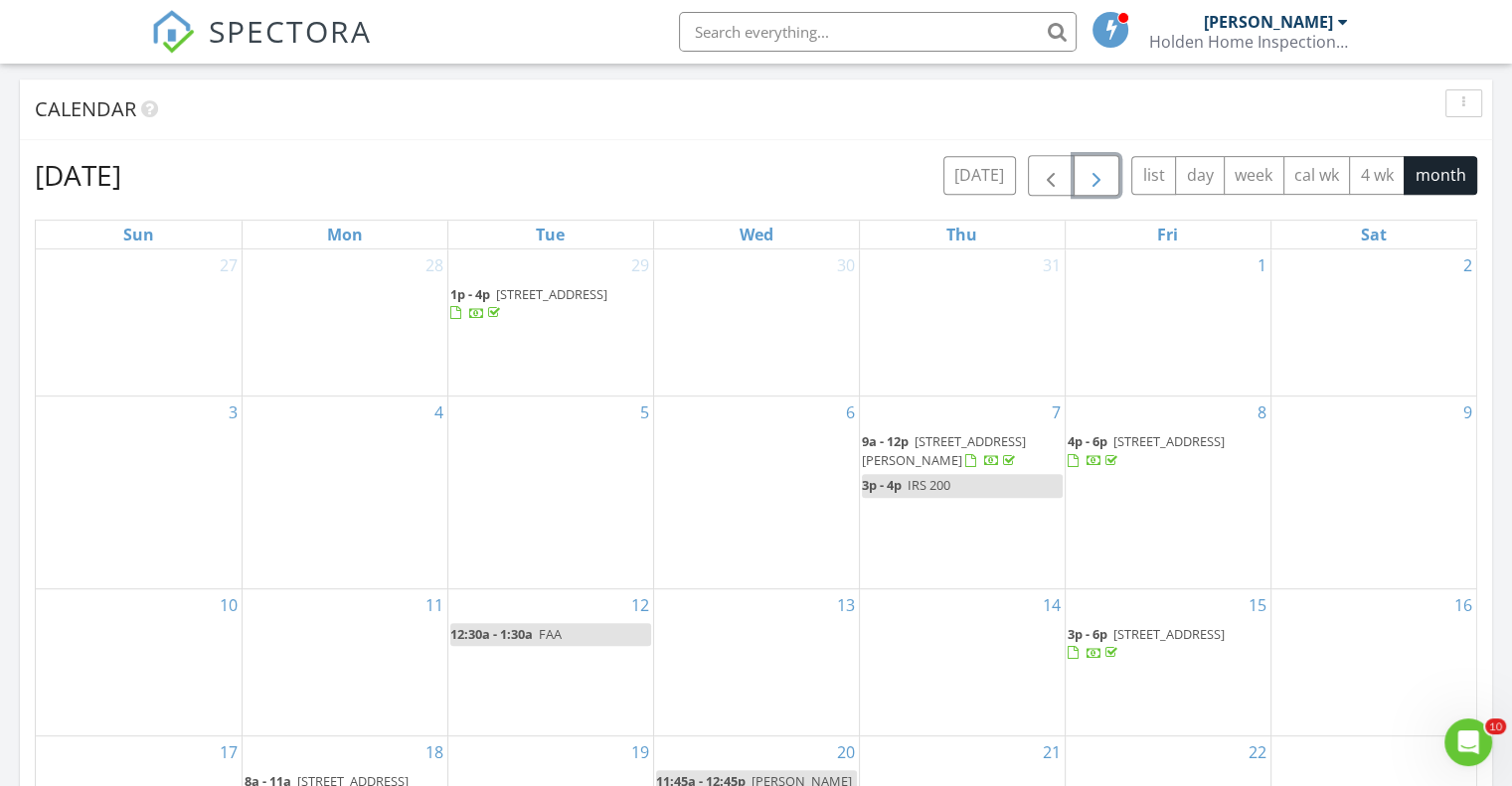 click at bounding box center (1096, 176) 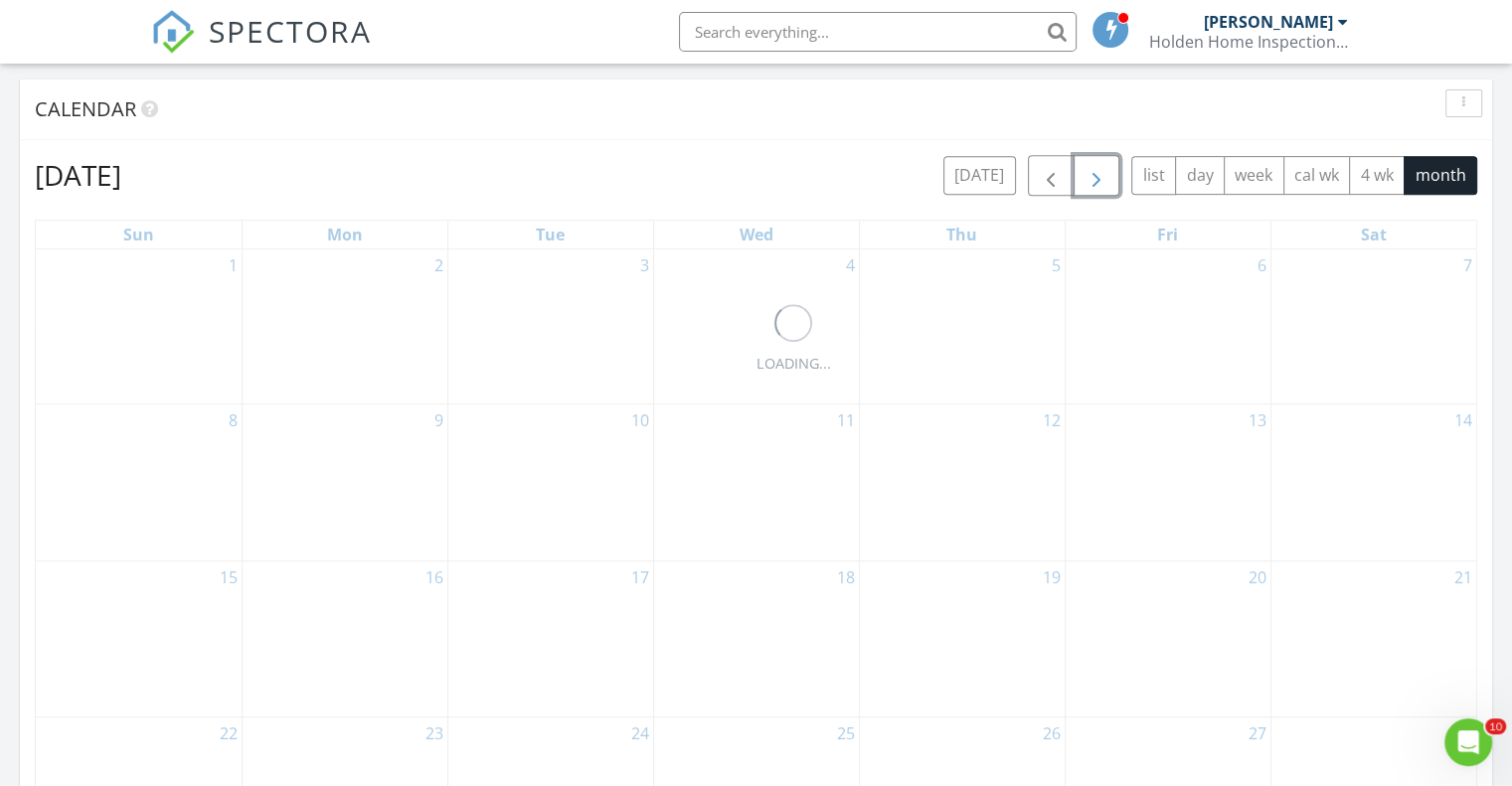 click at bounding box center [1096, 176] 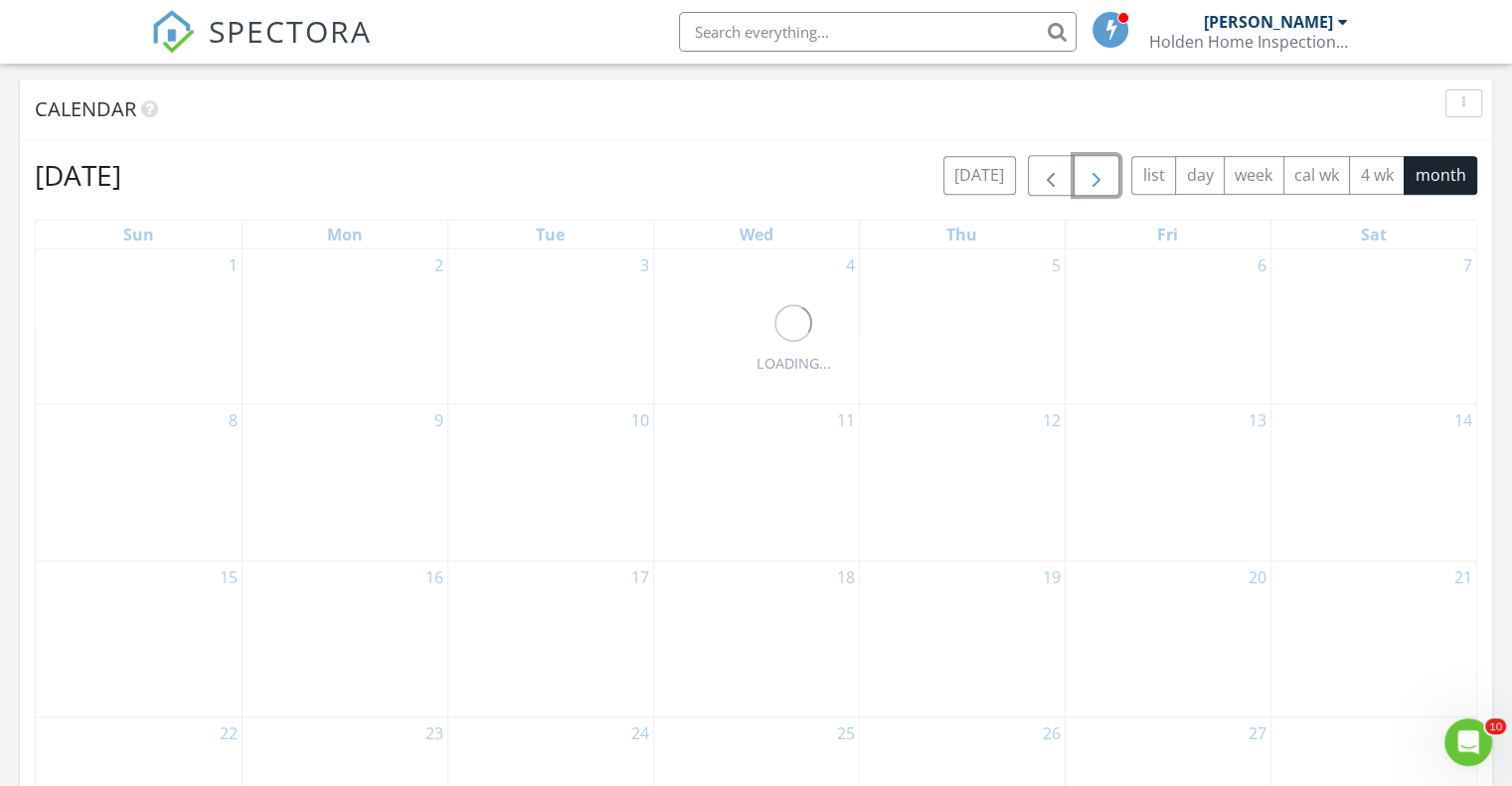 click at bounding box center [1096, 176] 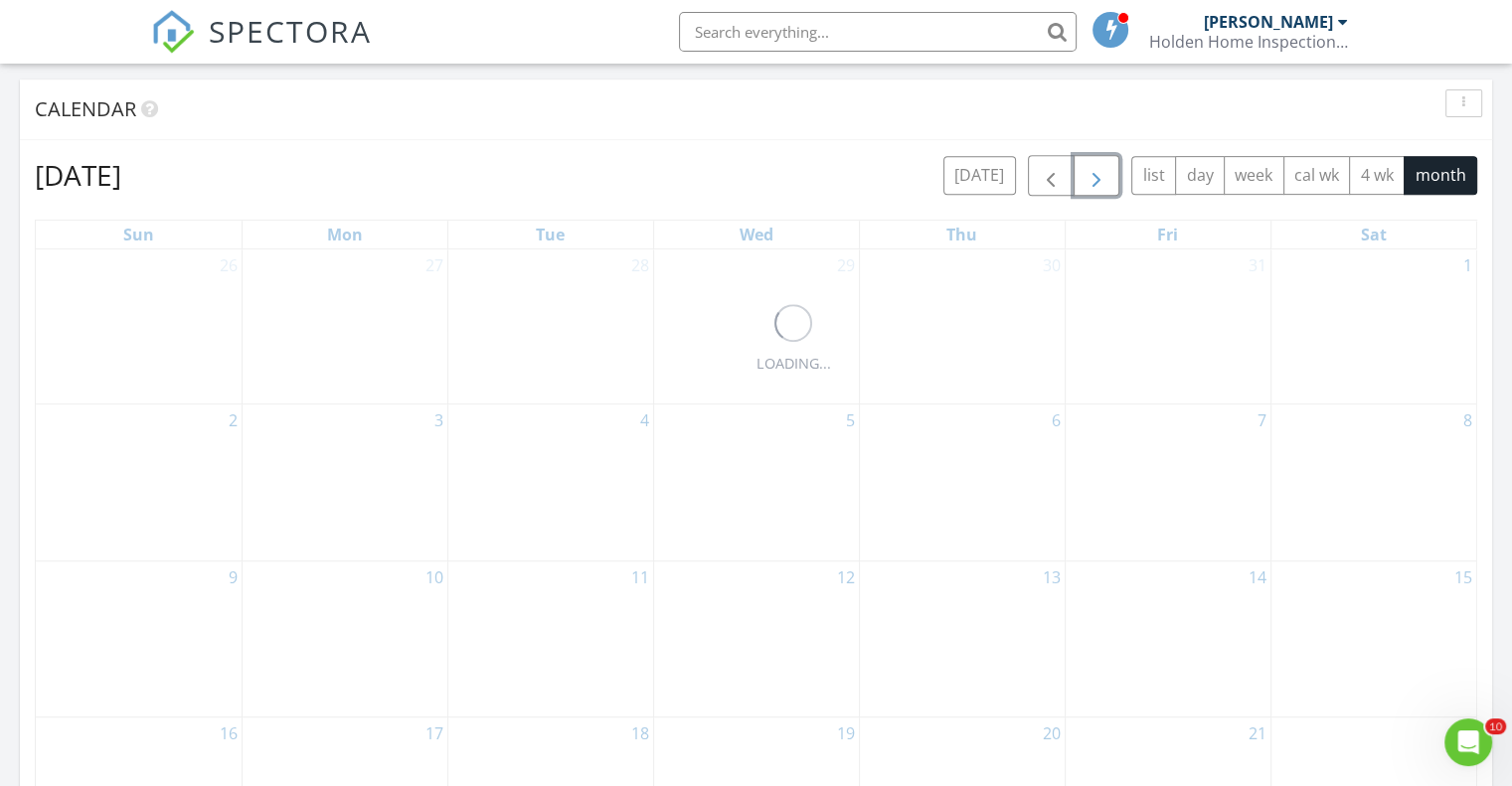 click at bounding box center (1096, 176) 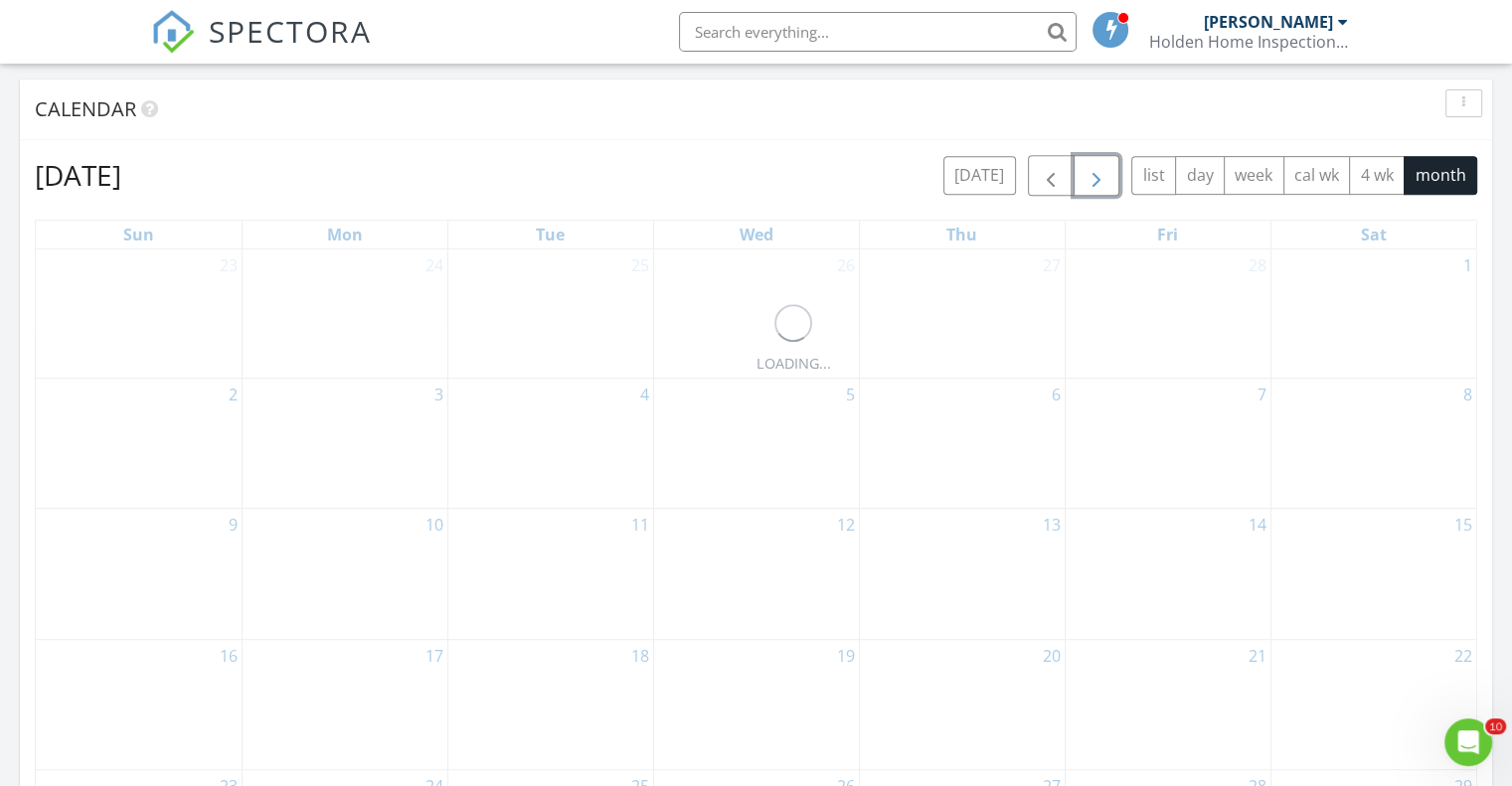 click at bounding box center (1096, 176) 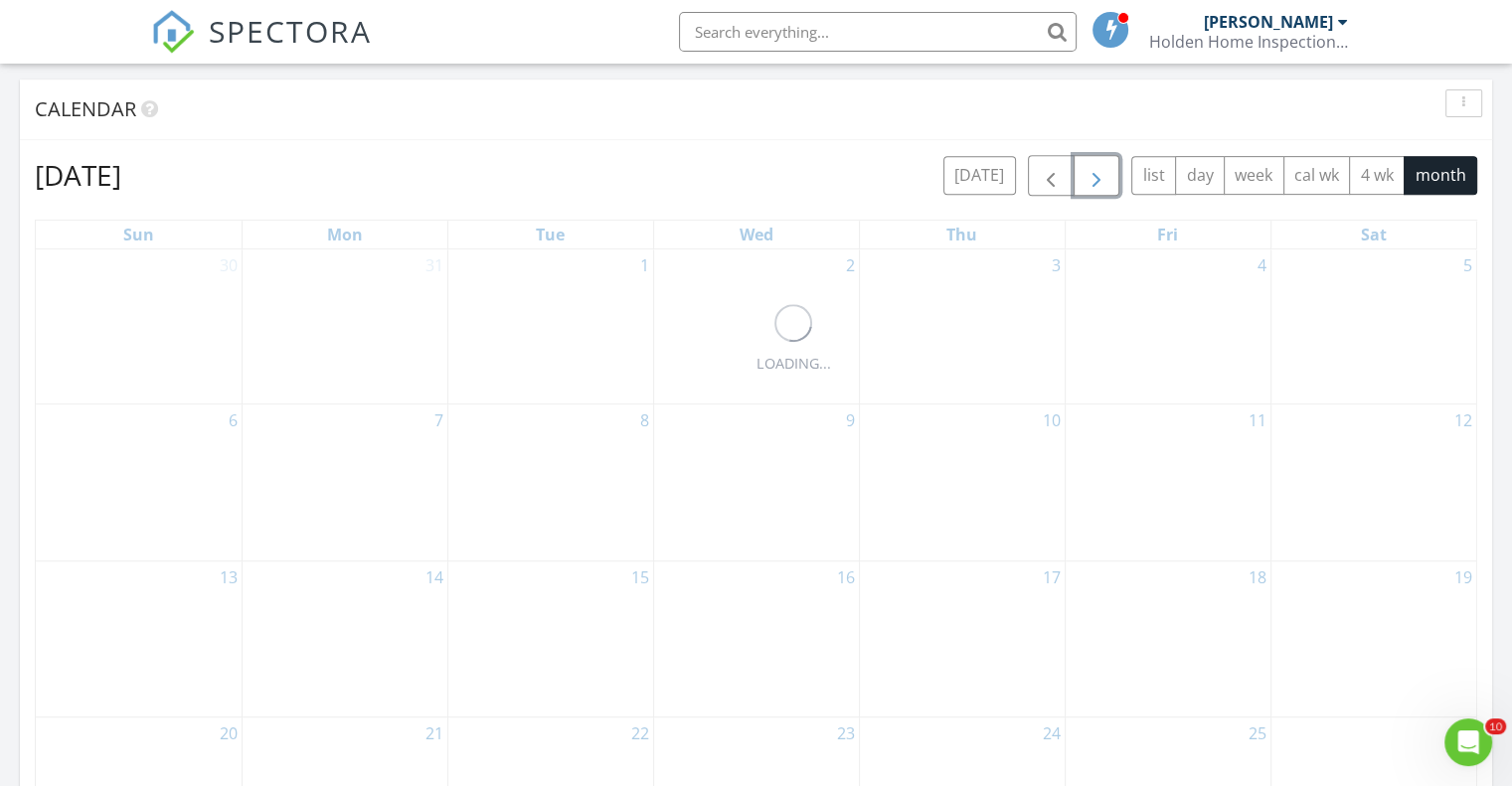 click at bounding box center [1096, 176] 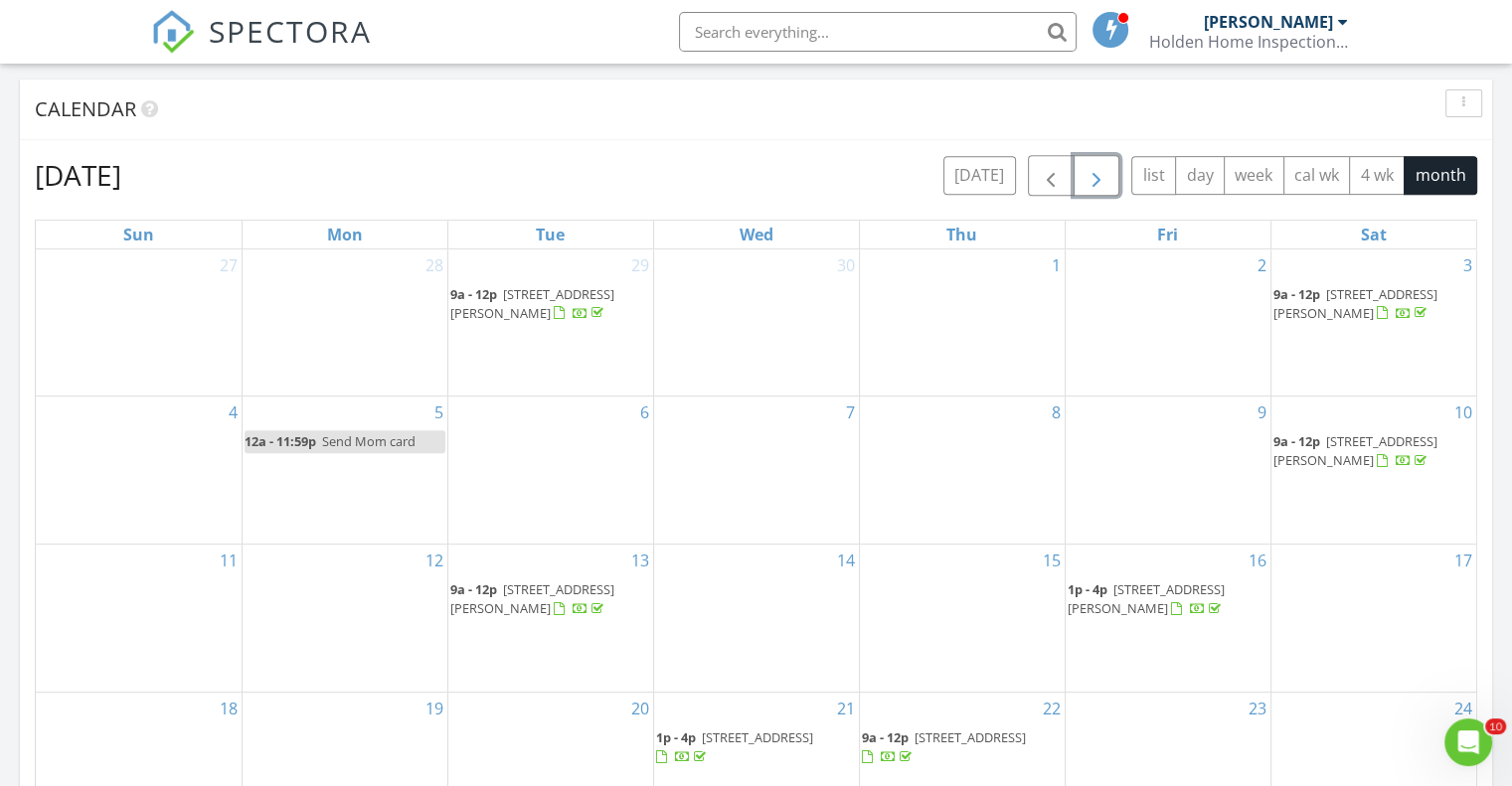 scroll, scrollTop: 1192, scrollLeft: 0, axis: vertical 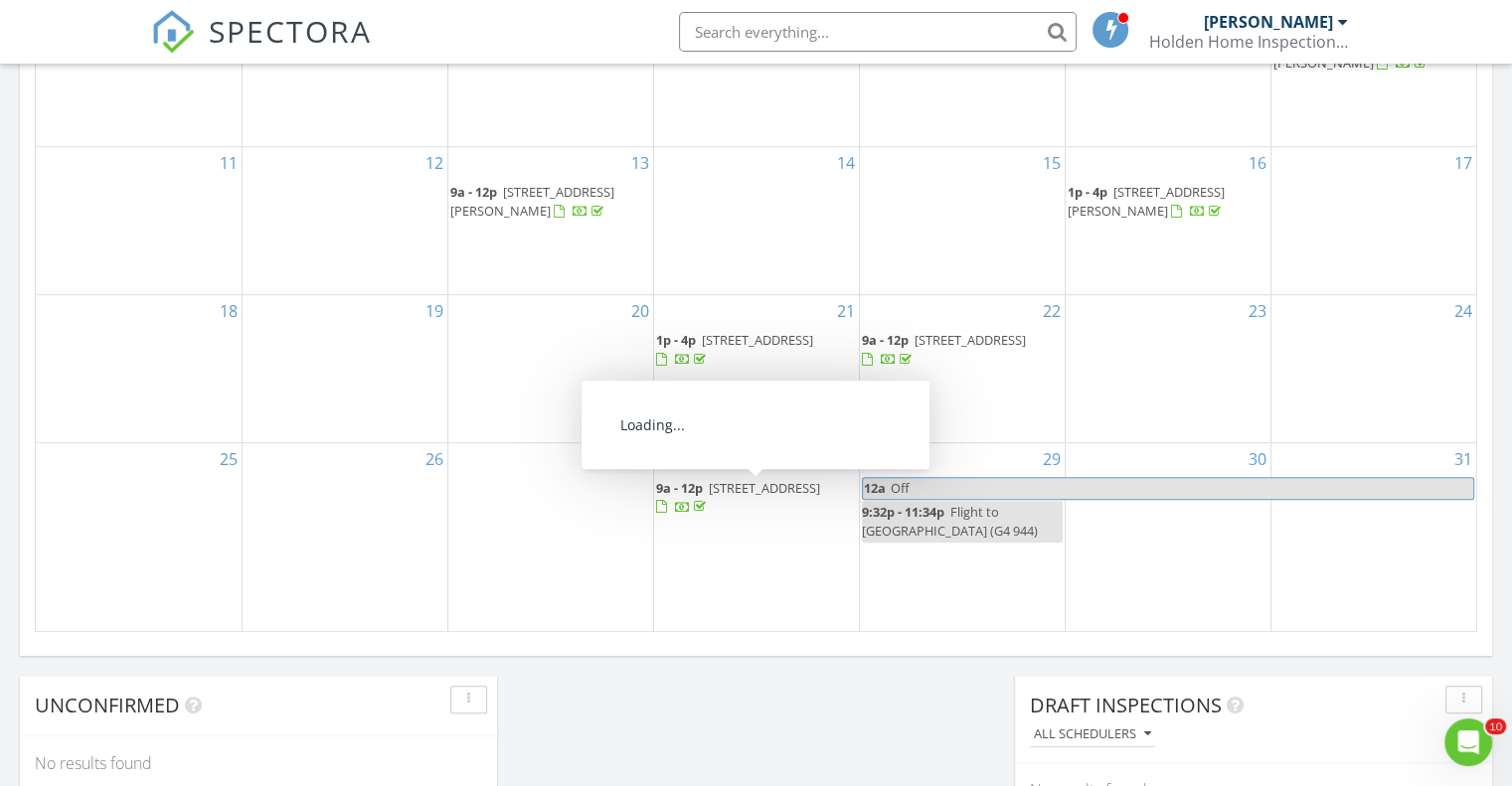 click on "110 Cornerstone Dr, Mount Lookout 26678" at bounding box center (764, 488) 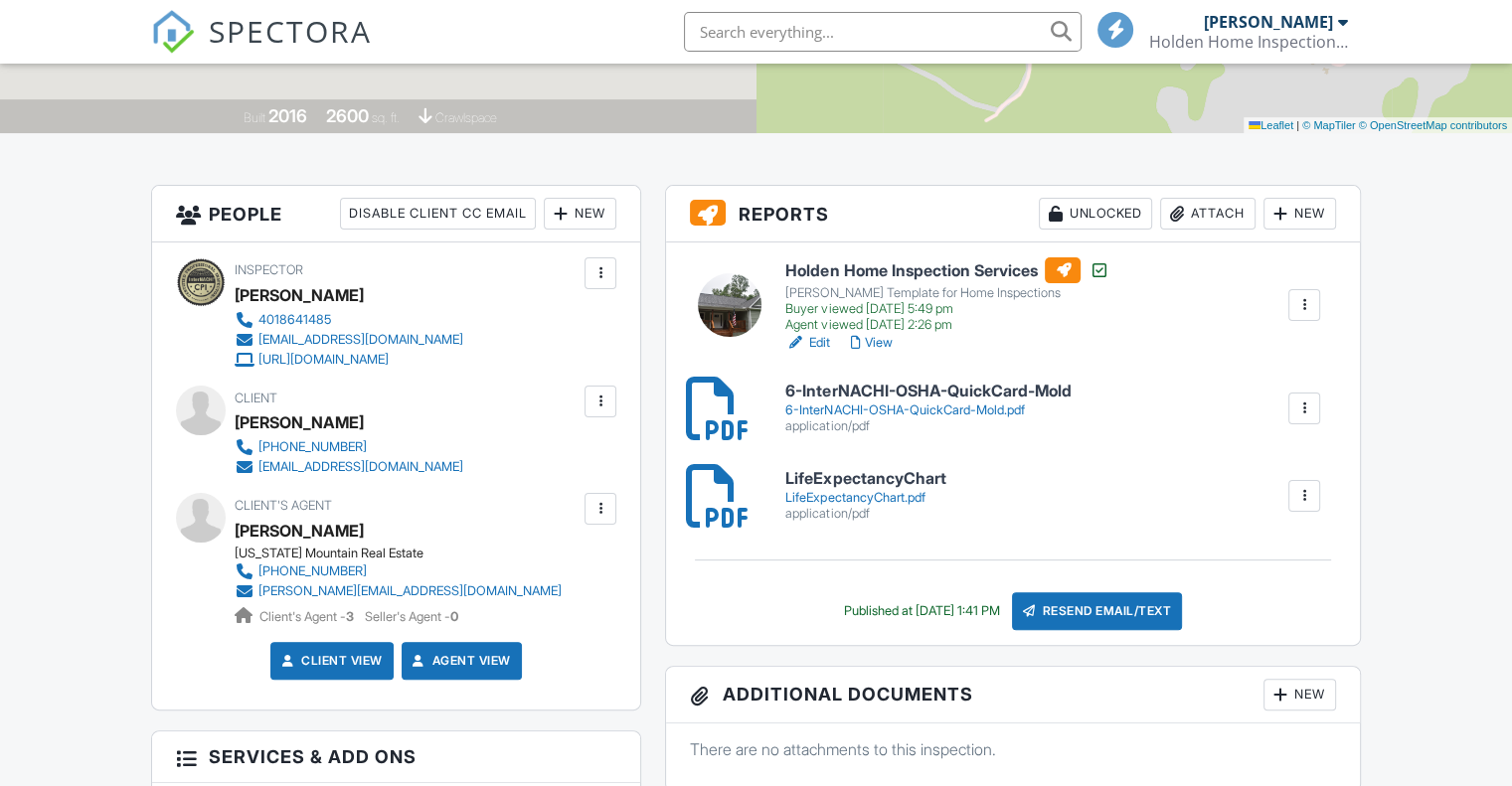 scroll, scrollTop: 397, scrollLeft: 0, axis: vertical 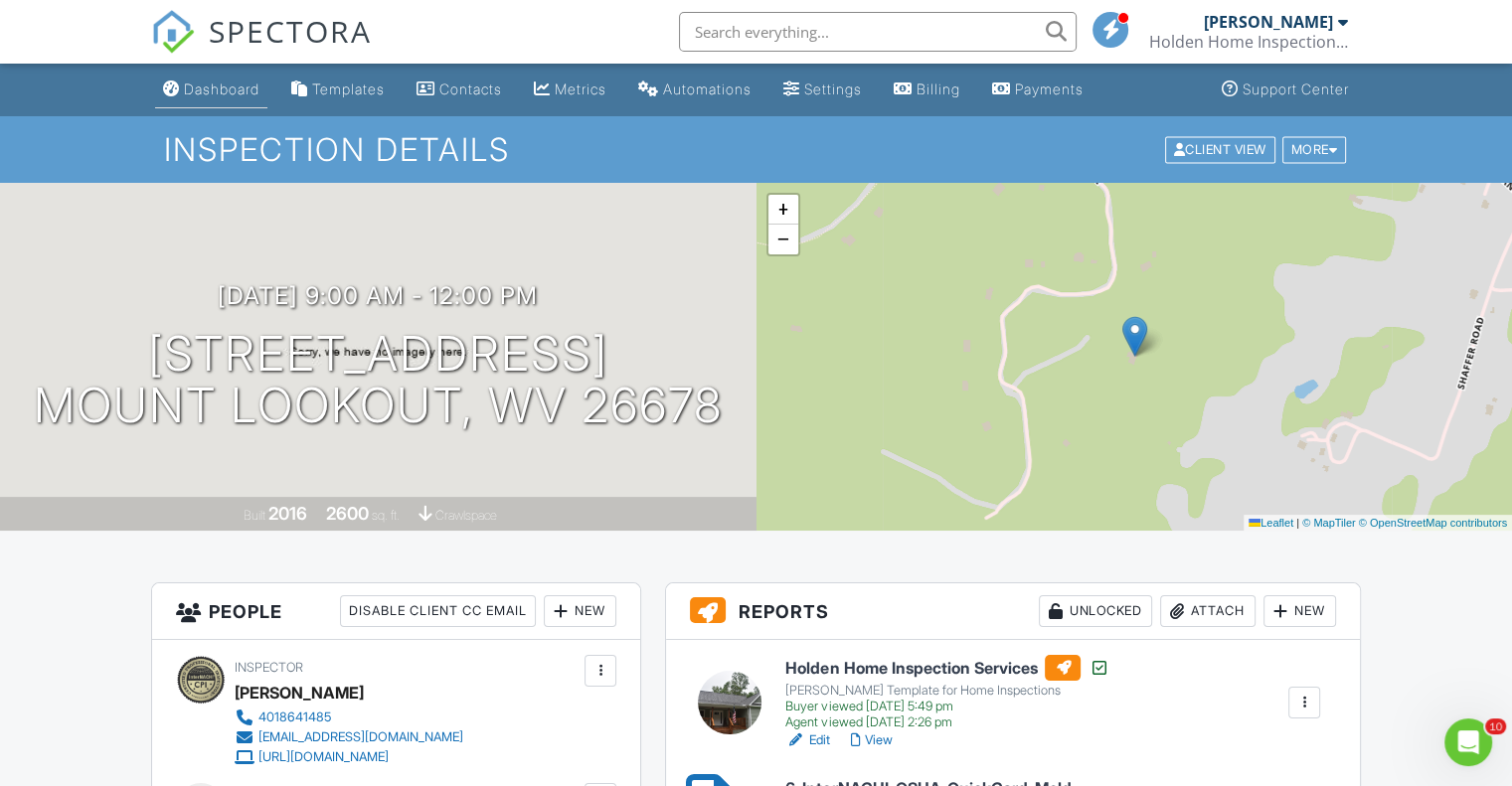 click on "Dashboard" at bounding box center [222, 88] 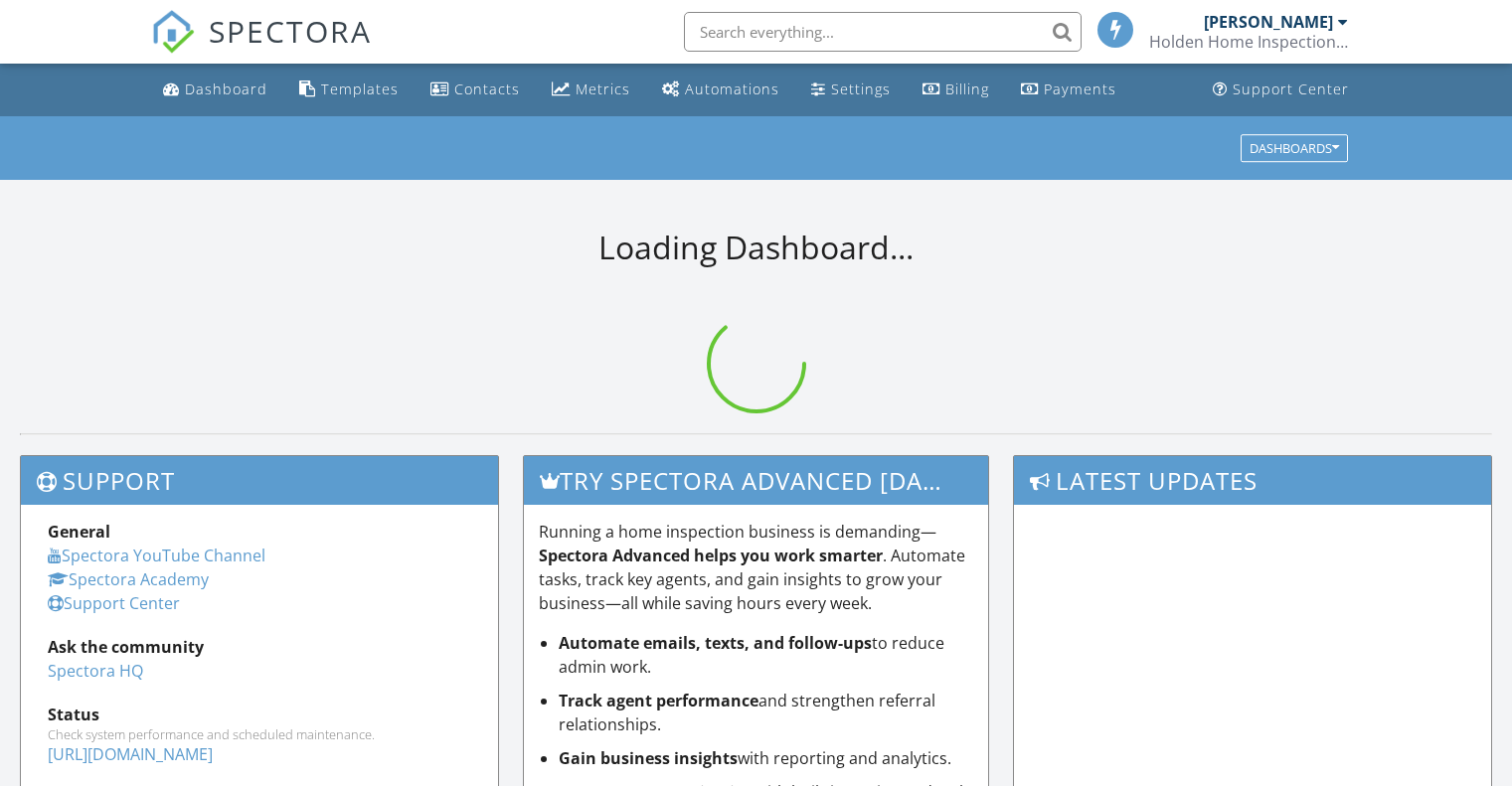 scroll, scrollTop: 0, scrollLeft: 0, axis: both 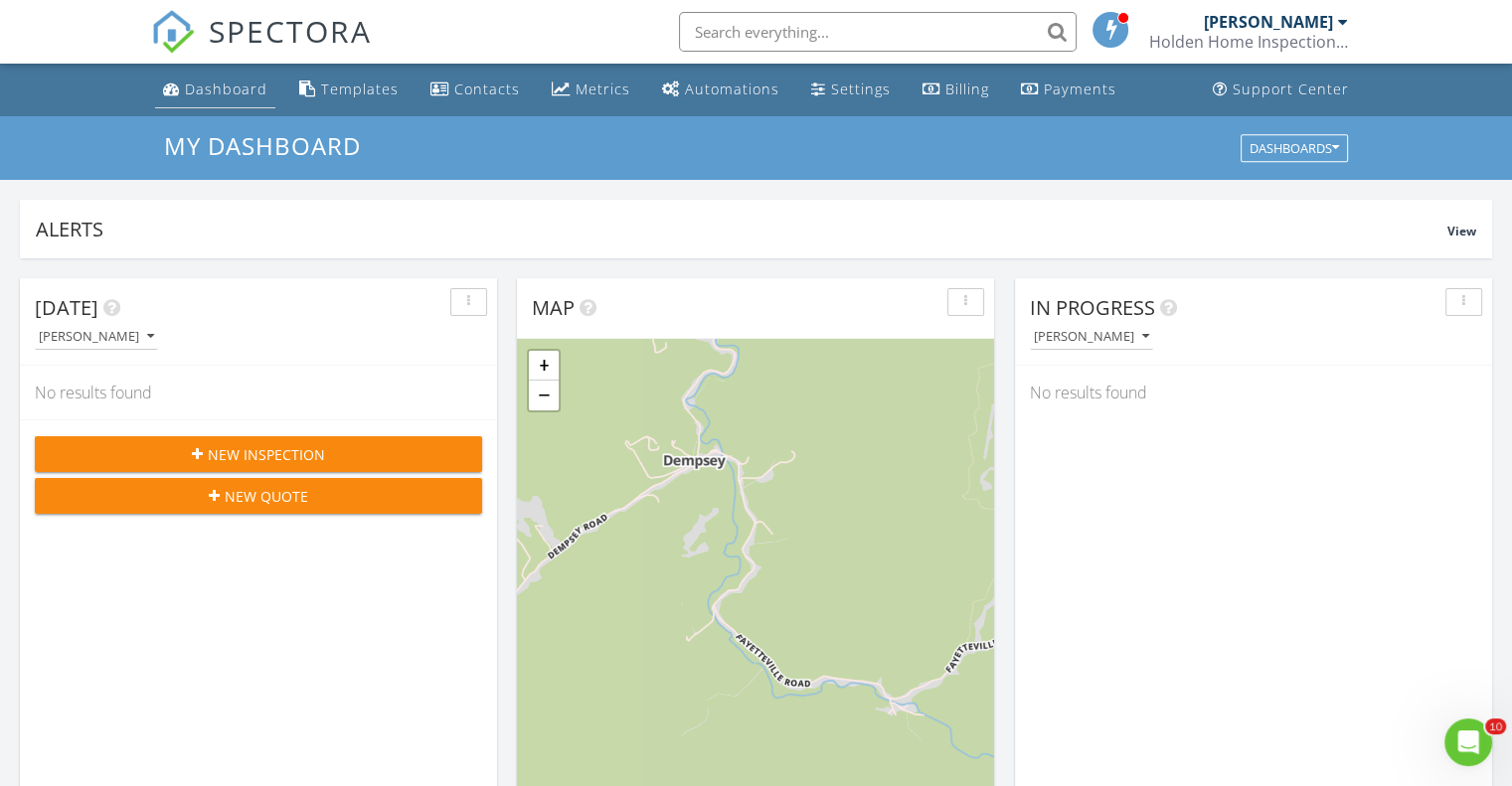 click on "Dashboard" at bounding box center [226, 88] 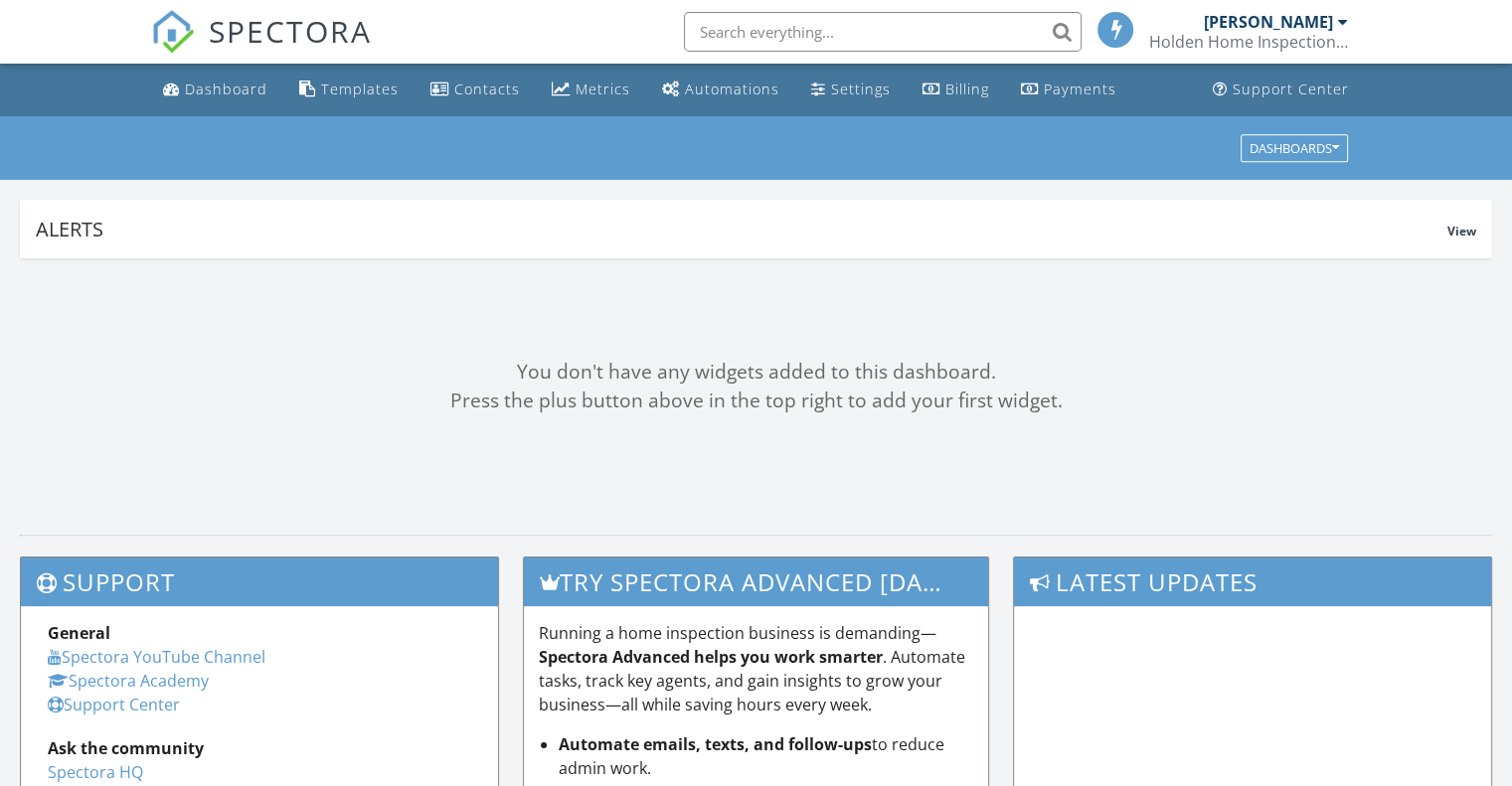 scroll, scrollTop: 295, scrollLeft: 0, axis: vertical 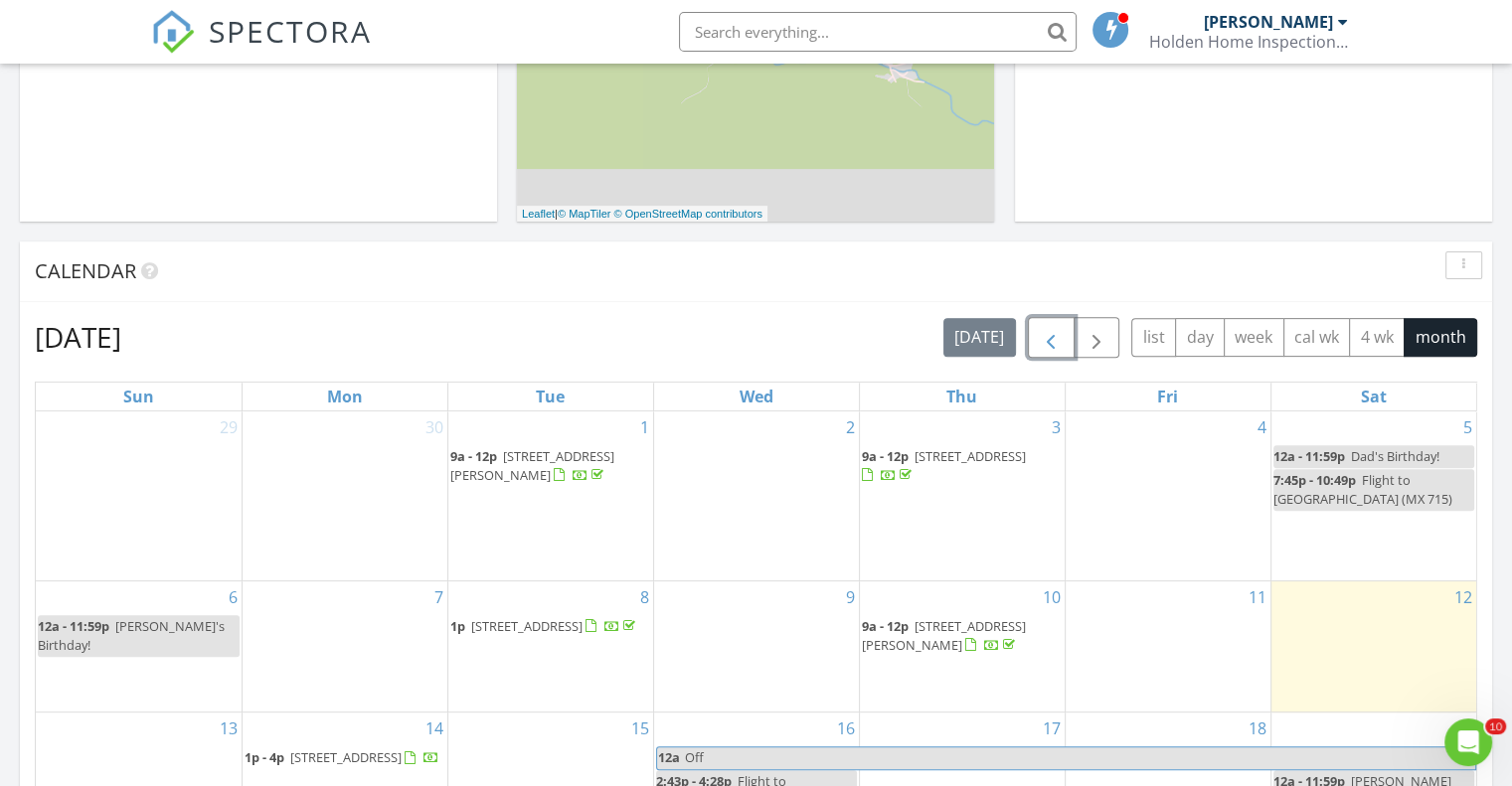 click at bounding box center [1051, 338] 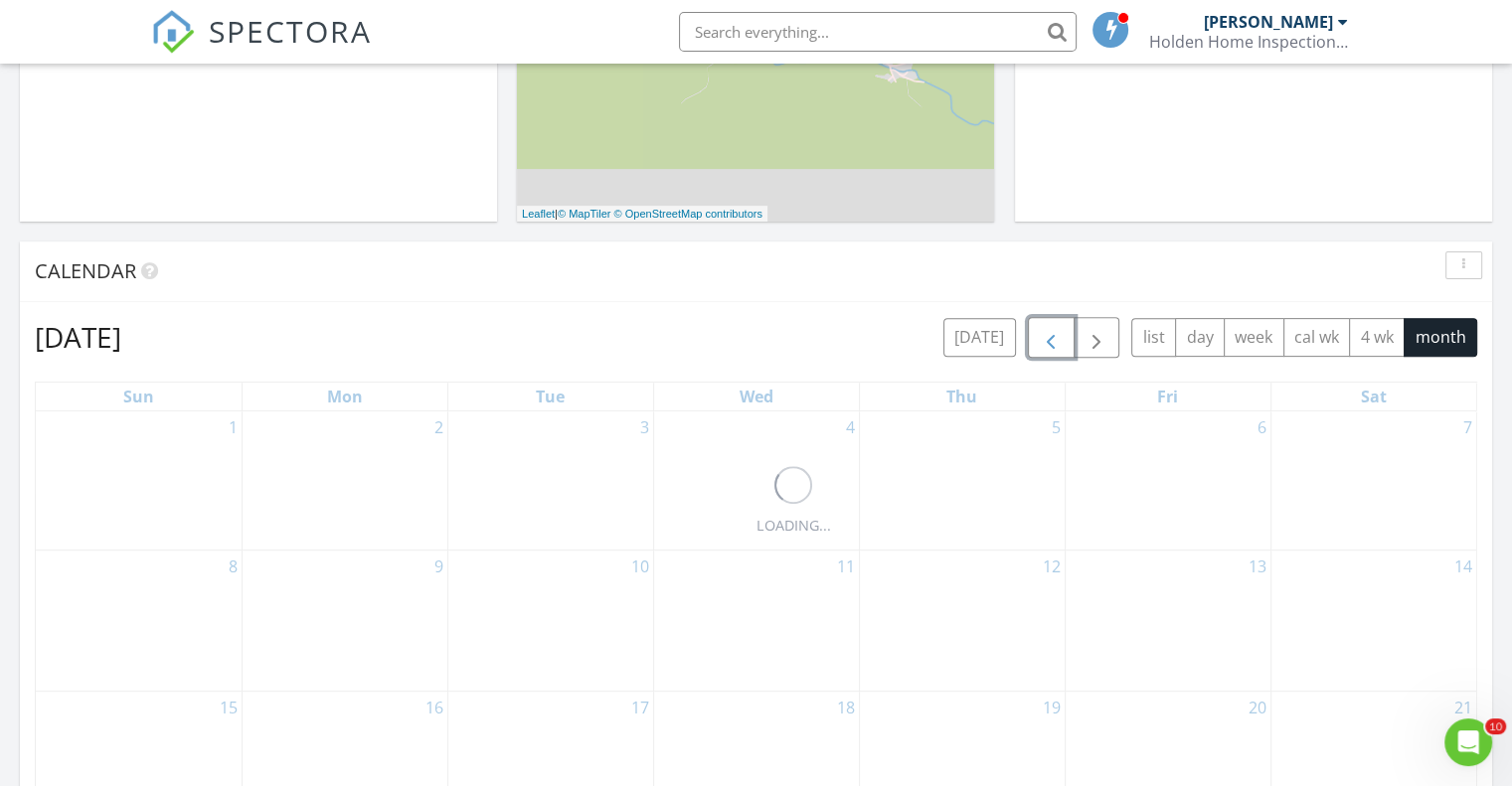 click at bounding box center [1051, 338] 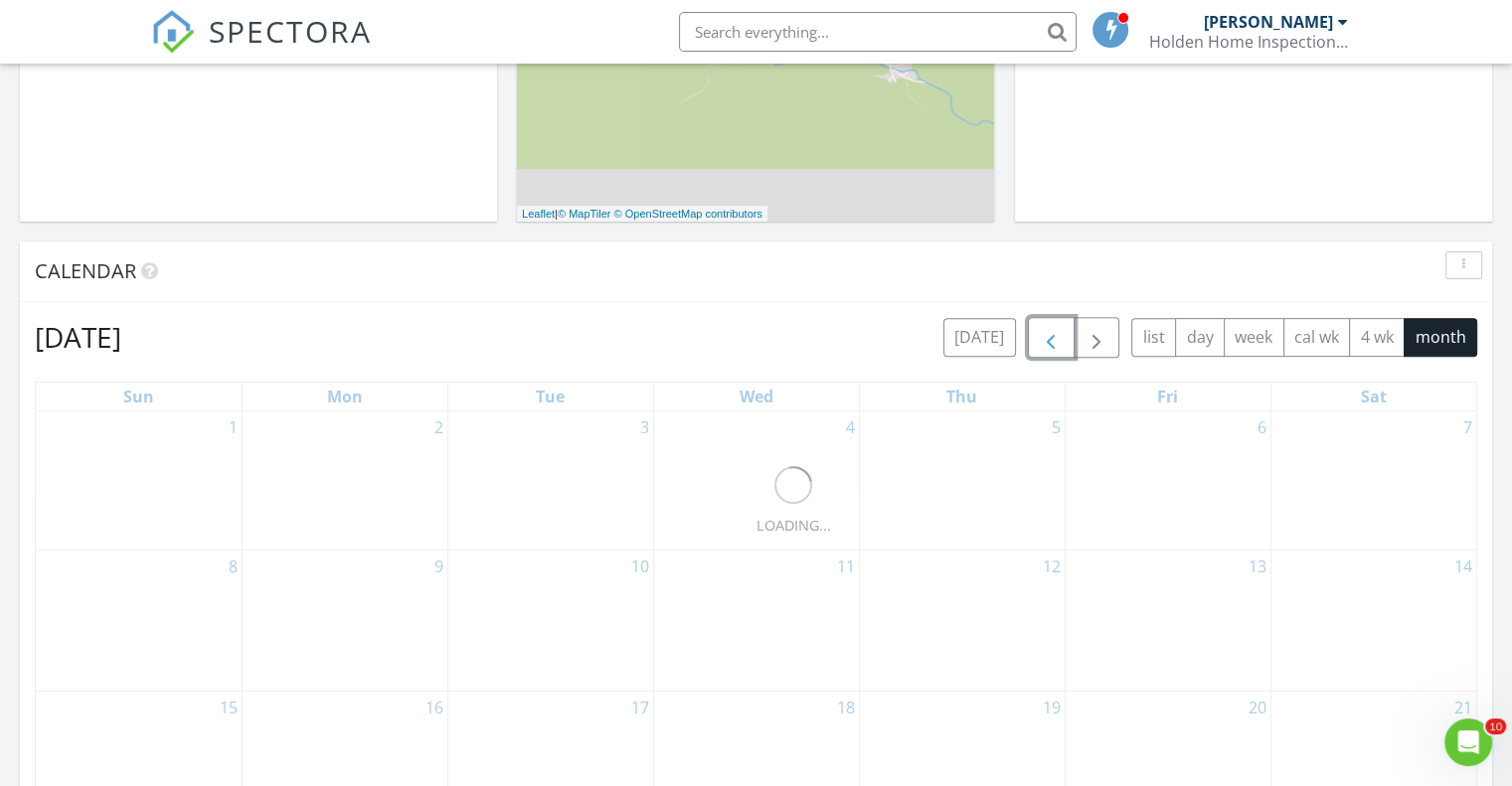 click at bounding box center [1051, 338] 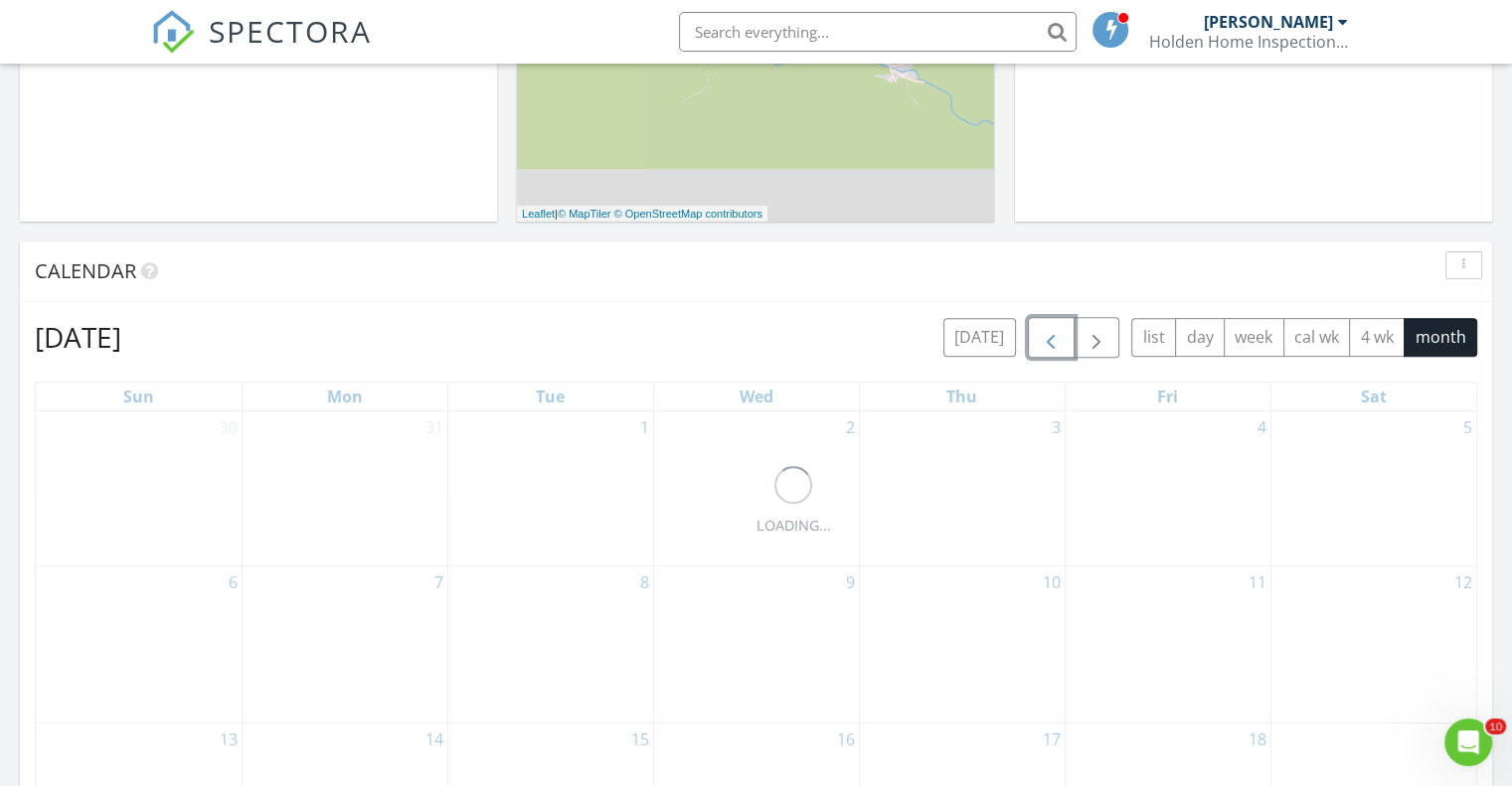 click at bounding box center [1051, 338] 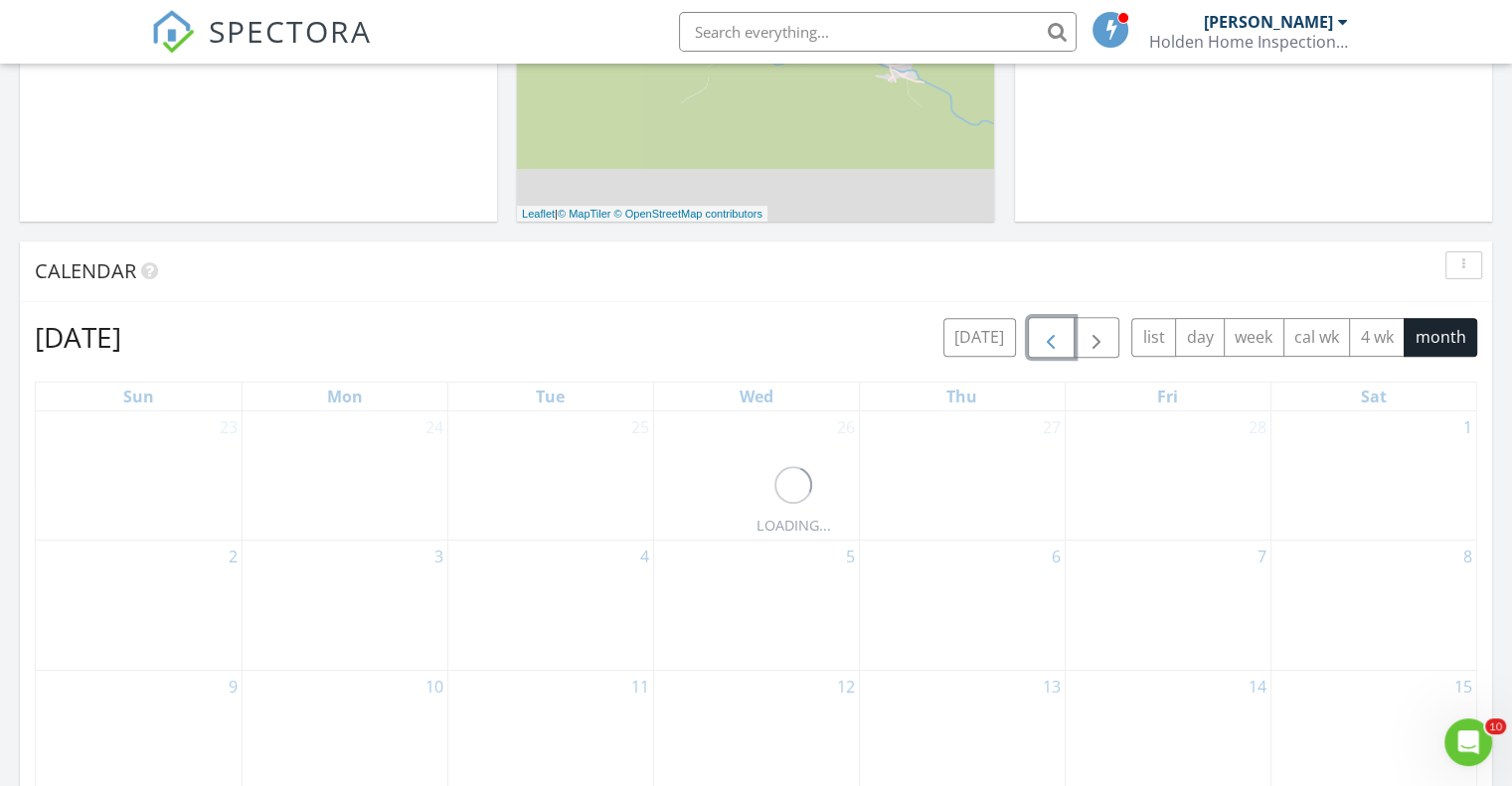 click at bounding box center (1051, 338) 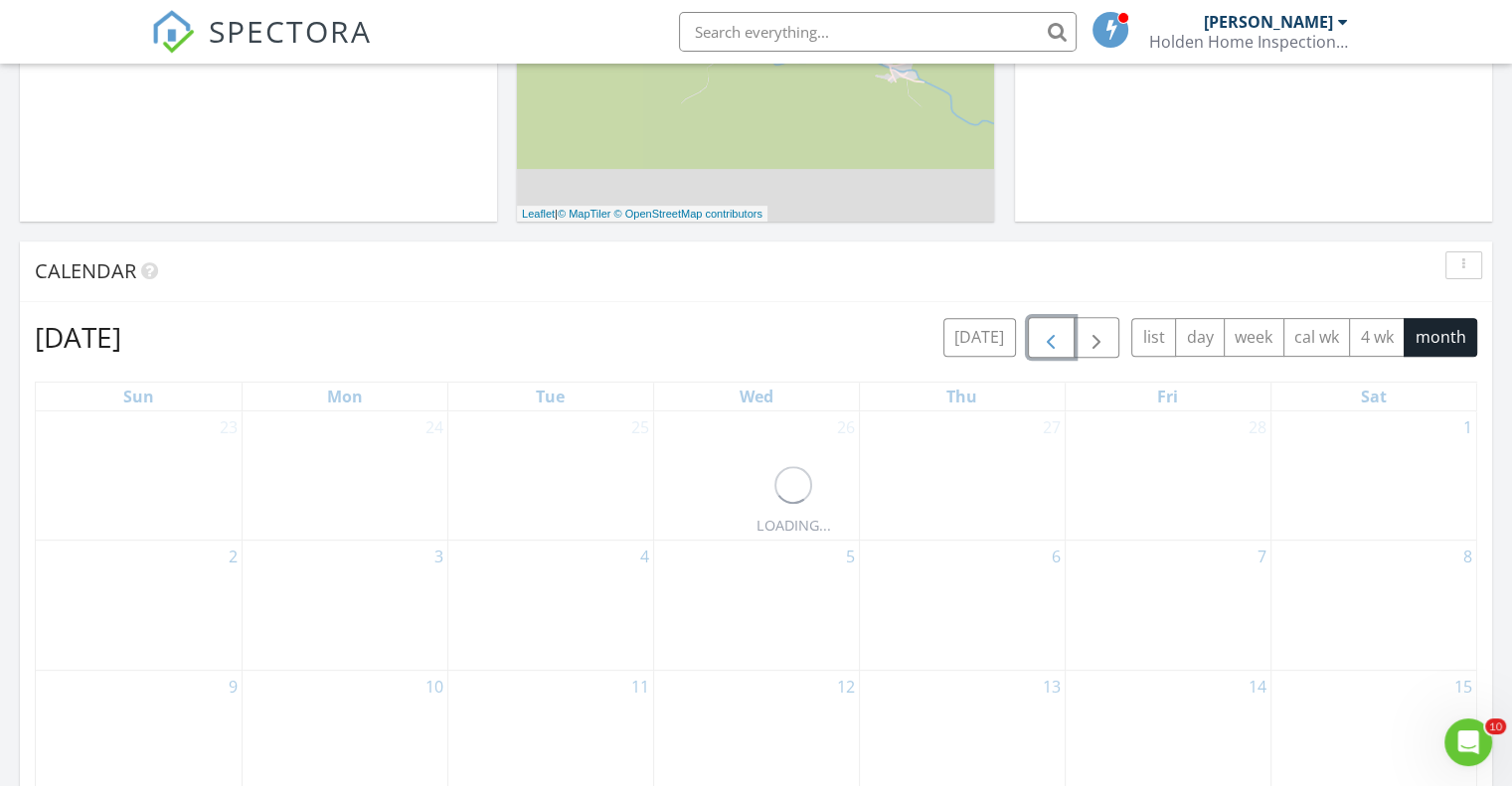 click at bounding box center (1051, 338) 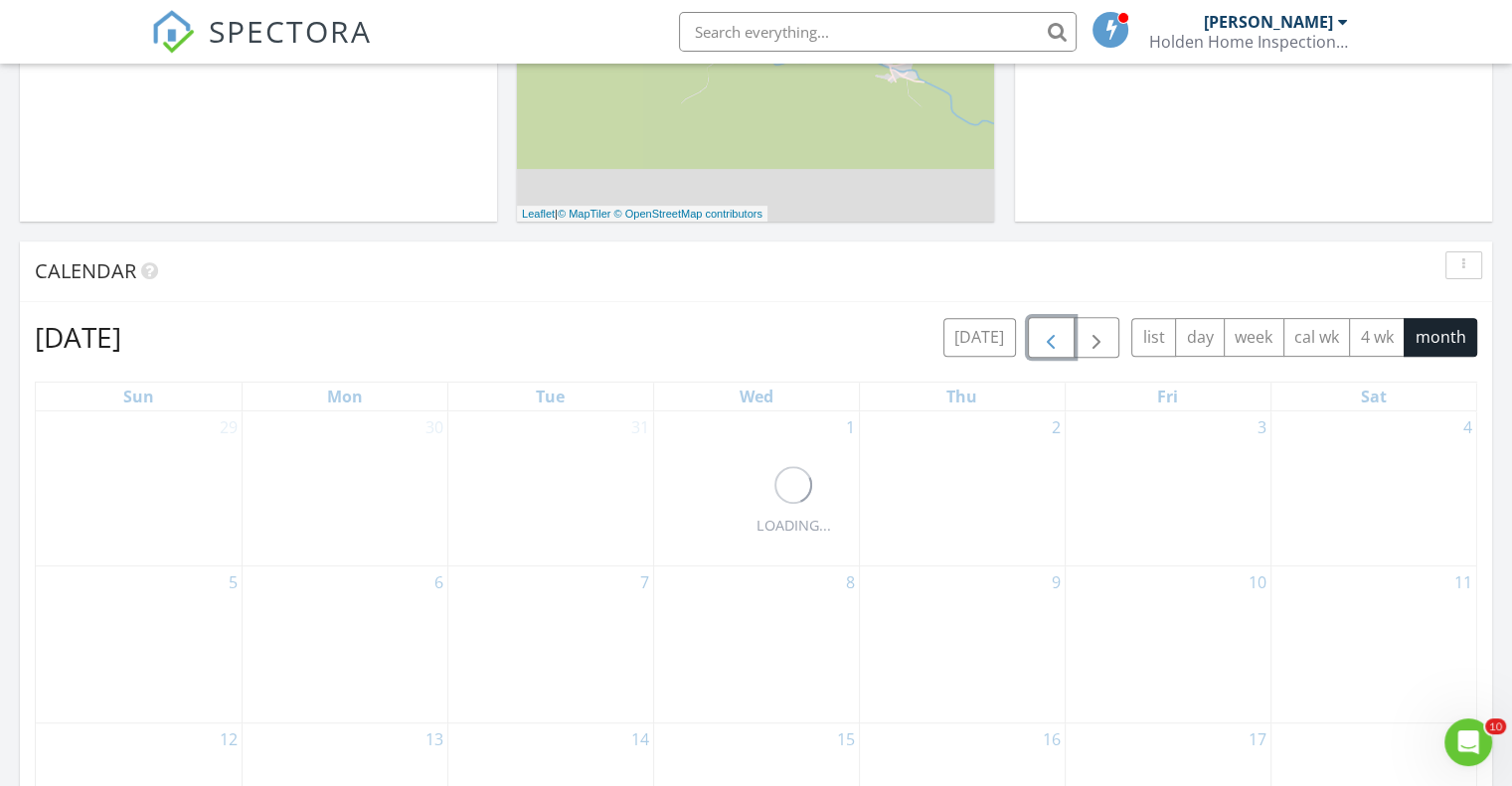 click at bounding box center [1051, 338] 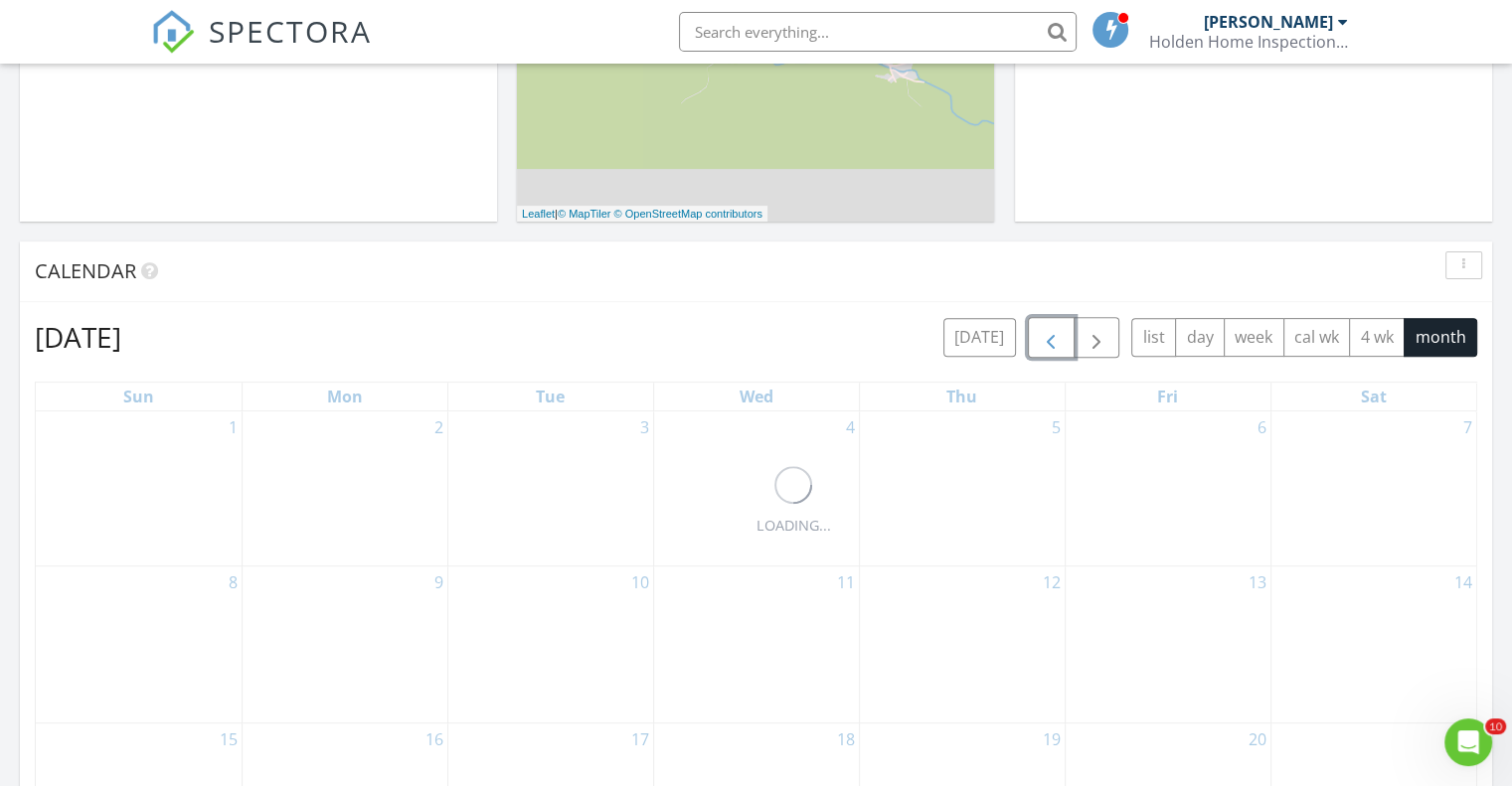 click at bounding box center [1051, 338] 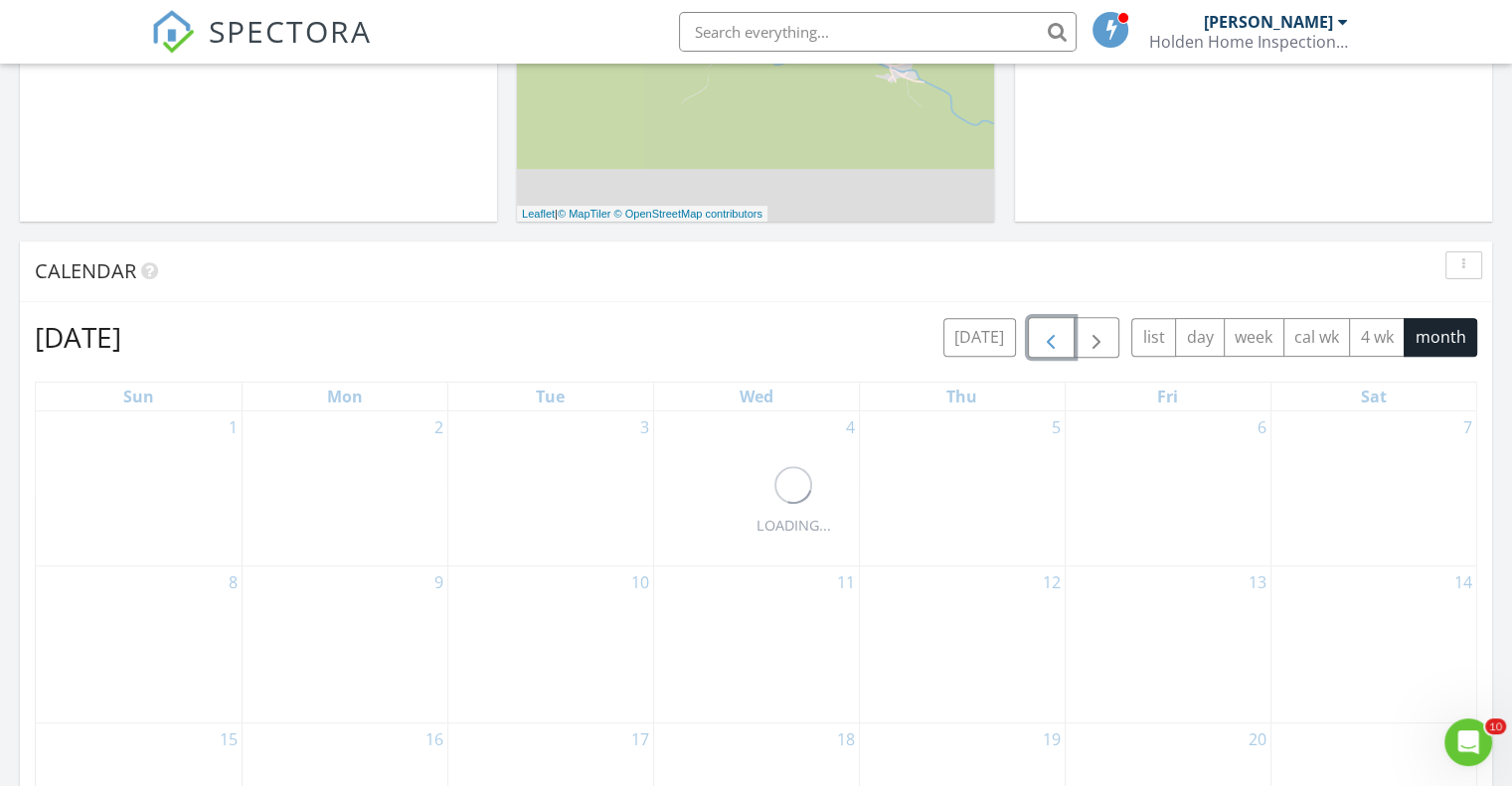 click at bounding box center (1051, 338) 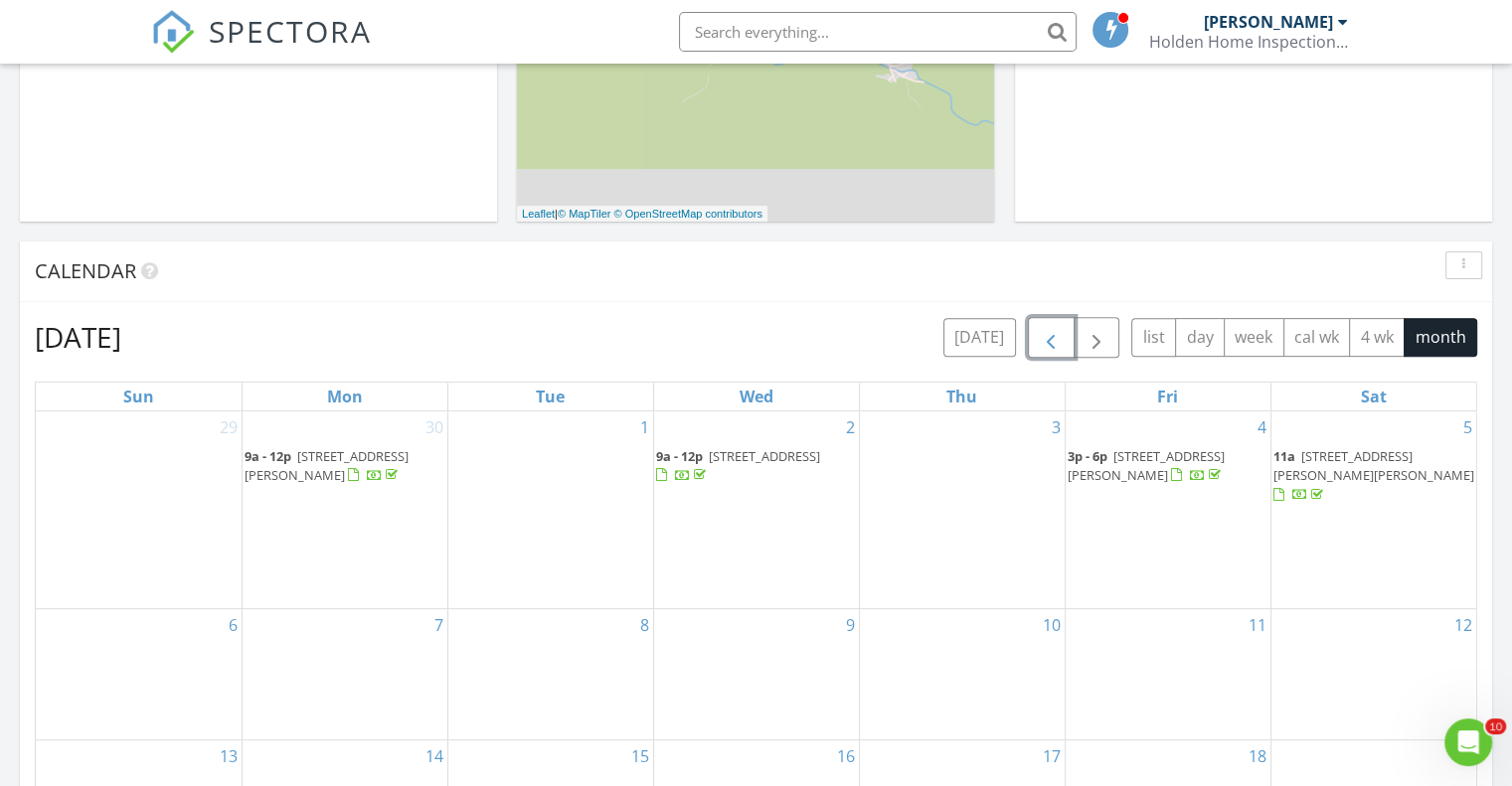 click at bounding box center [1051, 338] 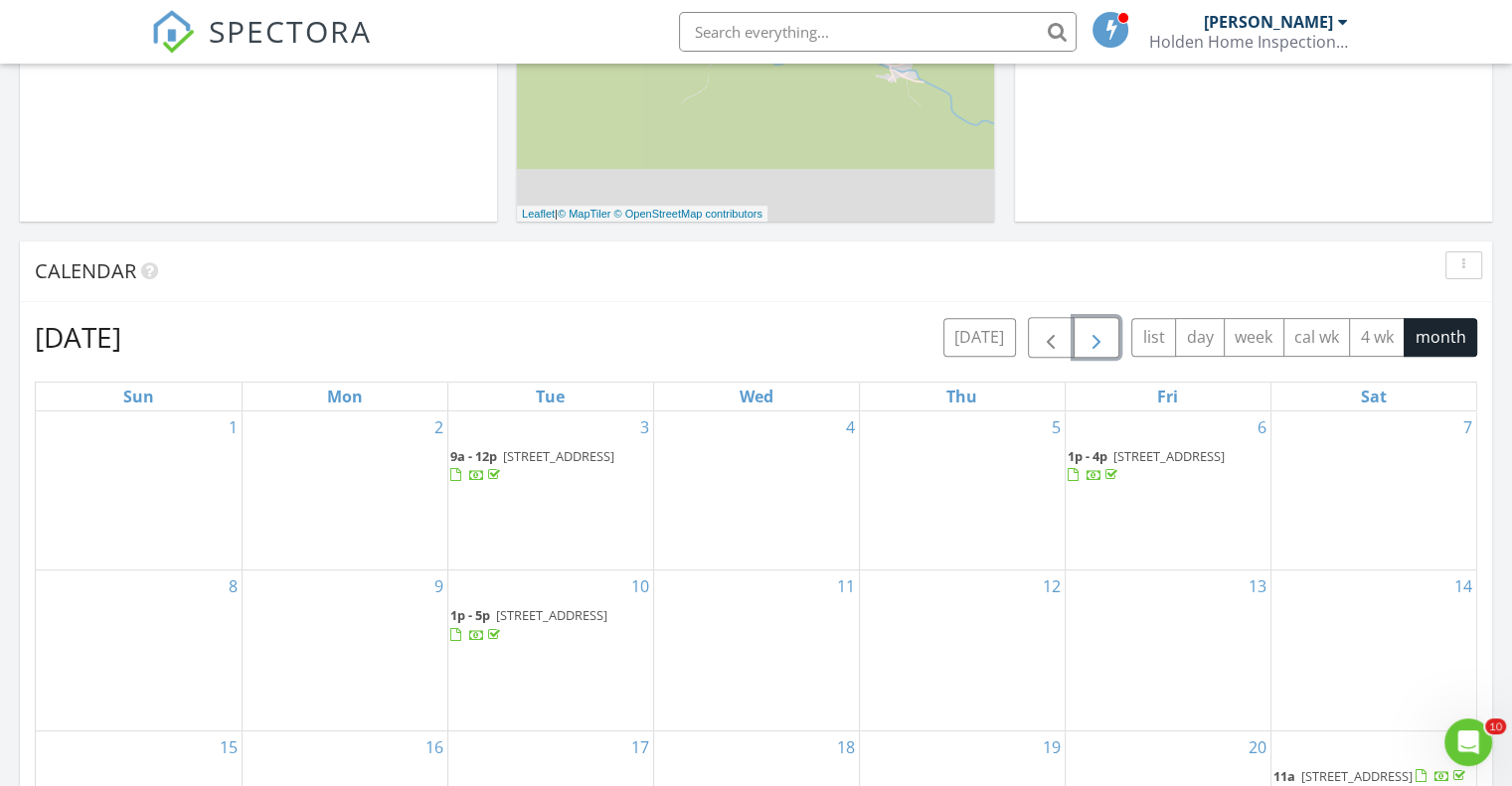 click at bounding box center [1096, 338] 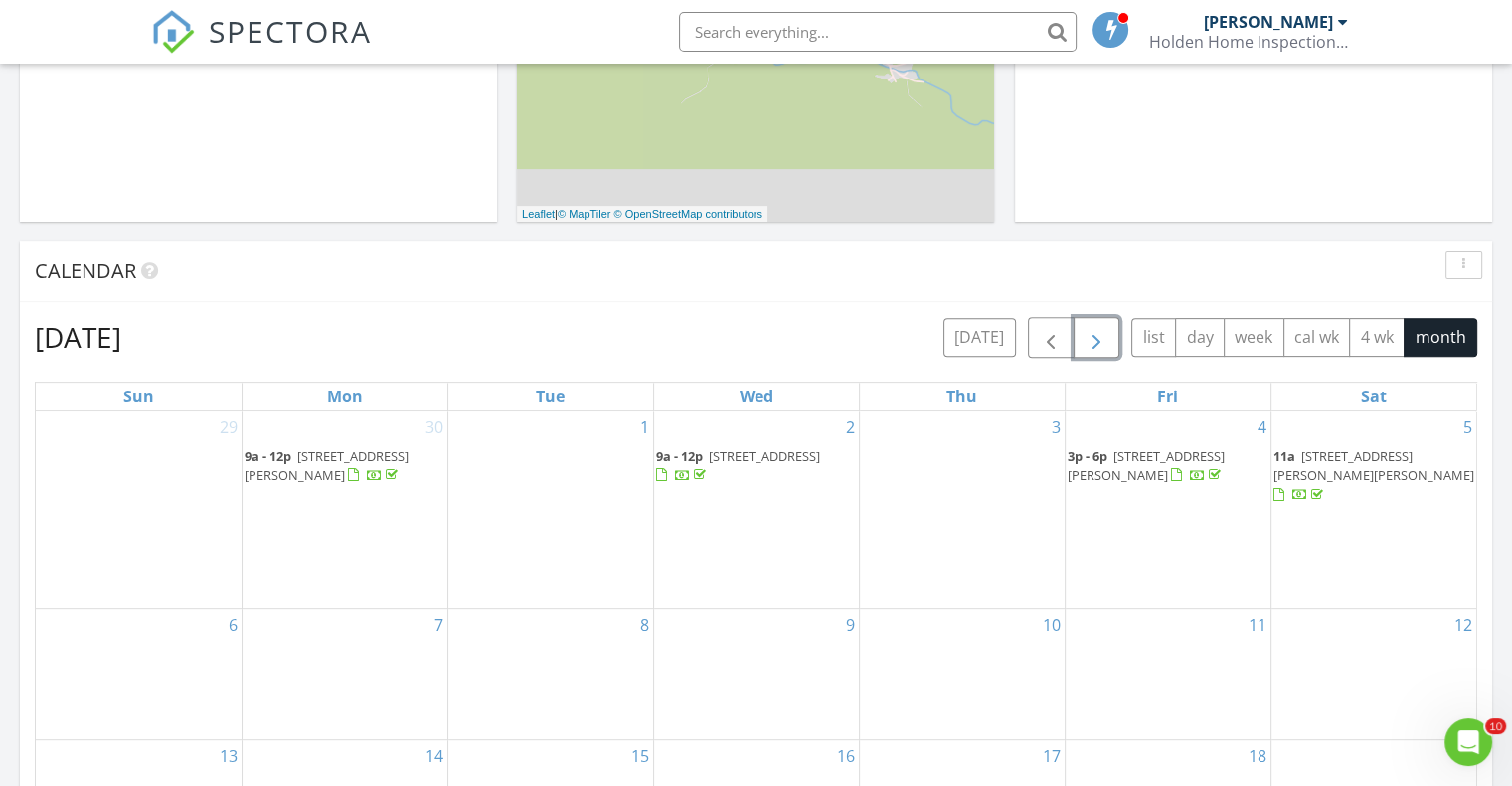 click at bounding box center (1096, 338) 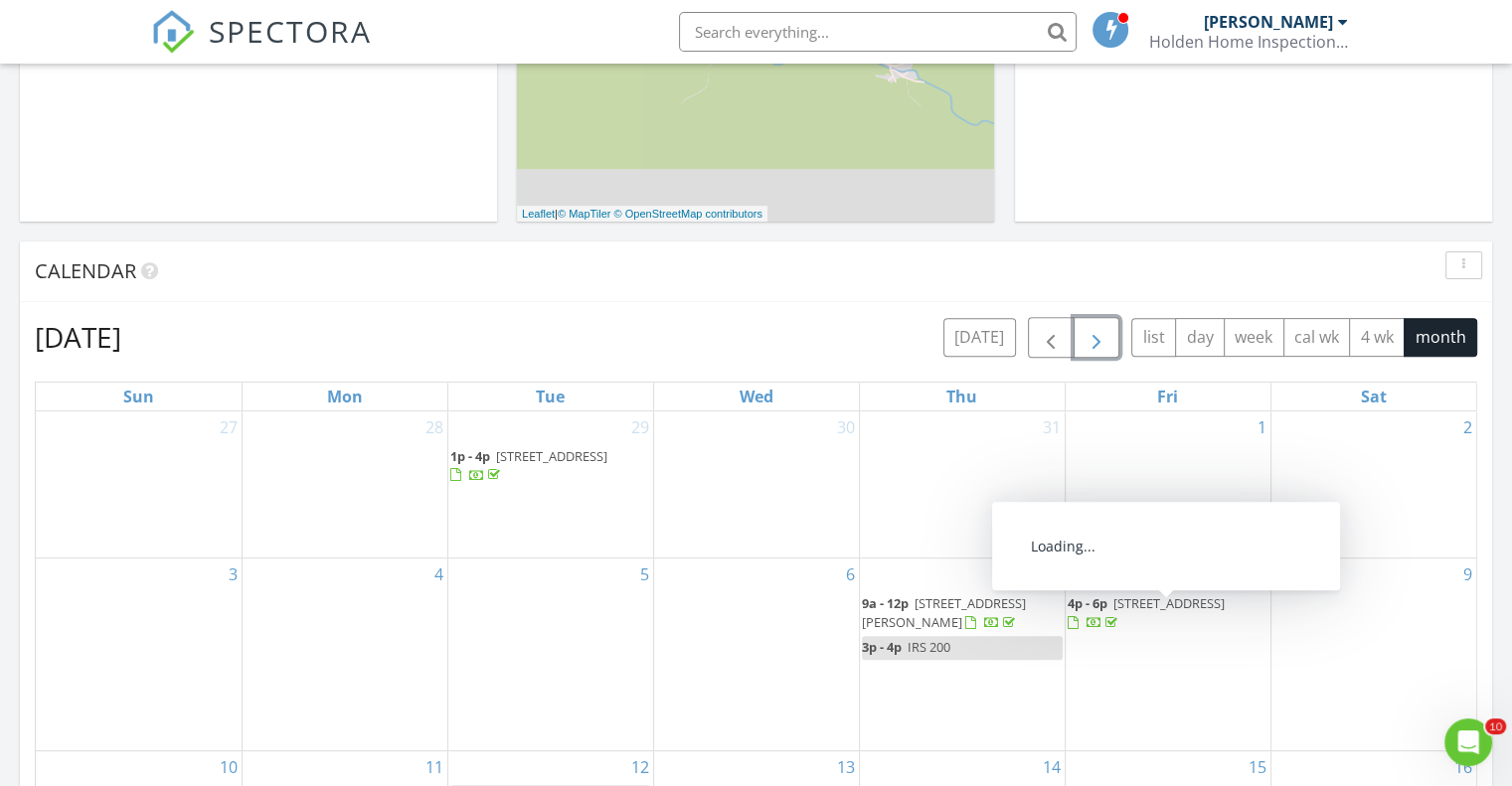 click on "180 Shadow Rd, Mount Nebo 26679" at bounding box center [1169, 603] 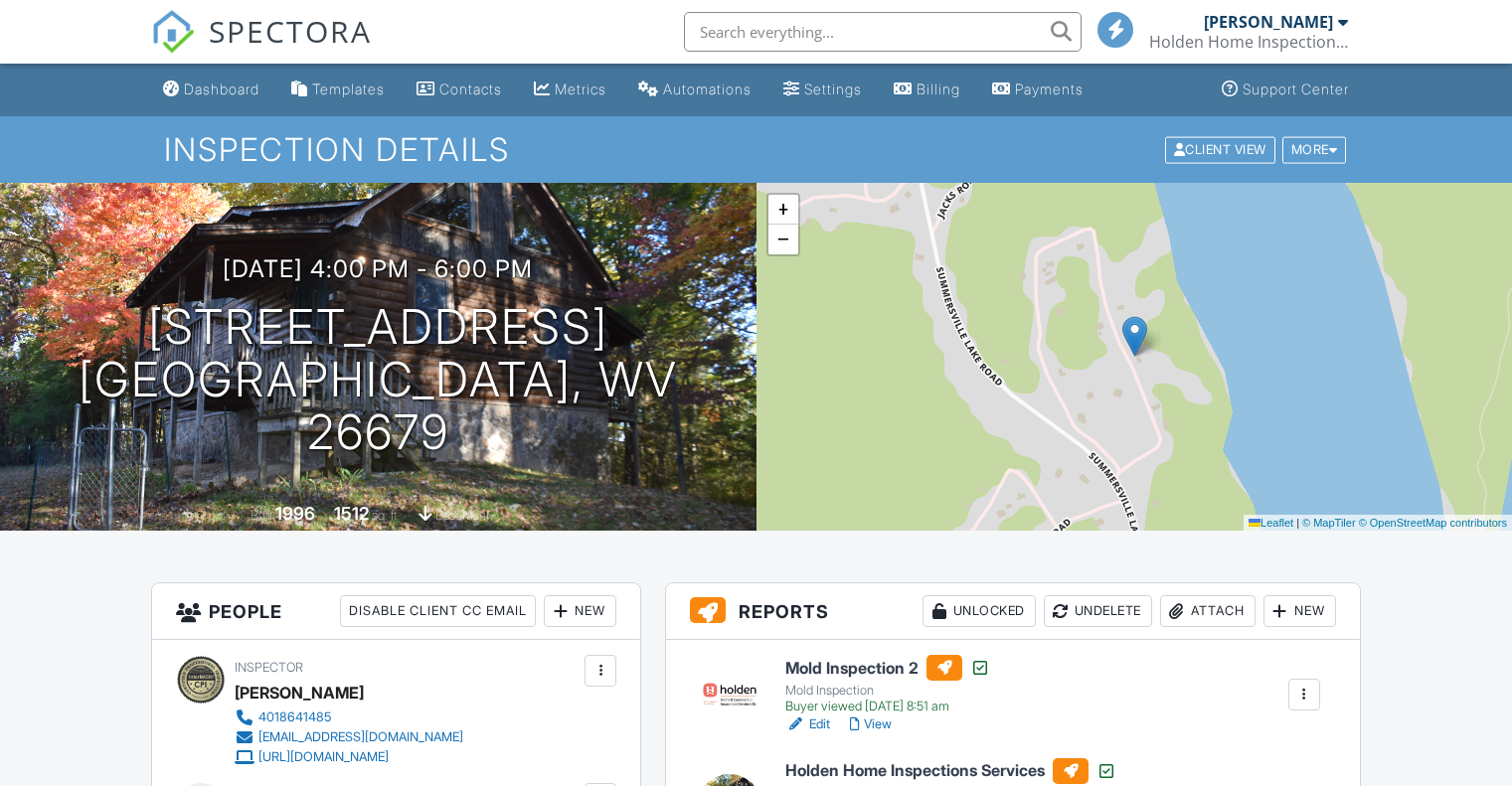 scroll, scrollTop: 0, scrollLeft: 0, axis: both 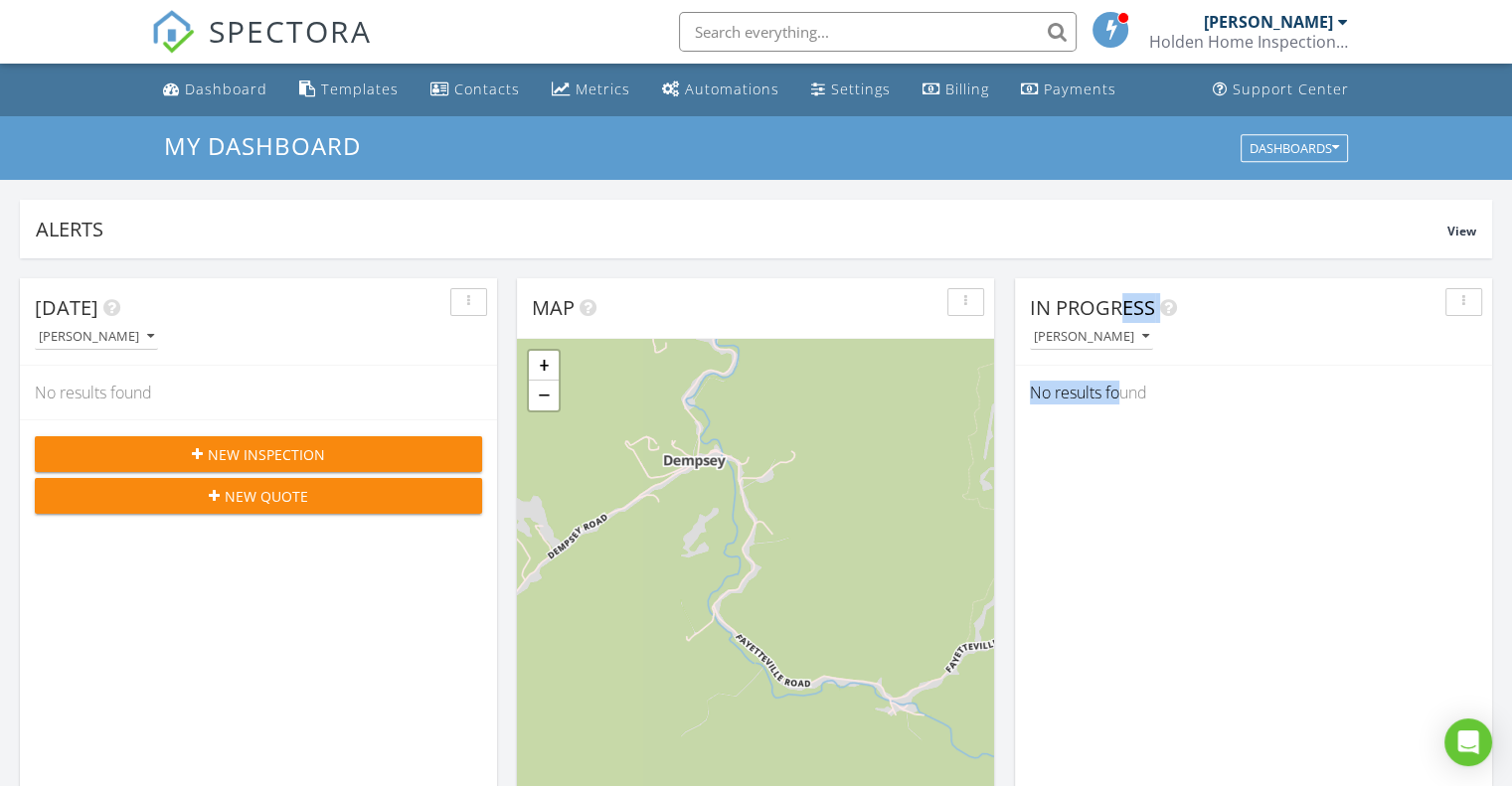 click on "In Progress
[PERSON_NAME]
No results found" at bounding box center (1254, 349) 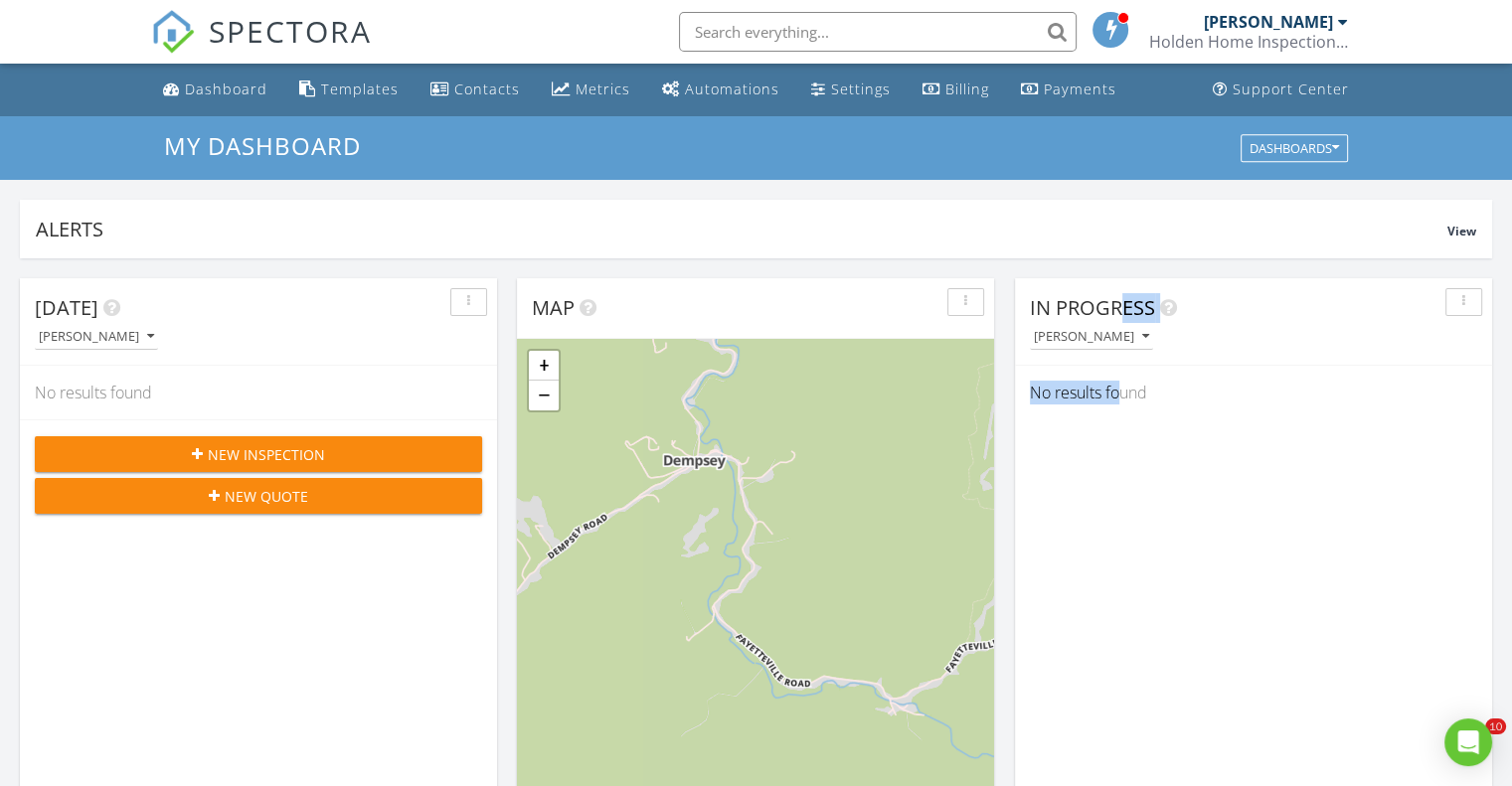 scroll, scrollTop: 176, scrollLeft: 0, axis: vertical 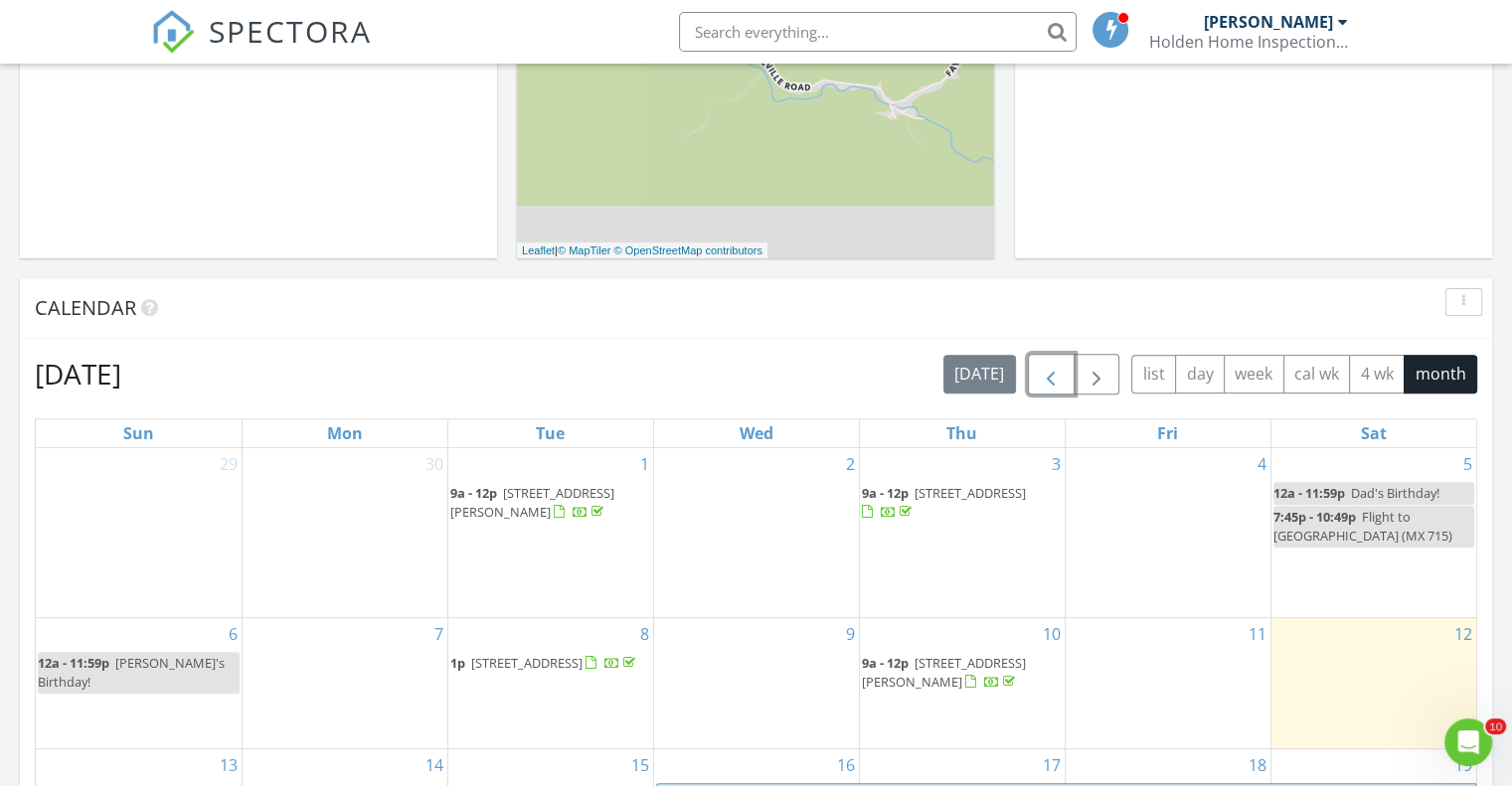 click at bounding box center [1051, 375] 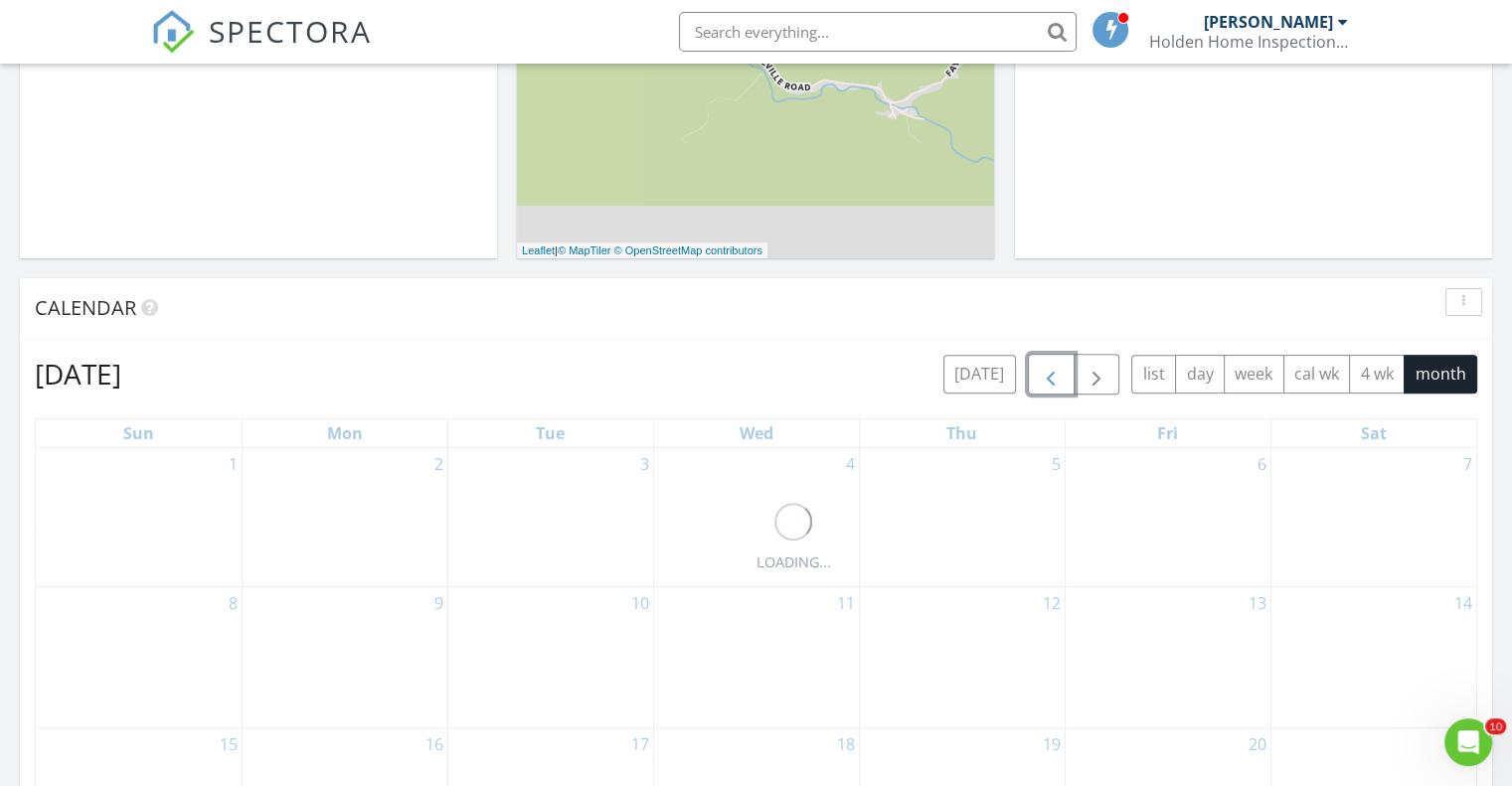 click at bounding box center [1051, 375] 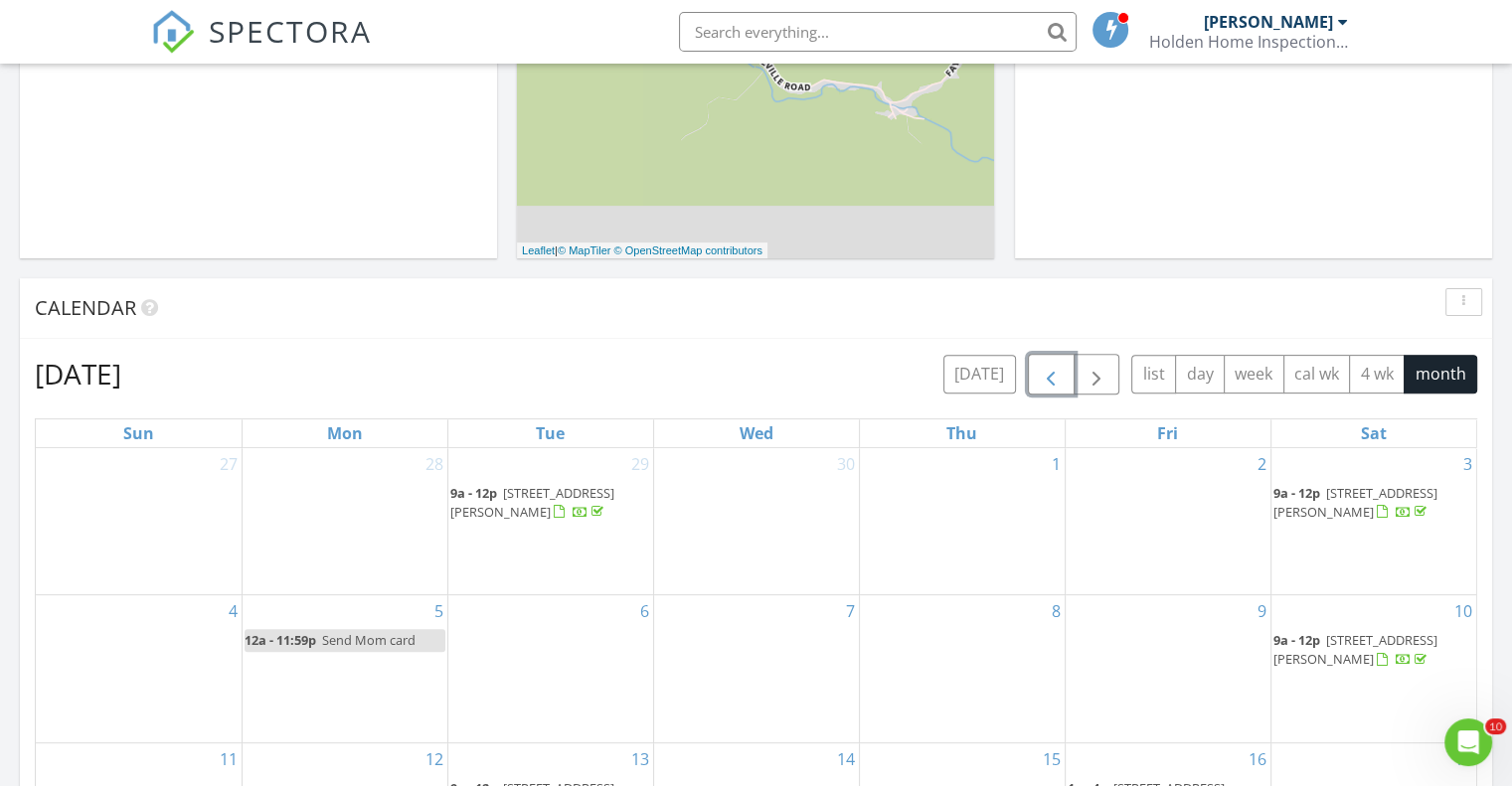 click at bounding box center (1051, 374) 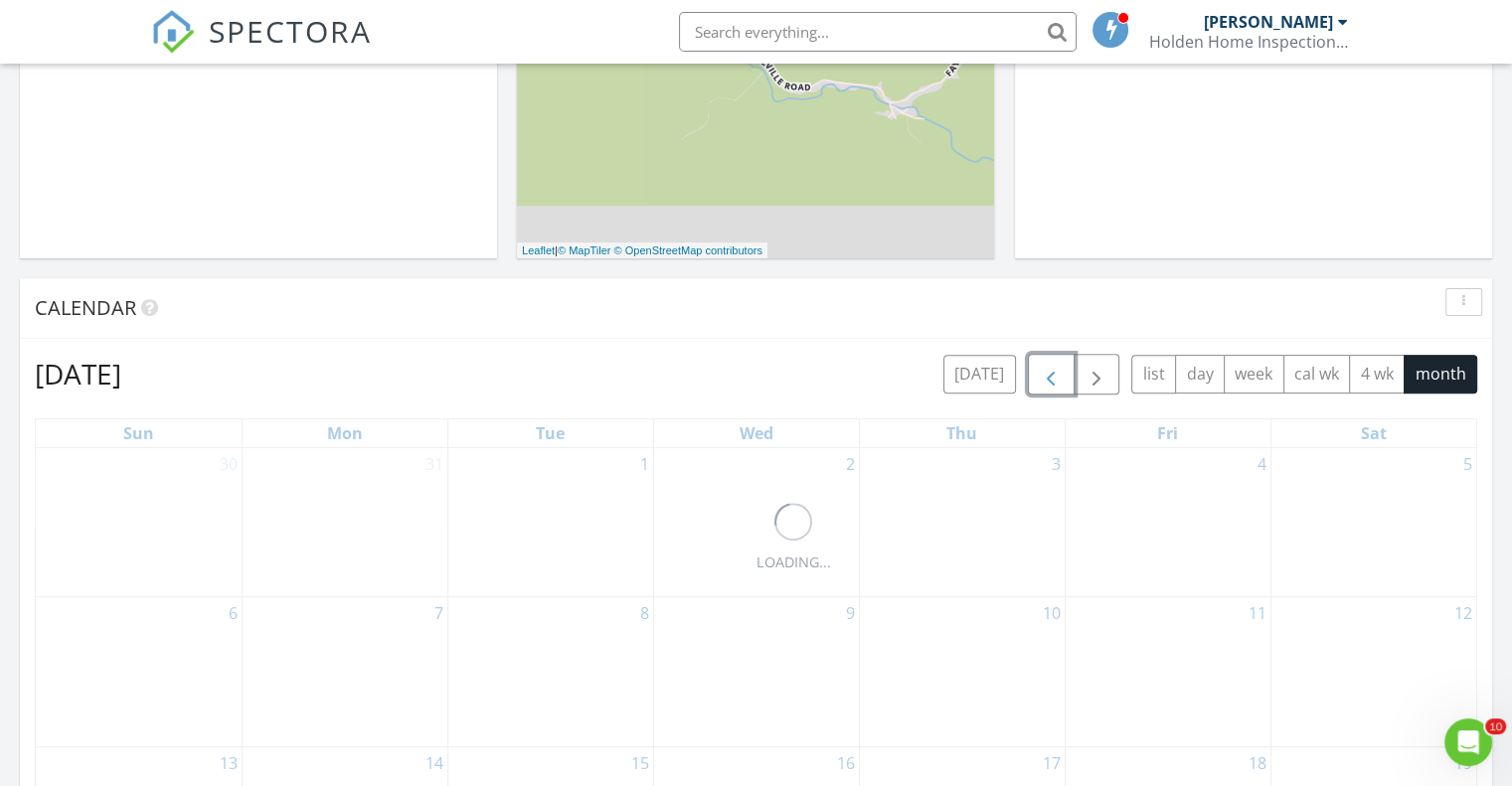 click at bounding box center (1051, 374) 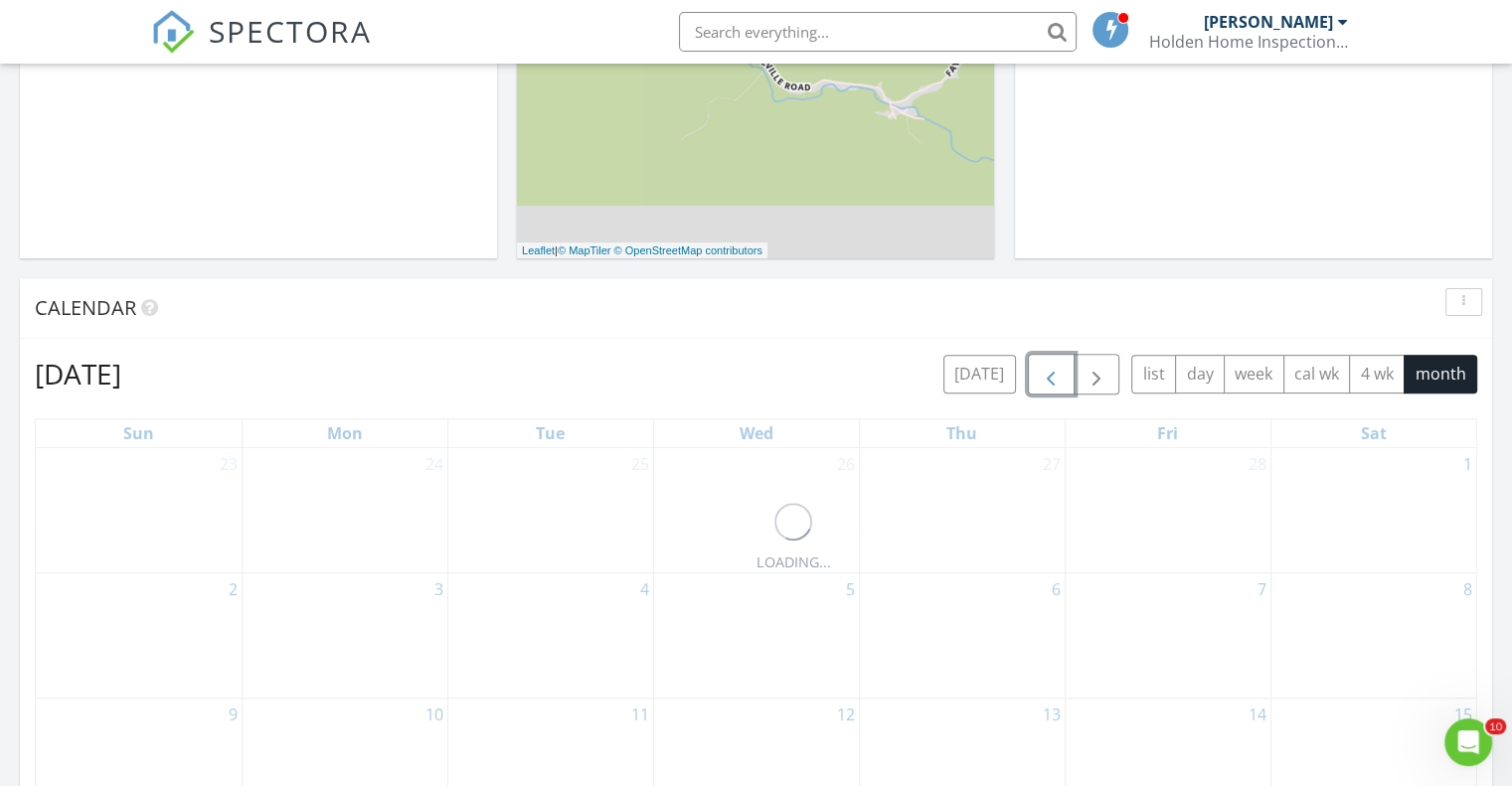 click at bounding box center (1051, 374) 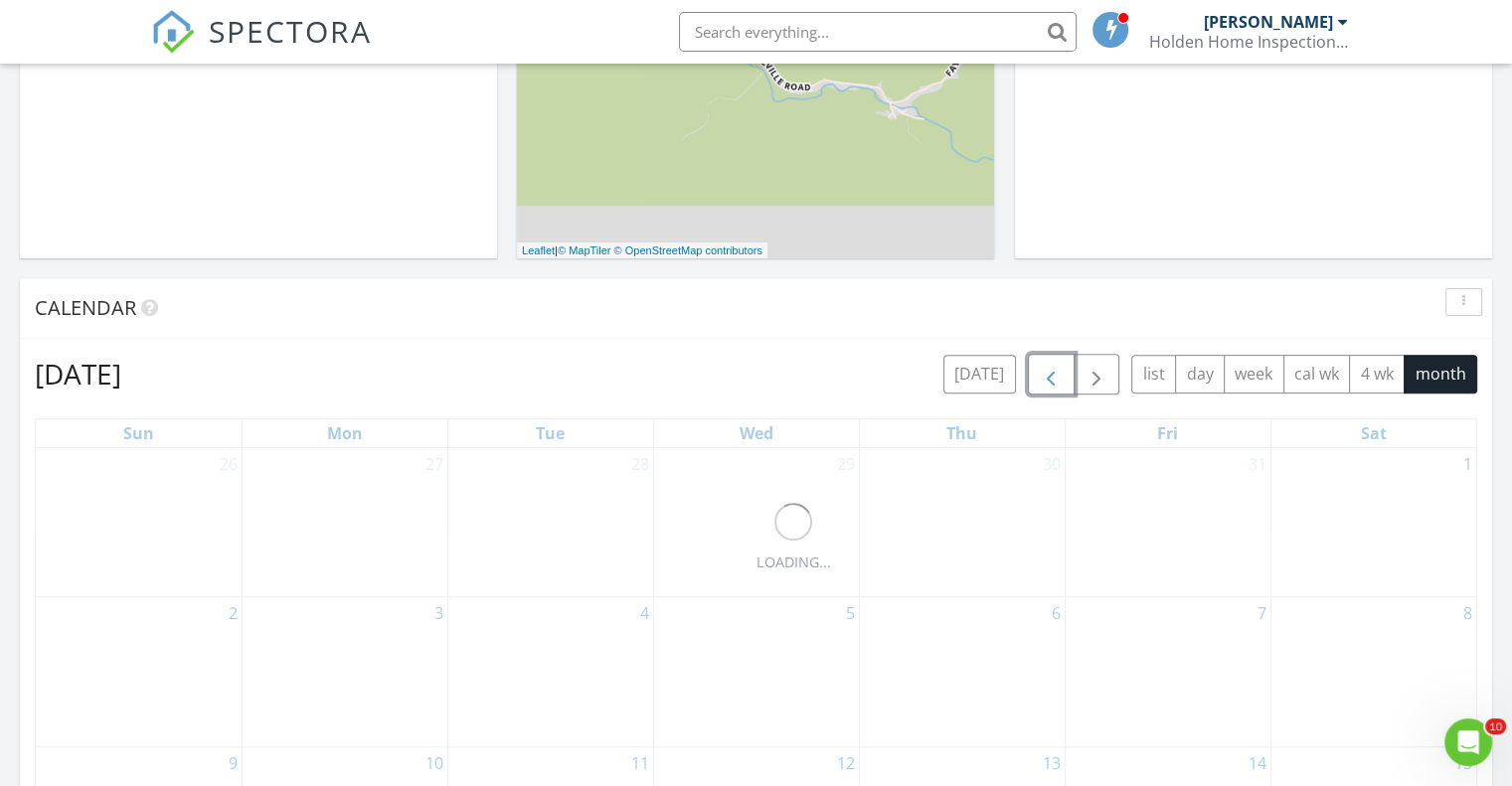 click at bounding box center (1051, 374) 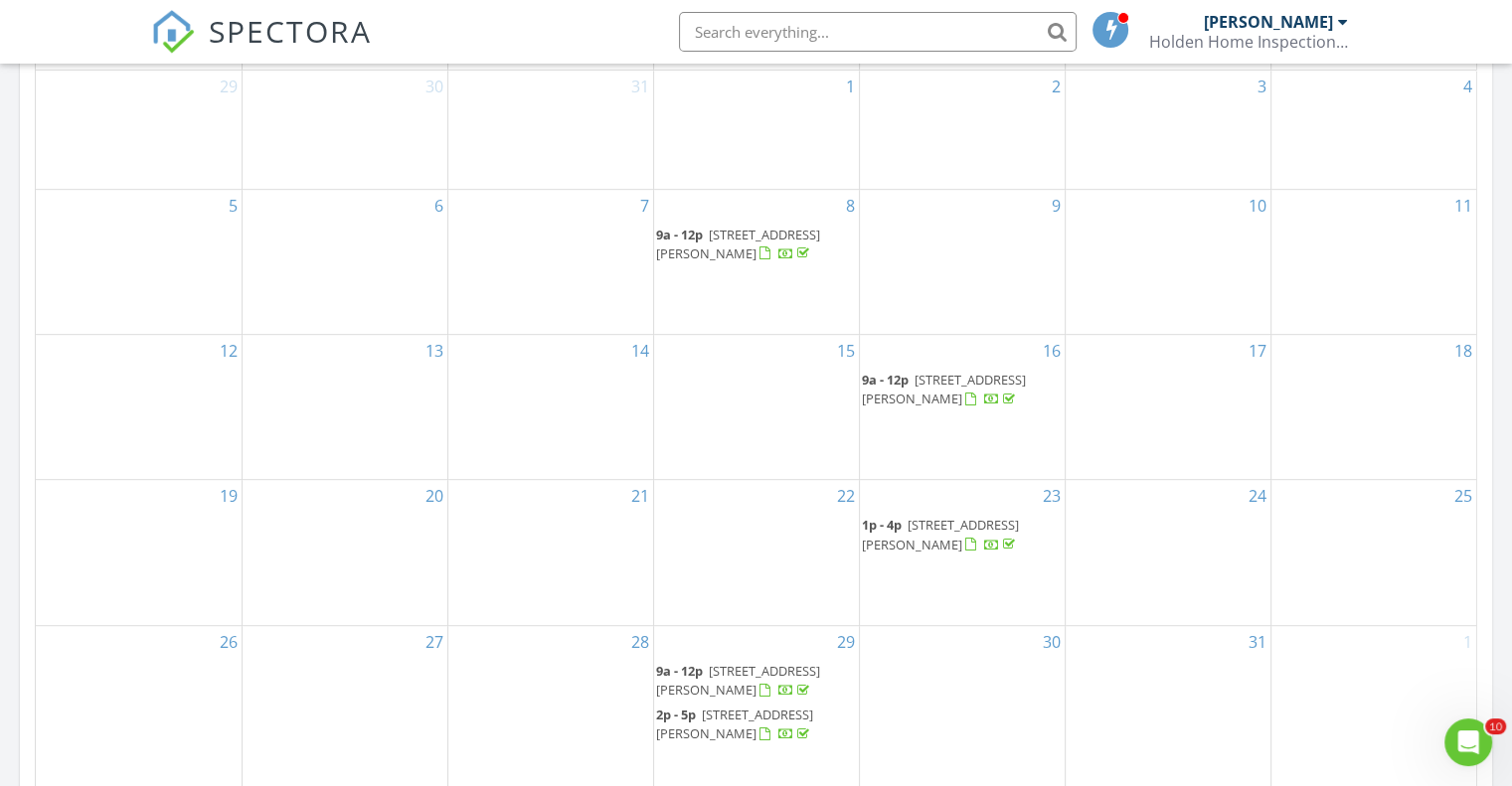 scroll, scrollTop: 994, scrollLeft: 0, axis: vertical 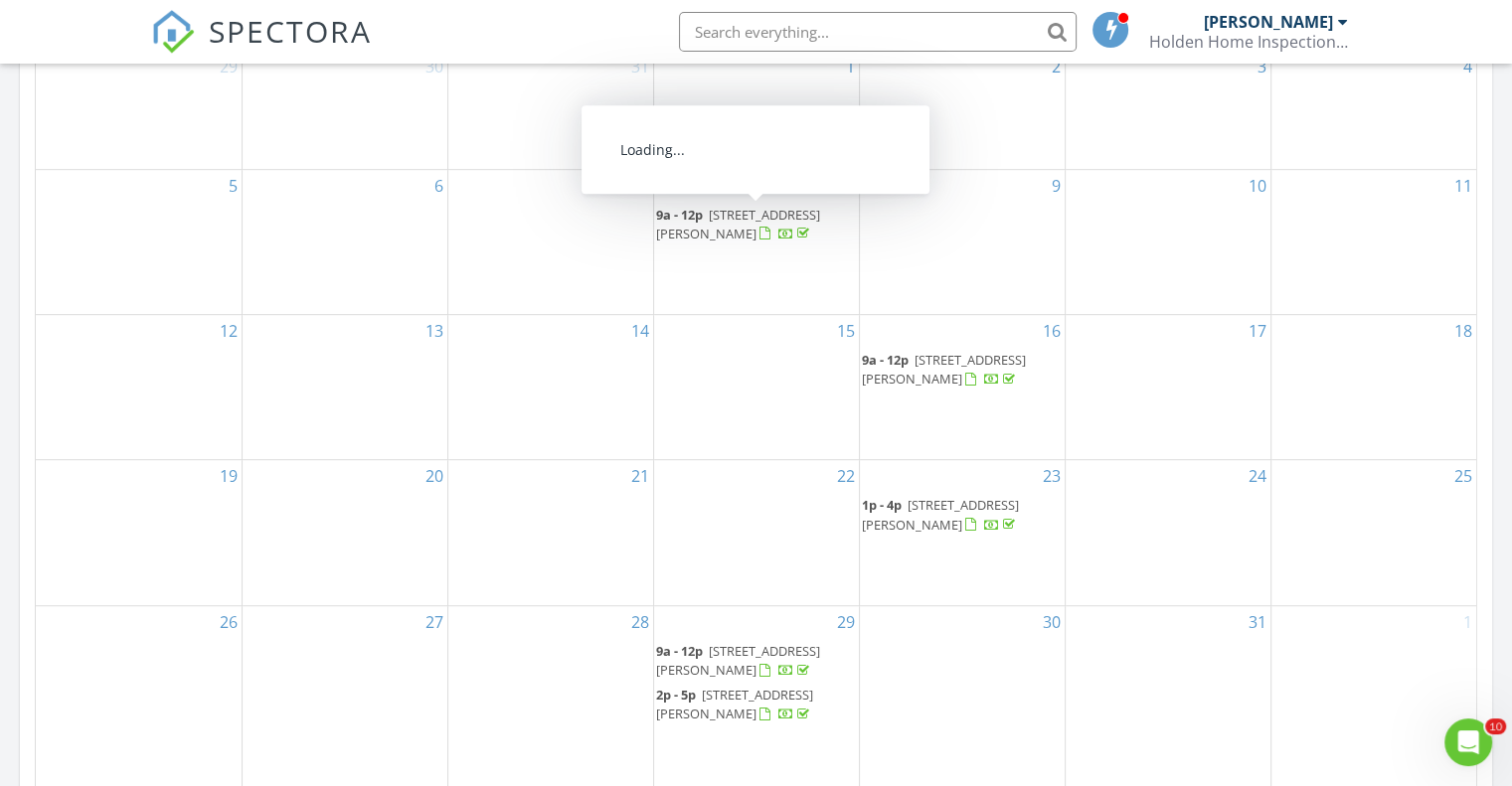 click on "204 Anderson St, Oak Hill 25901" at bounding box center (738, 224) 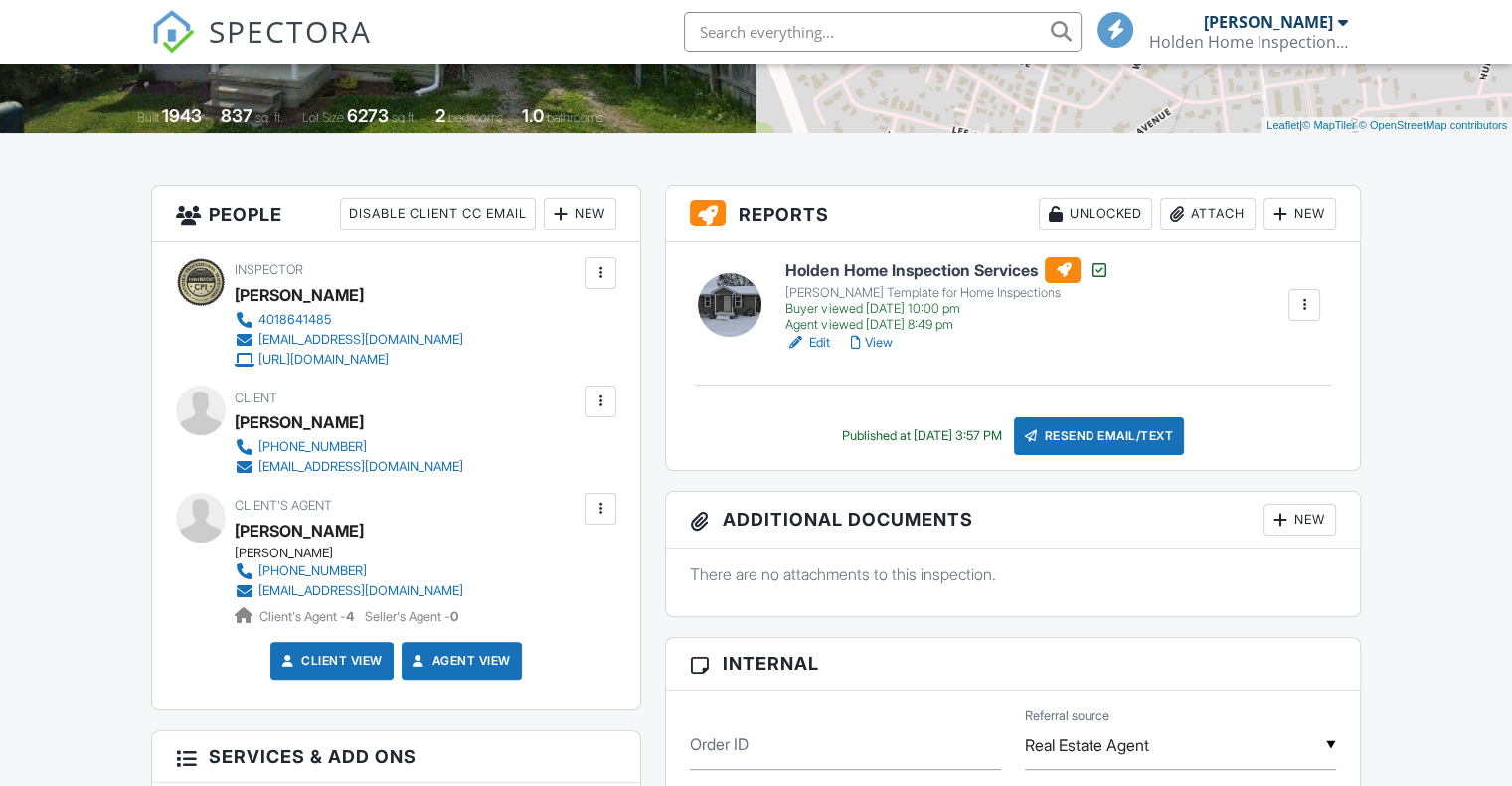 scroll, scrollTop: 397, scrollLeft: 0, axis: vertical 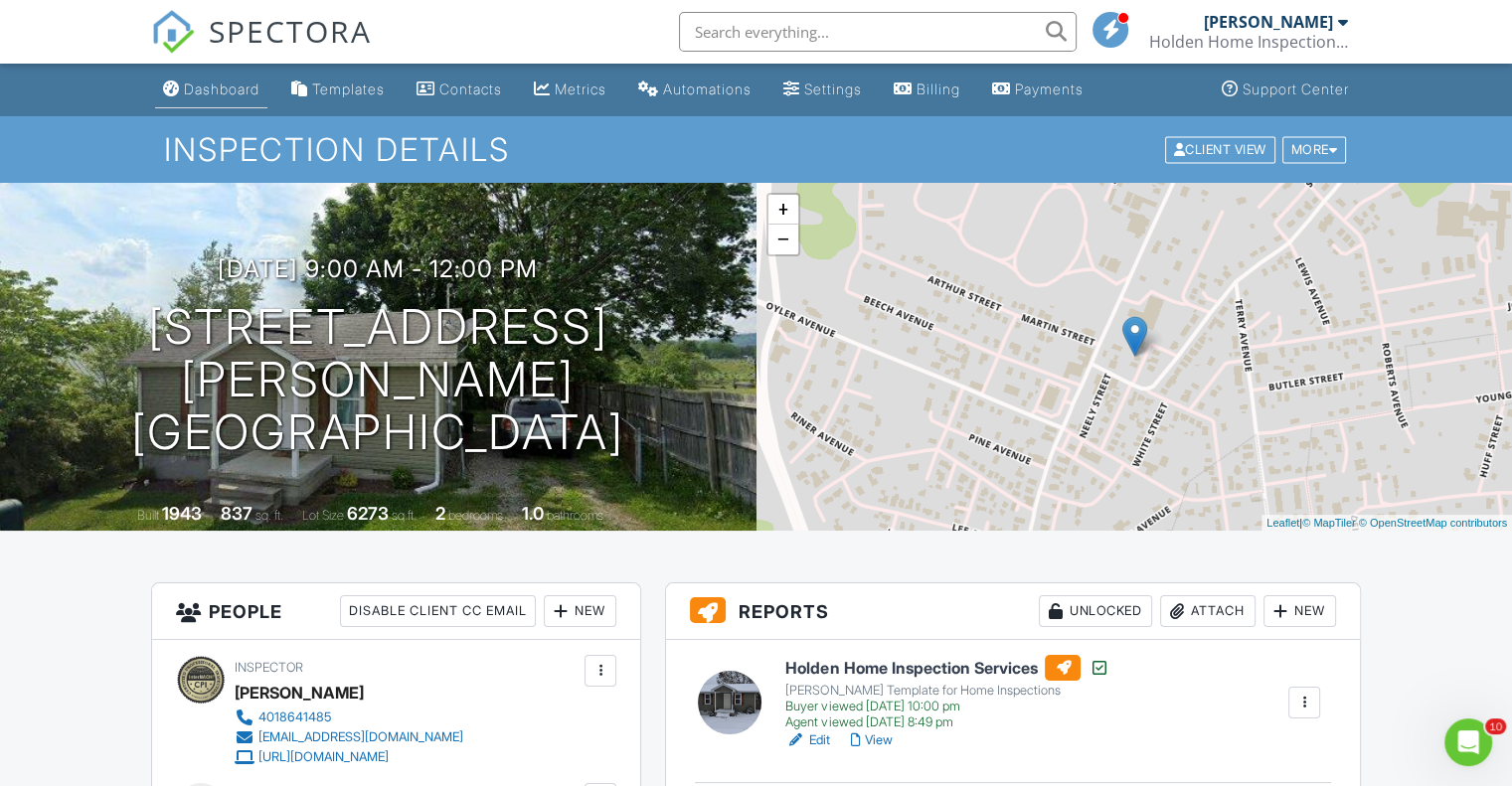 click on "Dashboard" at bounding box center (222, 88) 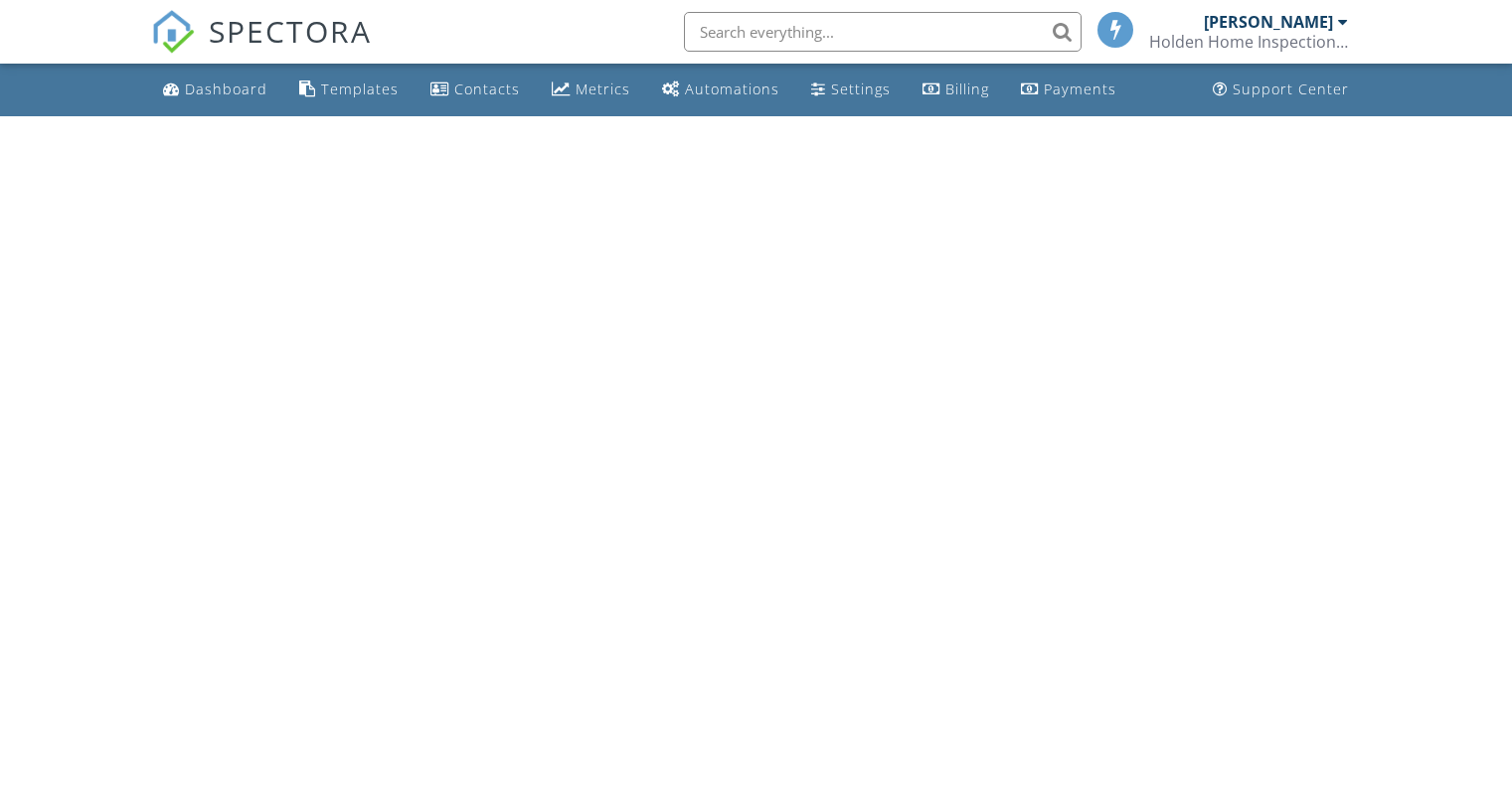 scroll, scrollTop: 0, scrollLeft: 0, axis: both 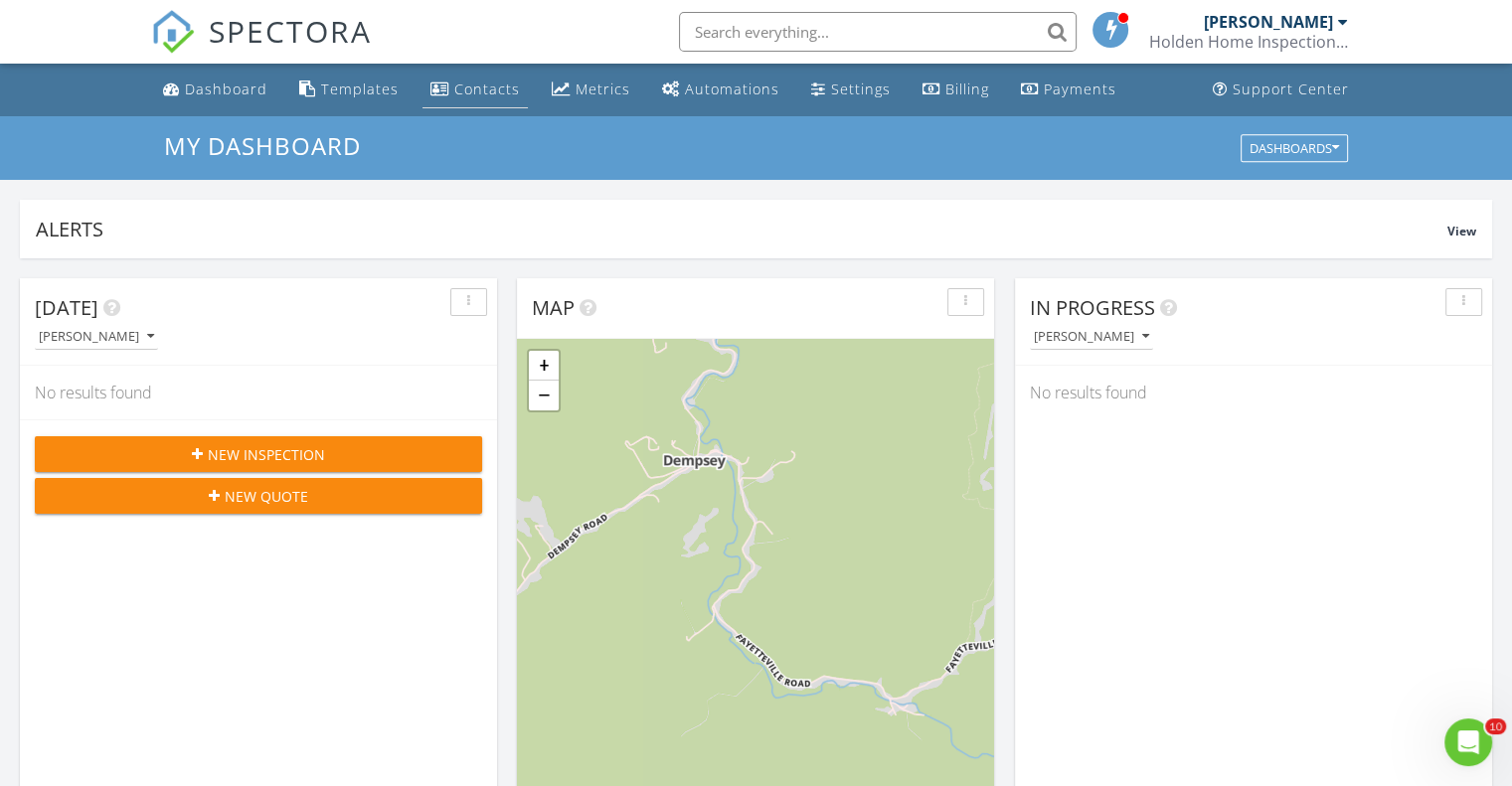 click on "Contacts" at bounding box center [487, 88] 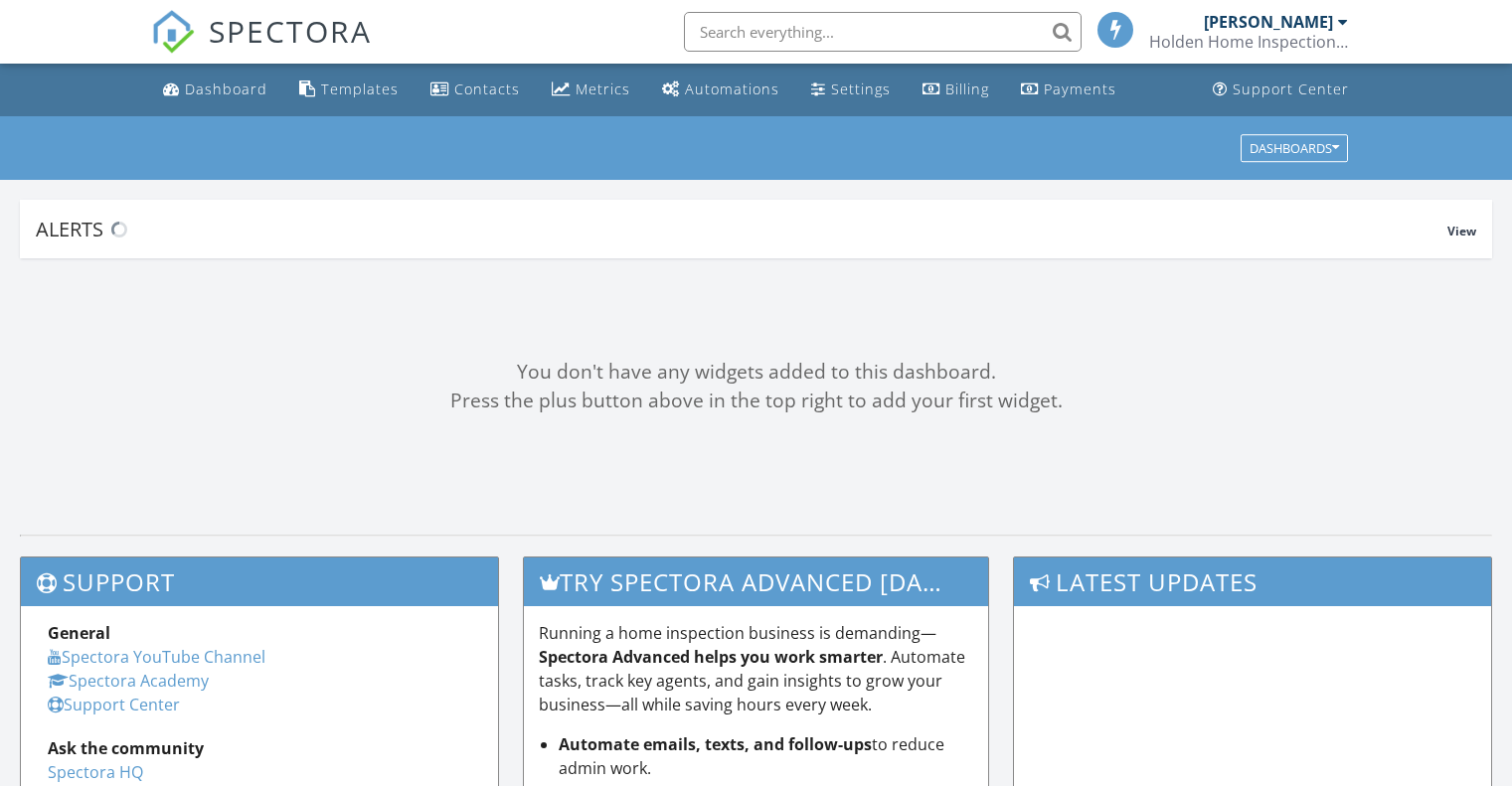 scroll, scrollTop: 0, scrollLeft: 0, axis: both 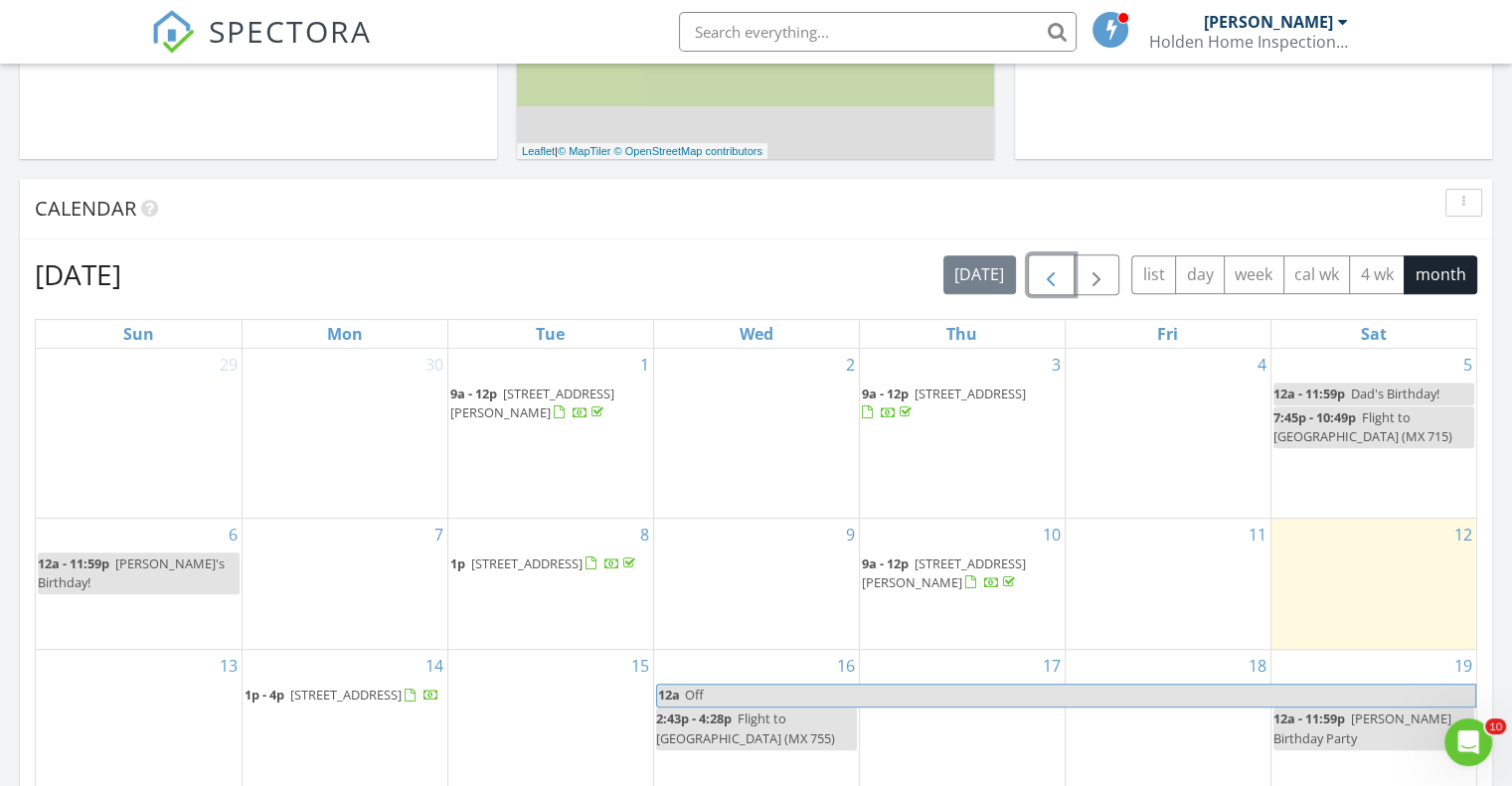 click at bounding box center [1051, 275] 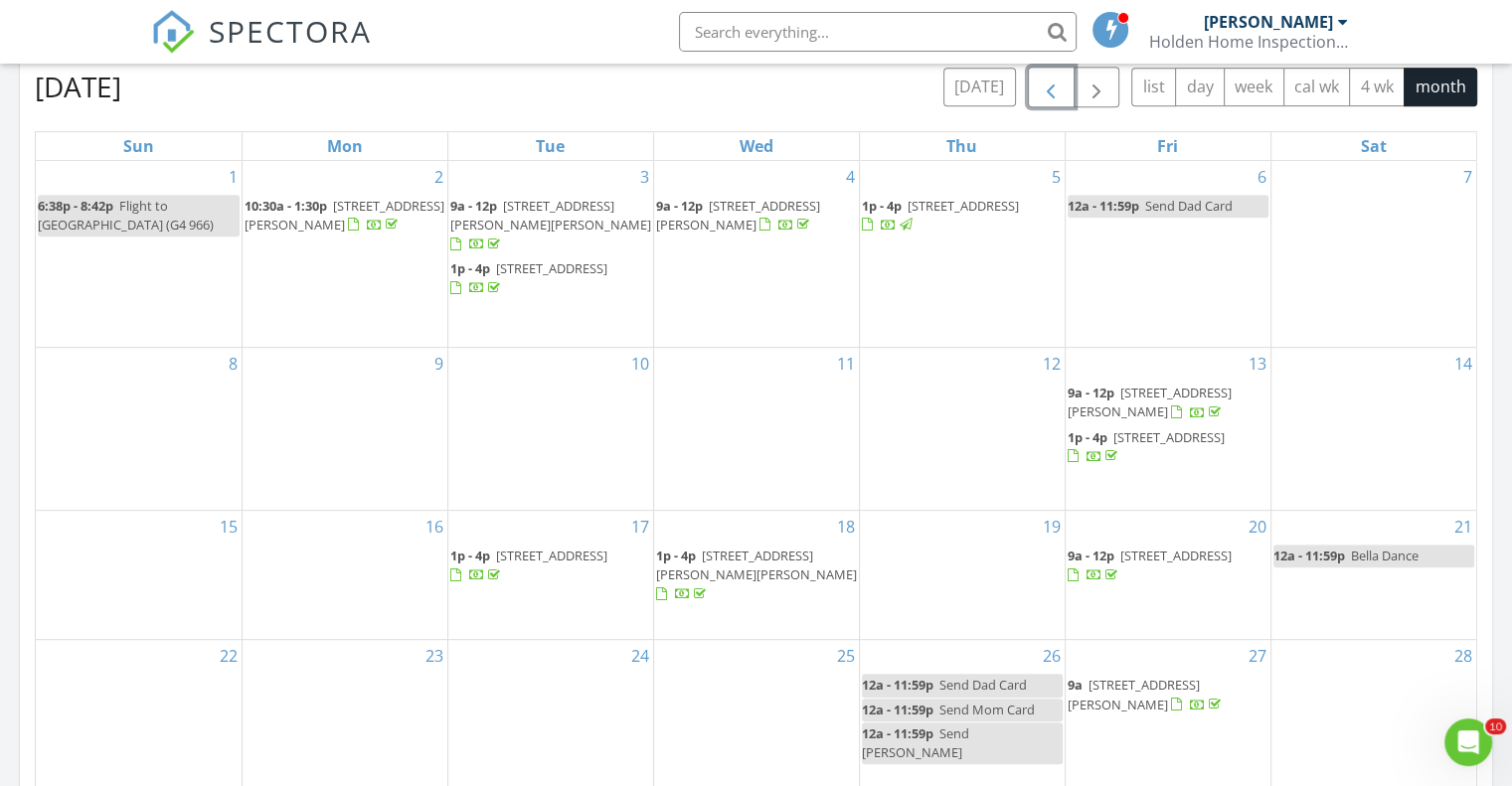 scroll, scrollTop: 894, scrollLeft: 0, axis: vertical 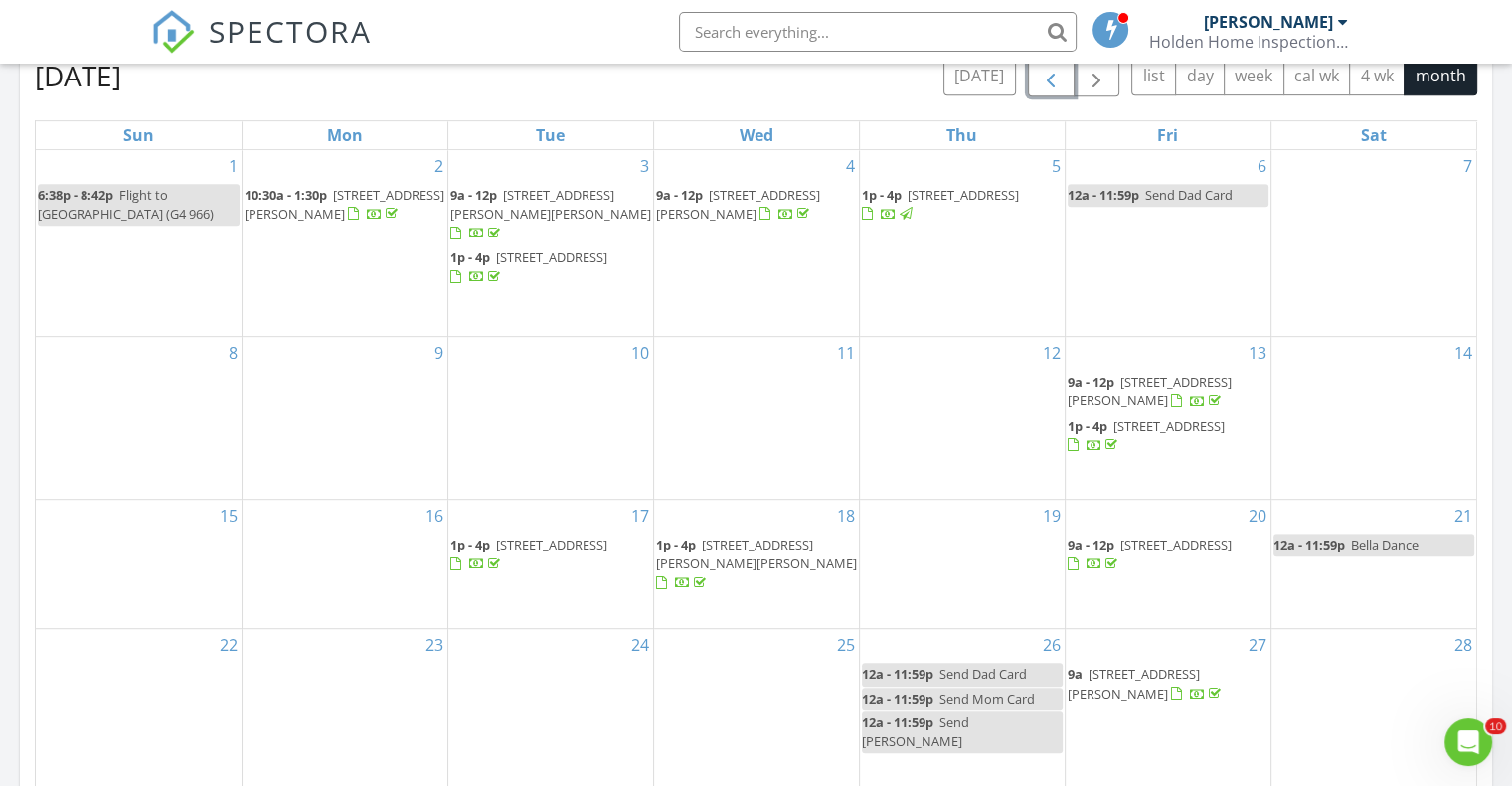 click on "302 Massey St, Beckley 25801" at bounding box center [551, 204] 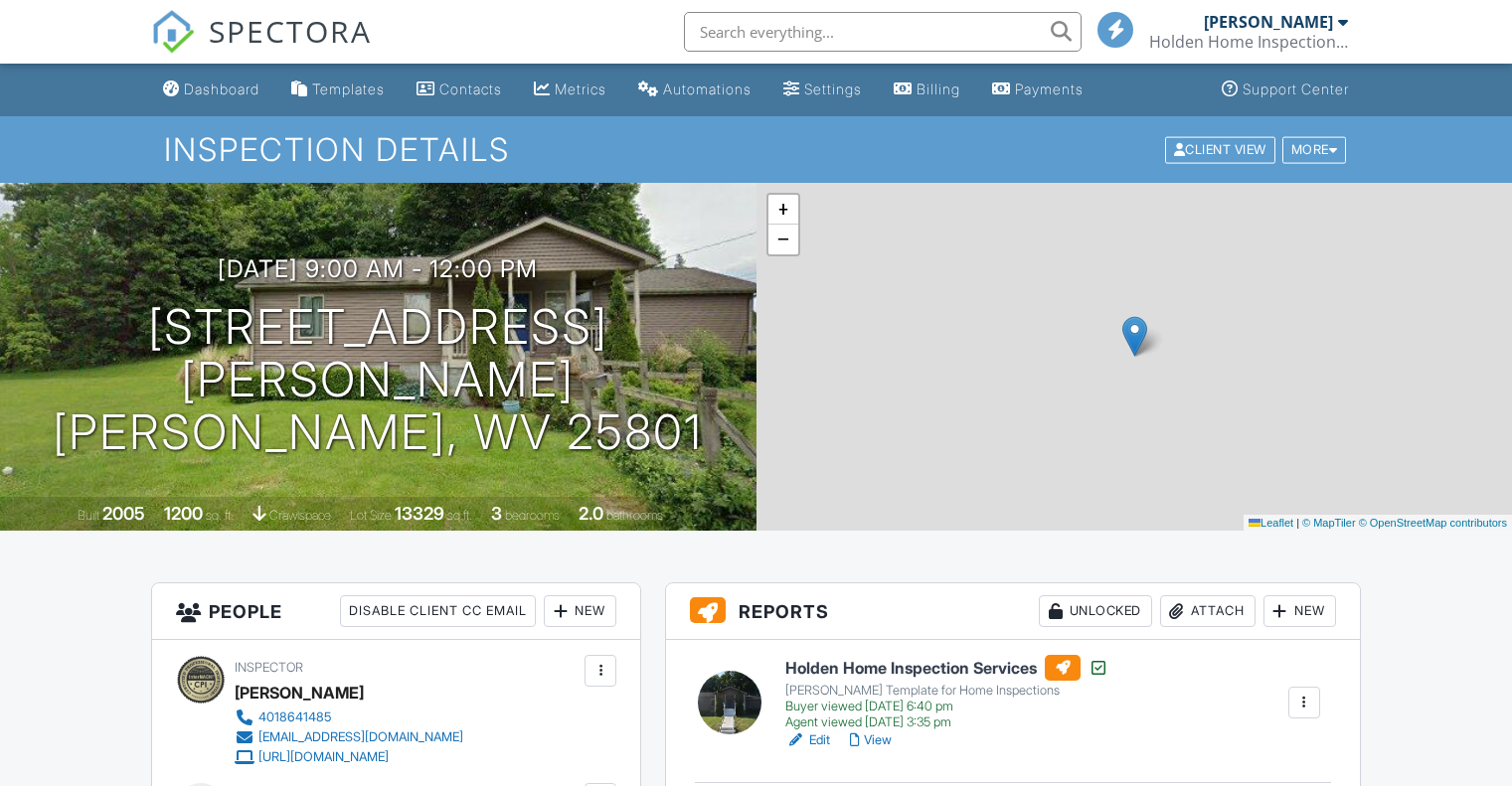 scroll, scrollTop: 0, scrollLeft: 0, axis: both 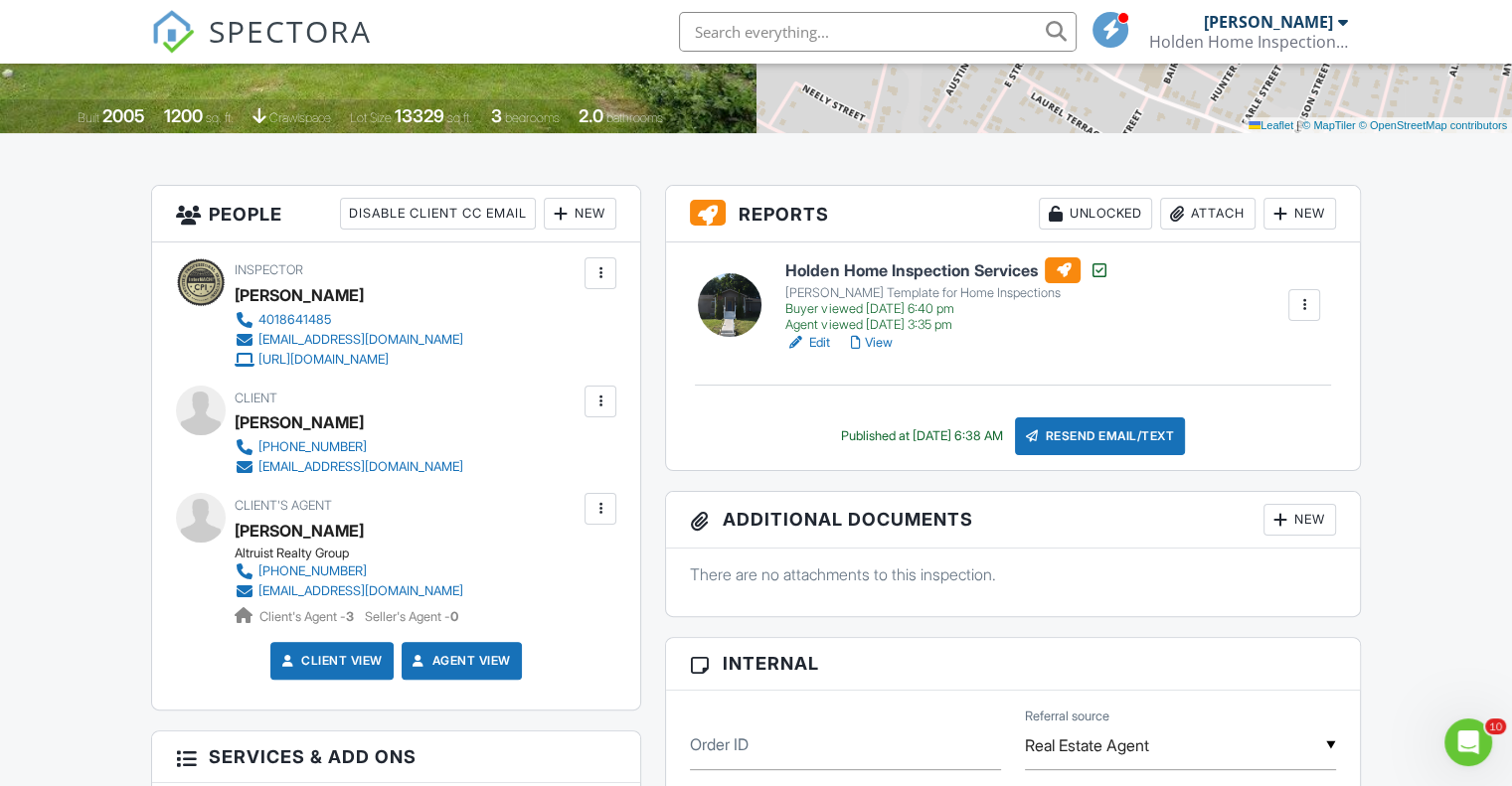 click on "Client's Agent
Katie Williams
Altruist Realty Group
304-575-2166
khurd07@yahoo.com
Client's Agent -
3
Seller's Agent -
0" at bounding box center (396, 559) 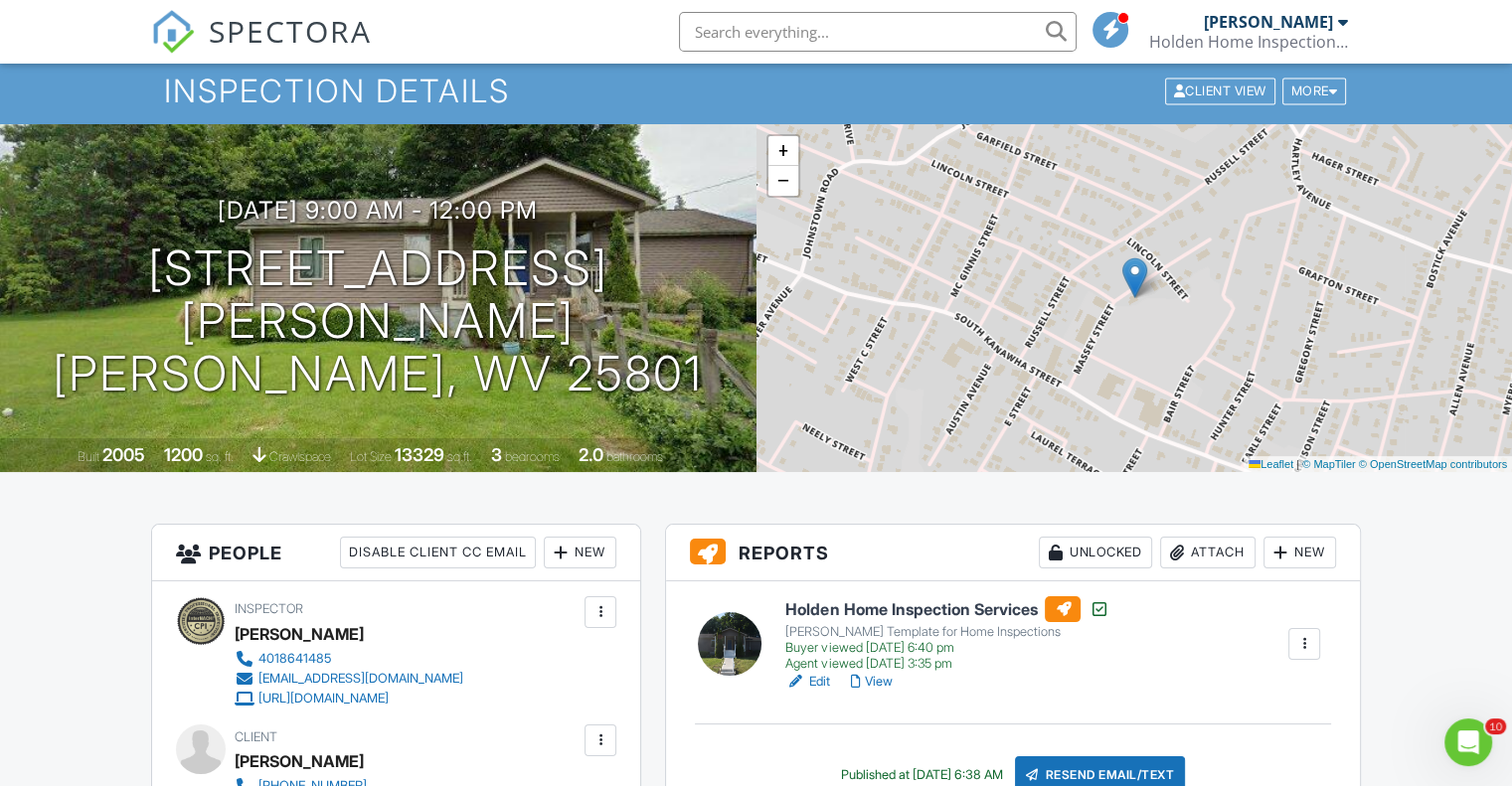 scroll, scrollTop: 0, scrollLeft: 0, axis: both 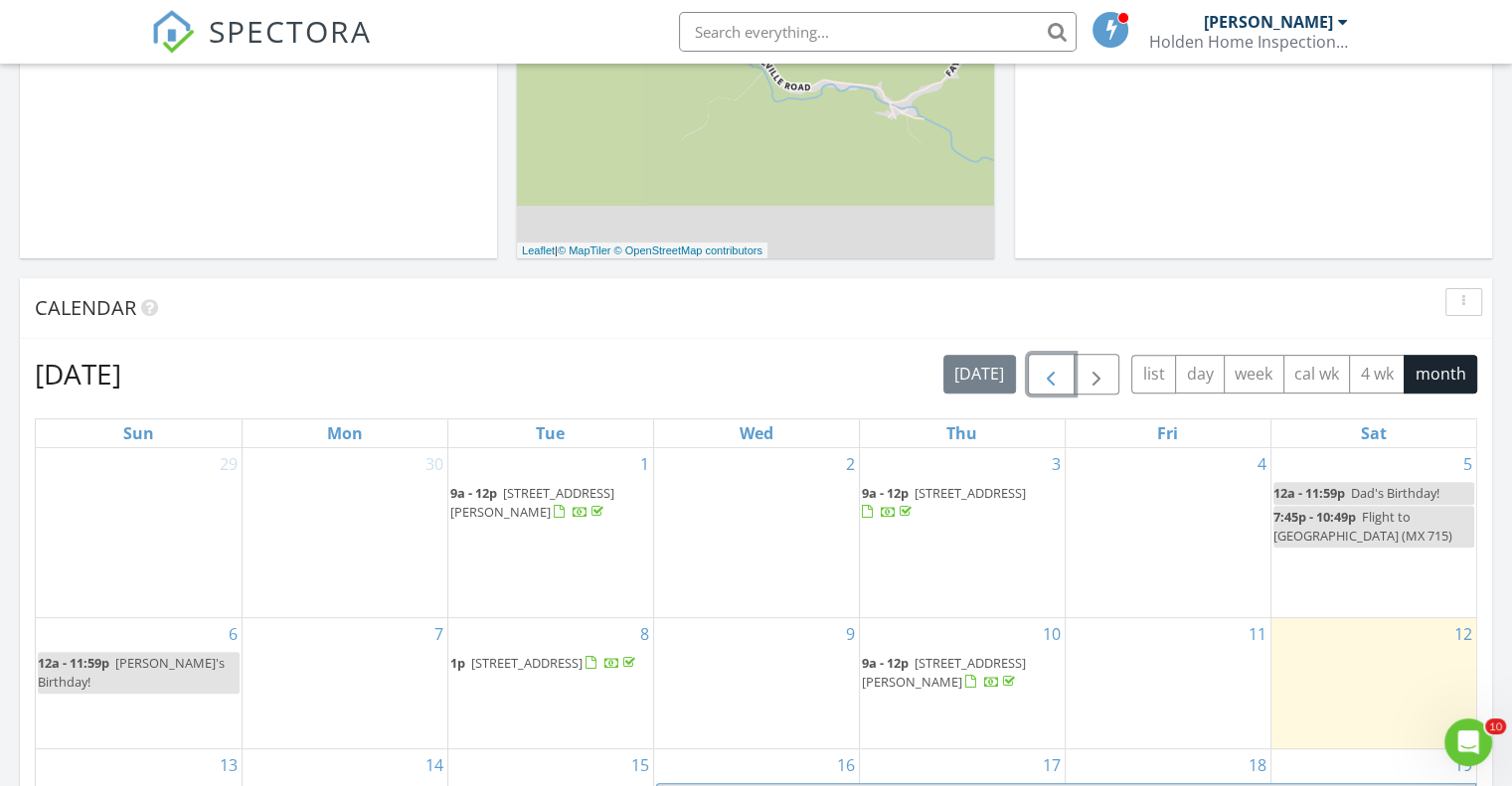 click at bounding box center [1051, 375] 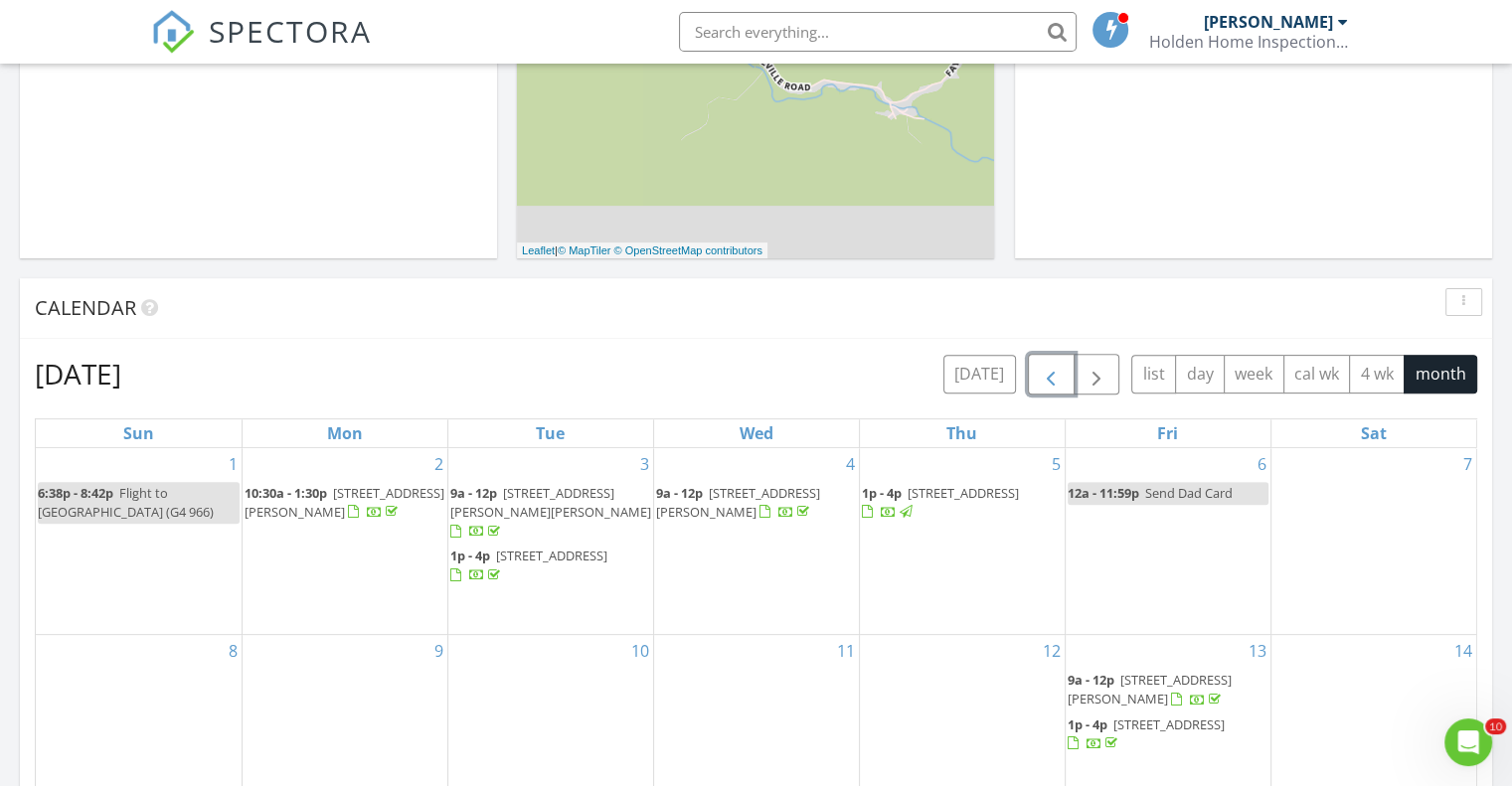 click at bounding box center [1051, 375] 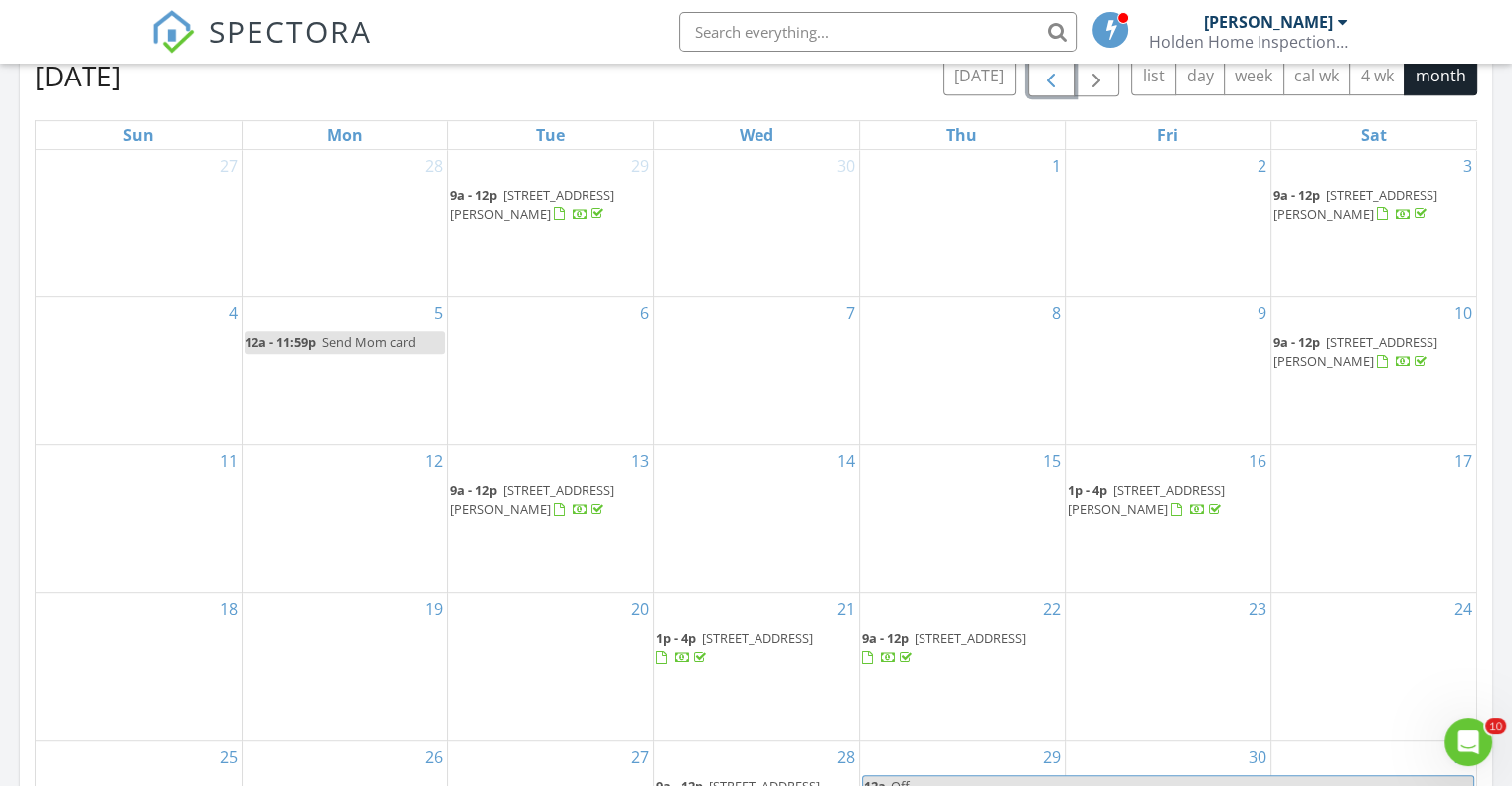 scroll, scrollTop: 795, scrollLeft: 0, axis: vertical 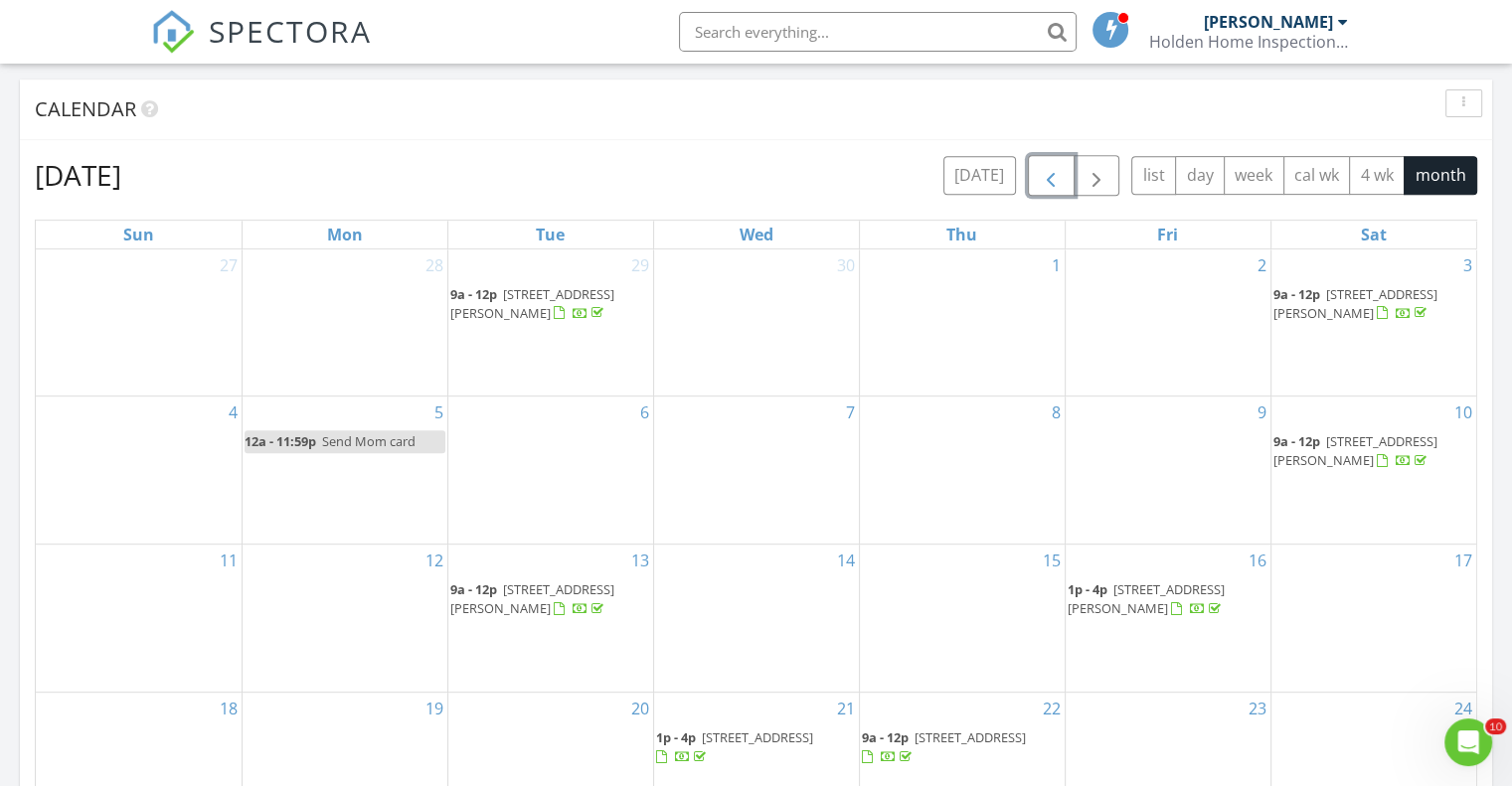 click at bounding box center [1051, 176] 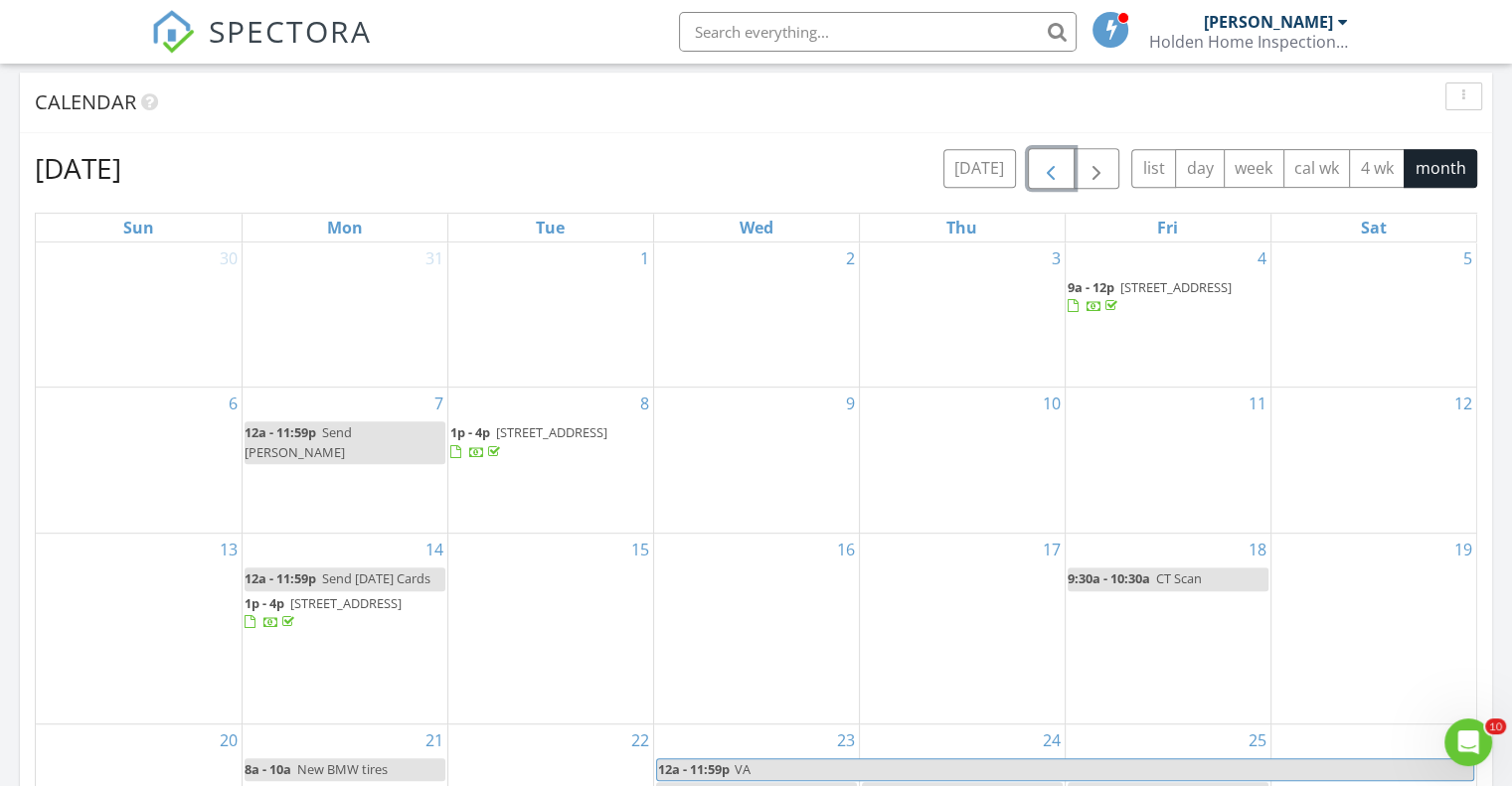 scroll, scrollTop: 696, scrollLeft: 0, axis: vertical 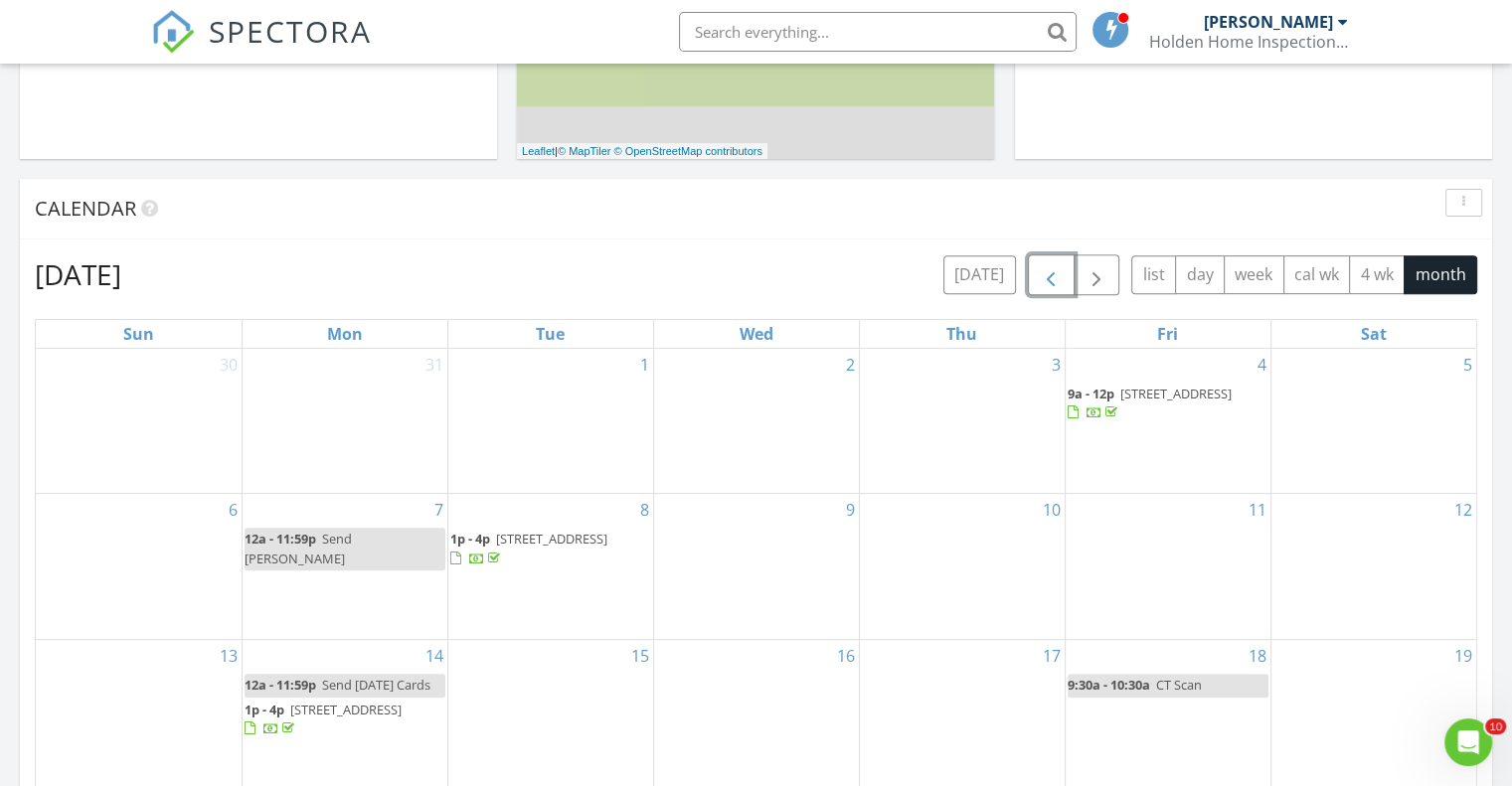 click at bounding box center [1051, 275] 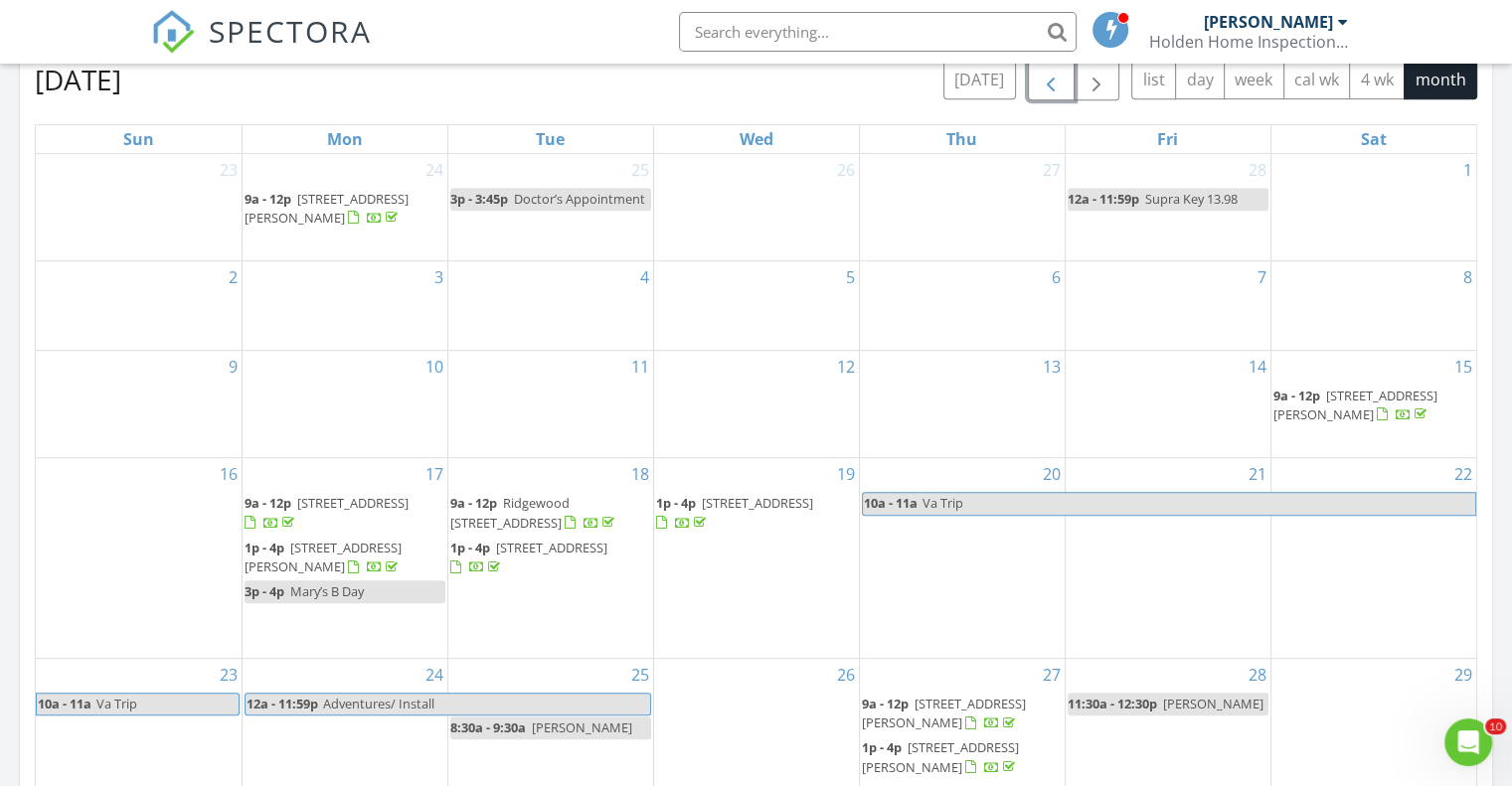 scroll, scrollTop: 1192, scrollLeft: 0, axis: vertical 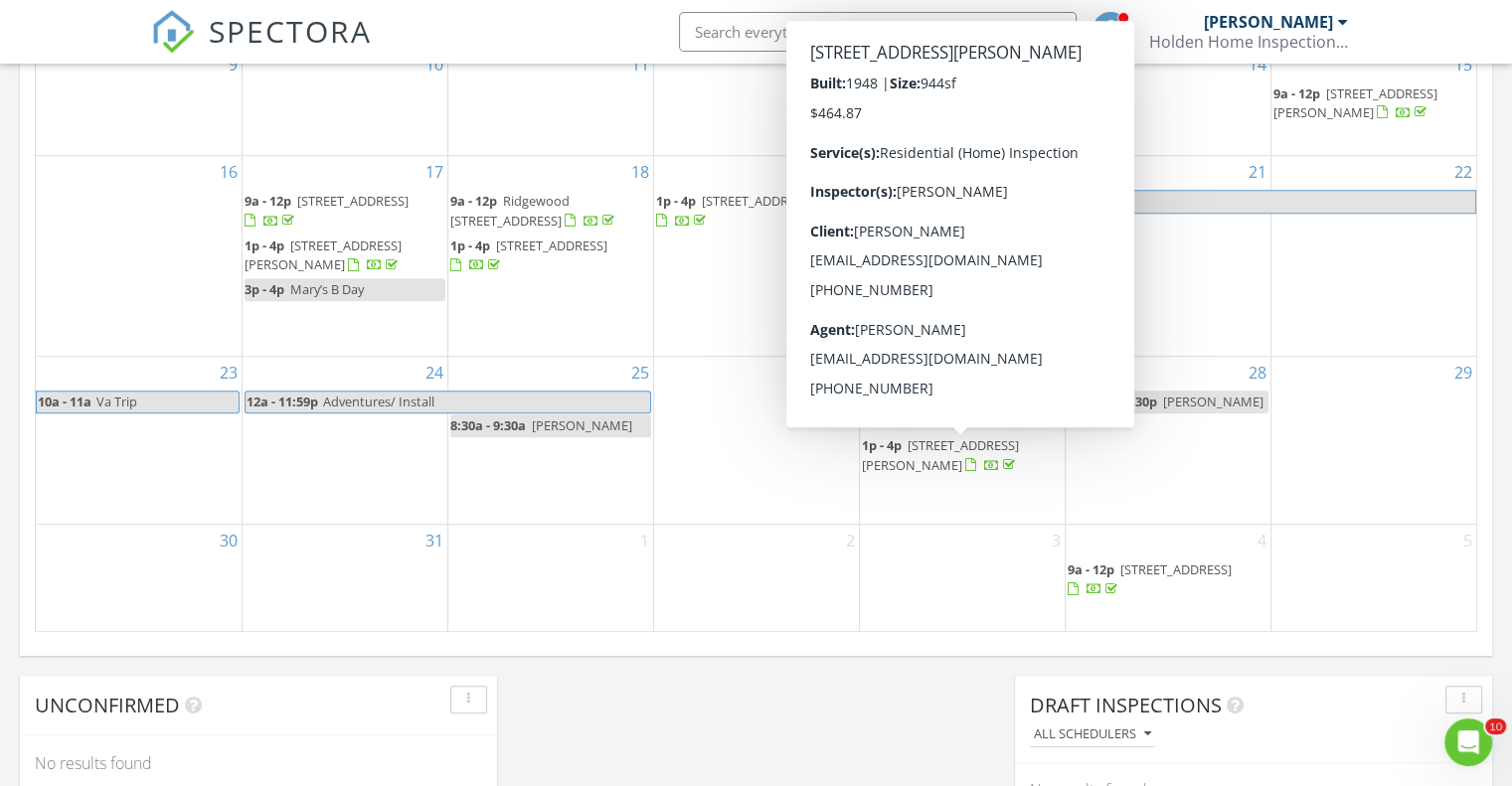 click on "542 Terry Ave, Oak Hill 25901" at bounding box center (940, 454) 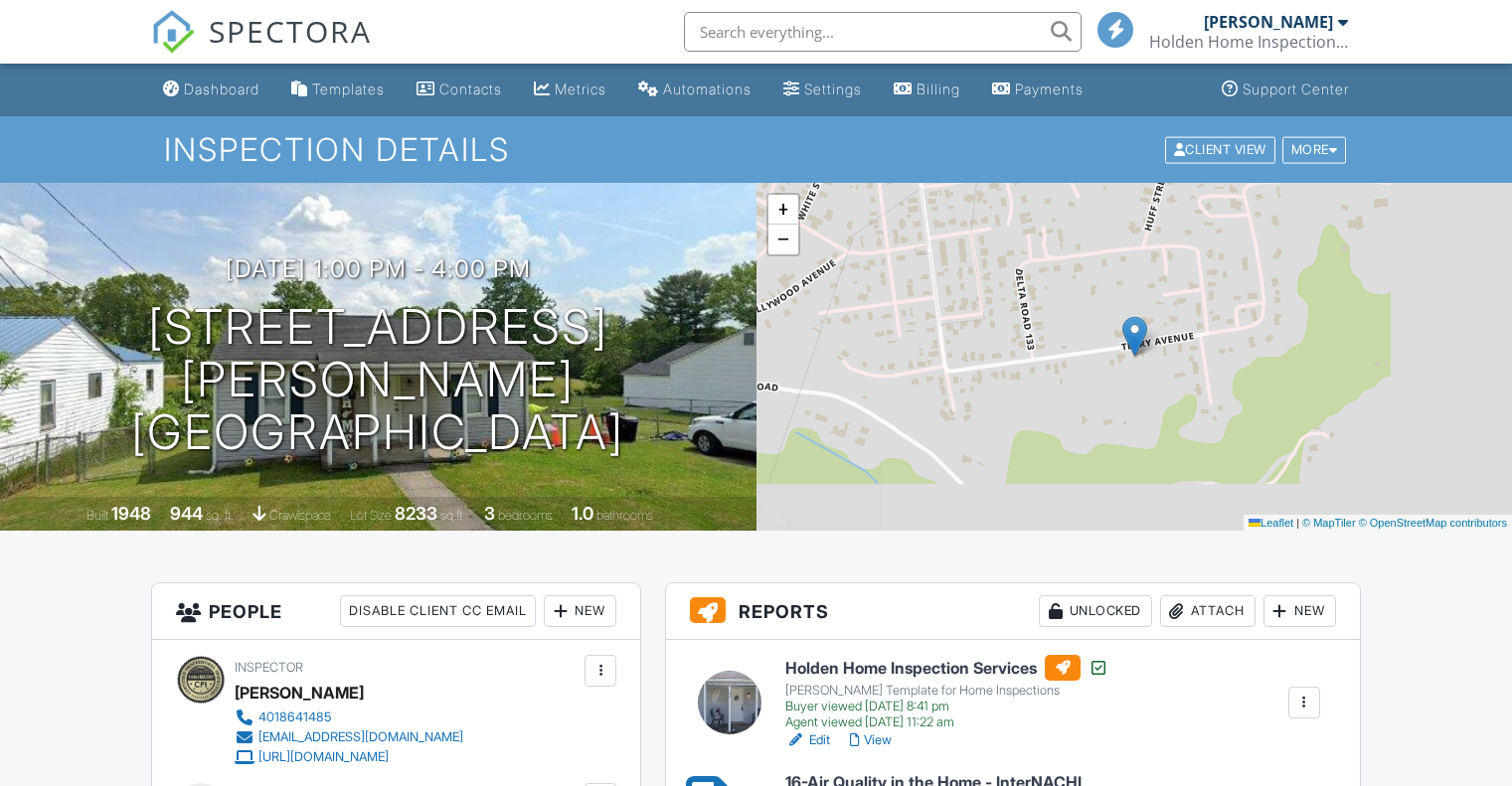 scroll, scrollTop: 397, scrollLeft: 0, axis: vertical 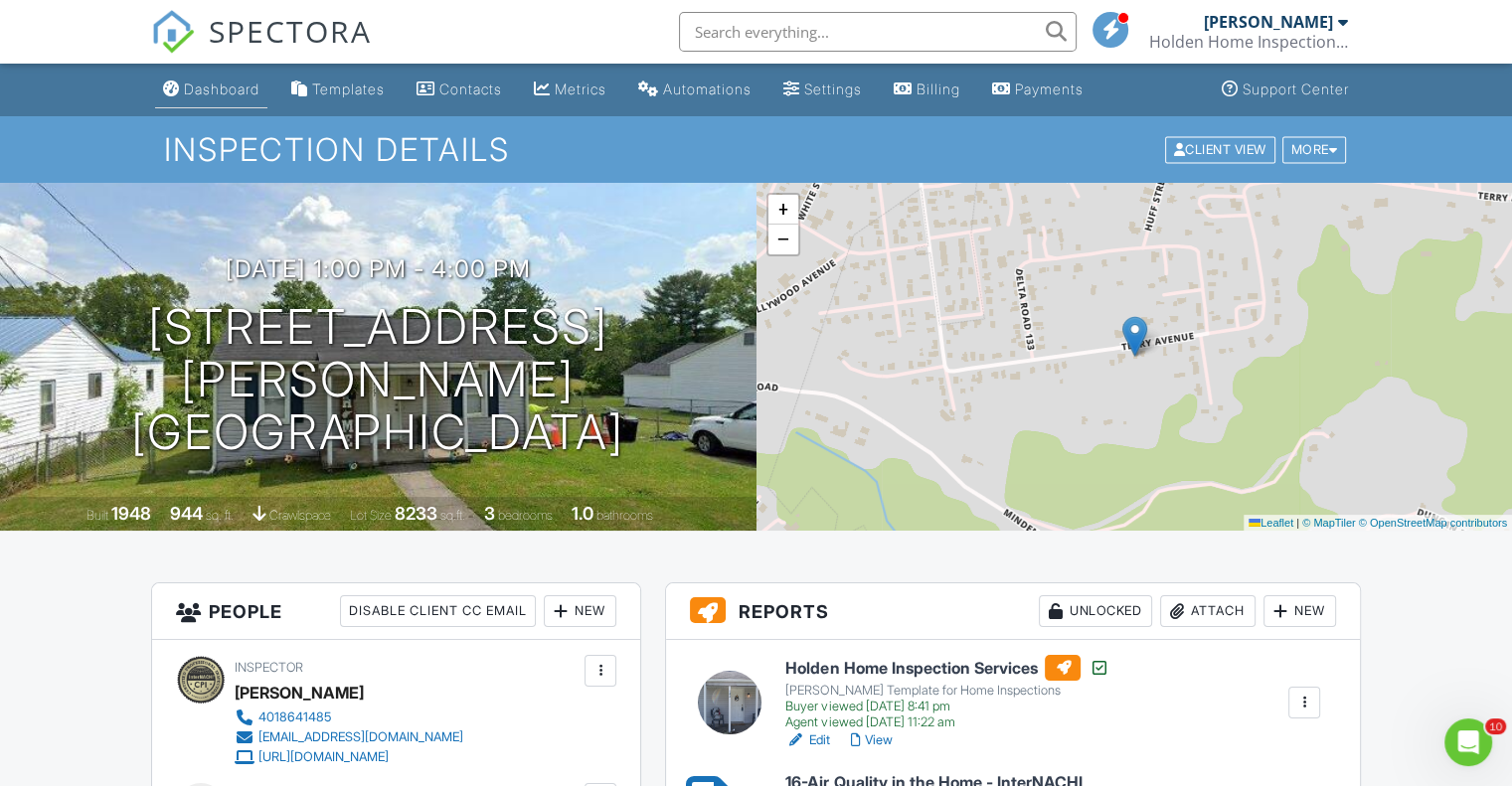click on "Dashboard" at bounding box center (222, 88) 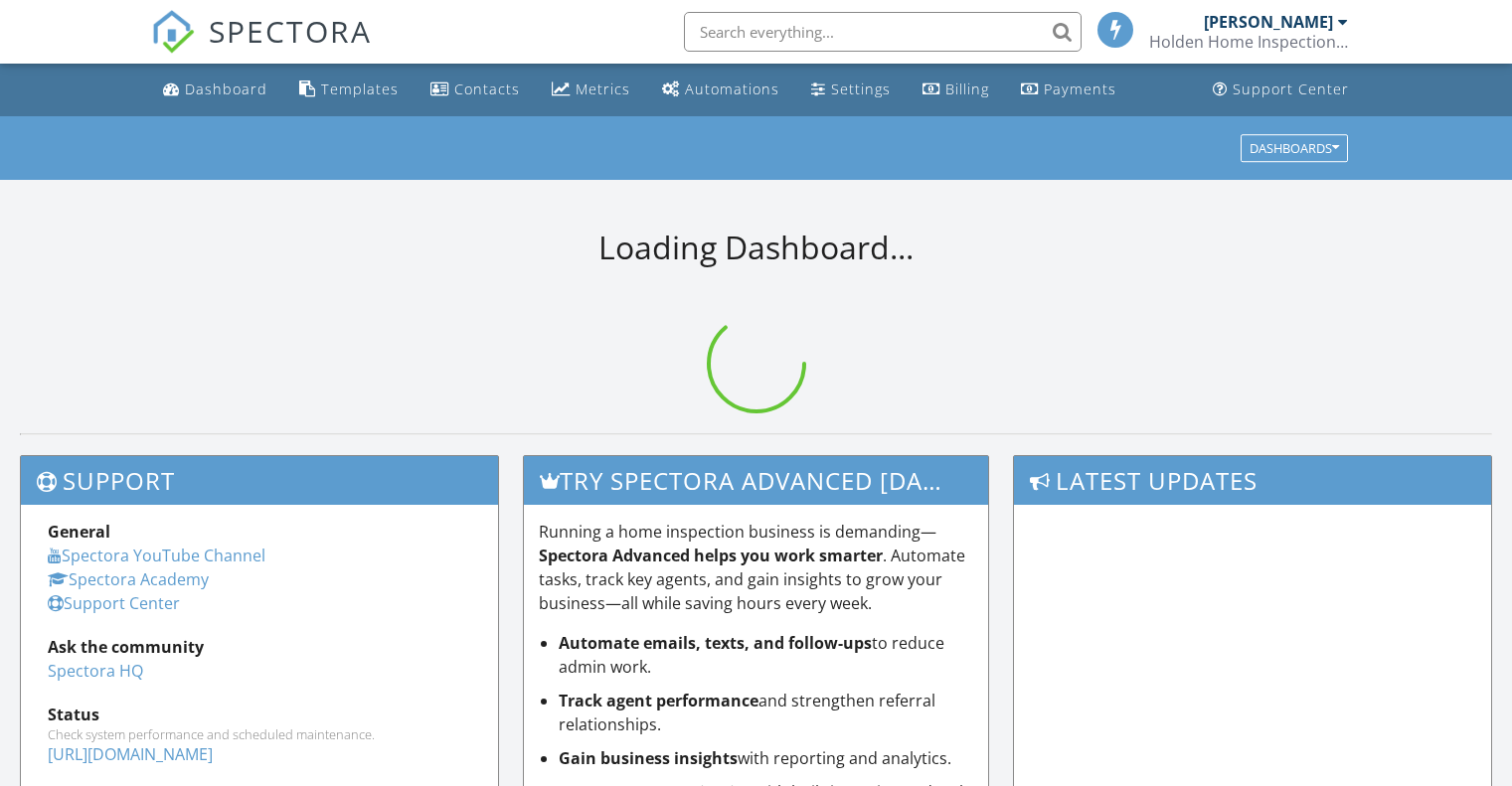 scroll, scrollTop: 0, scrollLeft: 0, axis: both 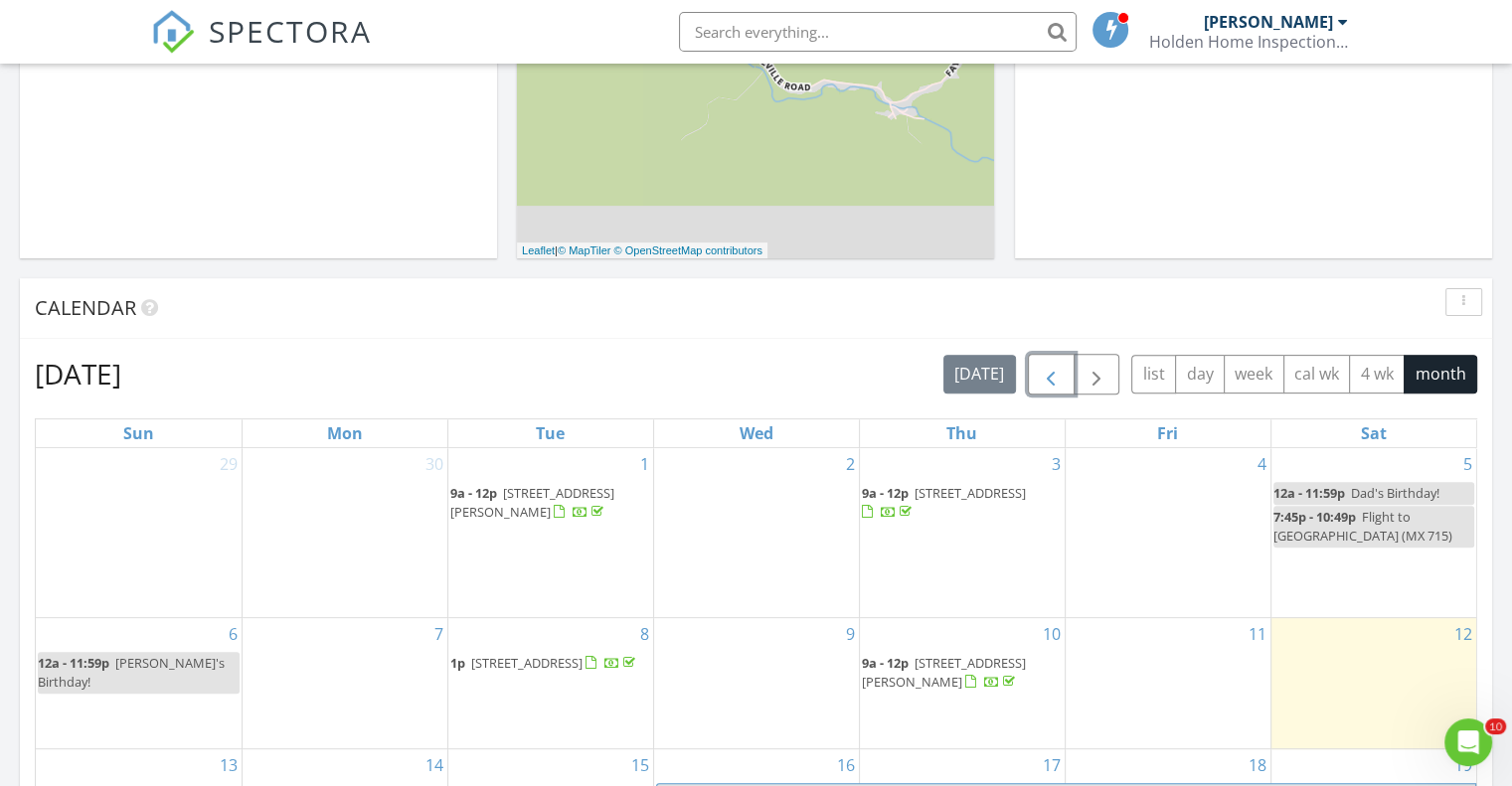 click at bounding box center [1051, 375] 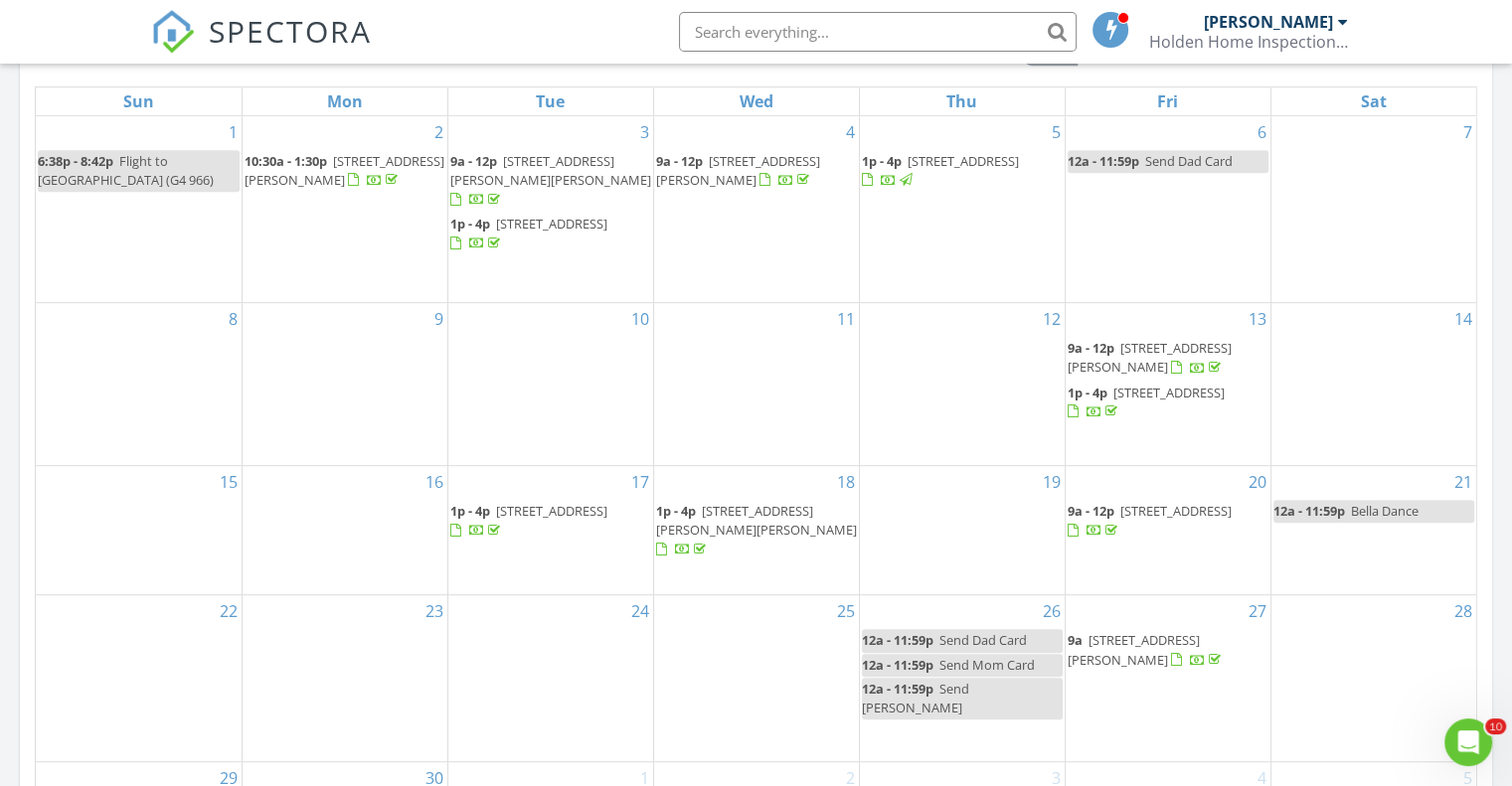 scroll, scrollTop: 795, scrollLeft: 0, axis: vertical 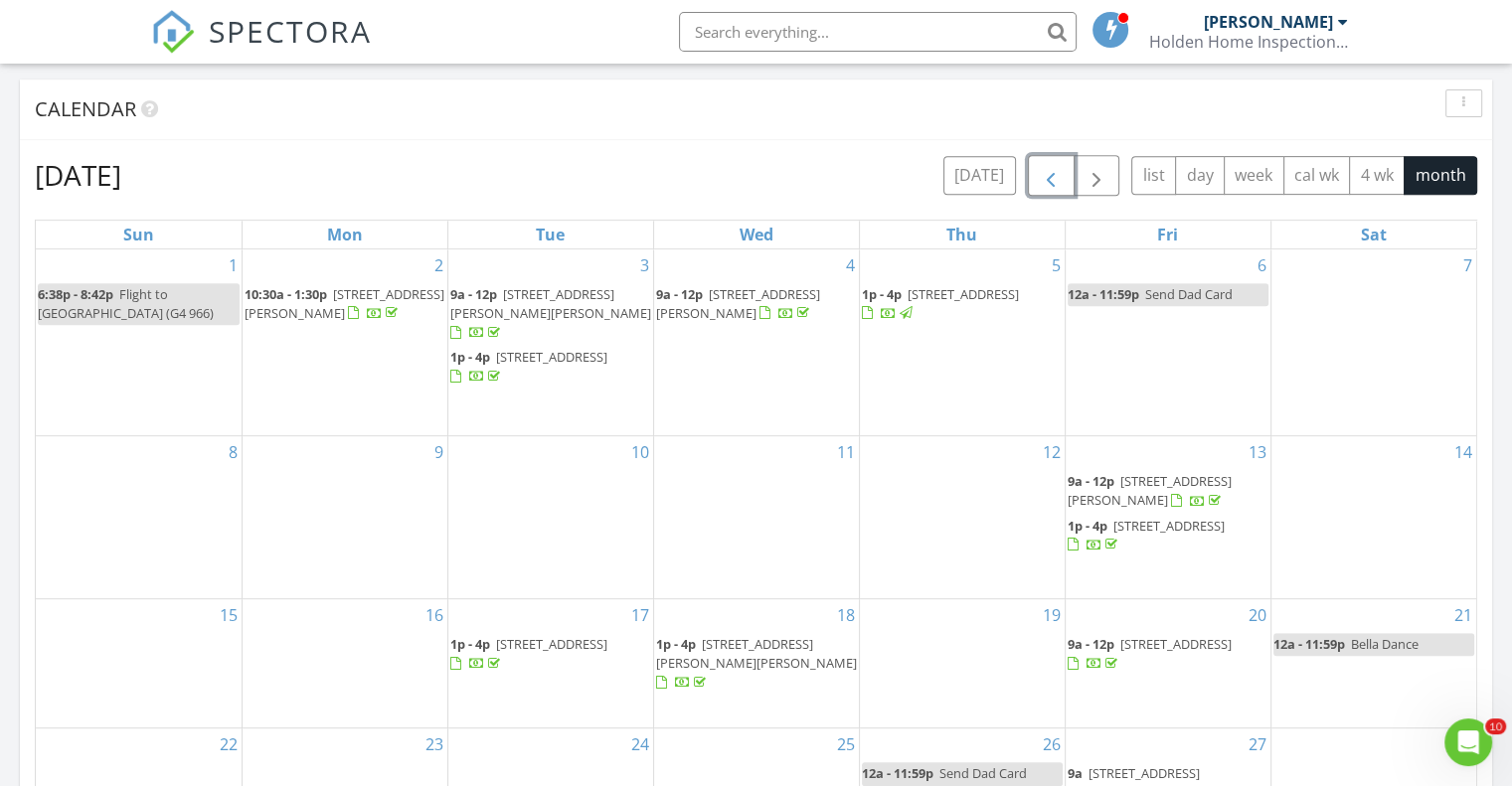 click at bounding box center [1051, 176] 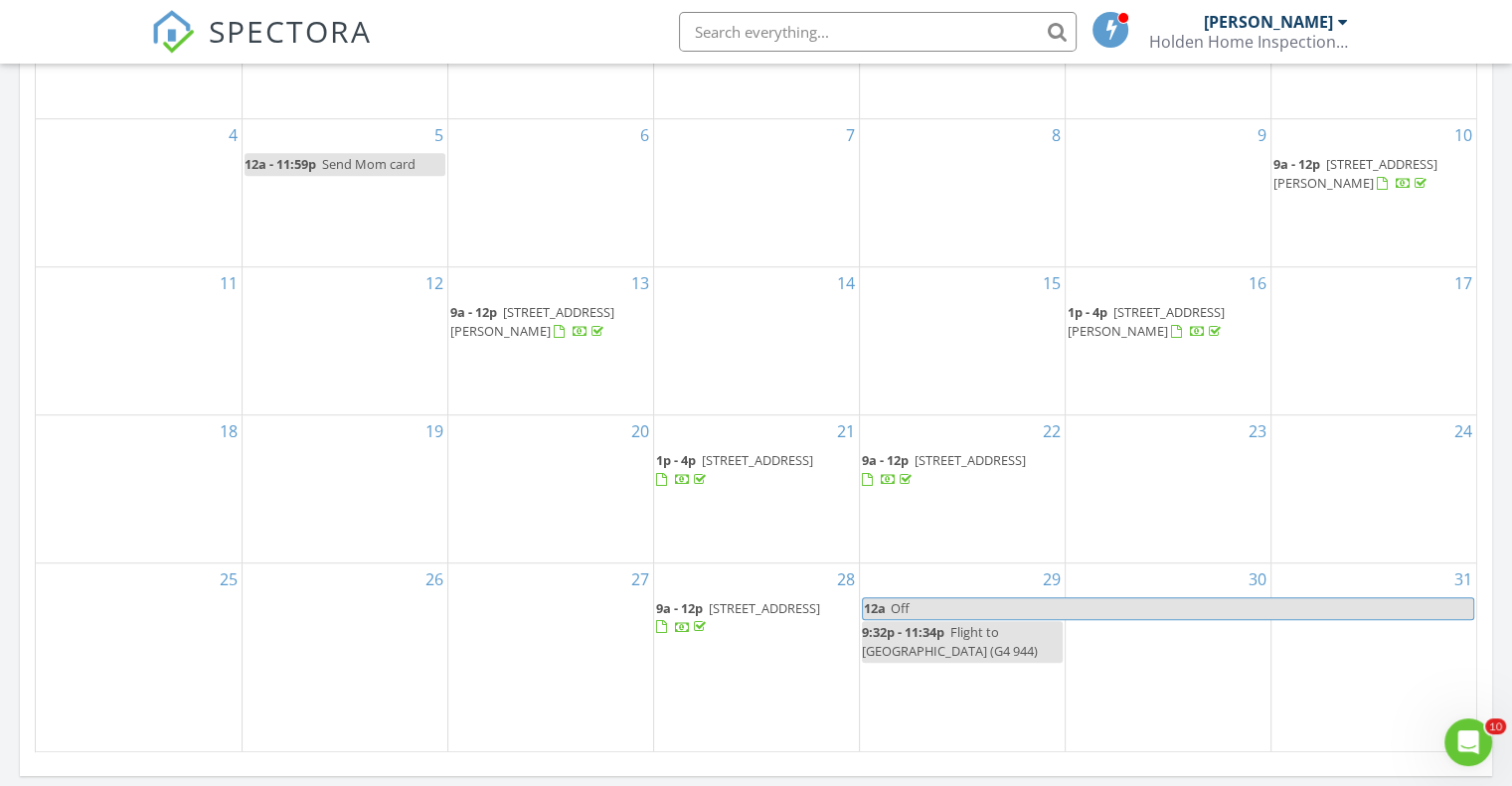scroll, scrollTop: 994, scrollLeft: 0, axis: vertical 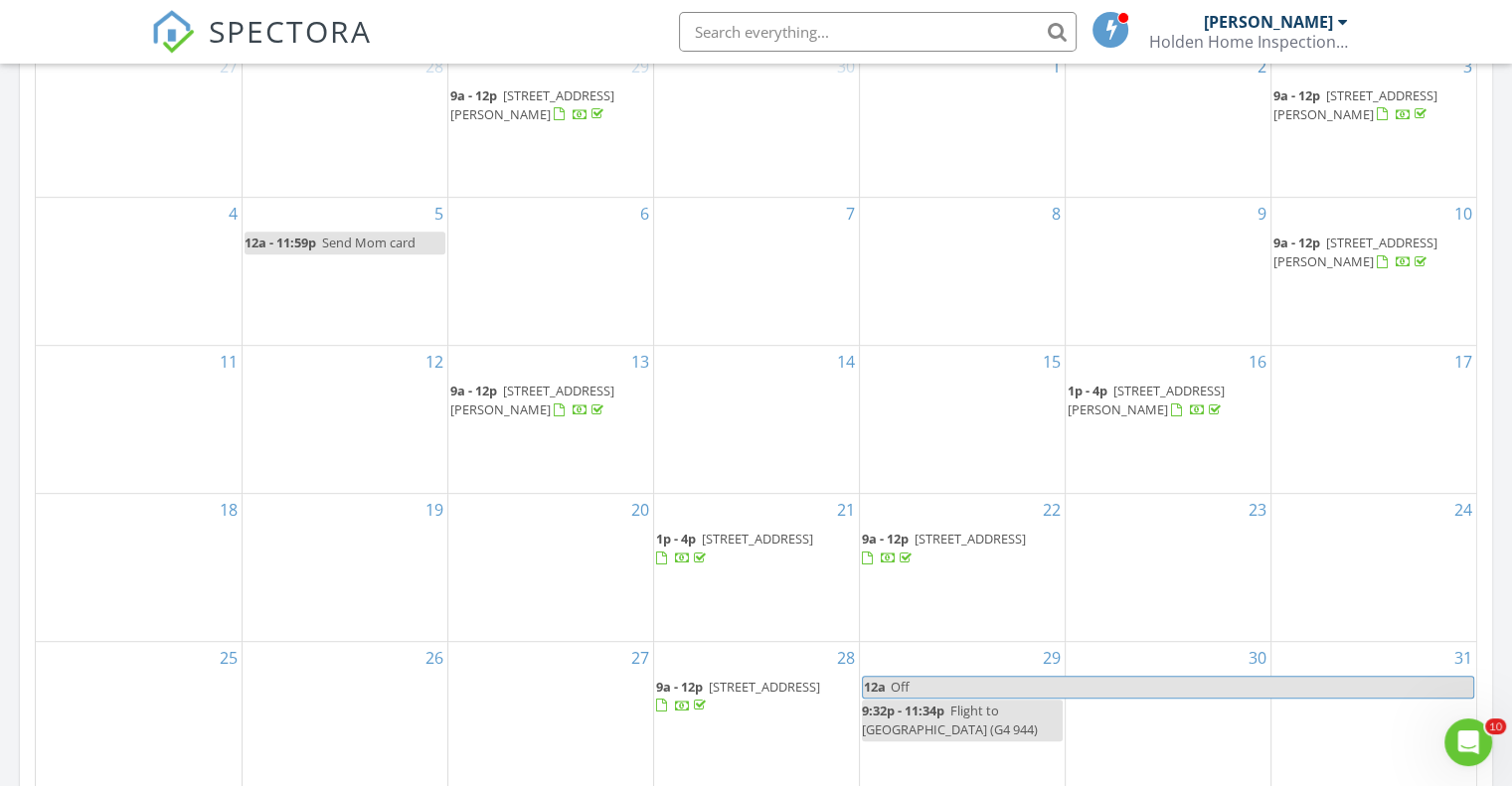 click on "5 Starbuck Rd, Summersville 26651" at bounding box center (1355, 251) 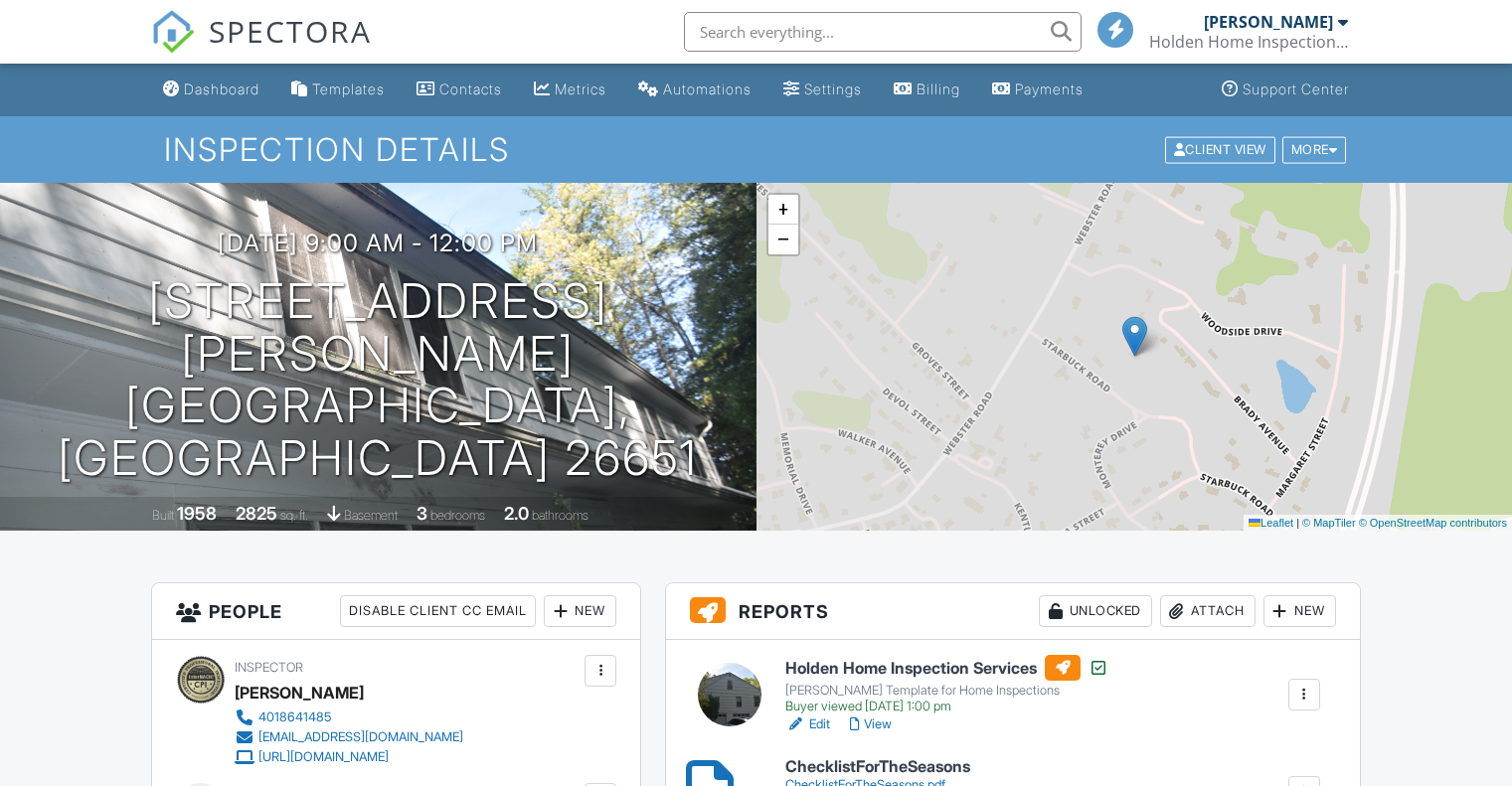 scroll, scrollTop: 0, scrollLeft: 0, axis: both 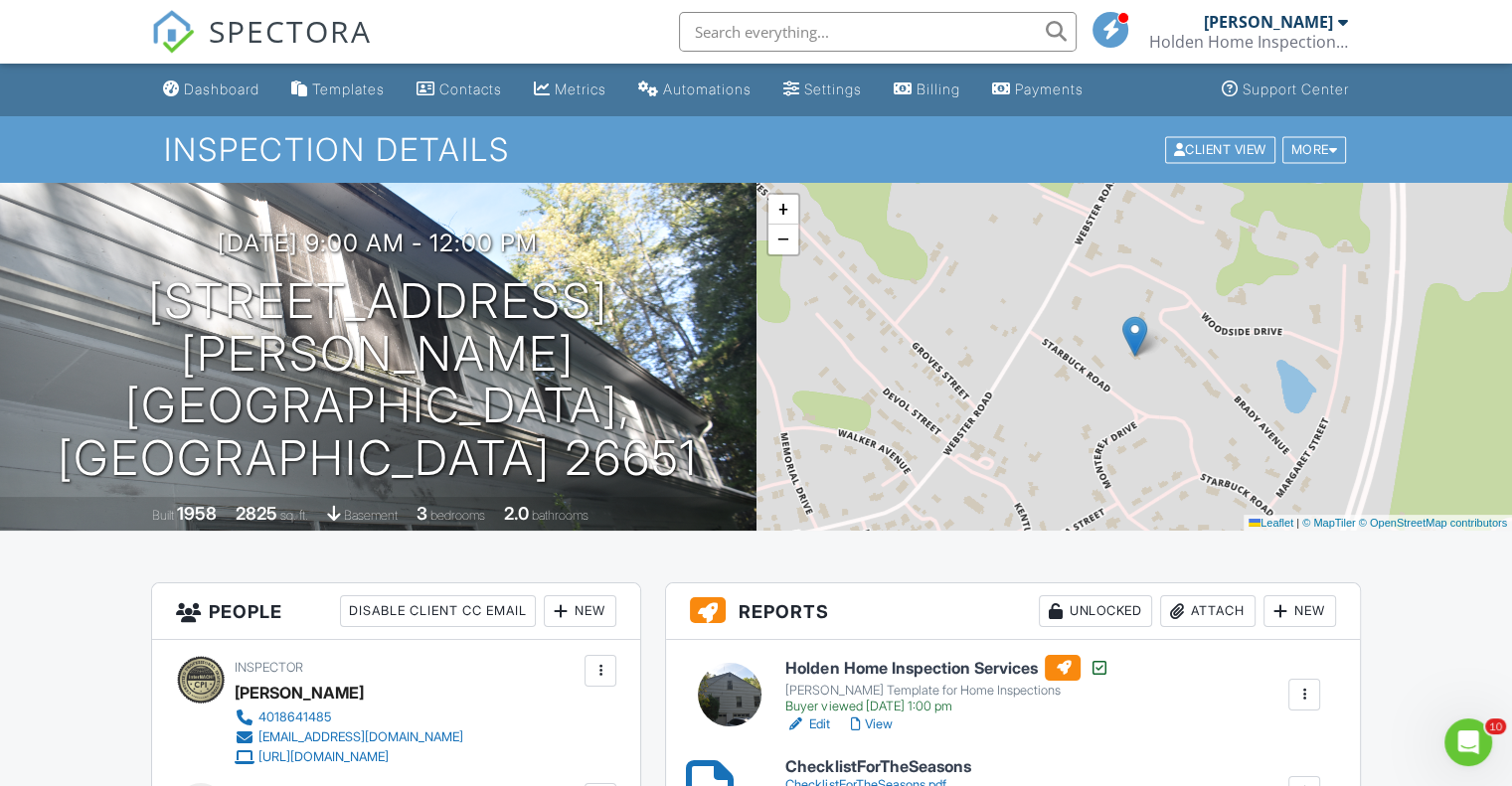 click on "Dashboard" at bounding box center (222, 88) 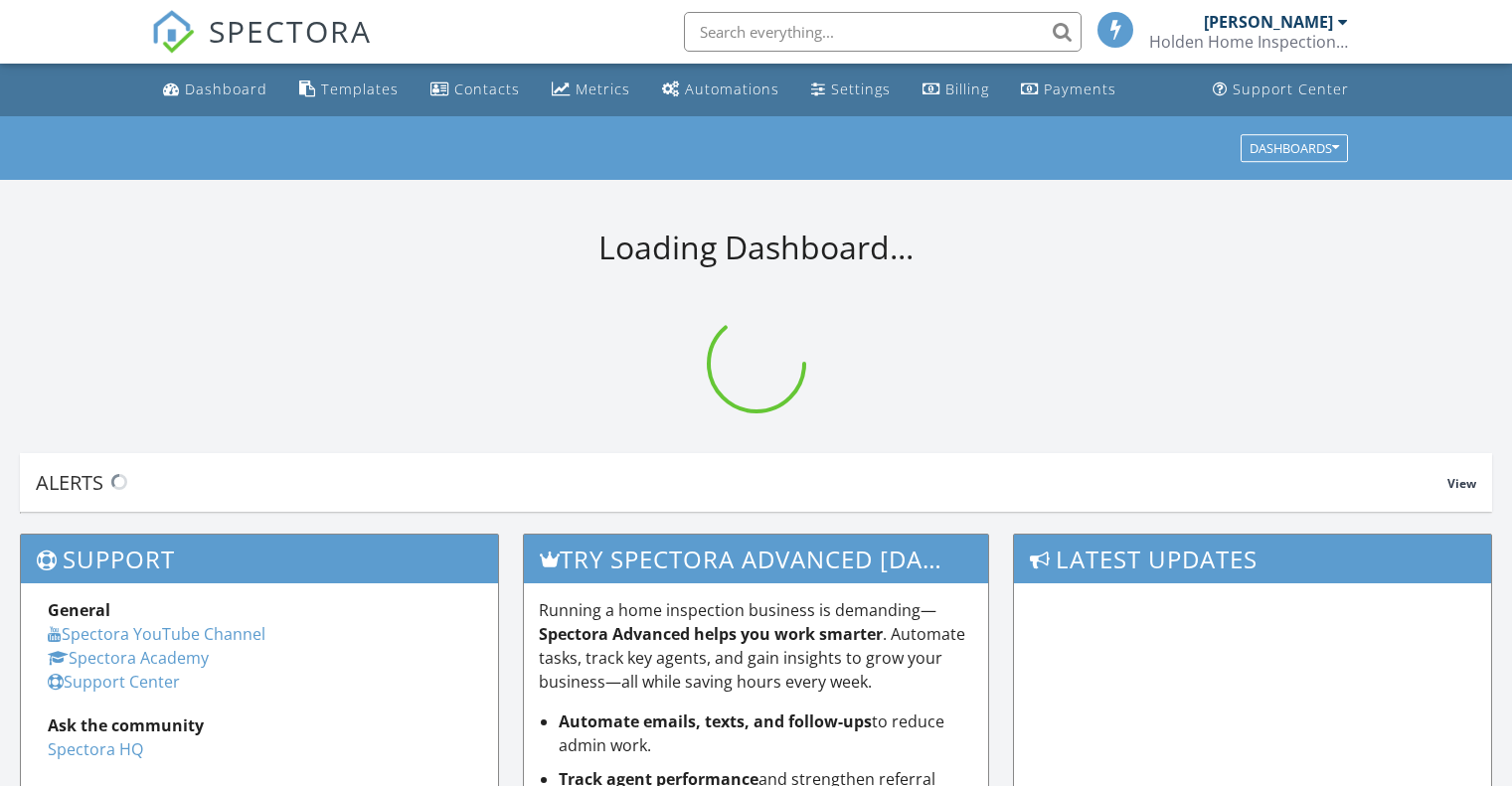 scroll, scrollTop: 0, scrollLeft: 0, axis: both 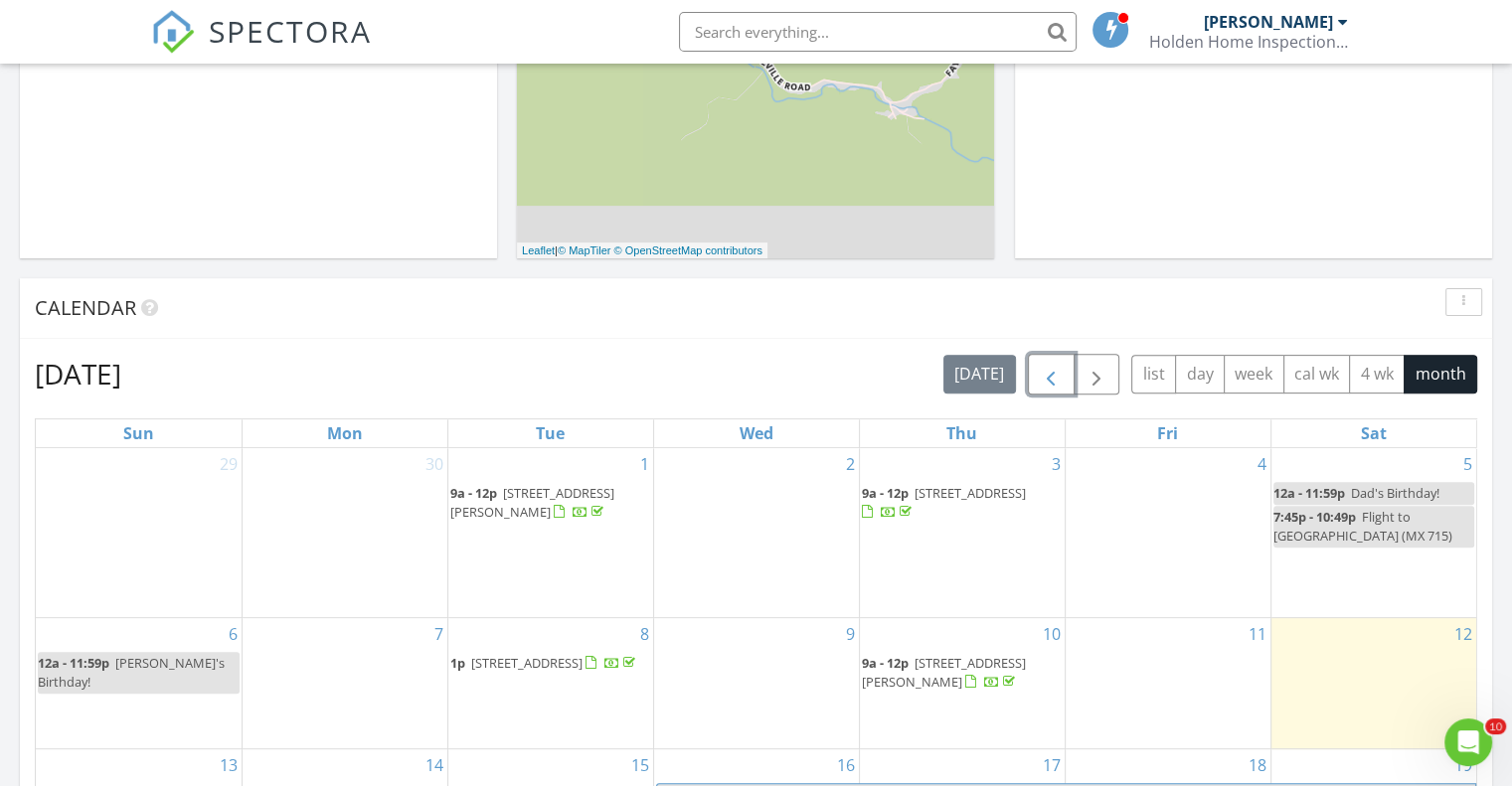 click at bounding box center [1051, 375] 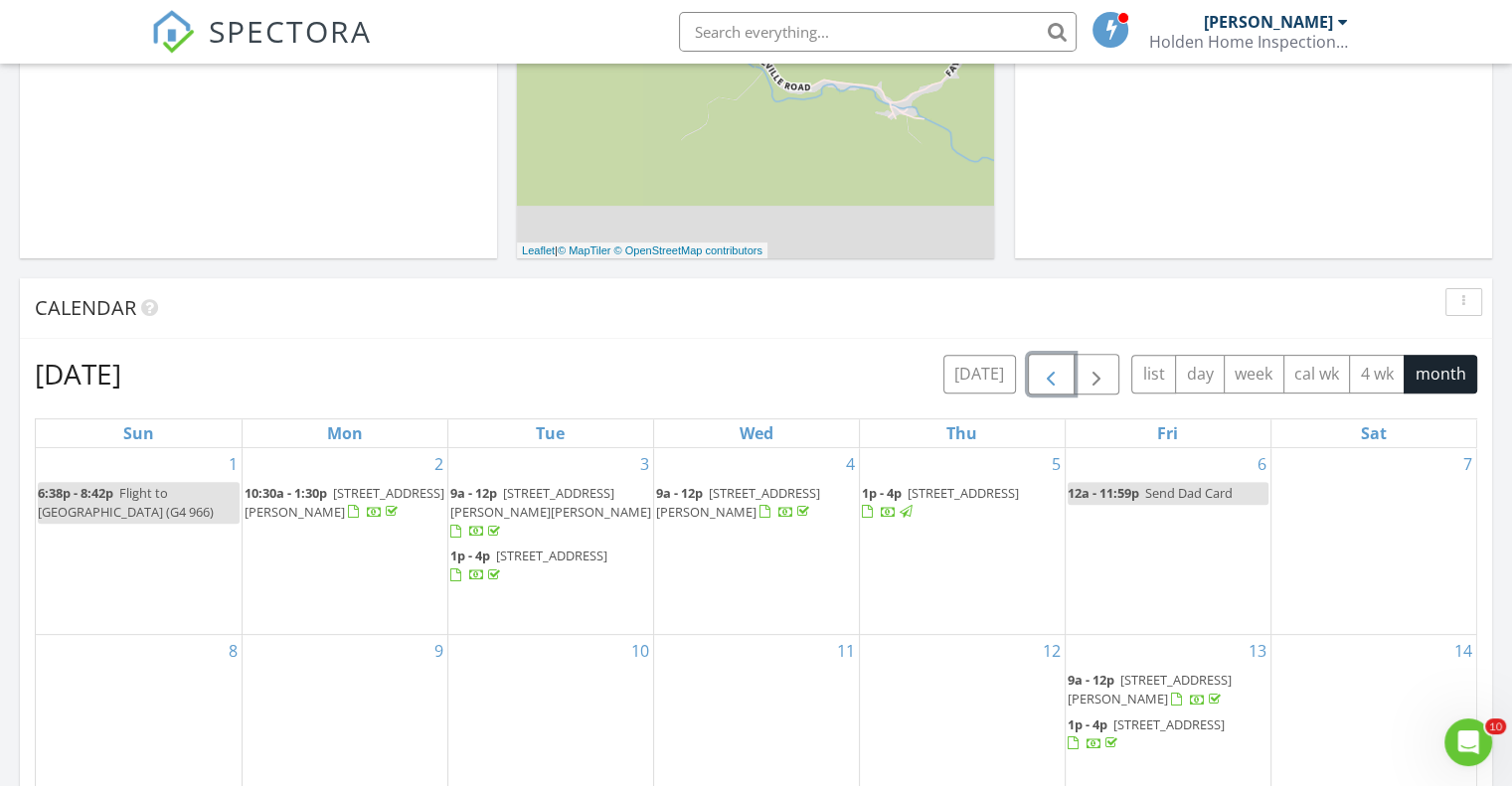 click at bounding box center [1051, 375] 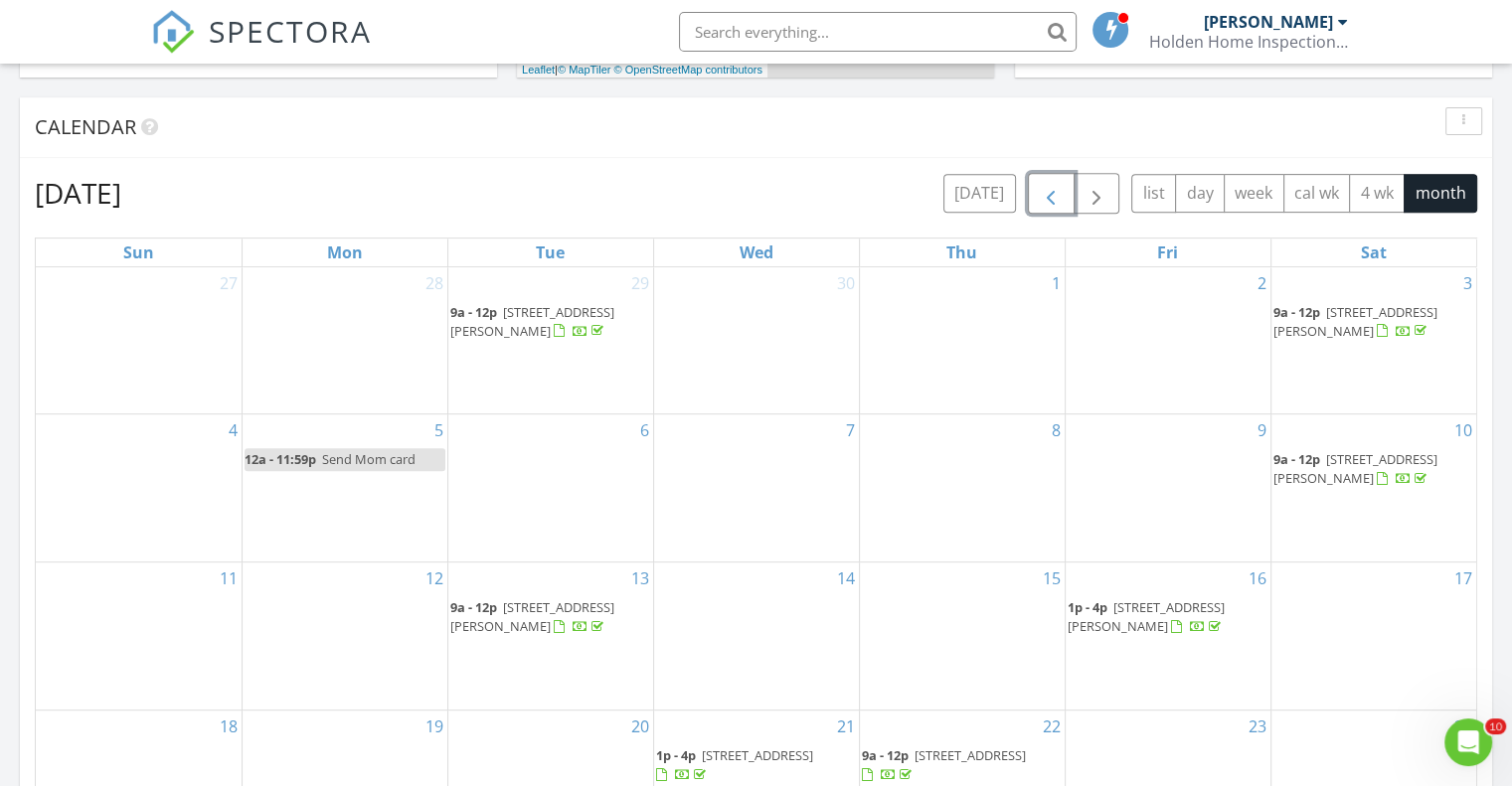 scroll, scrollTop: 795, scrollLeft: 0, axis: vertical 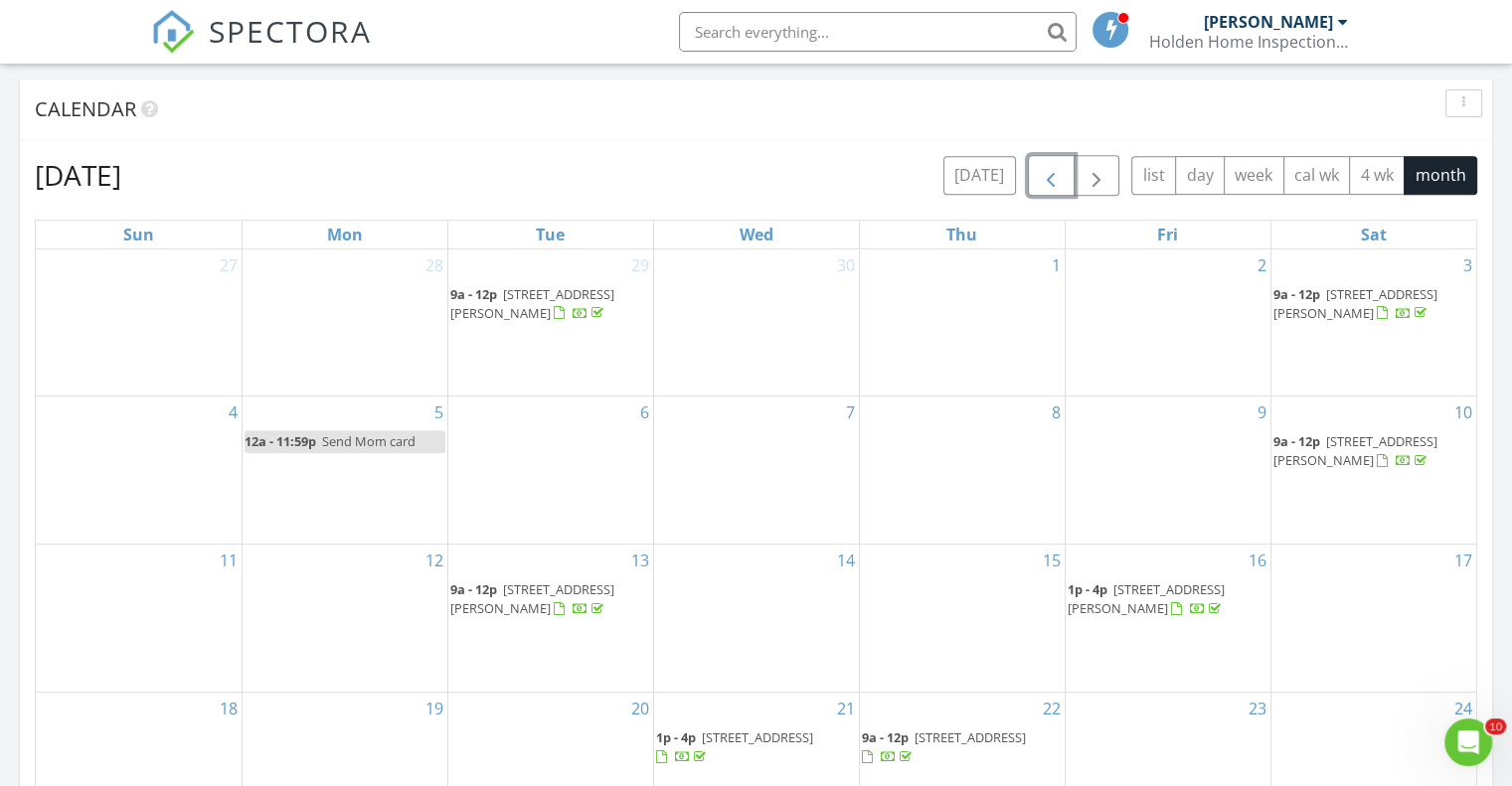 click at bounding box center (1051, 176) 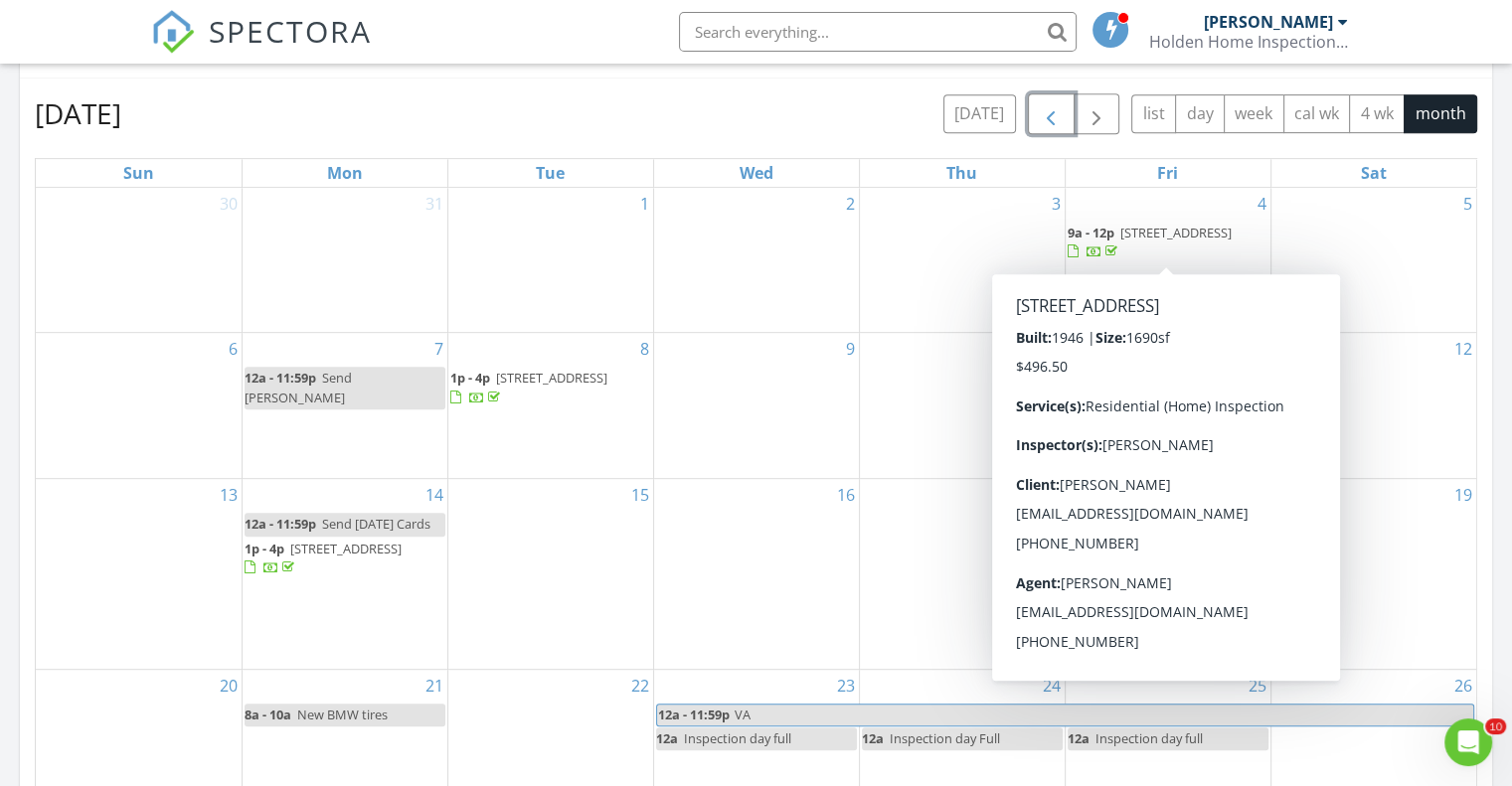 scroll, scrollTop: 795, scrollLeft: 0, axis: vertical 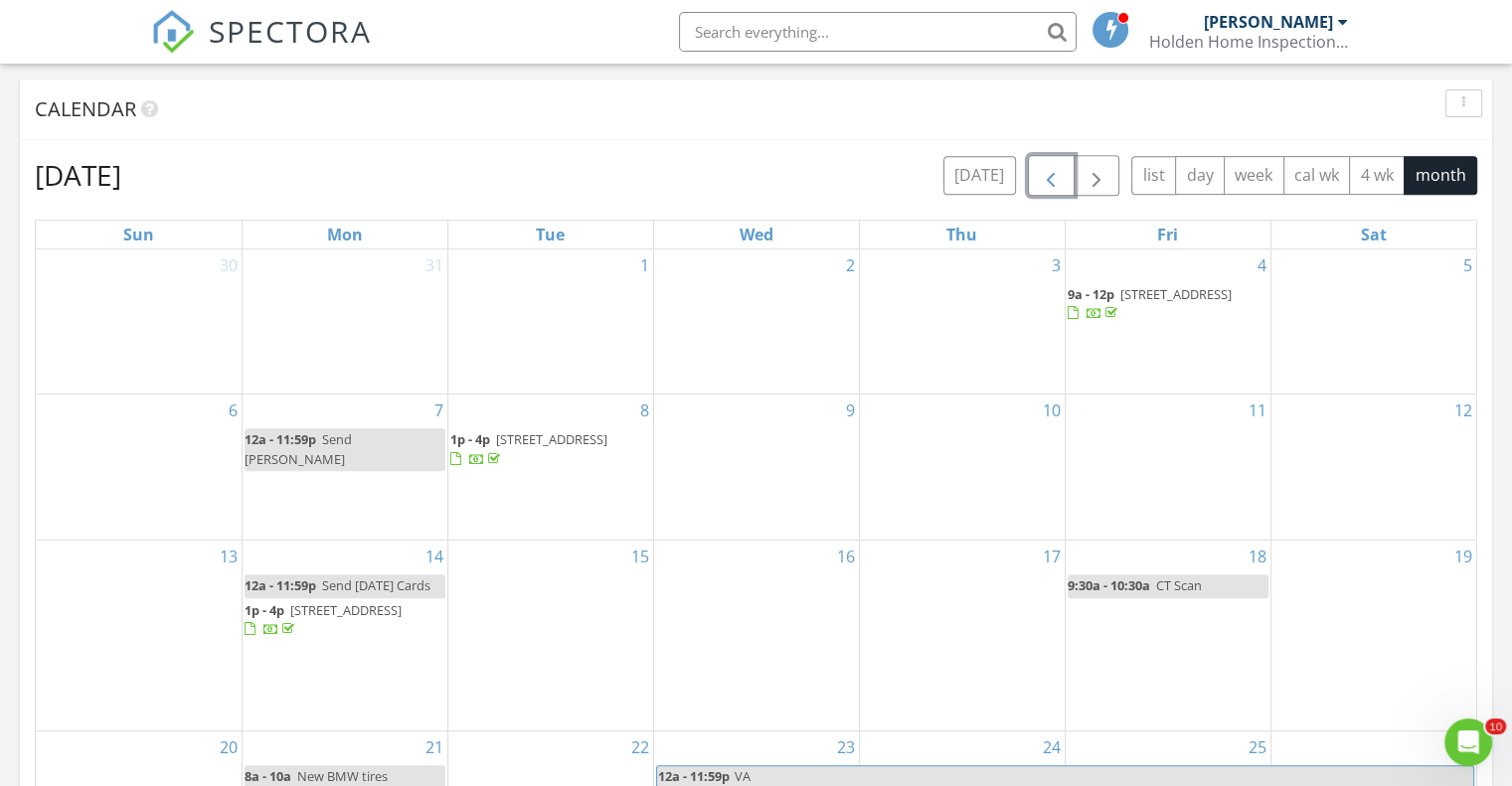 click at bounding box center [1051, 176] 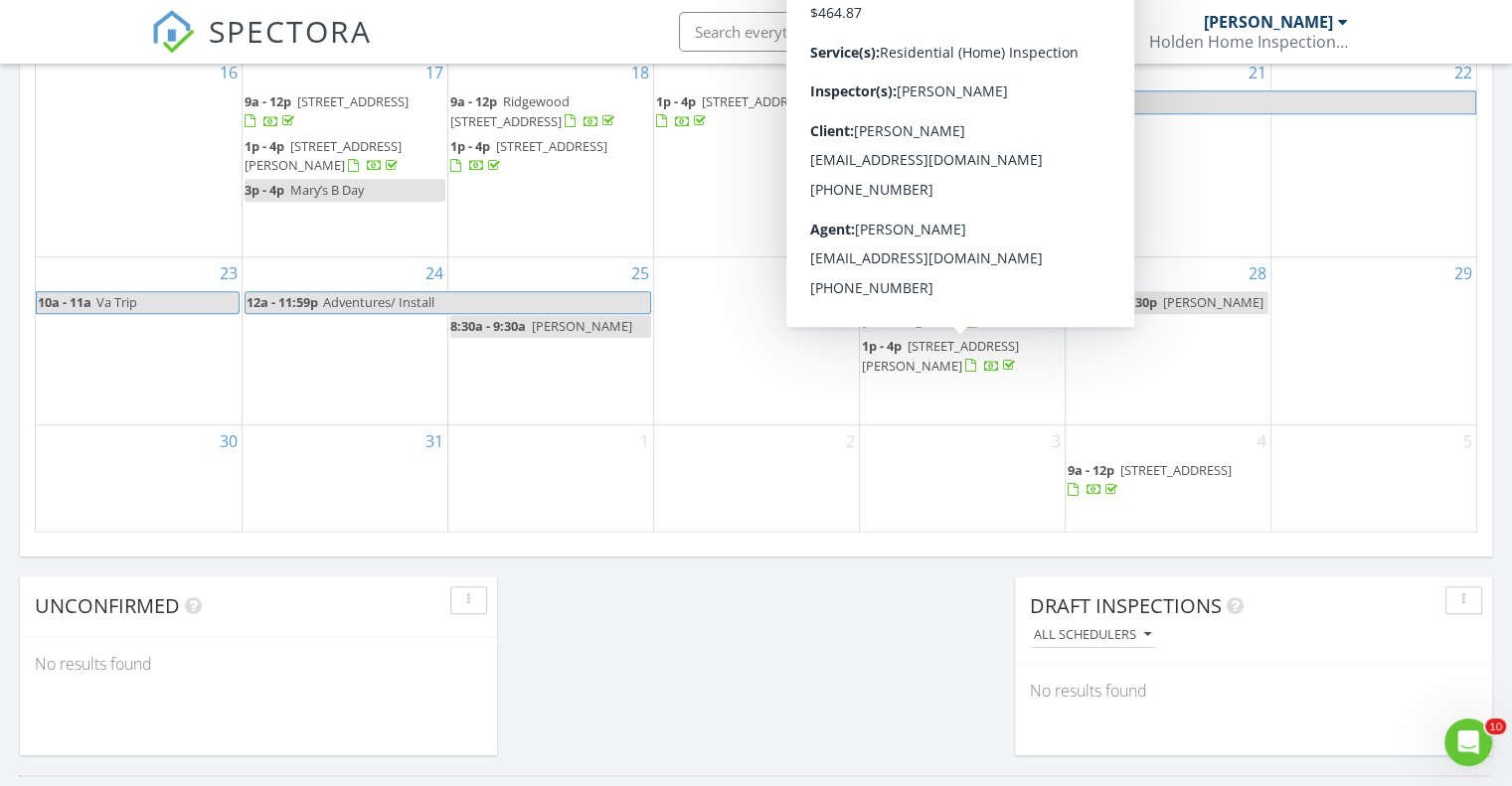 scroll, scrollTop: 1192, scrollLeft: 0, axis: vertical 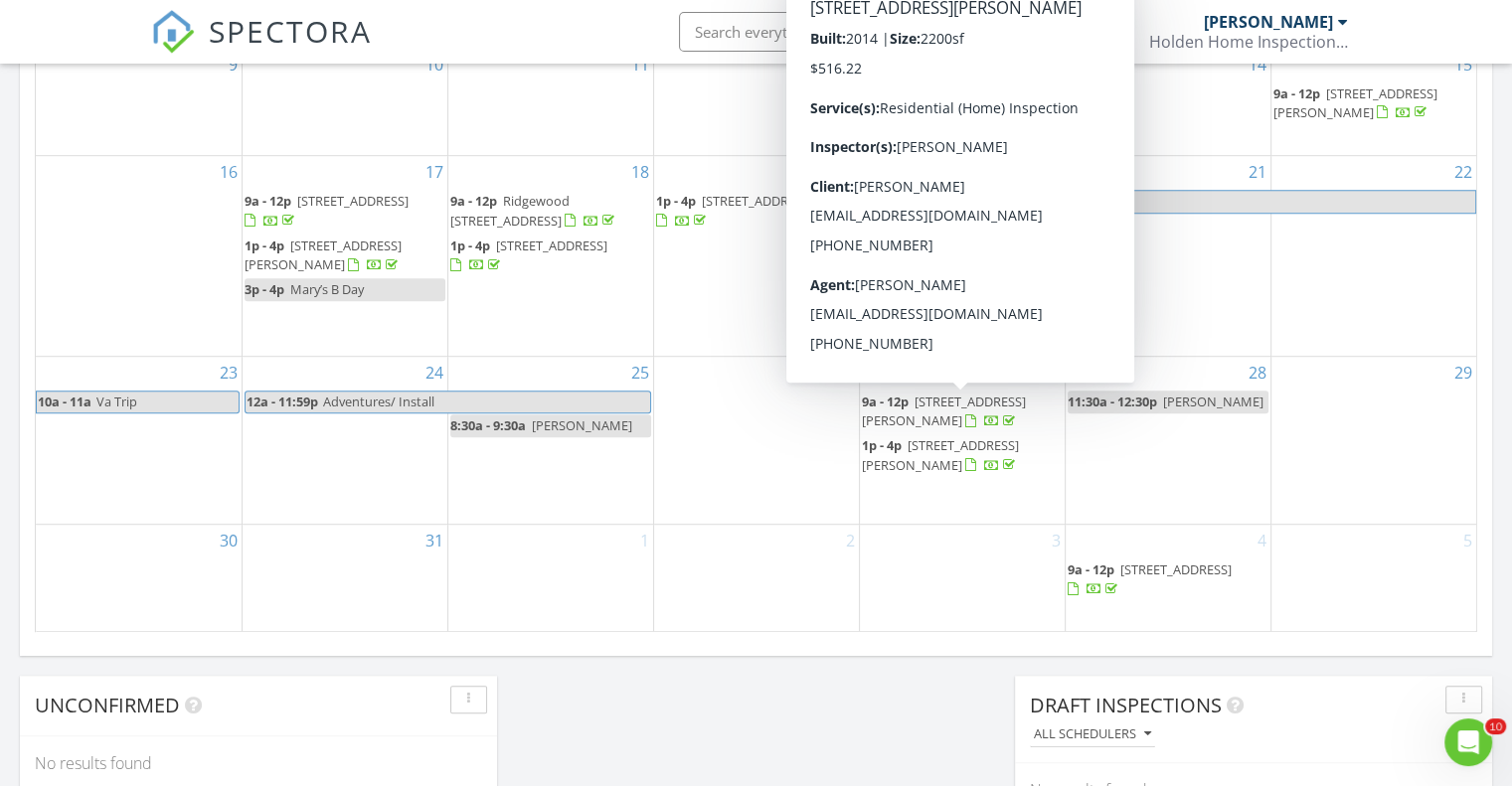 click on "[STREET_ADDRESS][PERSON_NAME]" at bounding box center (943, 410) 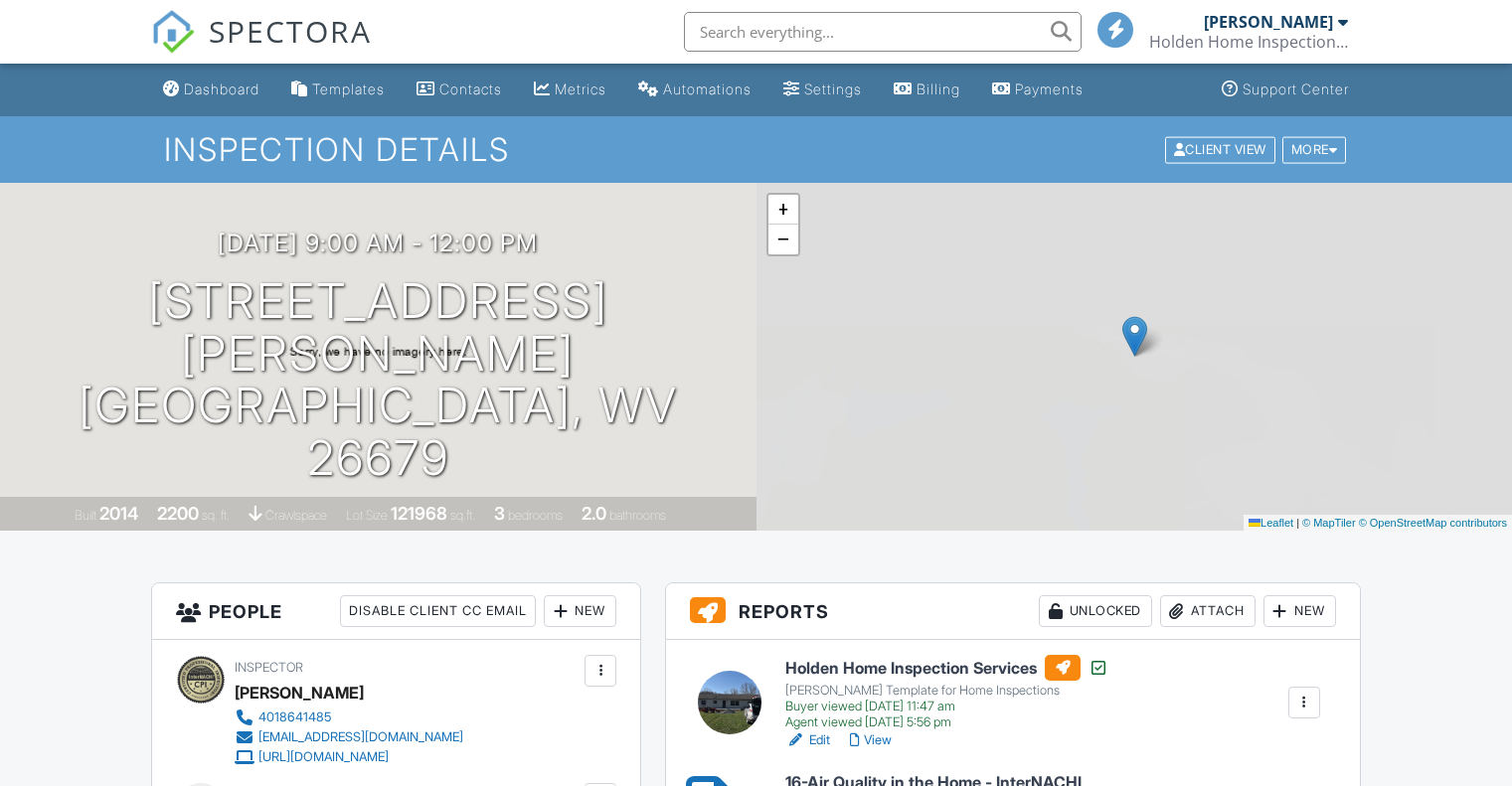 scroll, scrollTop: 0, scrollLeft: 0, axis: both 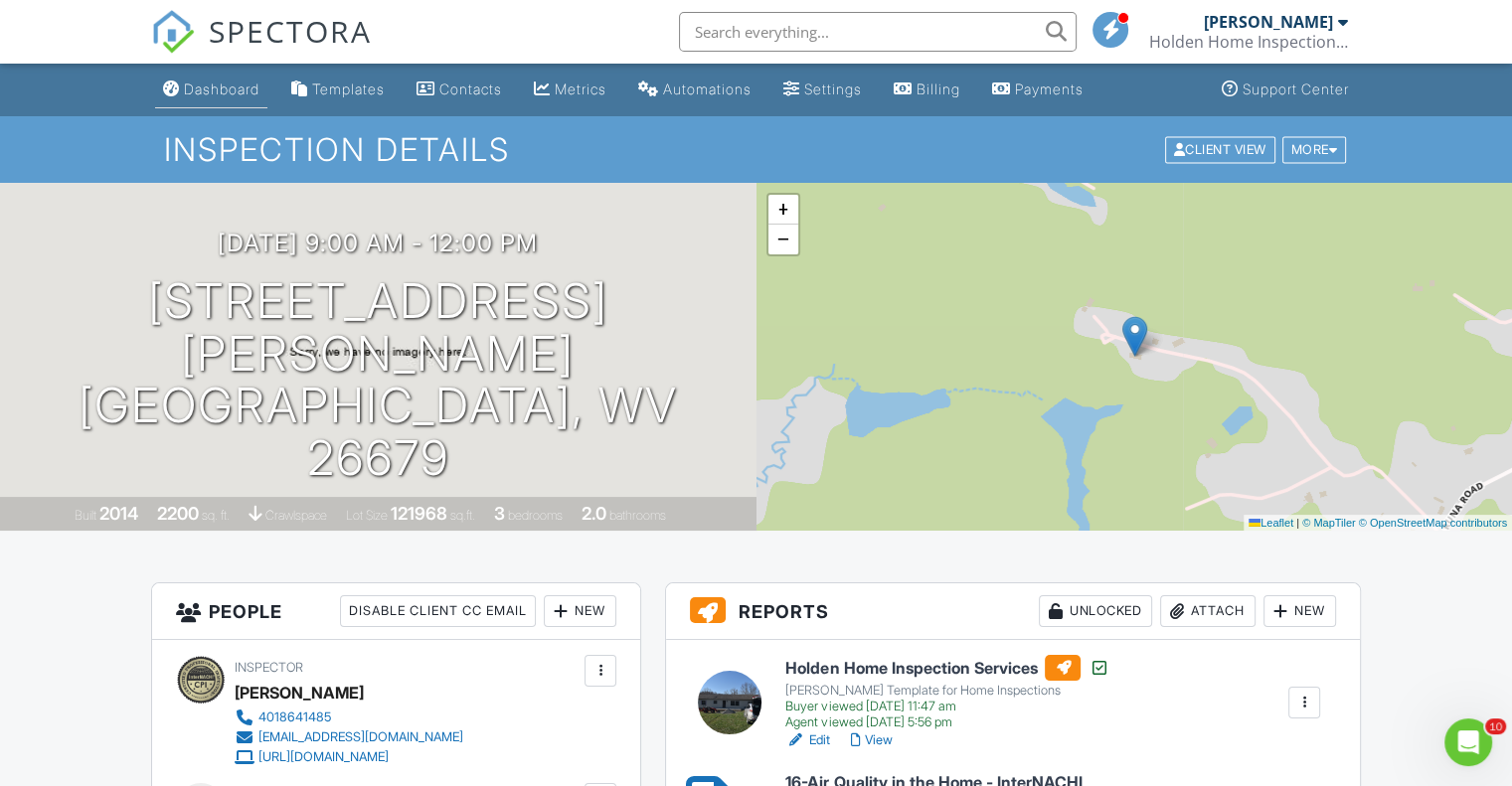 click on "Dashboard" at bounding box center [222, 88] 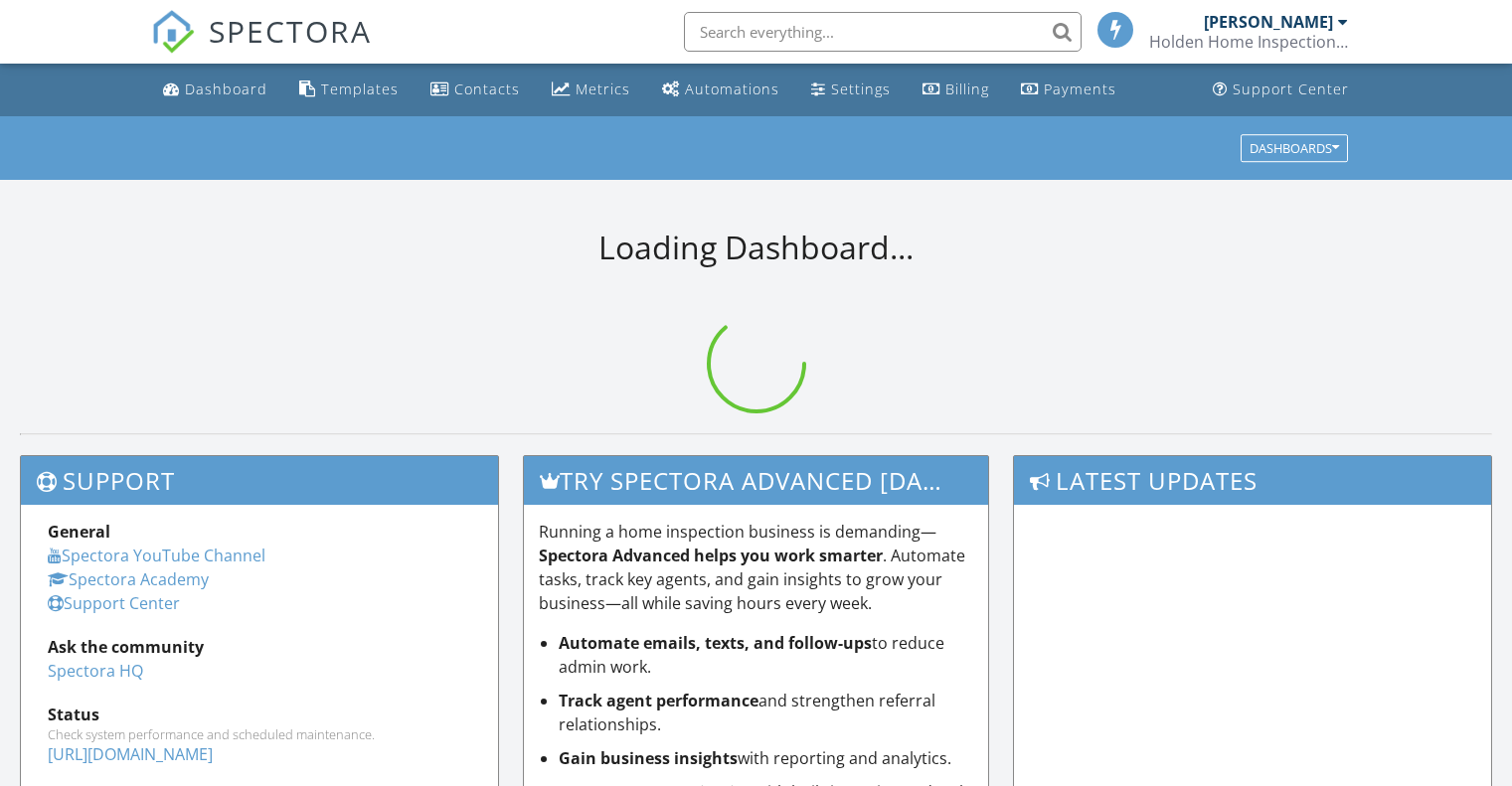 scroll, scrollTop: 0, scrollLeft: 0, axis: both 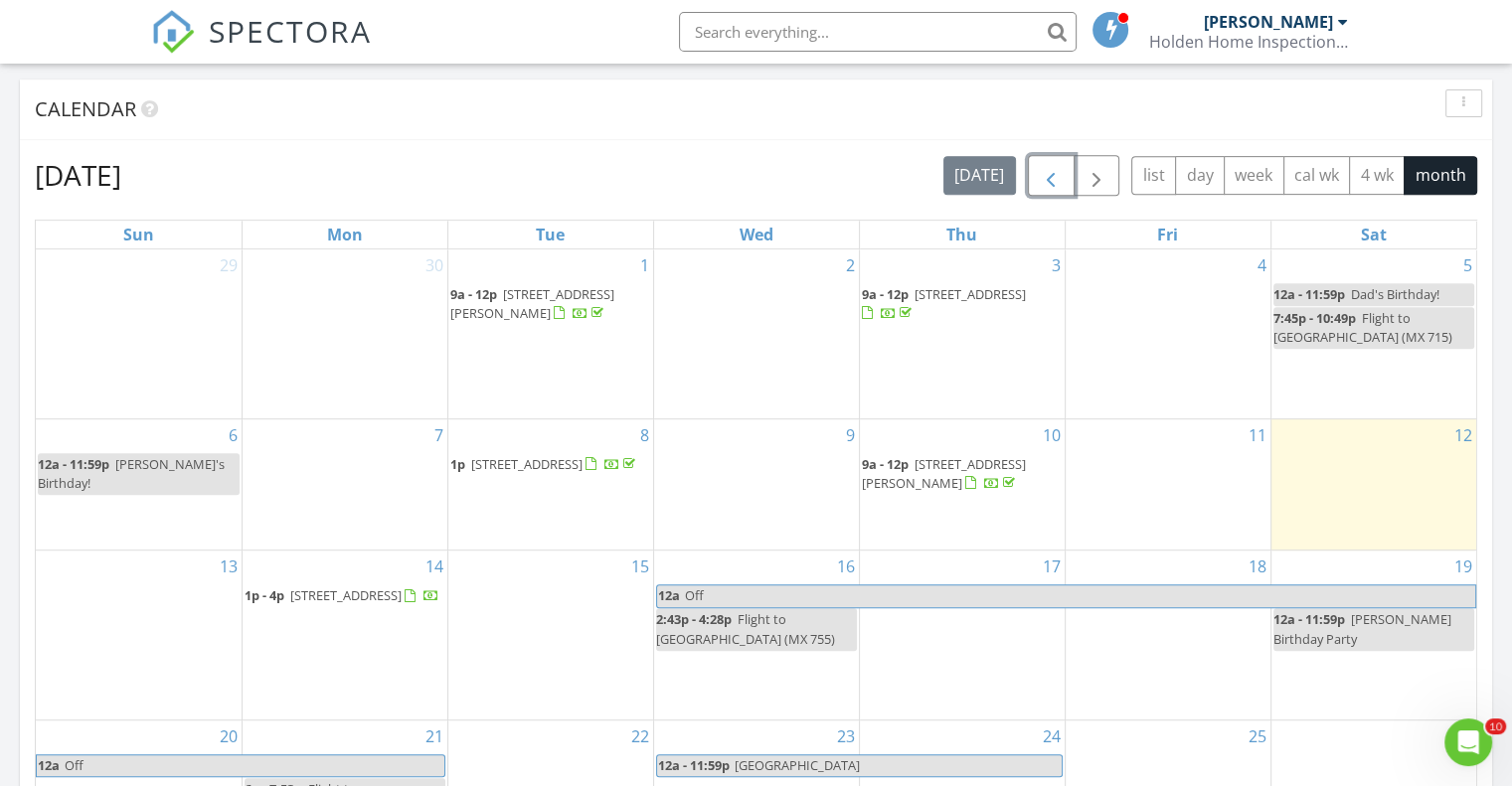 click at bounding box center [1051, 176] 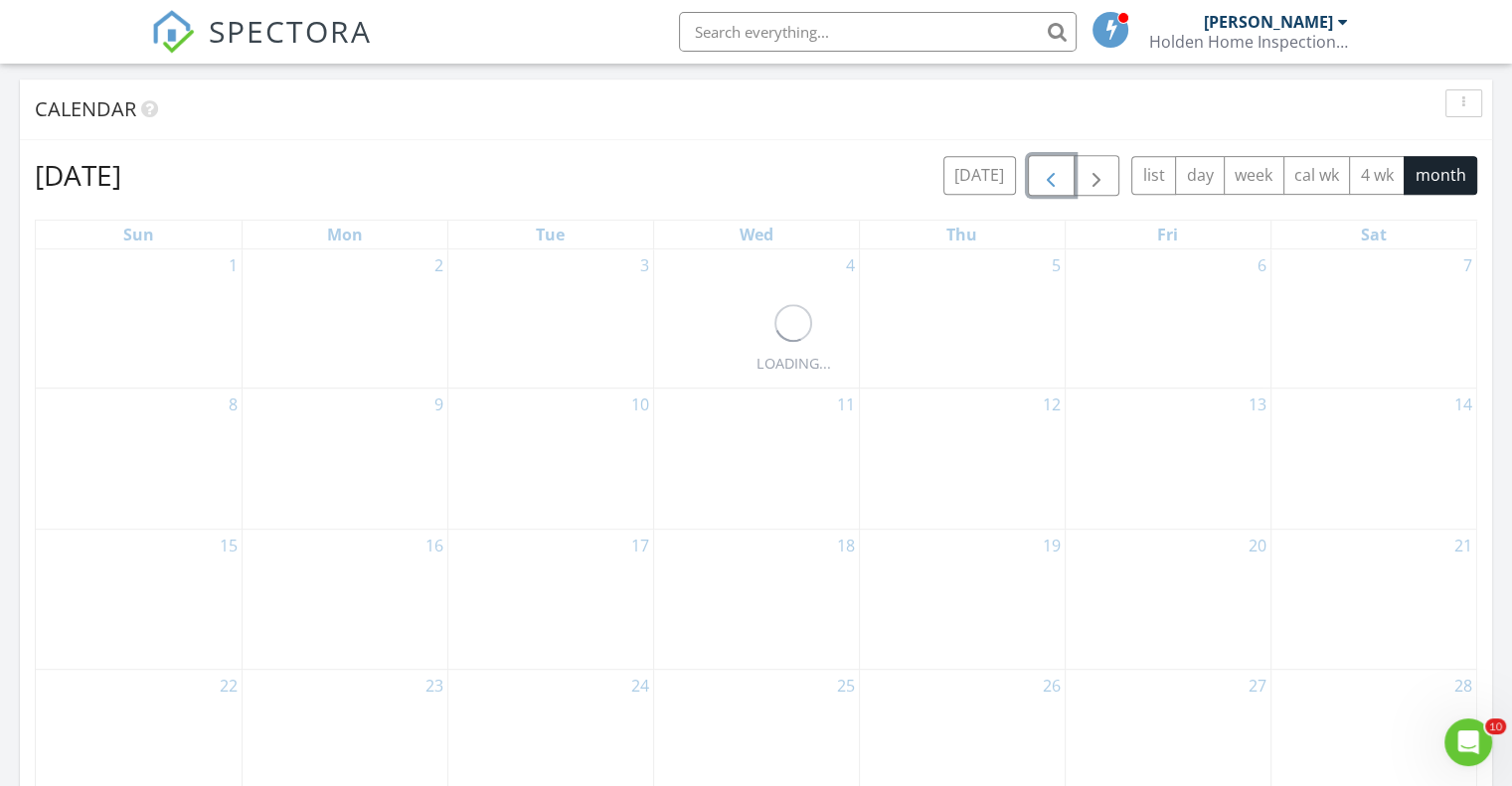 click at bounding box center [1051, 176] 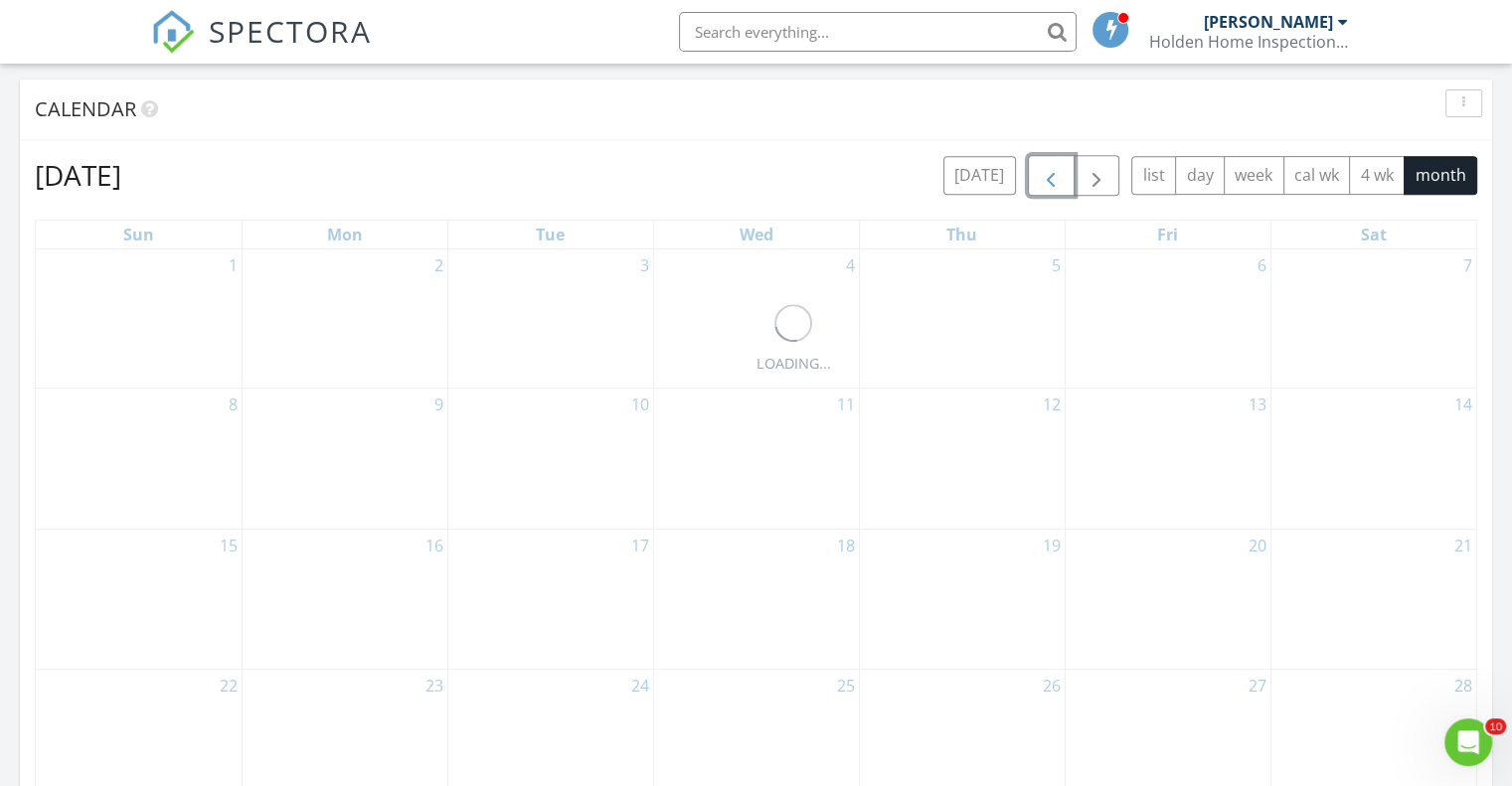 click at bounding box center (1051, 176) 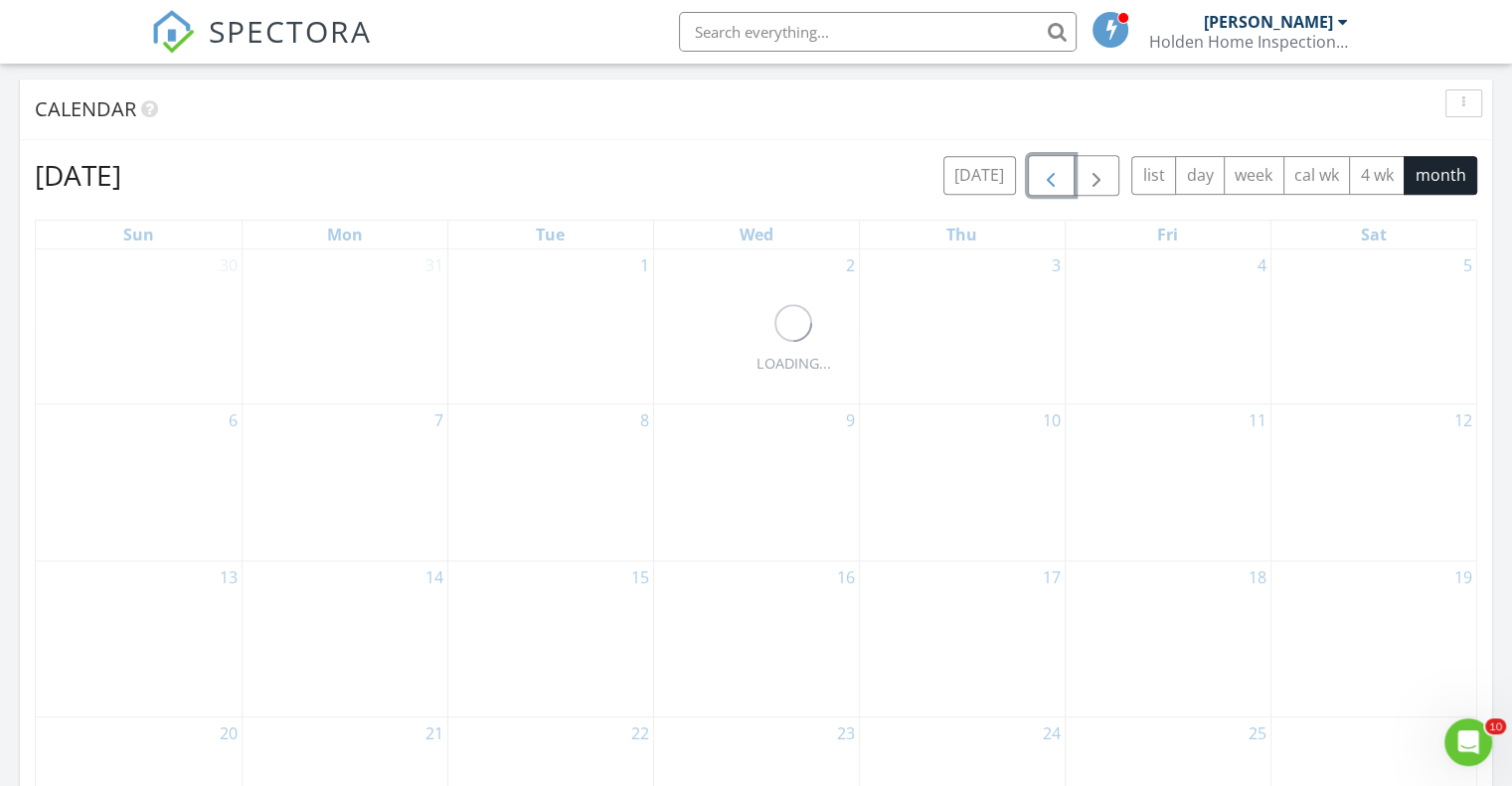 click at bounding box center [1051, 176] 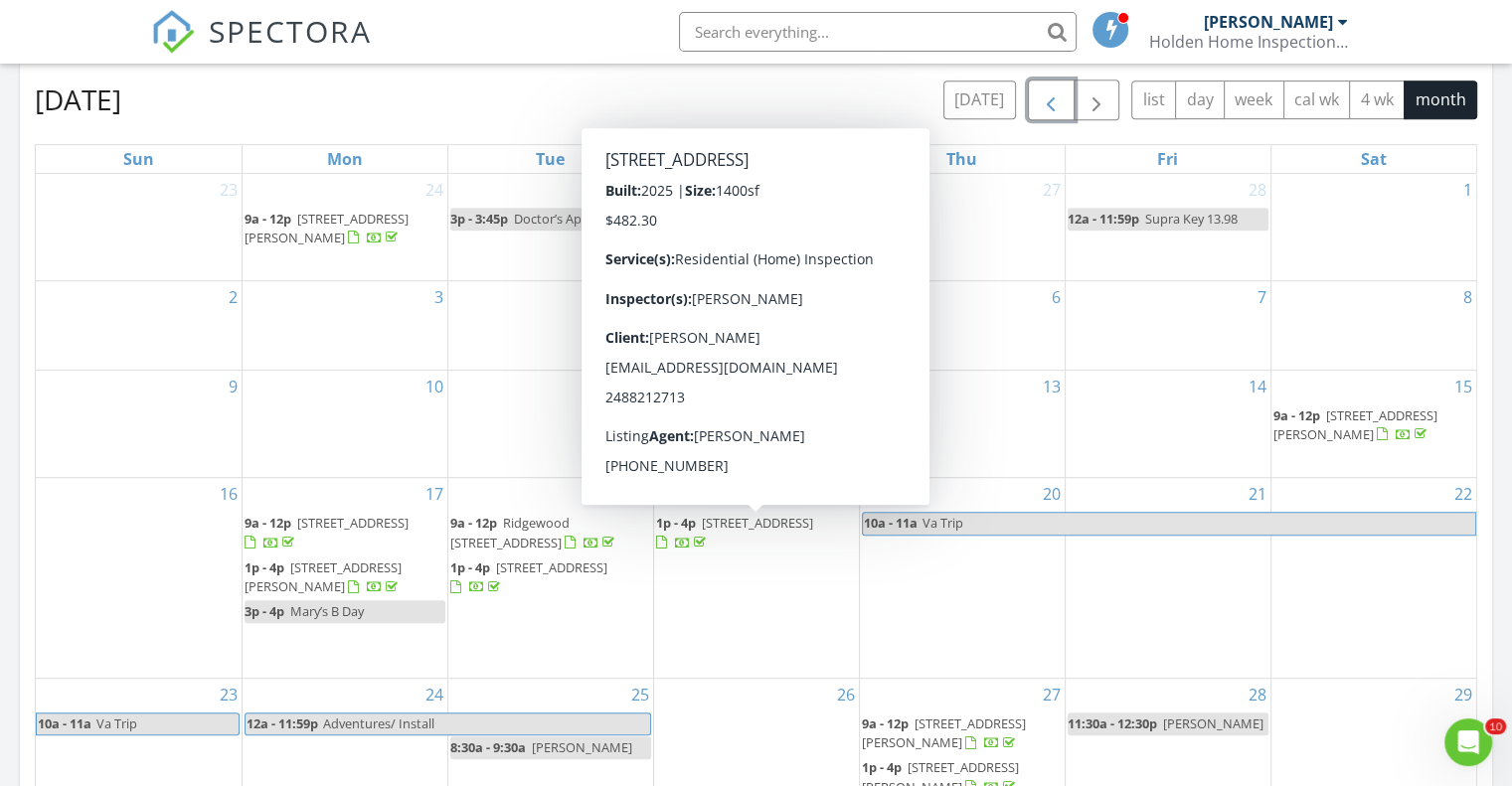 scroll, scrollTop: 795, scrollLeft: 0, axis: vertical 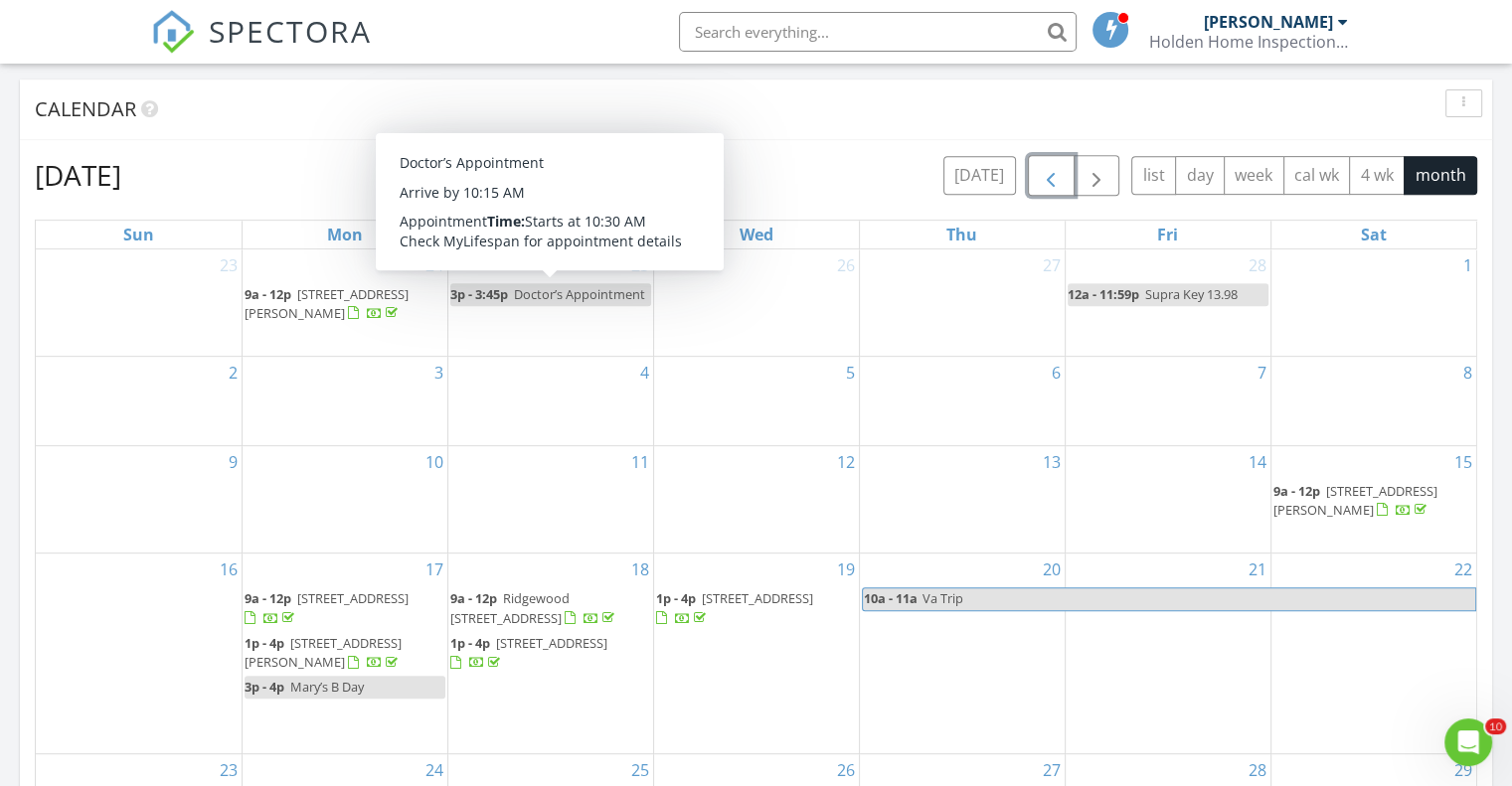 click at bounding box center (1051, 176) 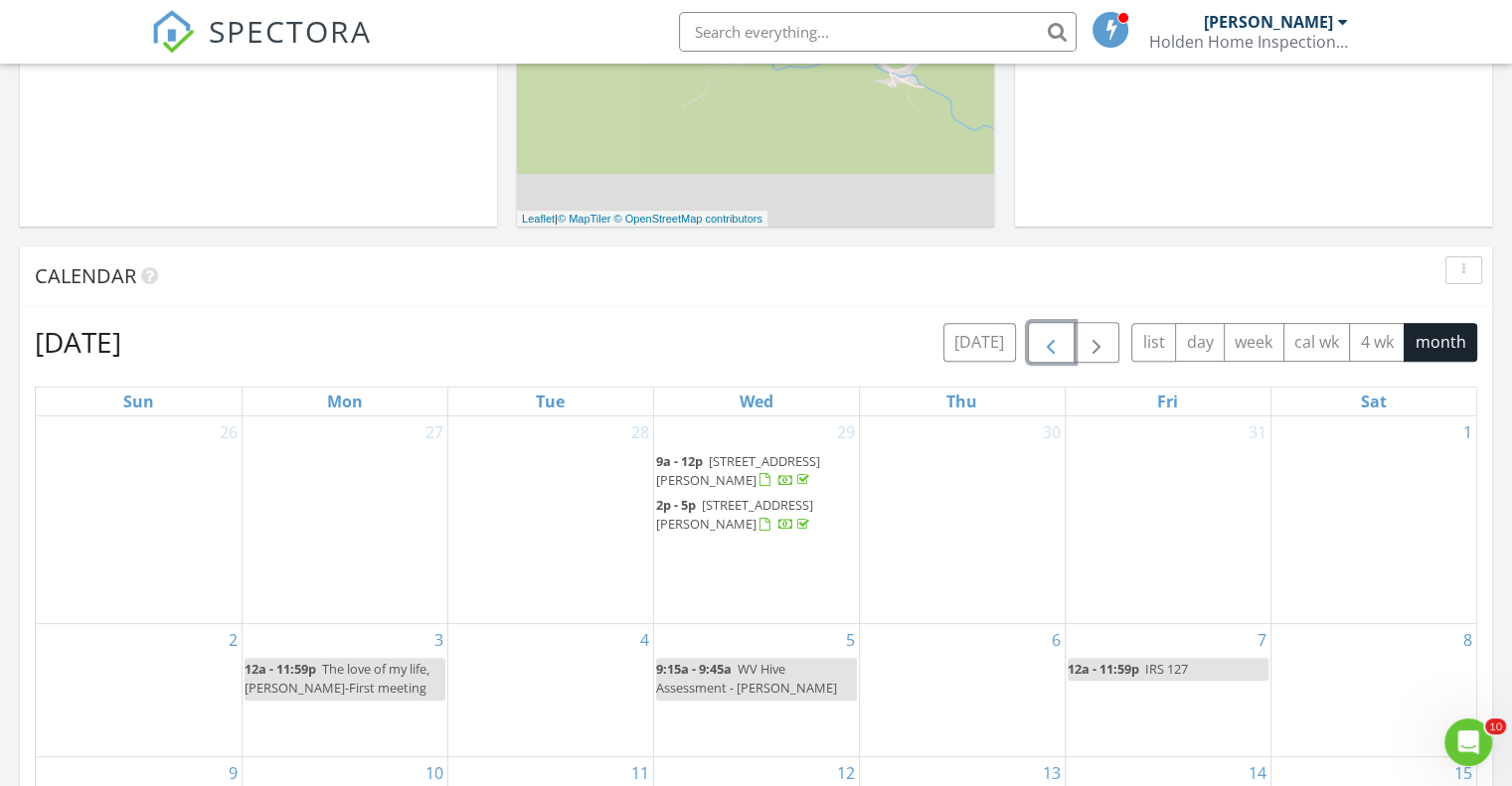 scroll, scrollTop: 596, scrollLeft: 0, axis: vertical 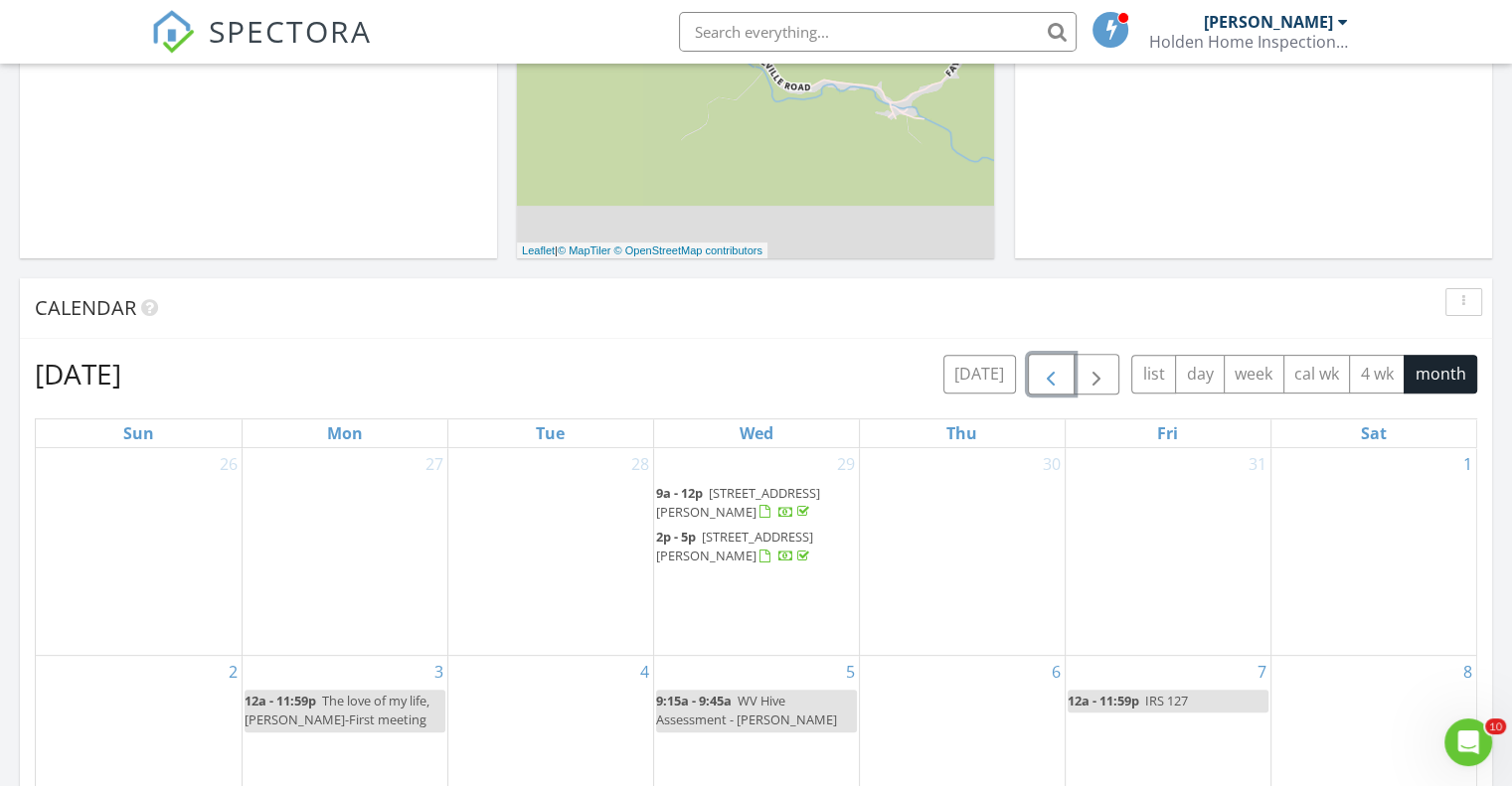 click at bounding box center [1051, 375] 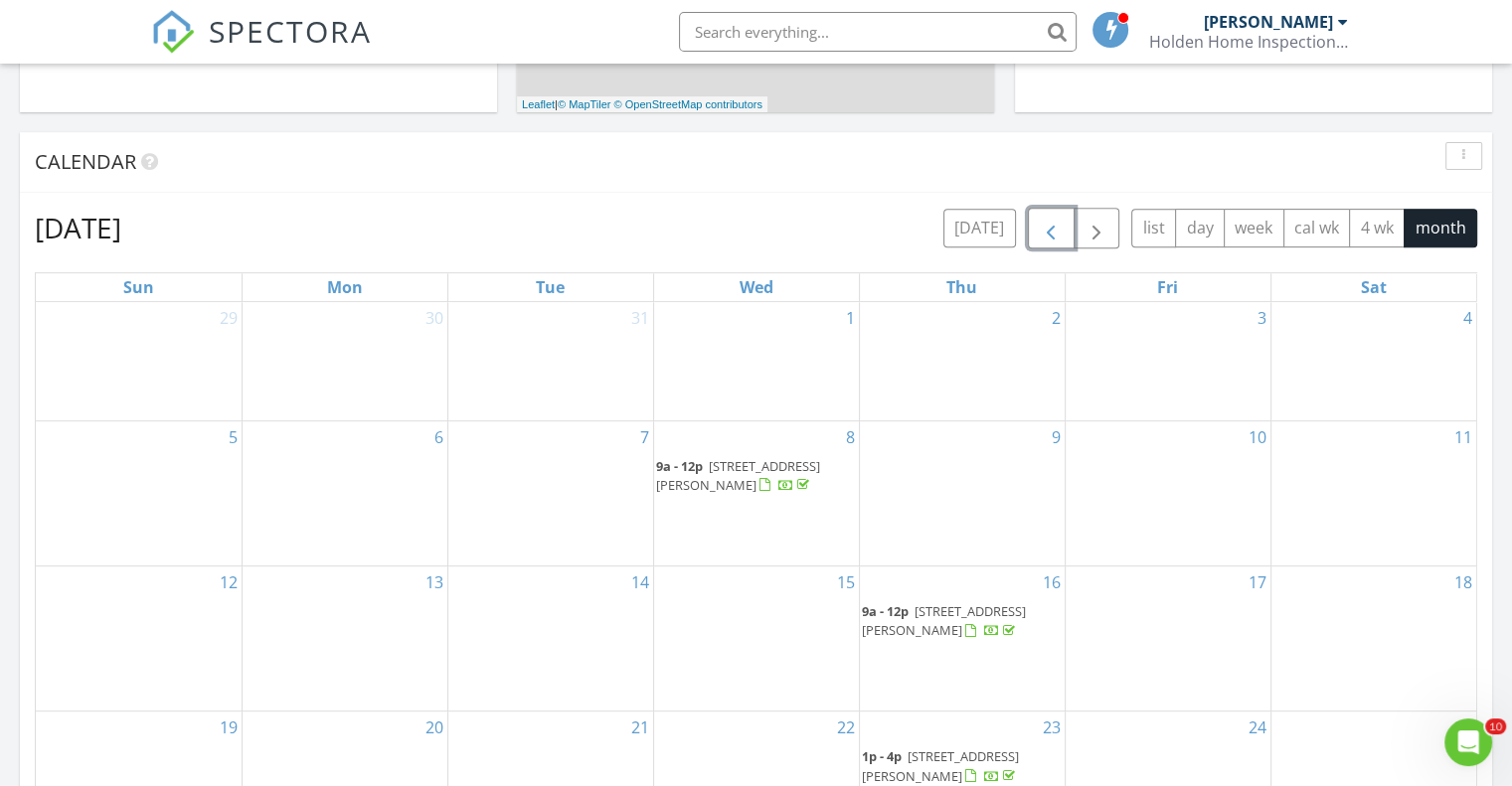 scroll, scrollTop: 696, scrollLeft: 0, axis: vertical 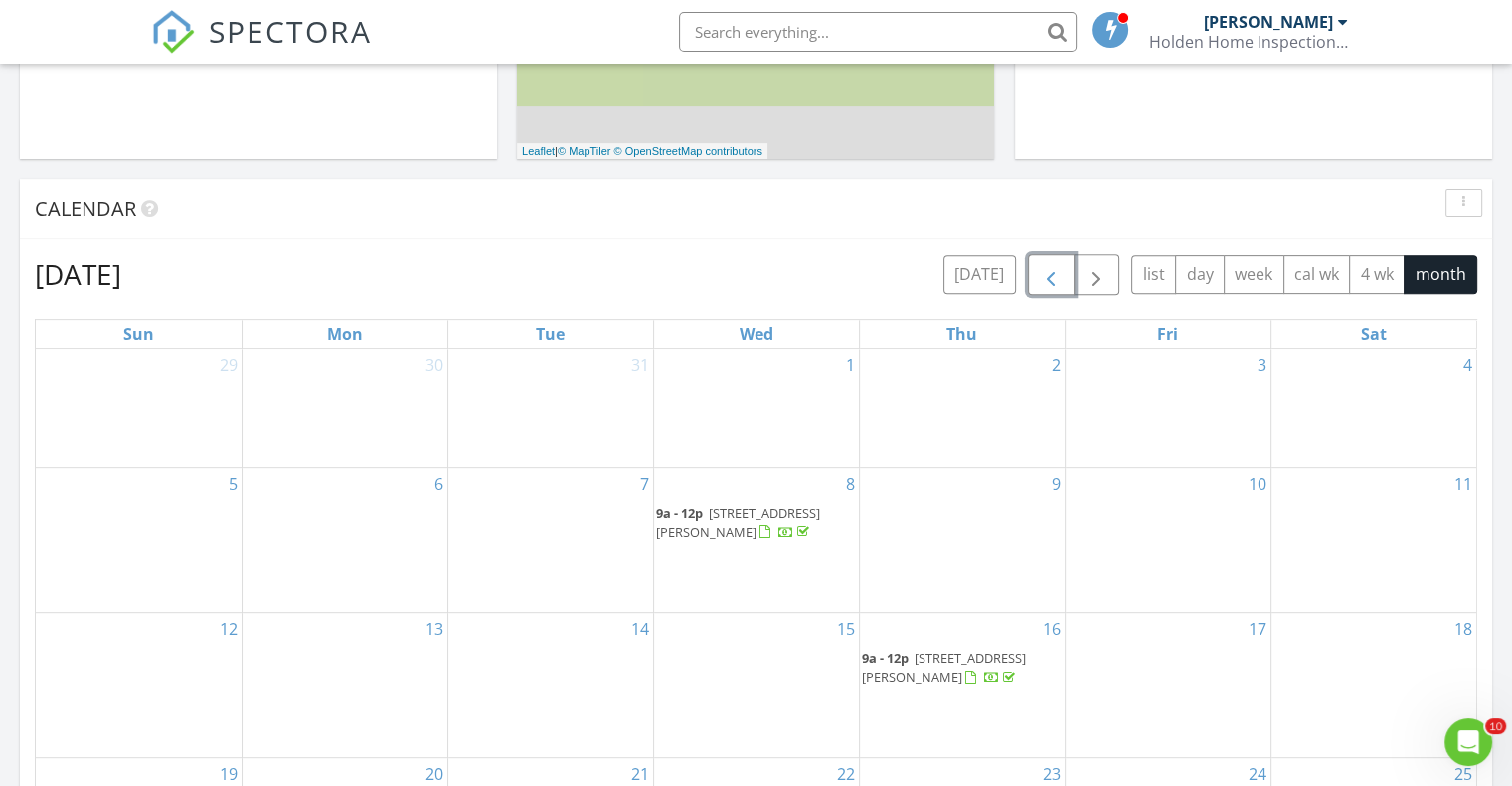 click at bounding box center (1051, 275) 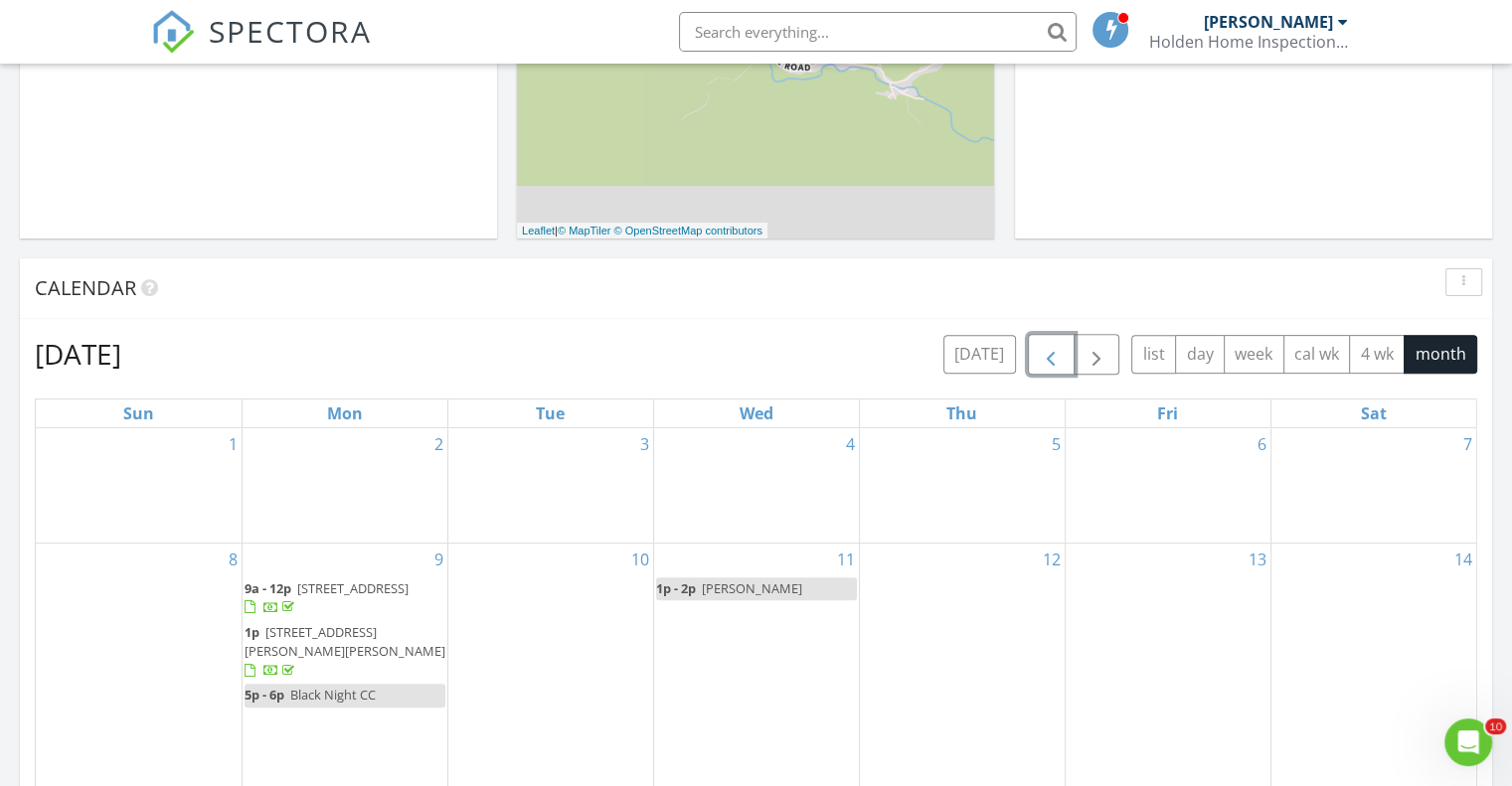 scroll, scrollTop: 596, scrollLeft: 0, axis: vertical 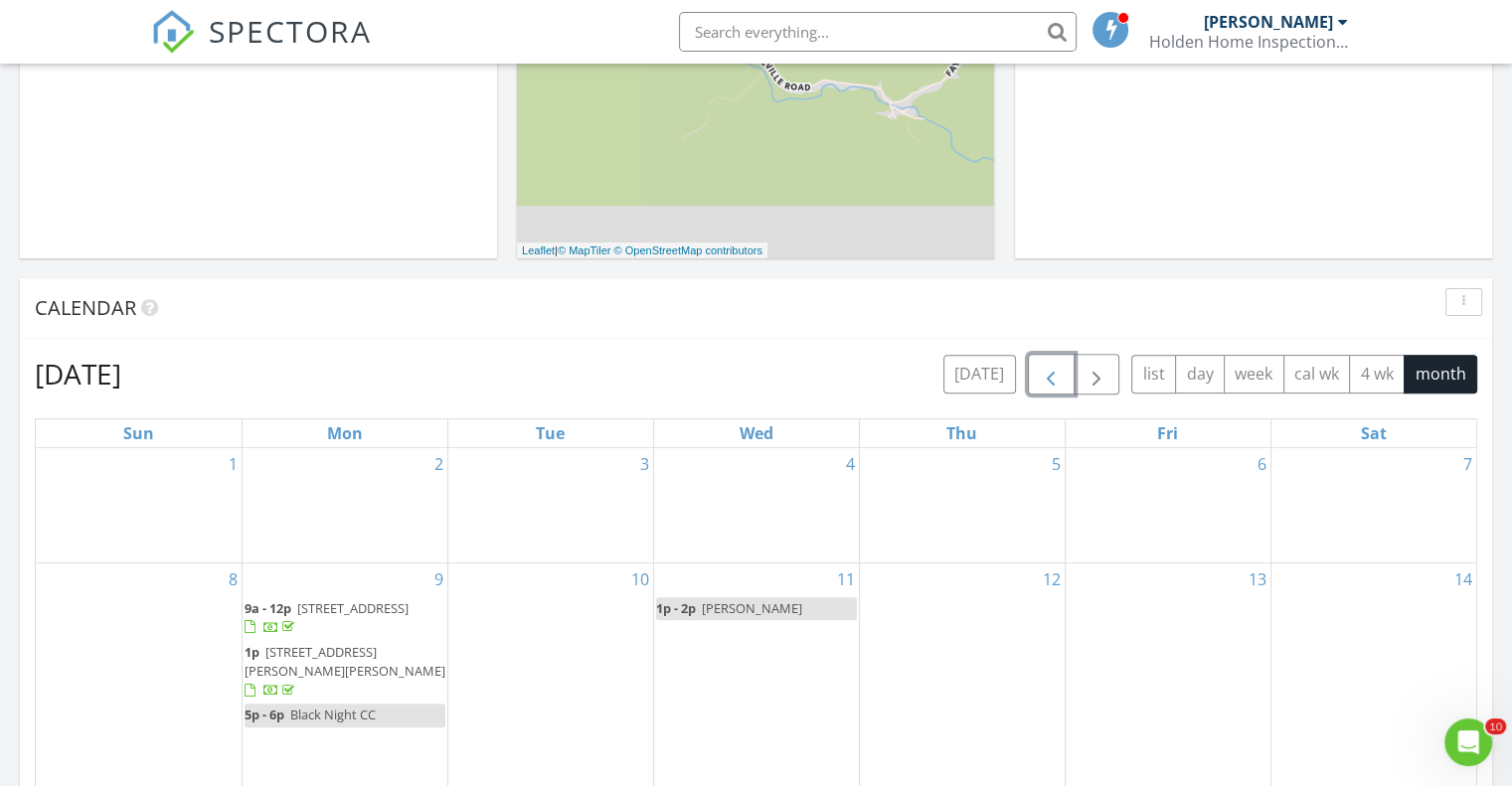 click at bounding box center [1051, 375] 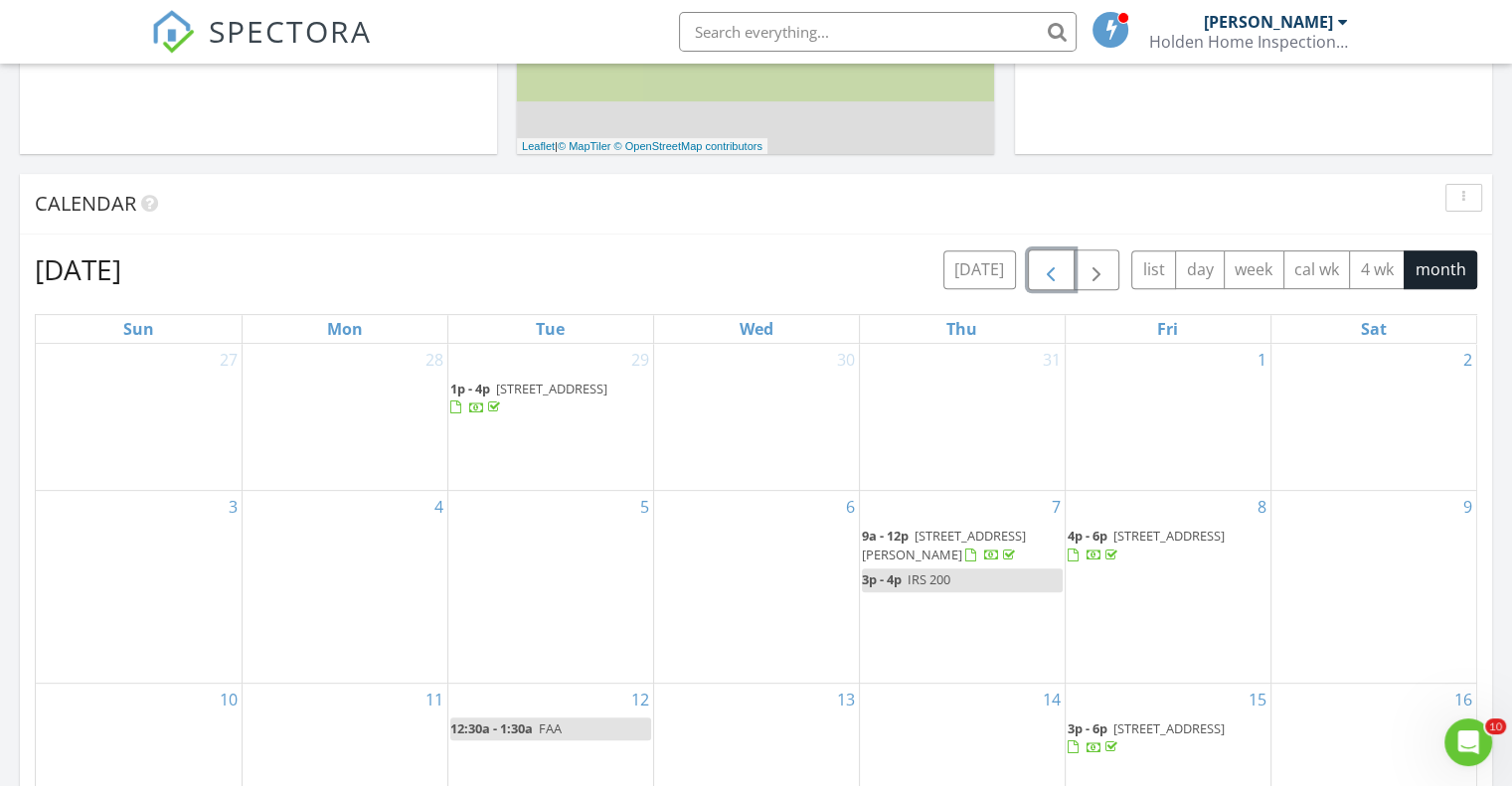 scroll, scrollTop: 596, scrollLeft: 0, axis: vertical 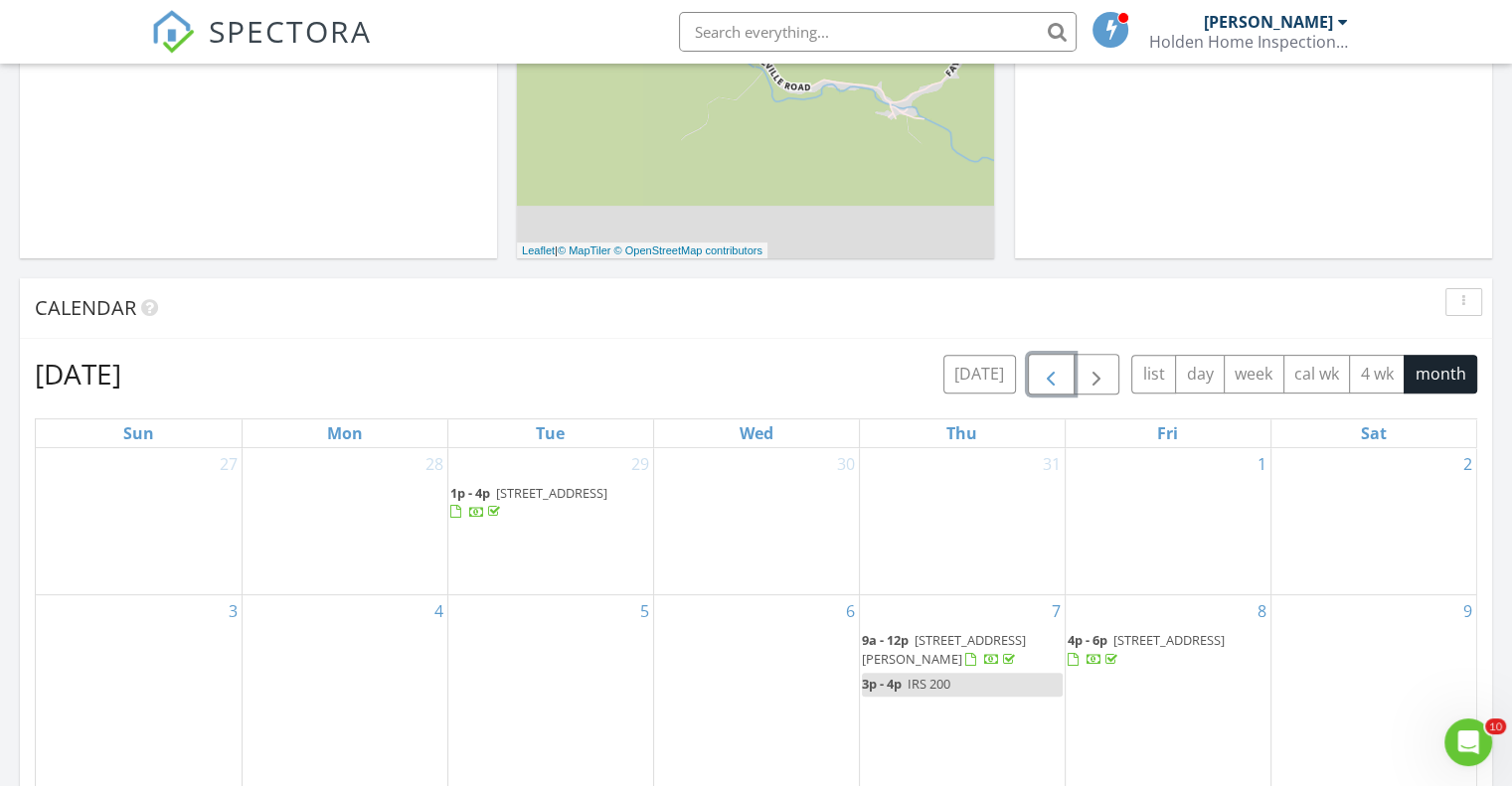 click at bounding box center [1051, 375] 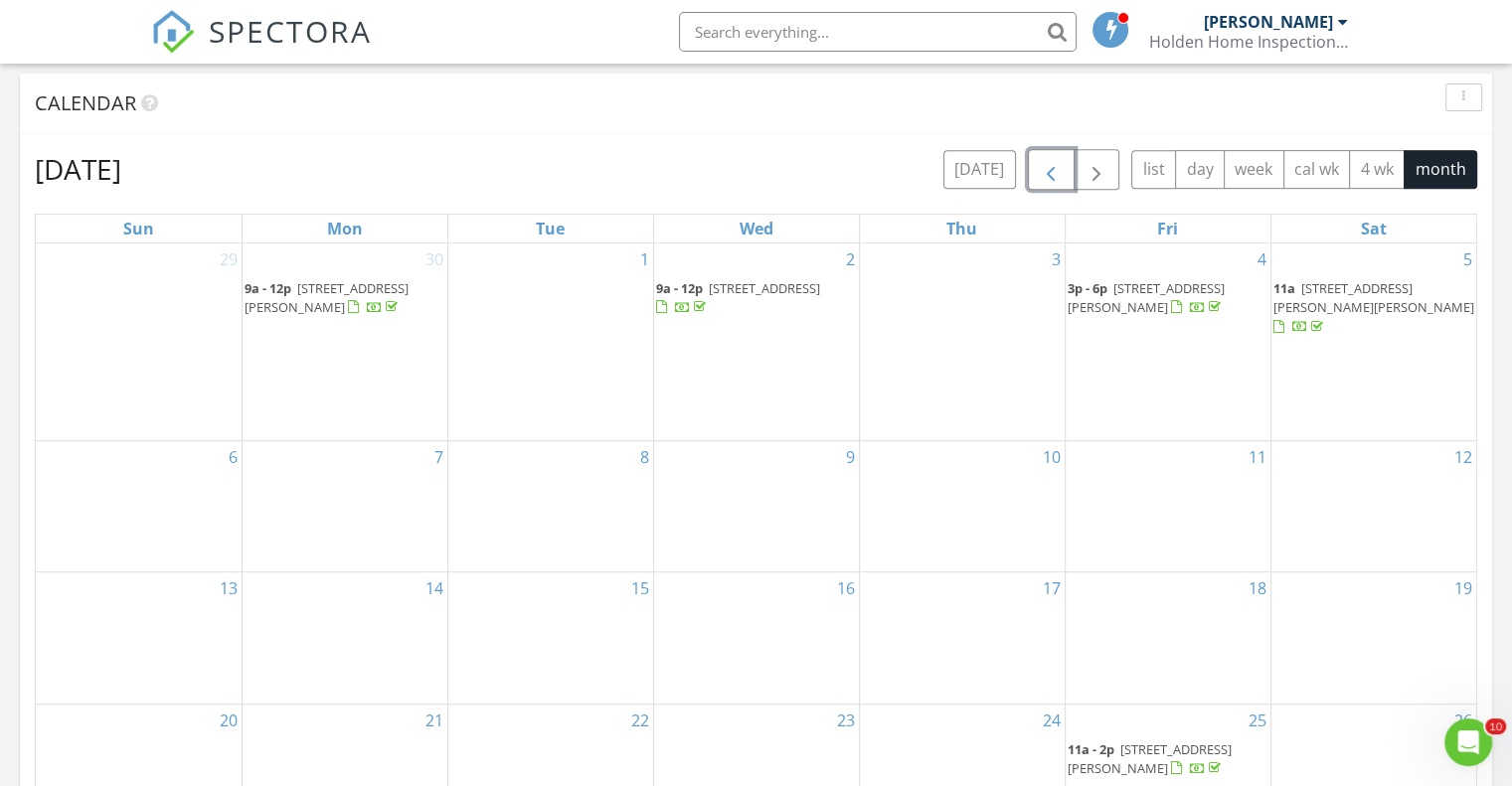 scroll, scrollTop: 696, scrollLeft: 0, axis: vertical 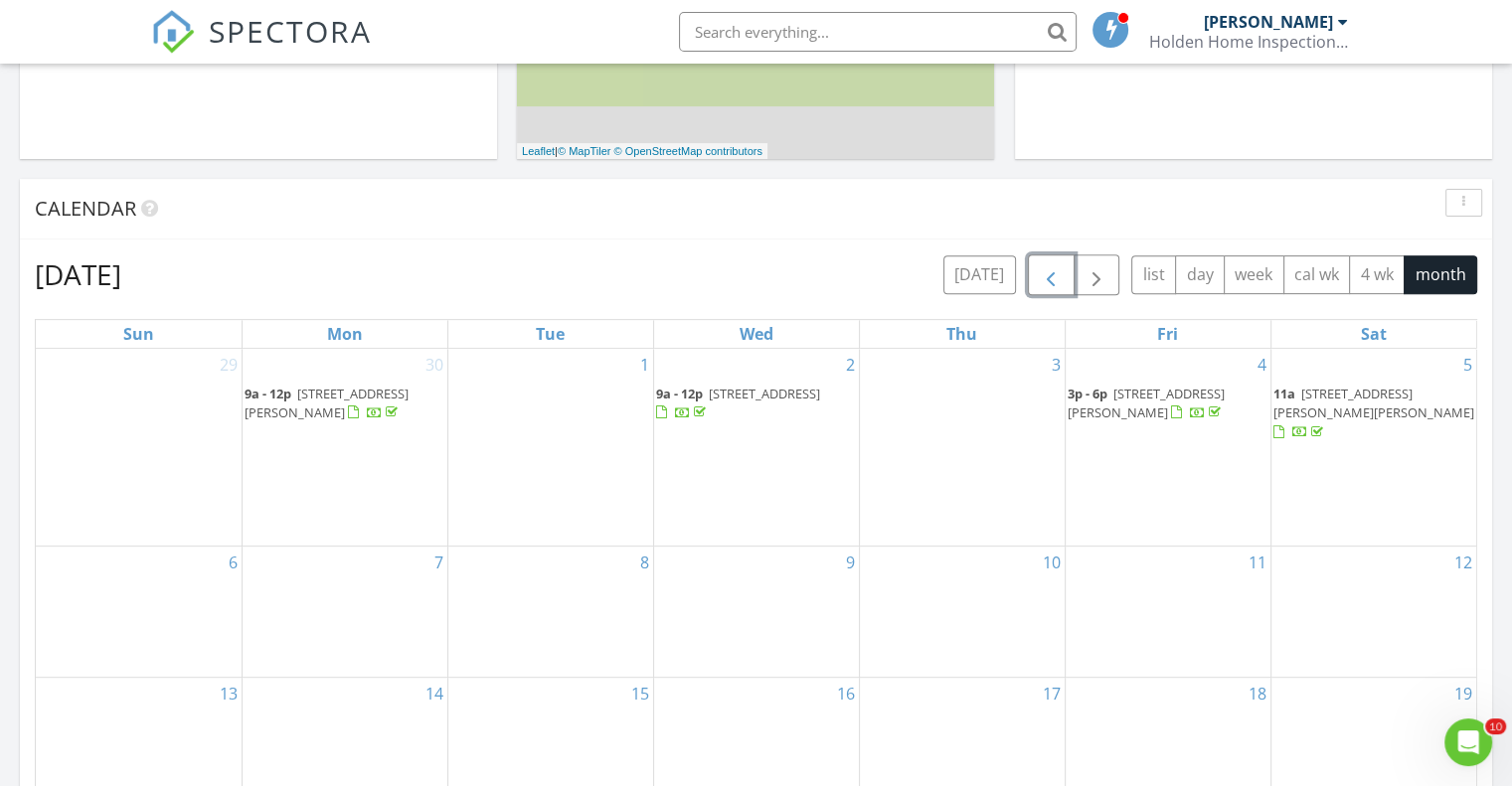 click at bounding box center (1051, 275) 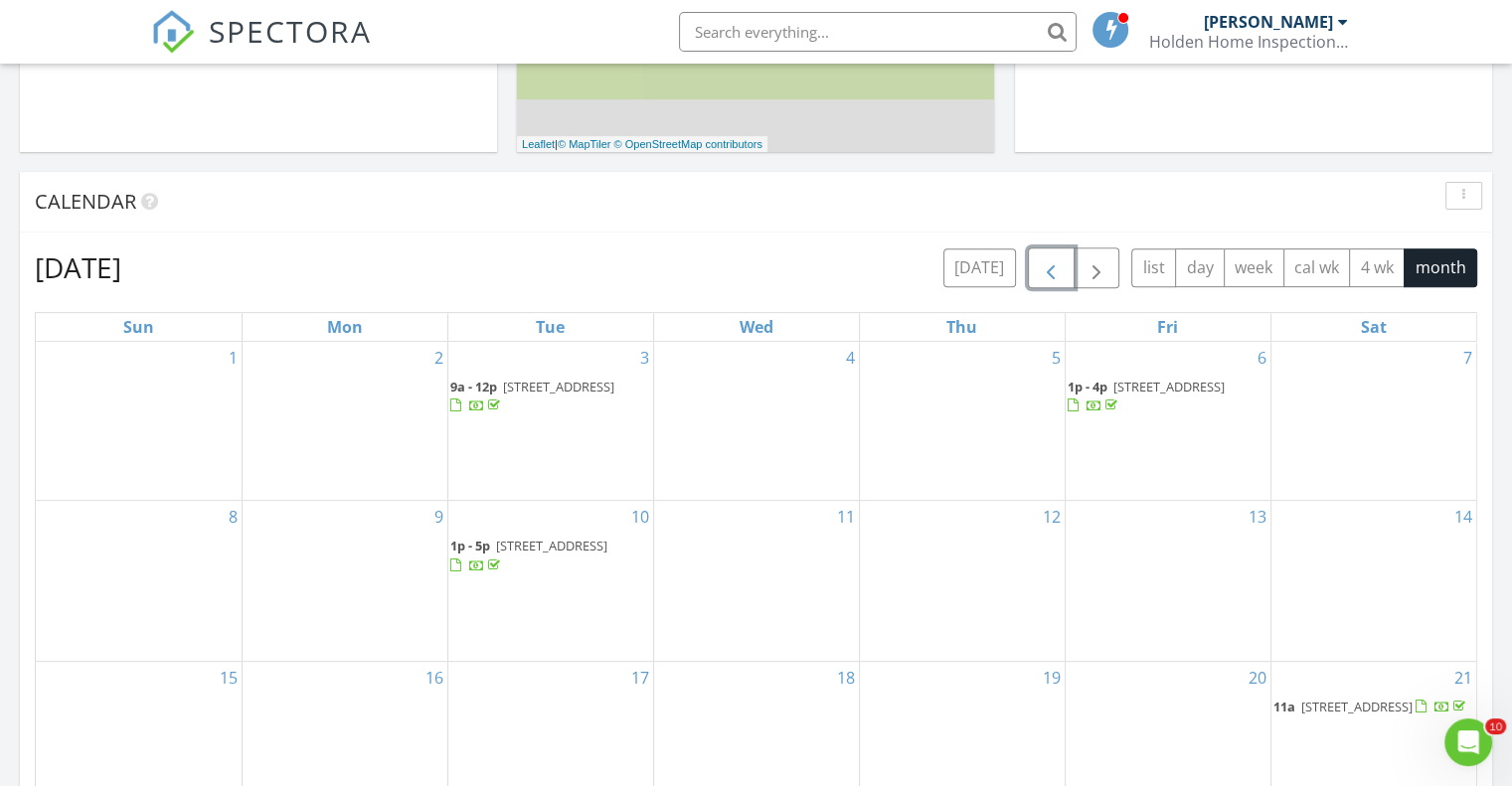 scroll, scrollTop: 497, scrollLeft: 0, axis: vertical 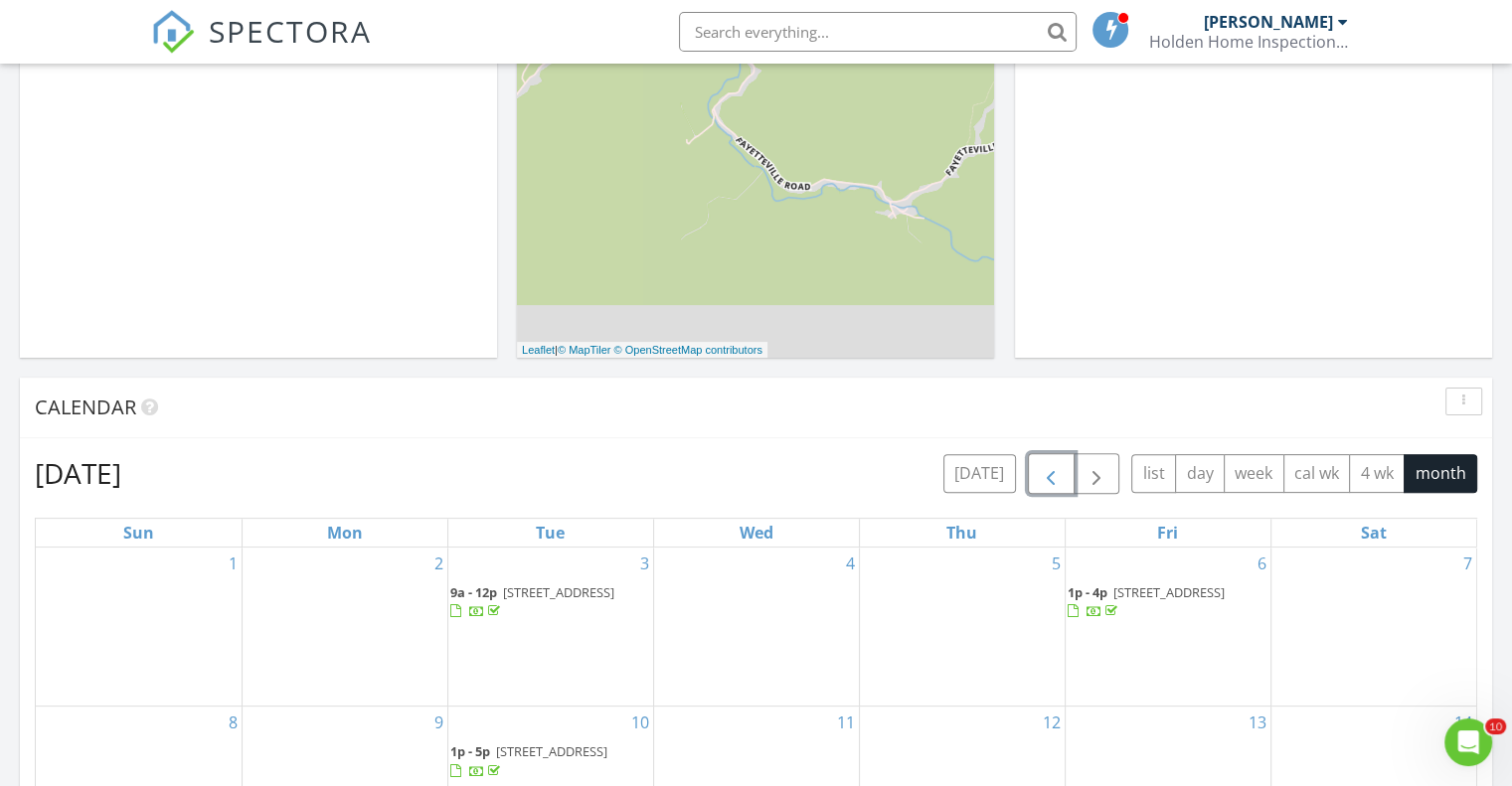 click at bounding box center [1051, 474] 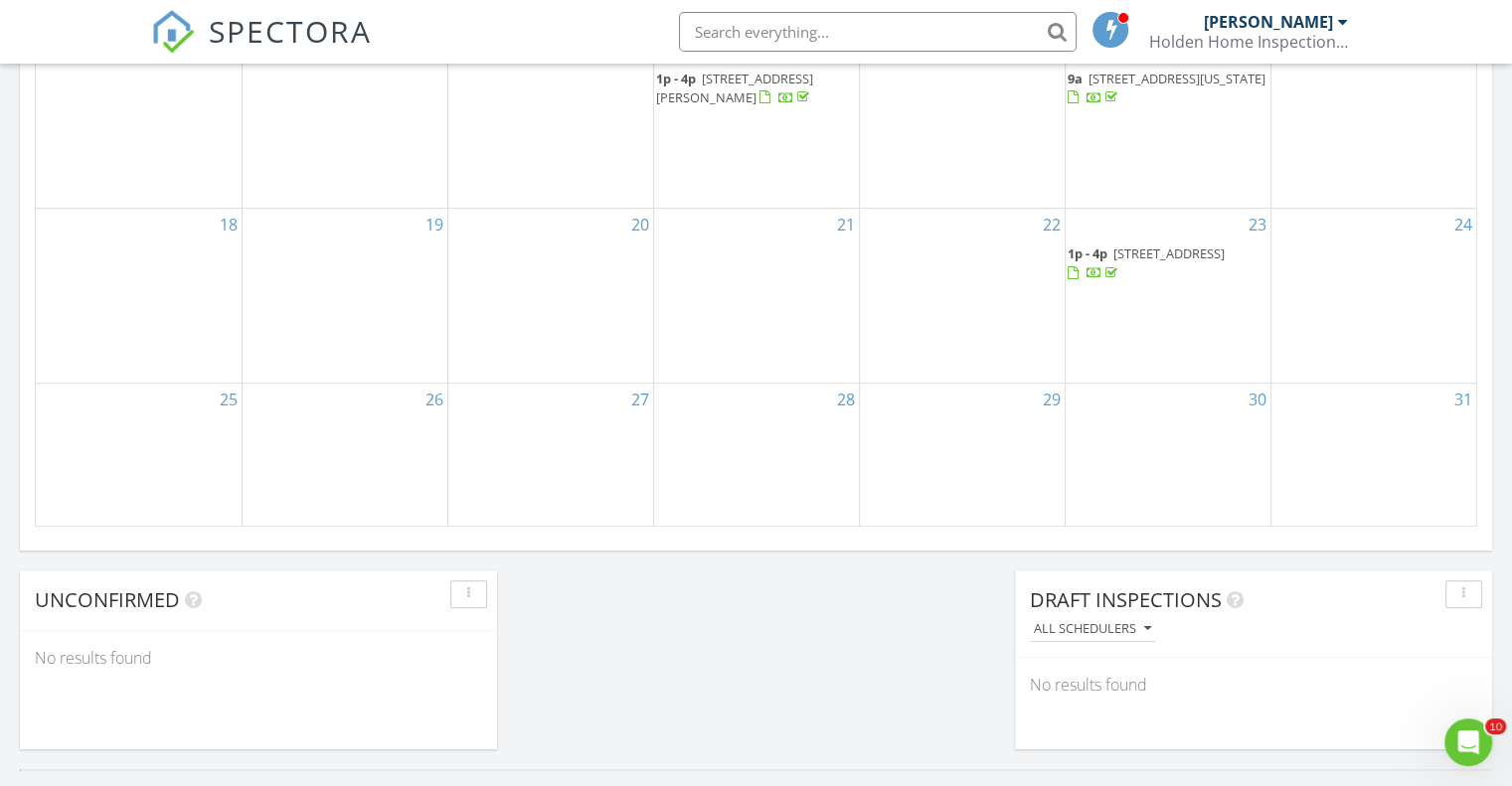 scroll, scrollTop: 1192, scrollLeft: 0, axis: vertical 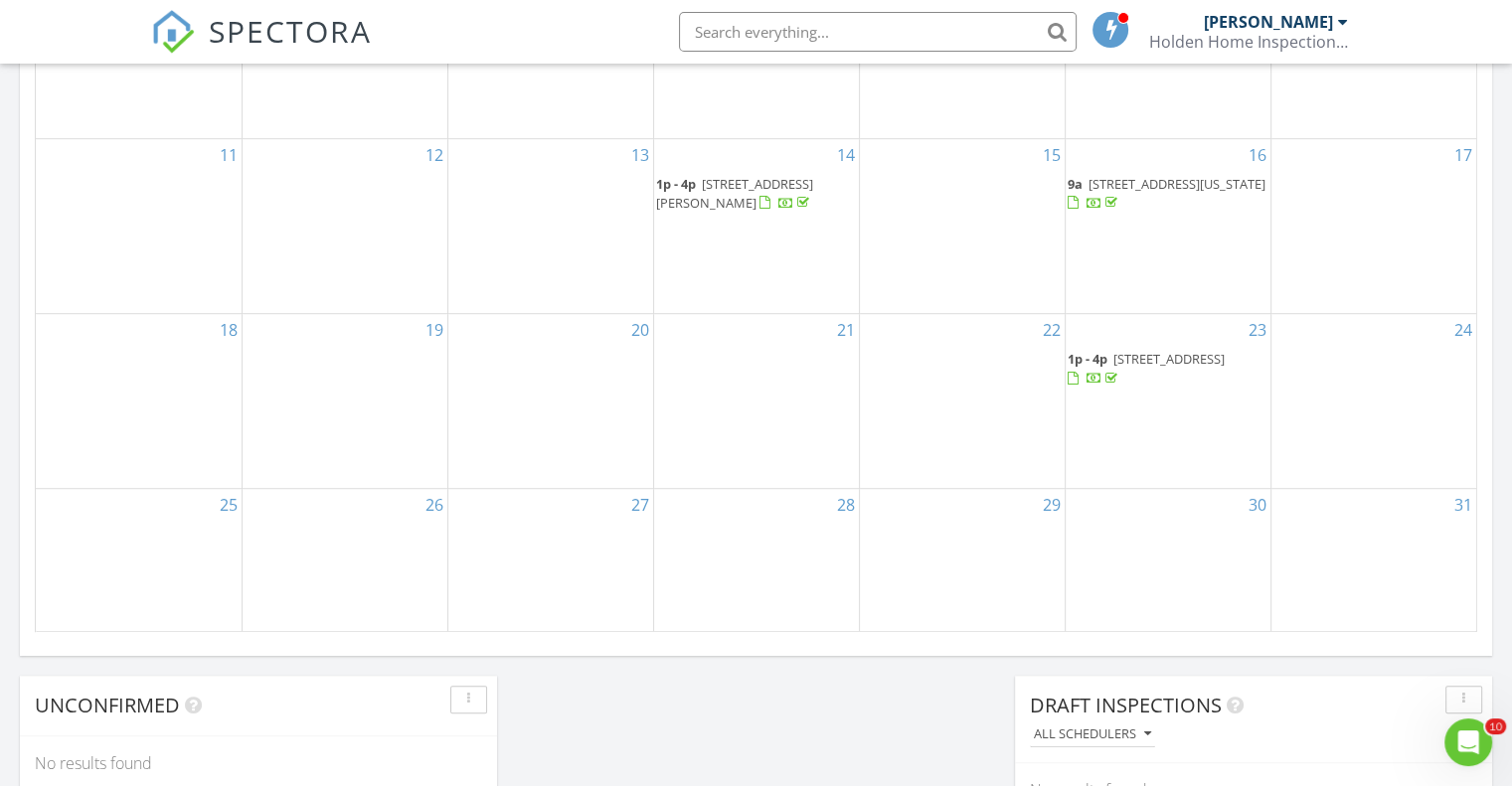 click on "422 Fire Trail Rd, Shady Spring 25918" at bounding box center (1169, 359) 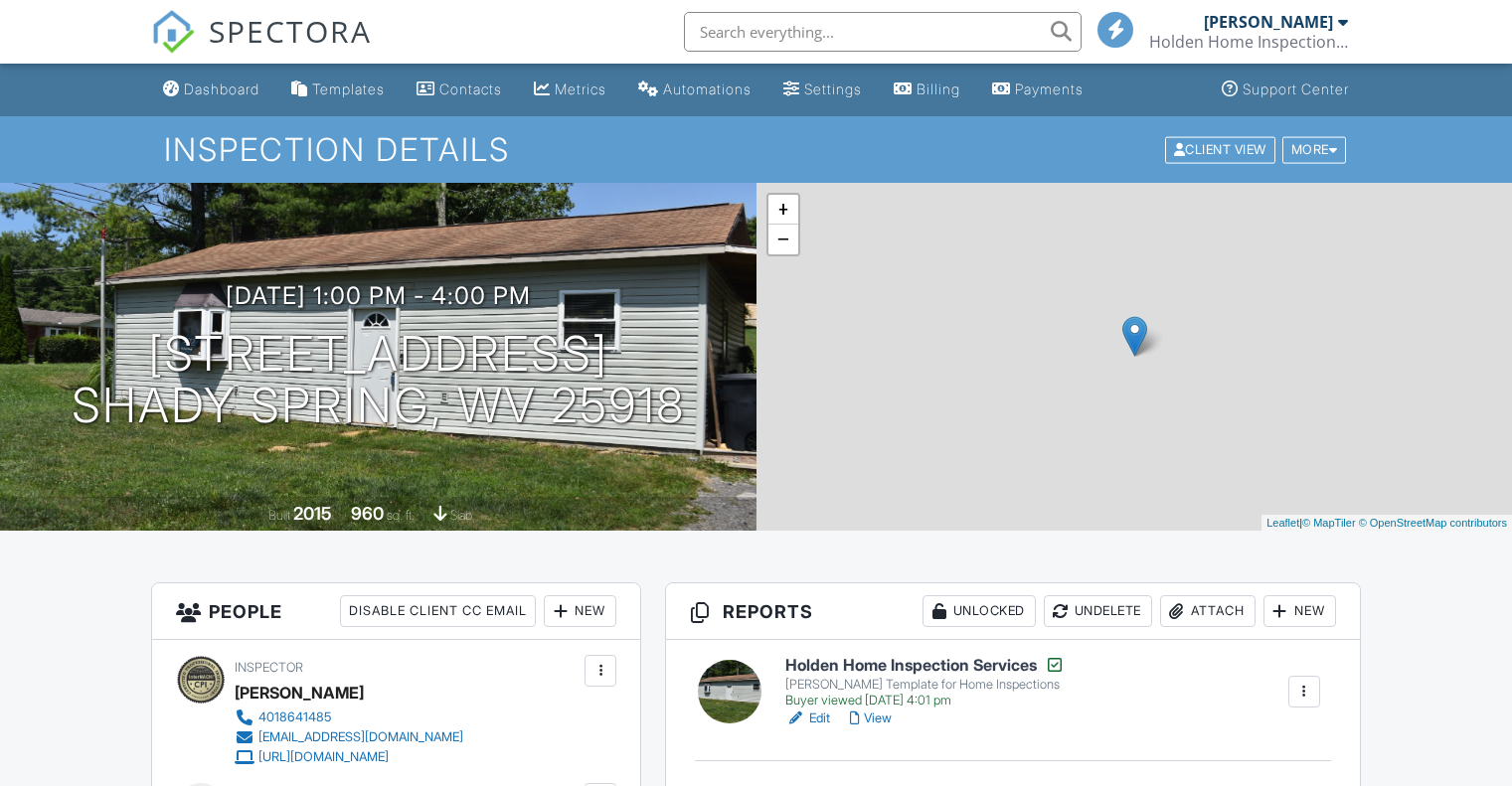 scroll, scrollTop: 397, scrollLeft: 0, axis: vertical 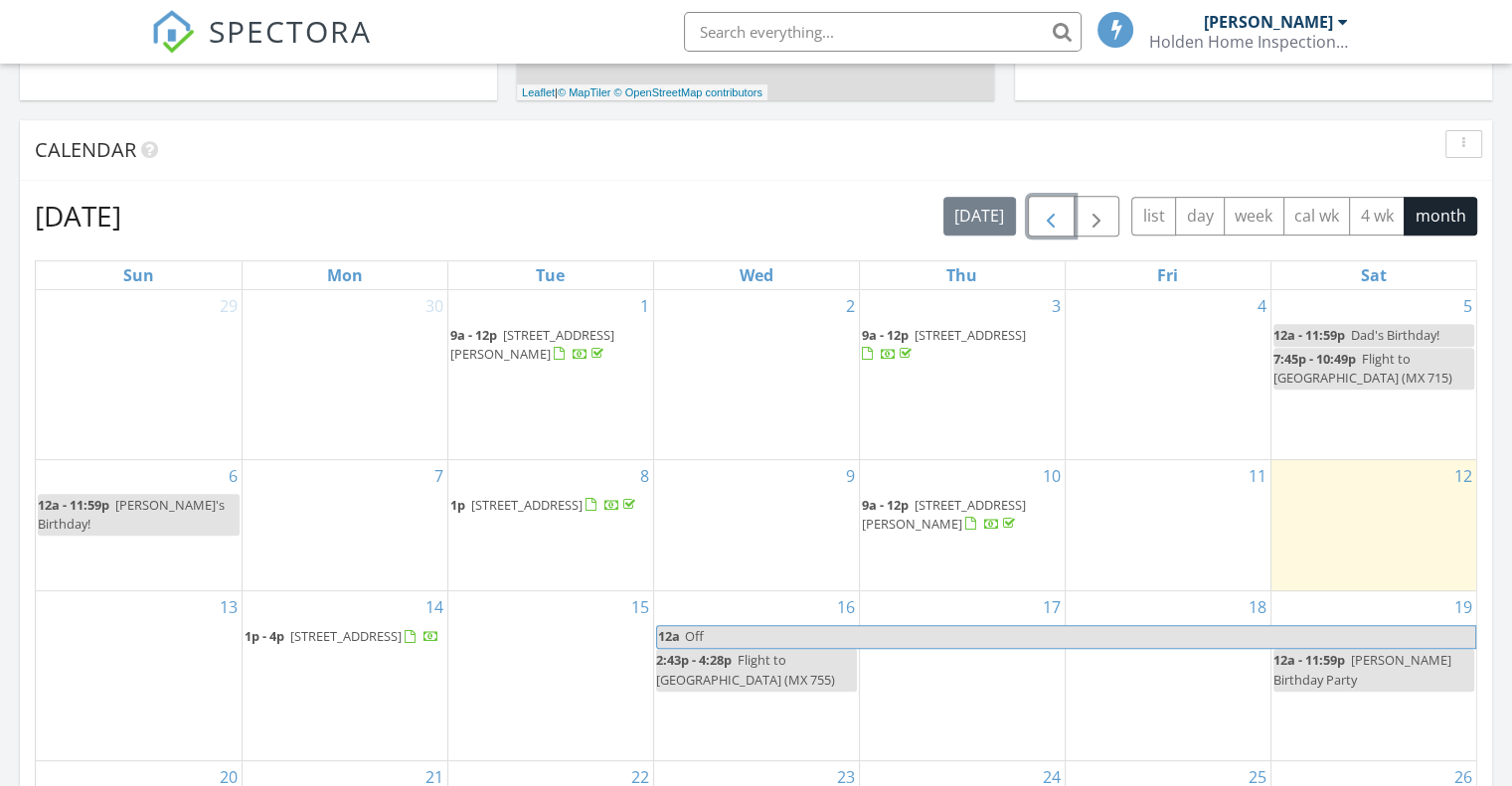 click at bounding box center (1051, 217) 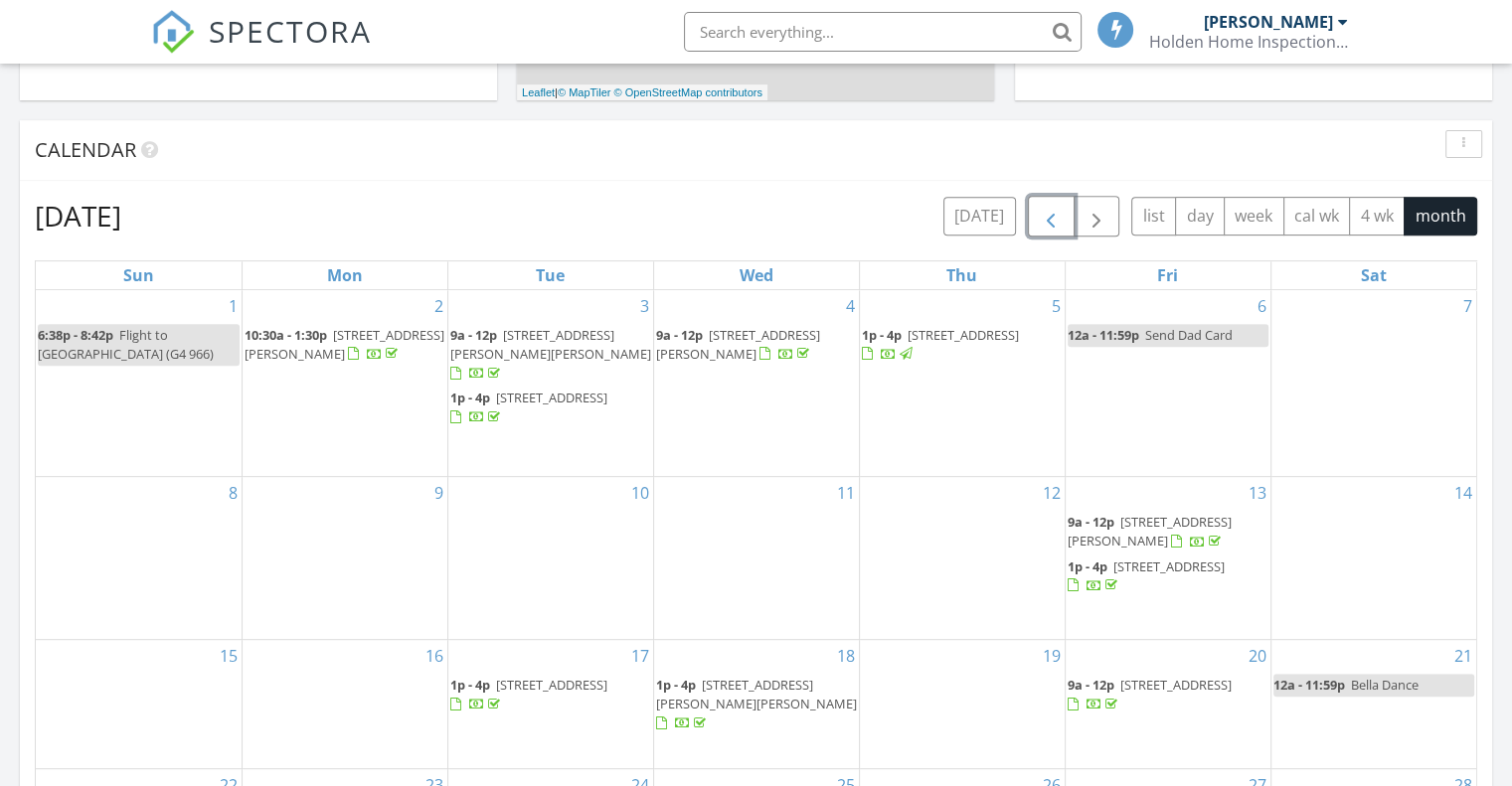 click at bounding box center [1051, 217] 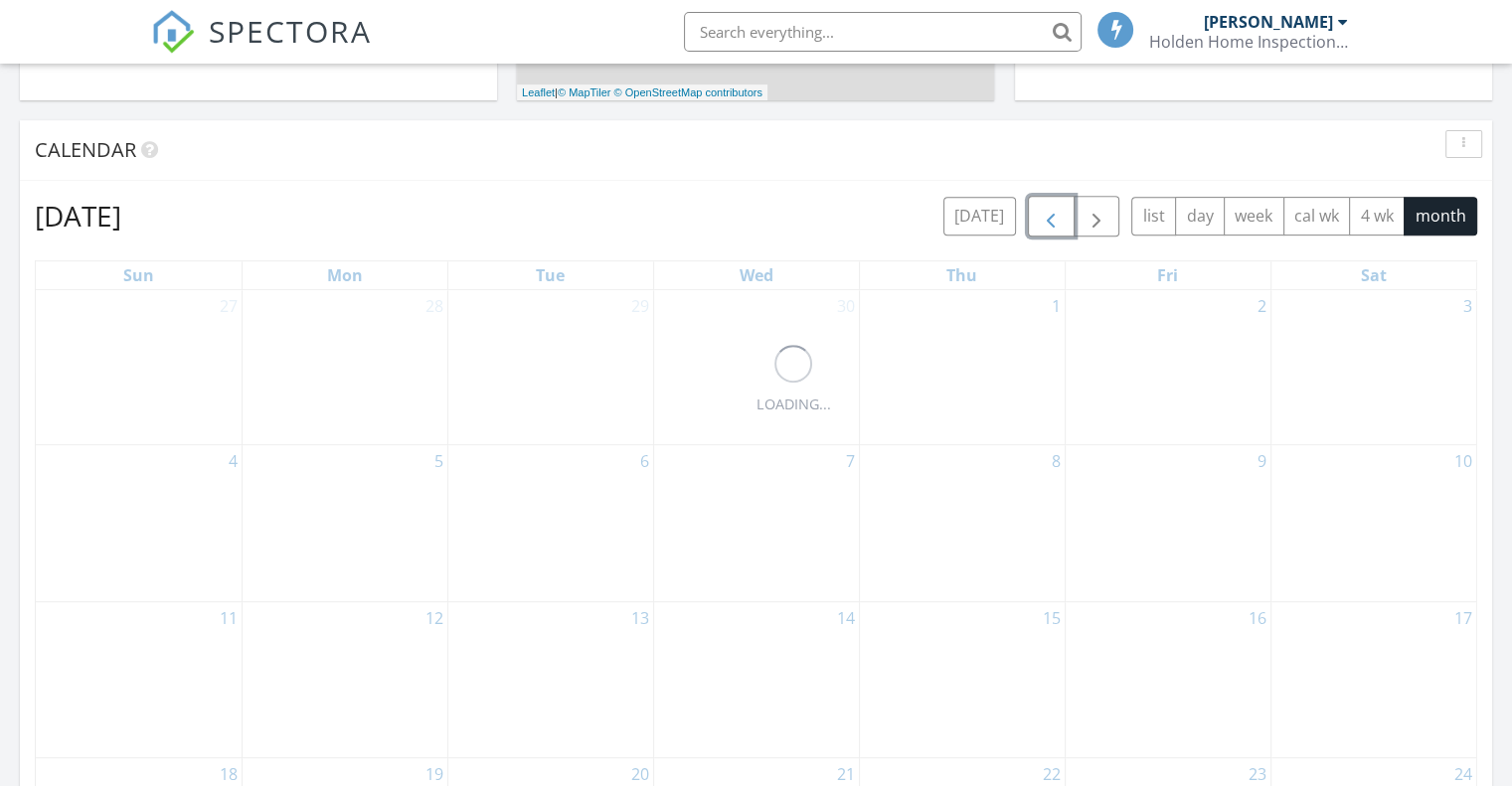 click at bounding box center (1051, 217) 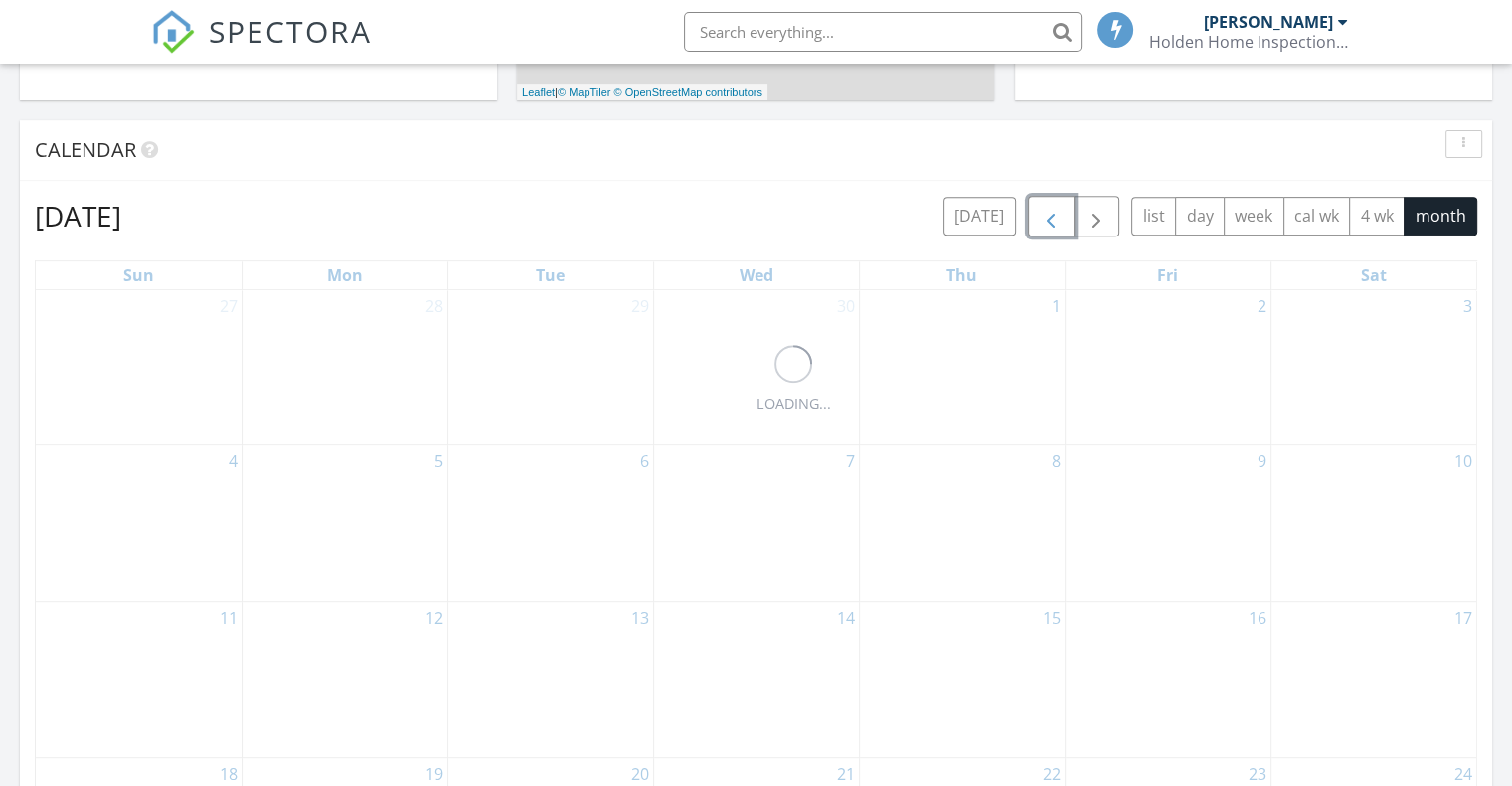 click at bounding box center [1051, 217] 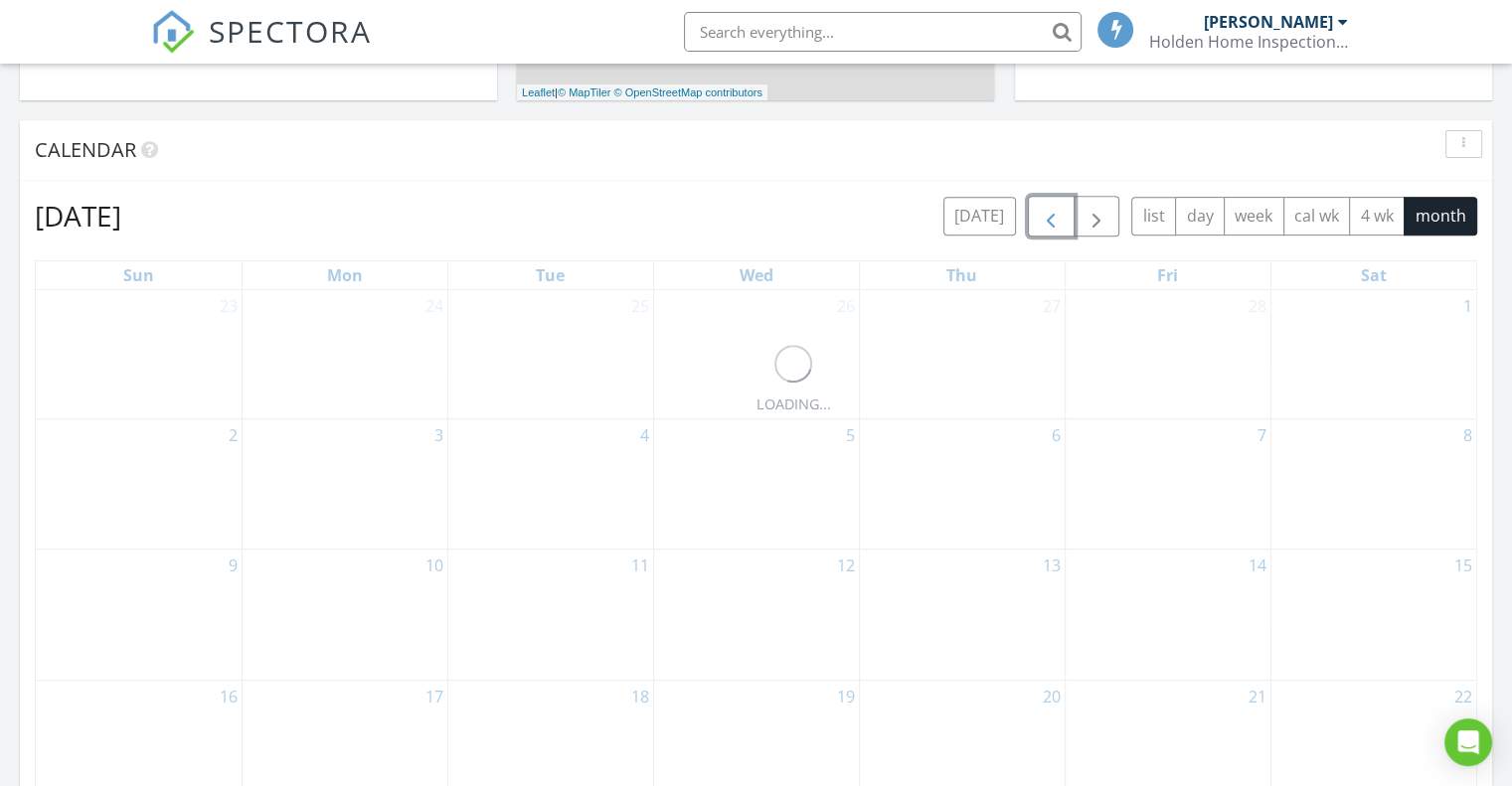 click at bounding box center [1051, 217] 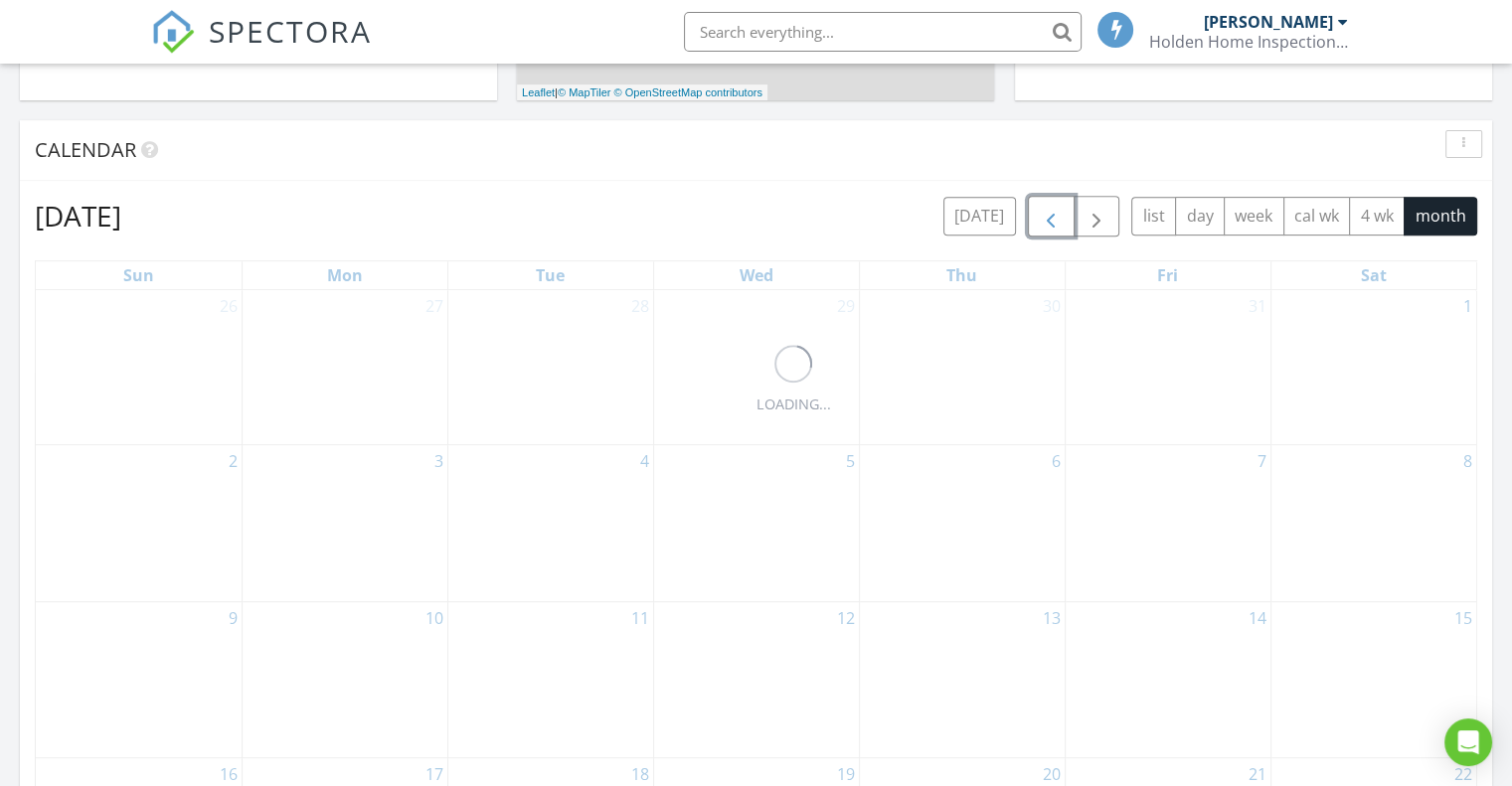 click at bounding box center (1051, 217) 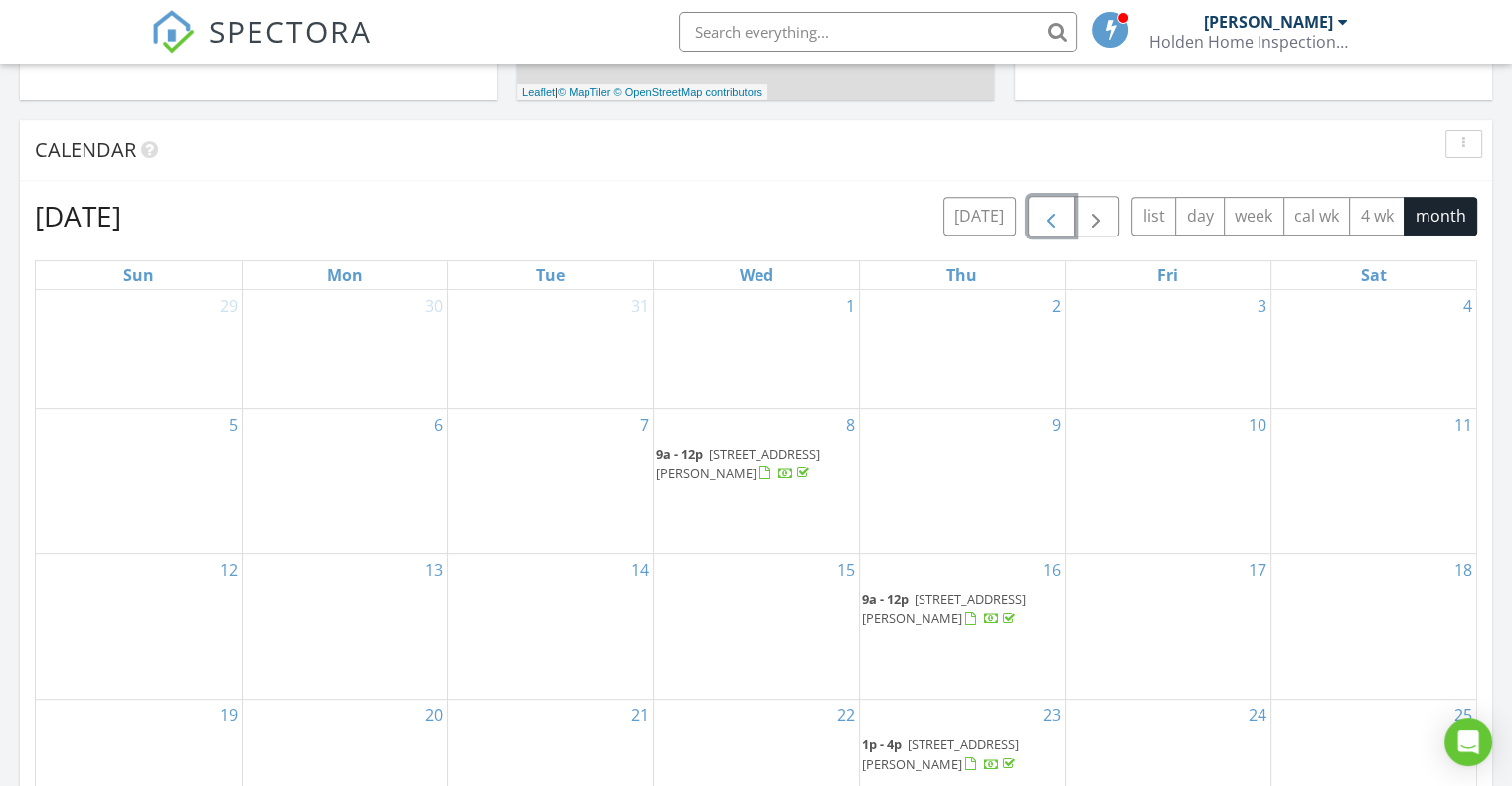 click at bounding box center (1051, 217) 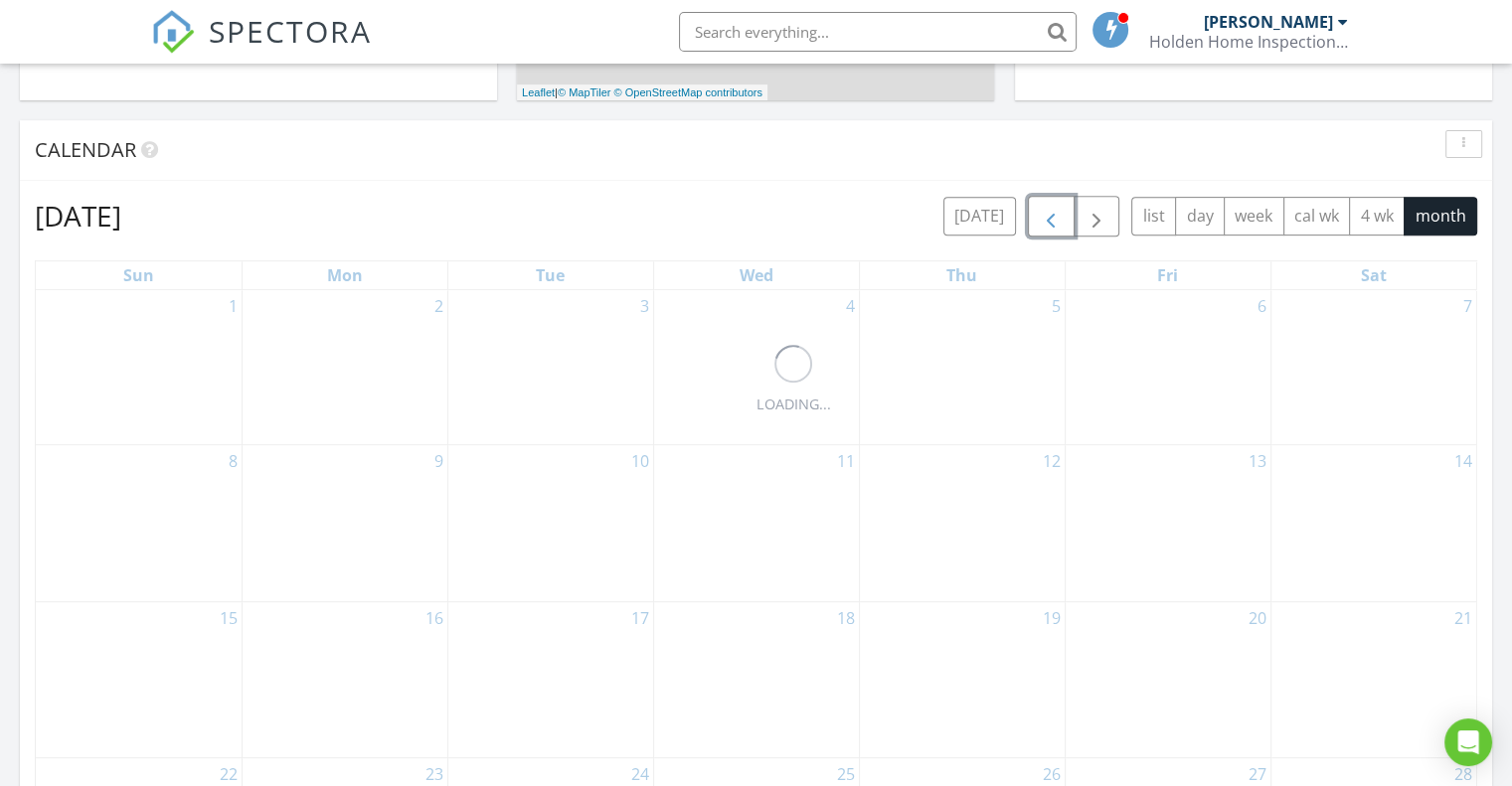 click at bounding box center [1051, 217] 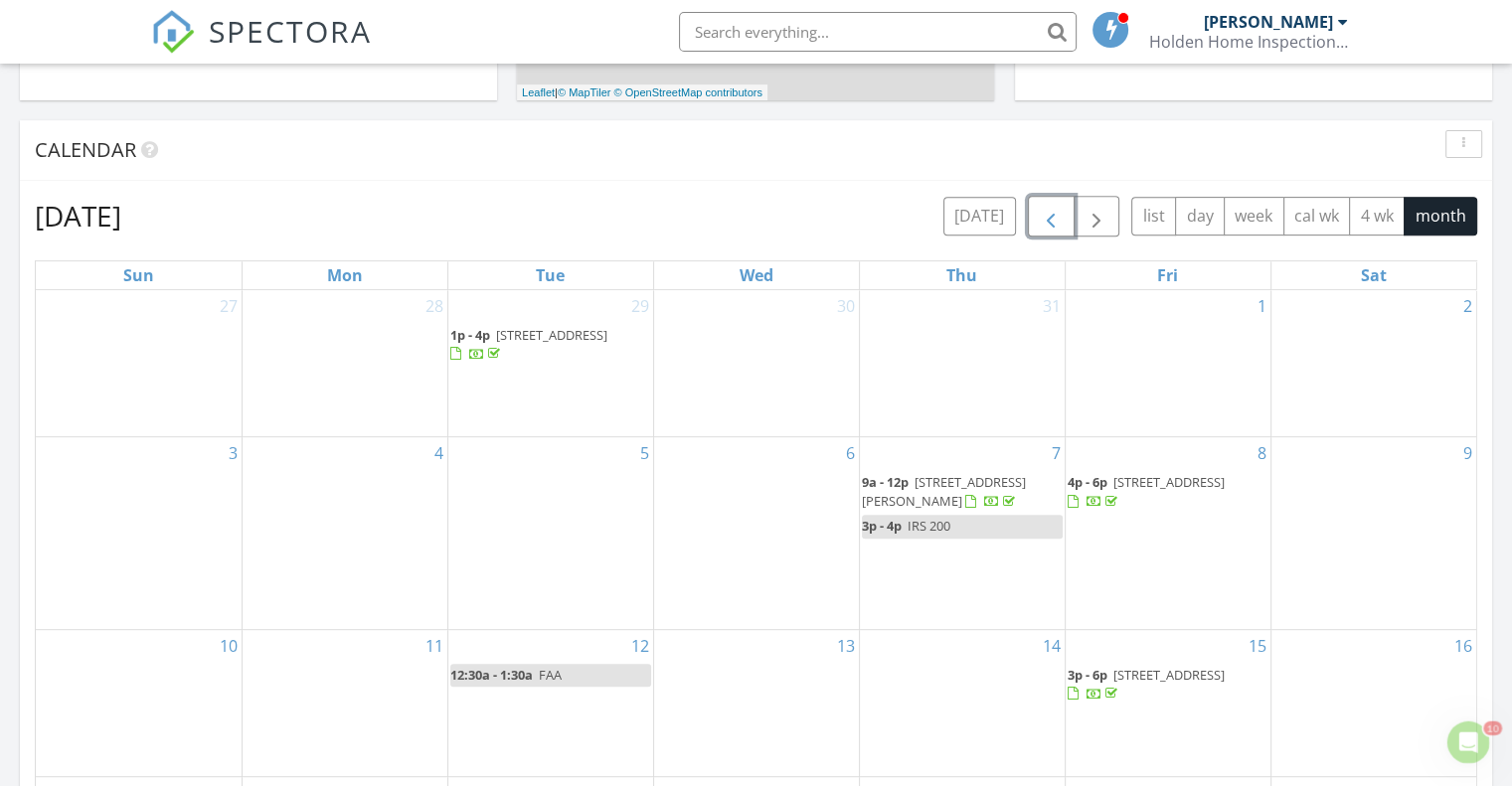 scroll, scrollTop: 0, scrollLeft: 0, axis: both 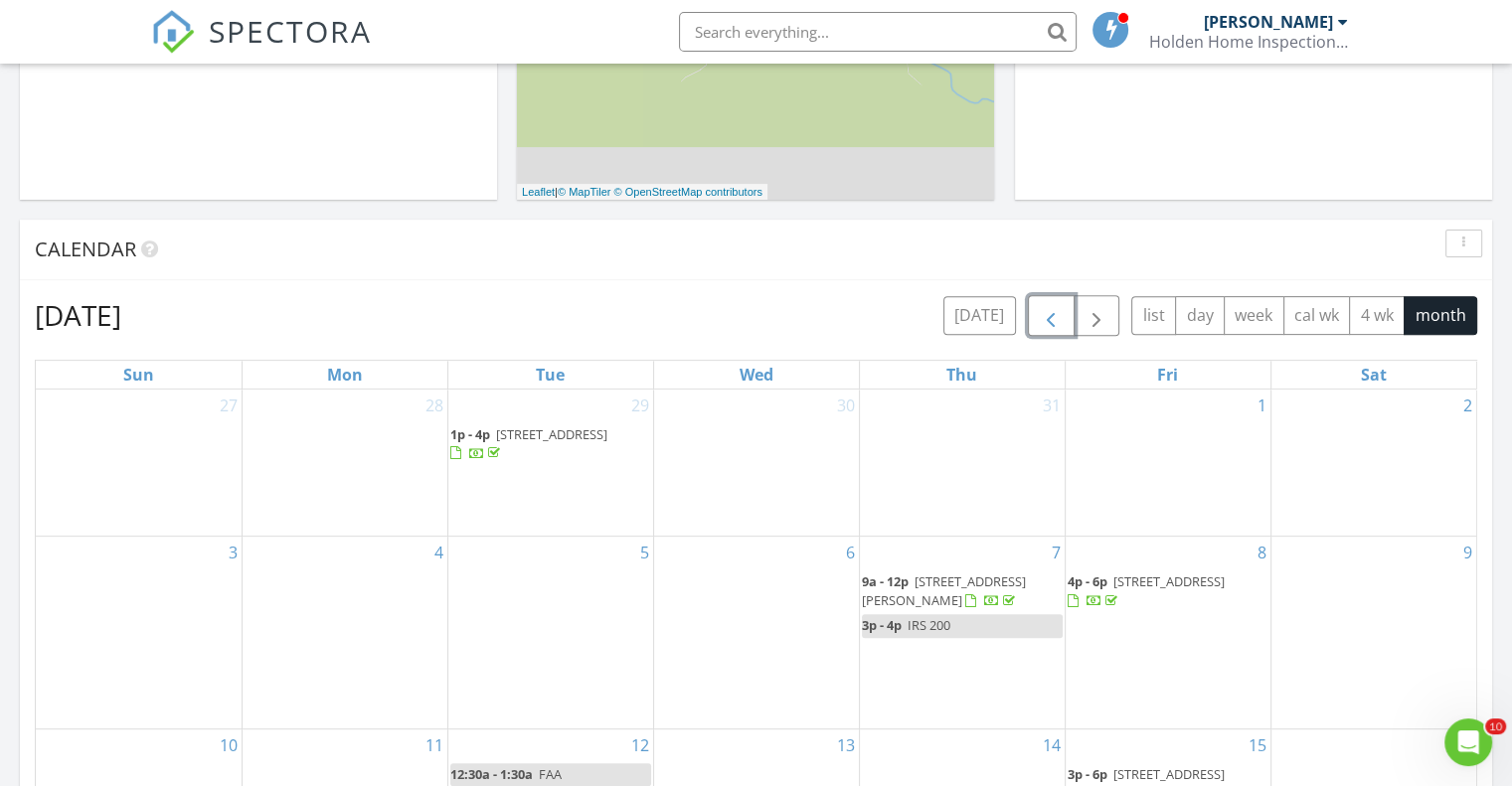 click at bounding box center (1051, 316) 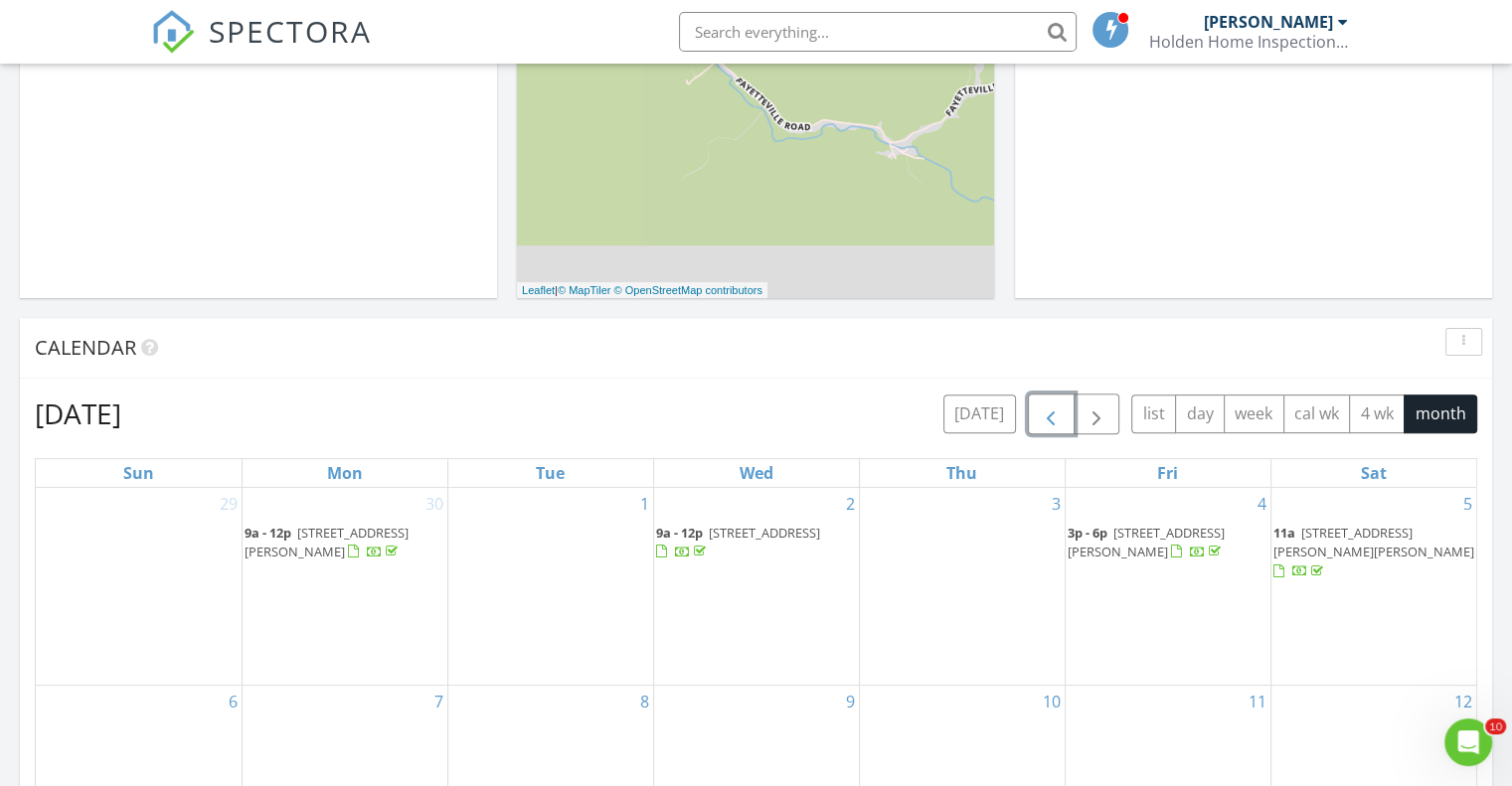 scroll, scrollTop: 555, scrollLeft: 0, axis: vertical 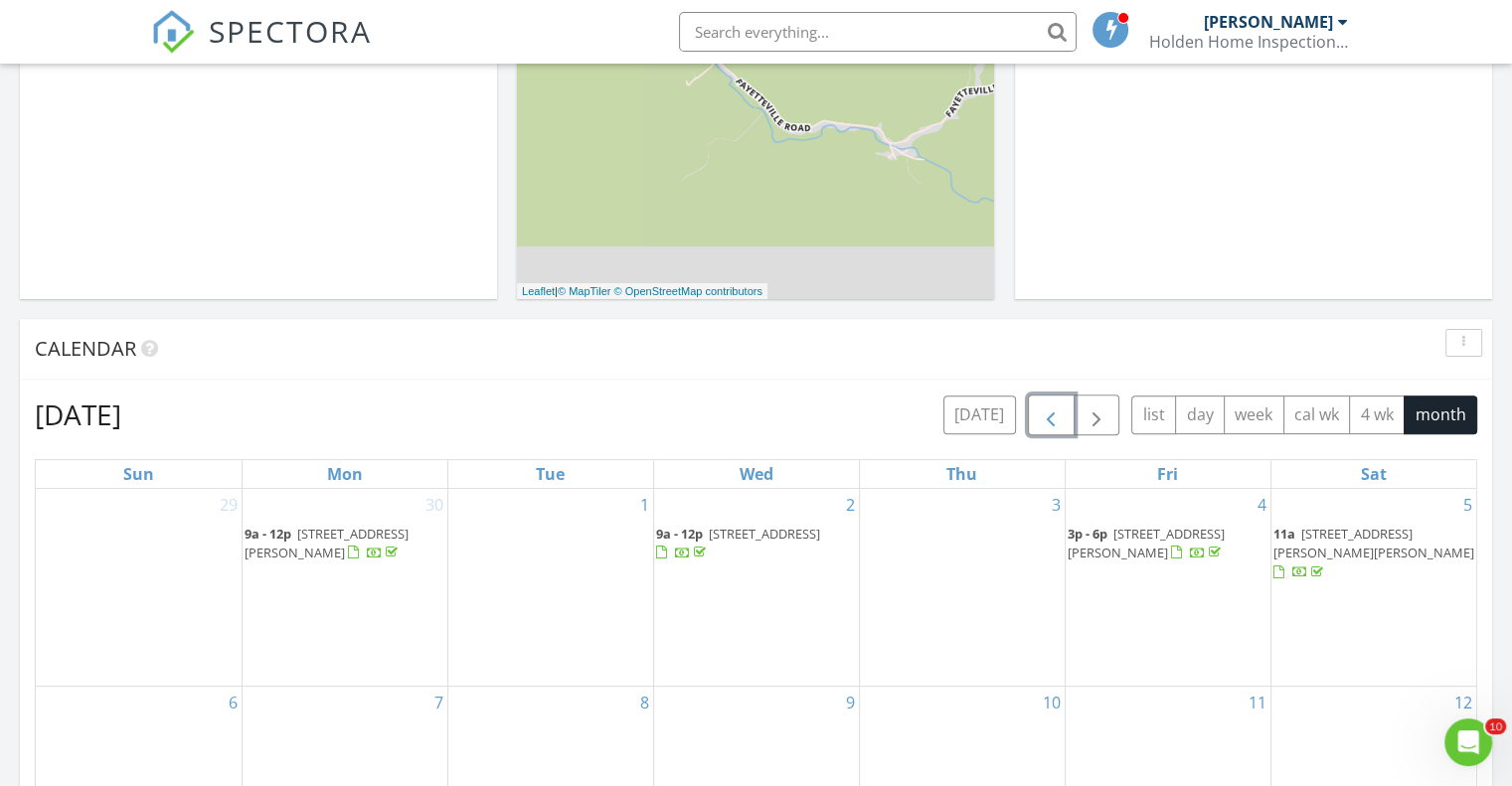 click at bounding box center [1051, 415] 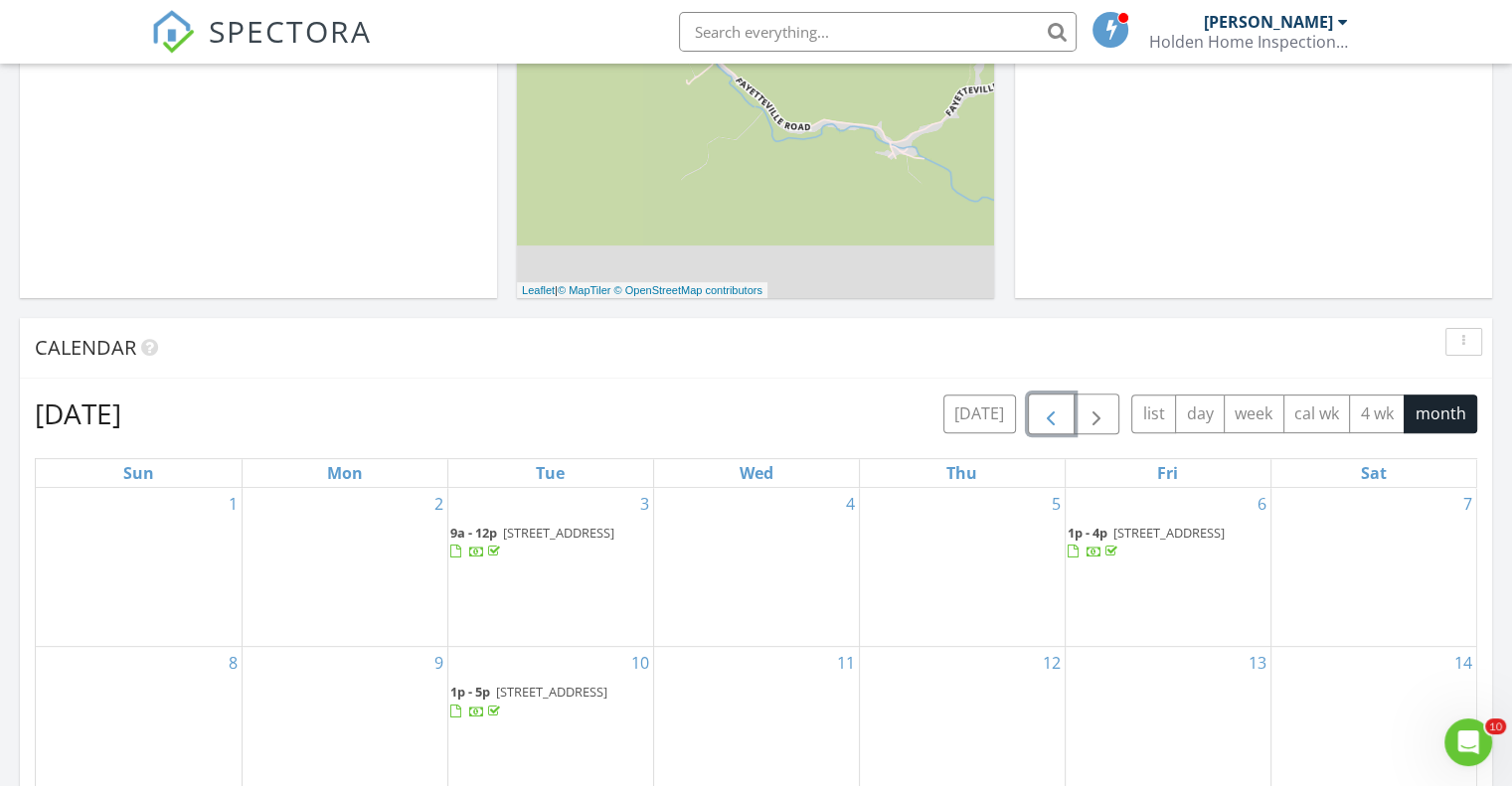 scroll, scrollTop: 555, scrollLeft: 0, axis: vertical 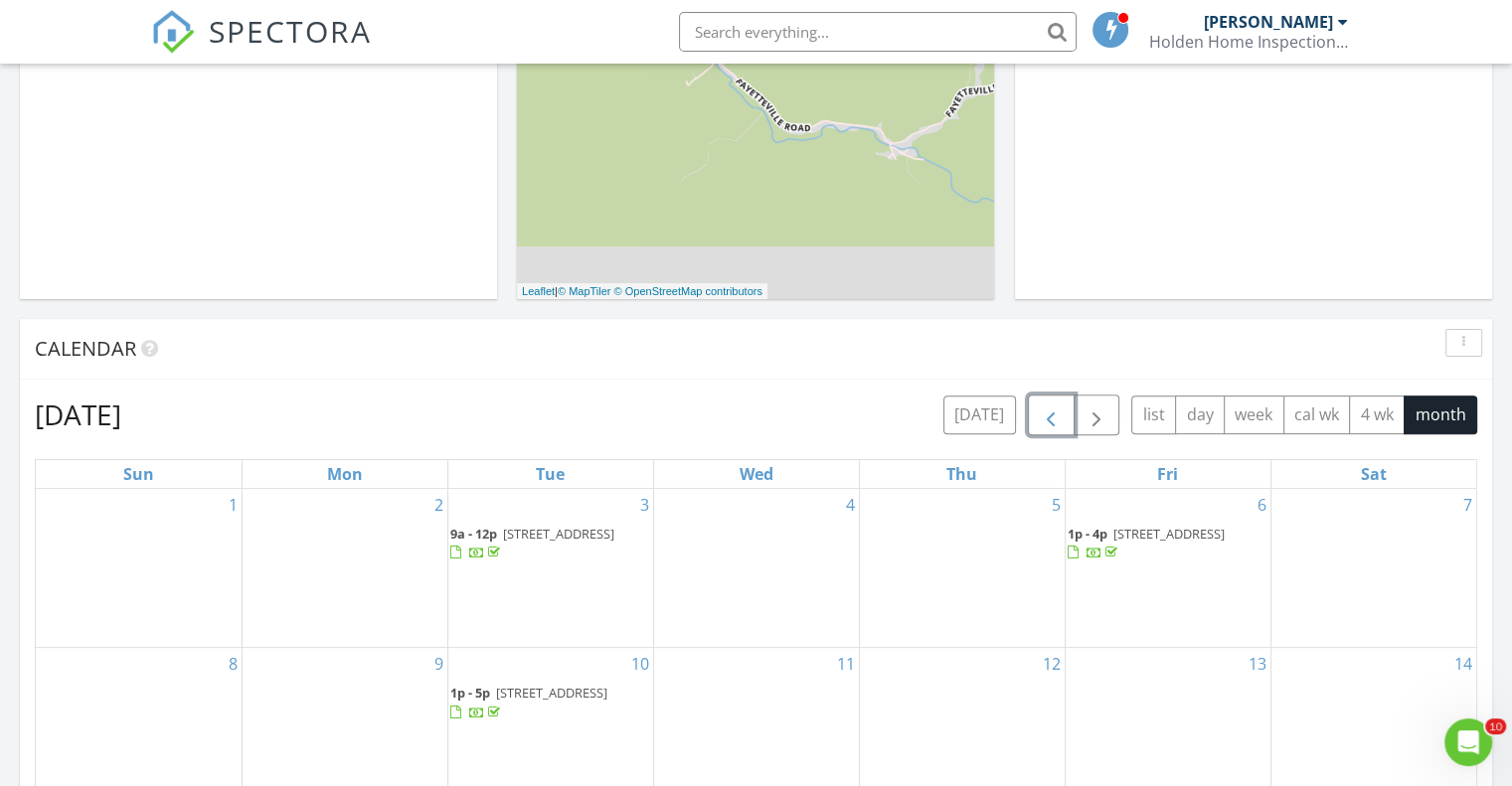 click at bounding box center [1051, 415] 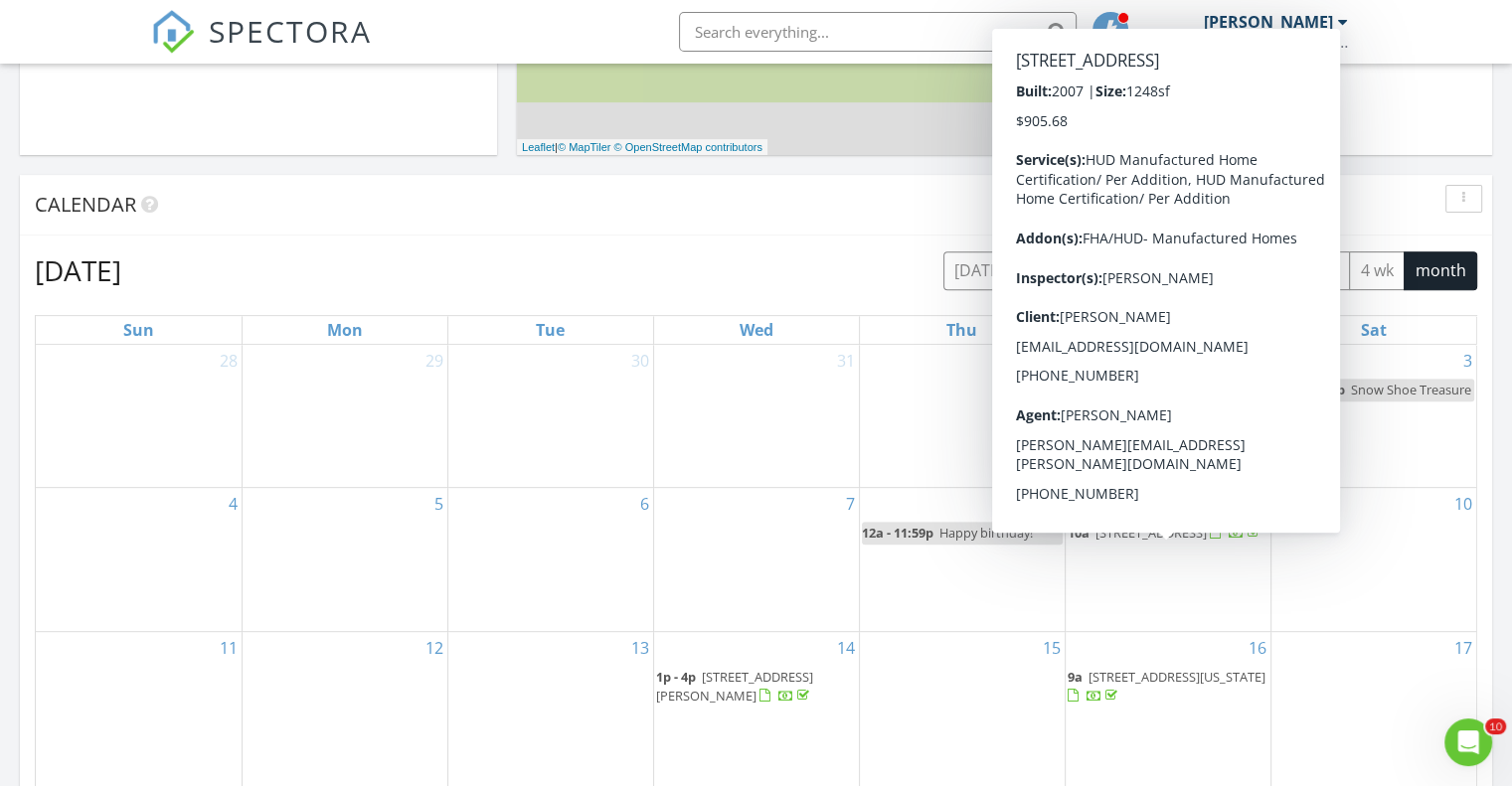 scroll, scrollTop: 655, scrollLeft: 0, axis: vertical 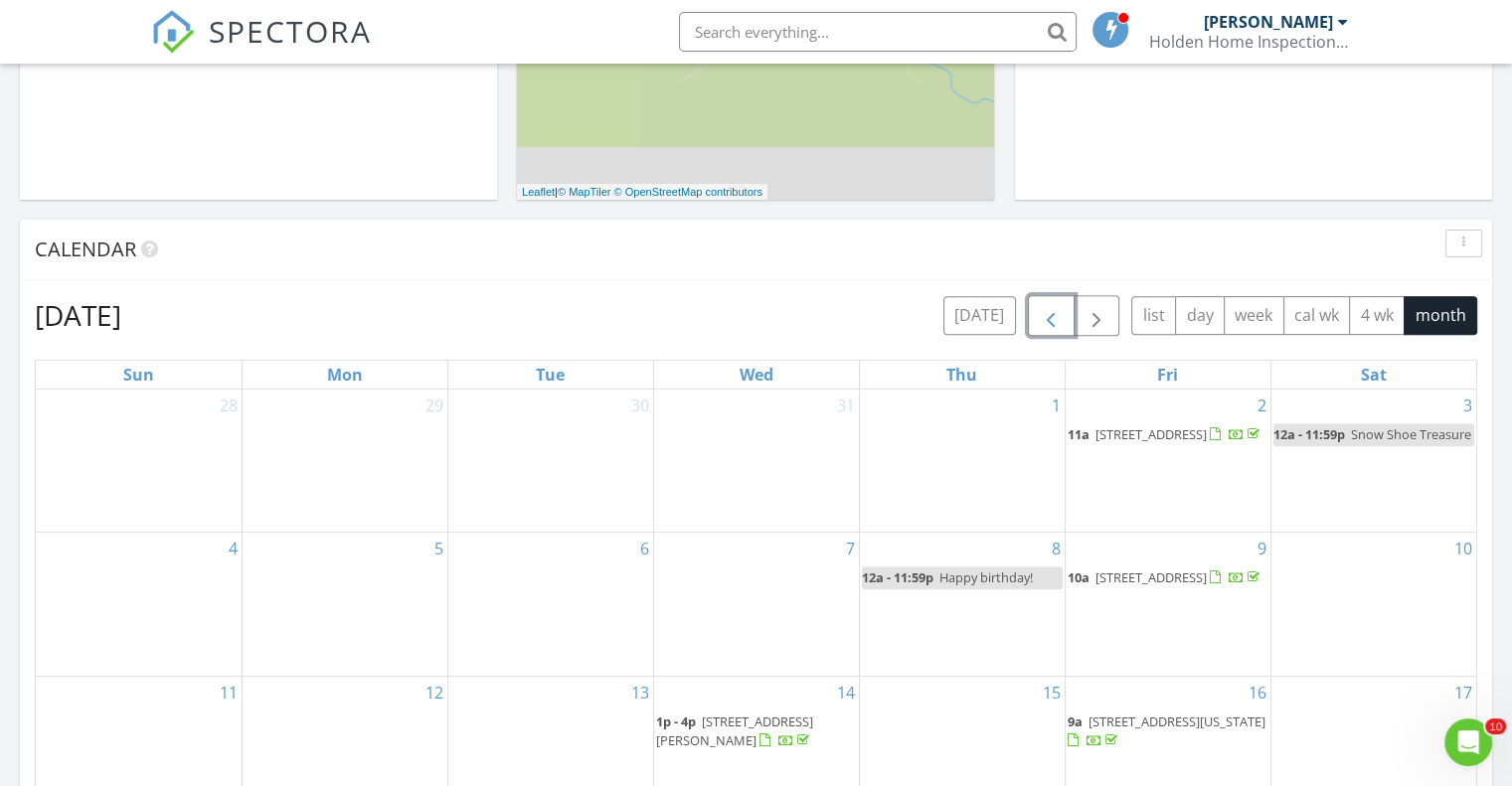 click at bounding box center [1051, 316] 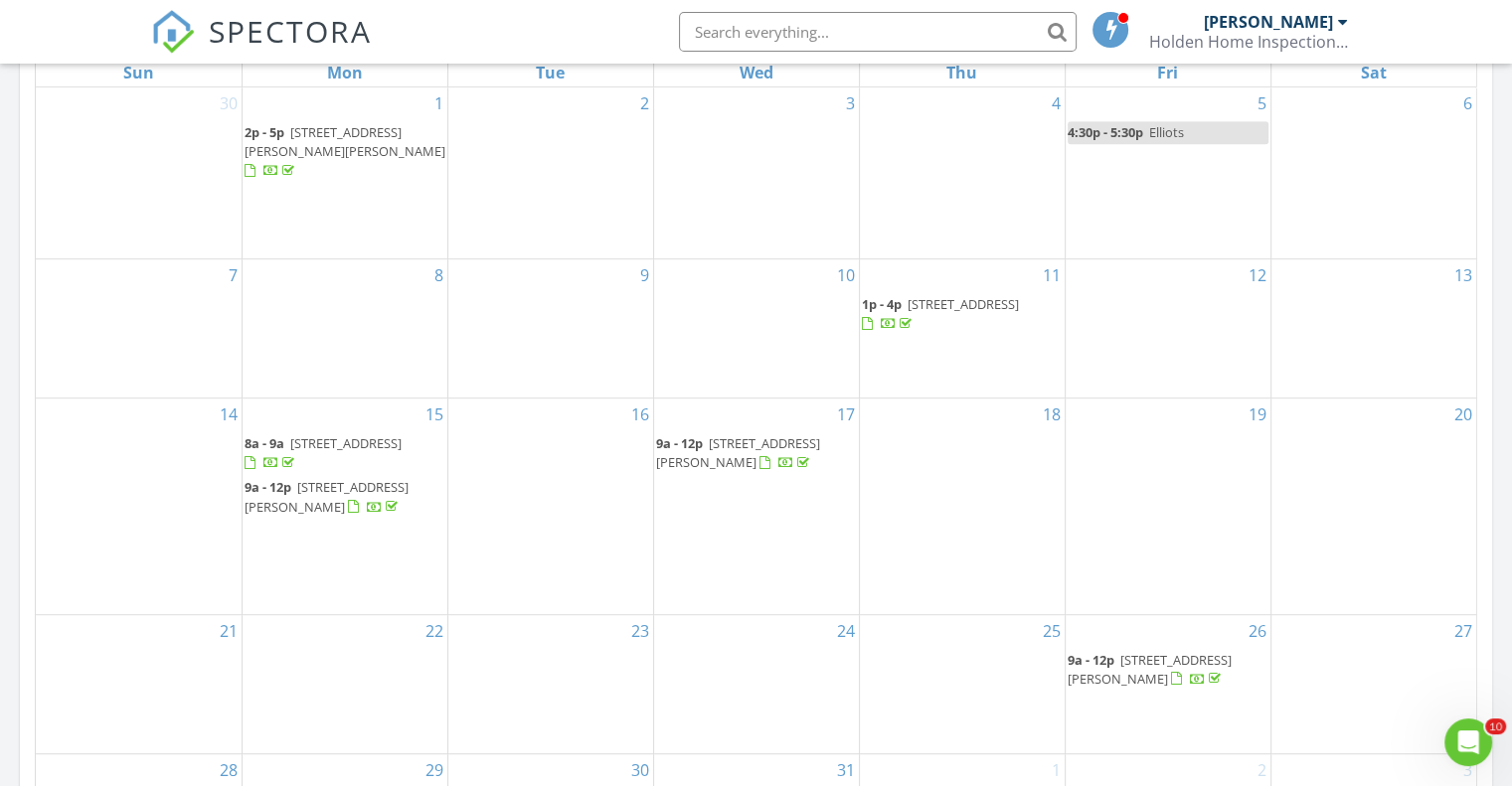 scroll, scrollTop: 953, scrollLeft: 0, axis: vertical 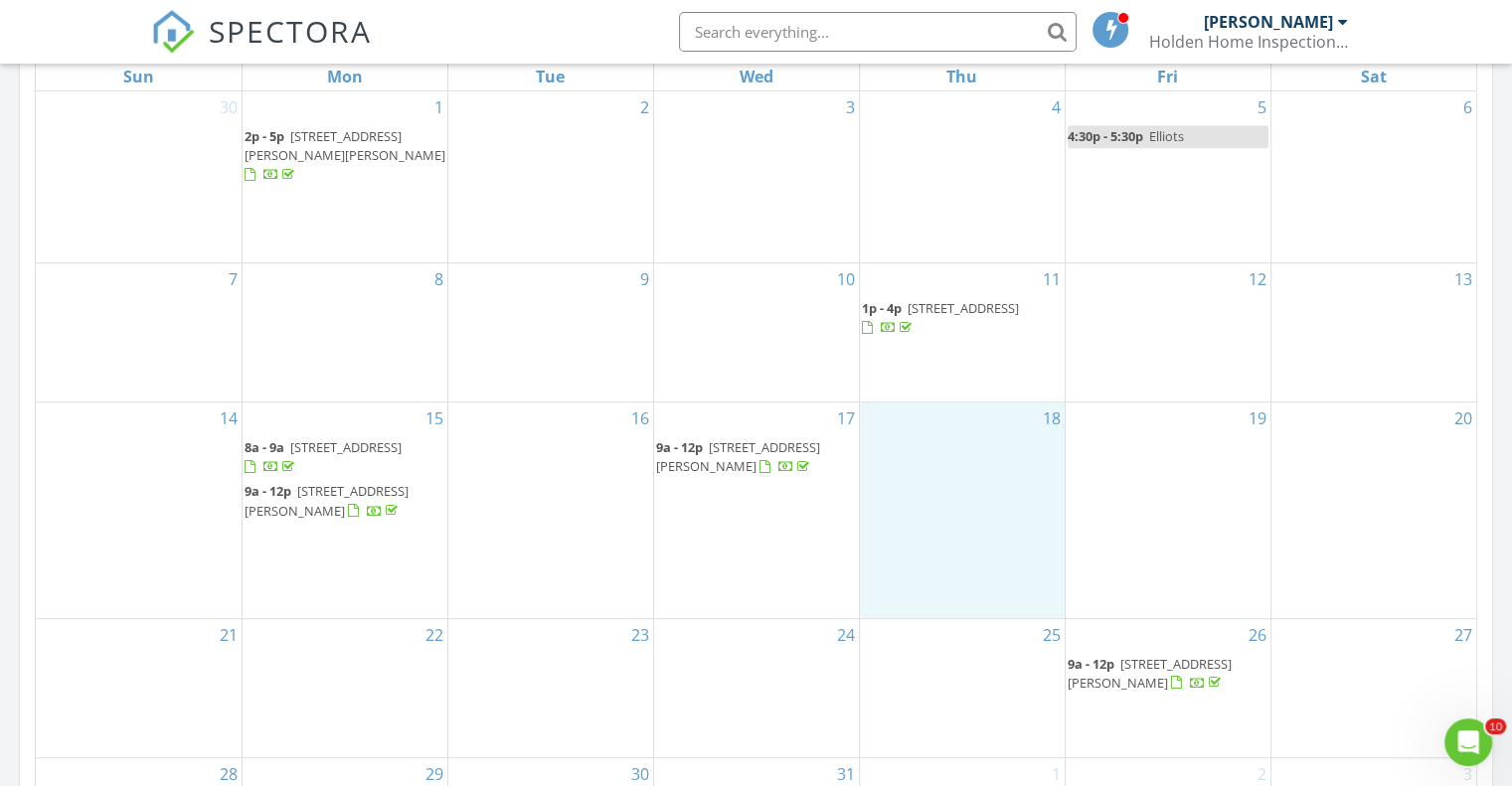 click on "18" at bounding box center (962, 510) 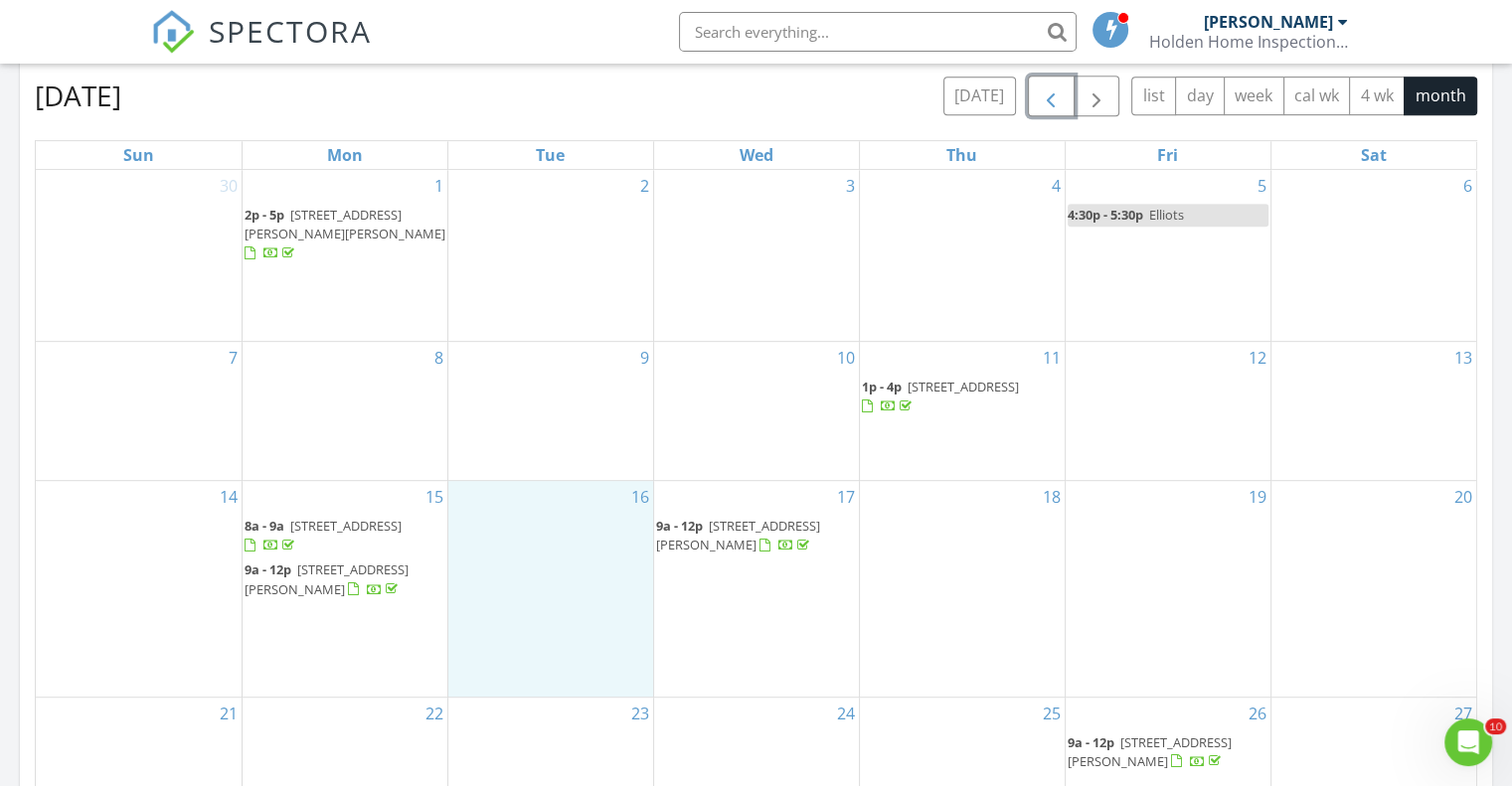 scroll, scrollTop: 754, scrollLeft: 0, axis: vertical 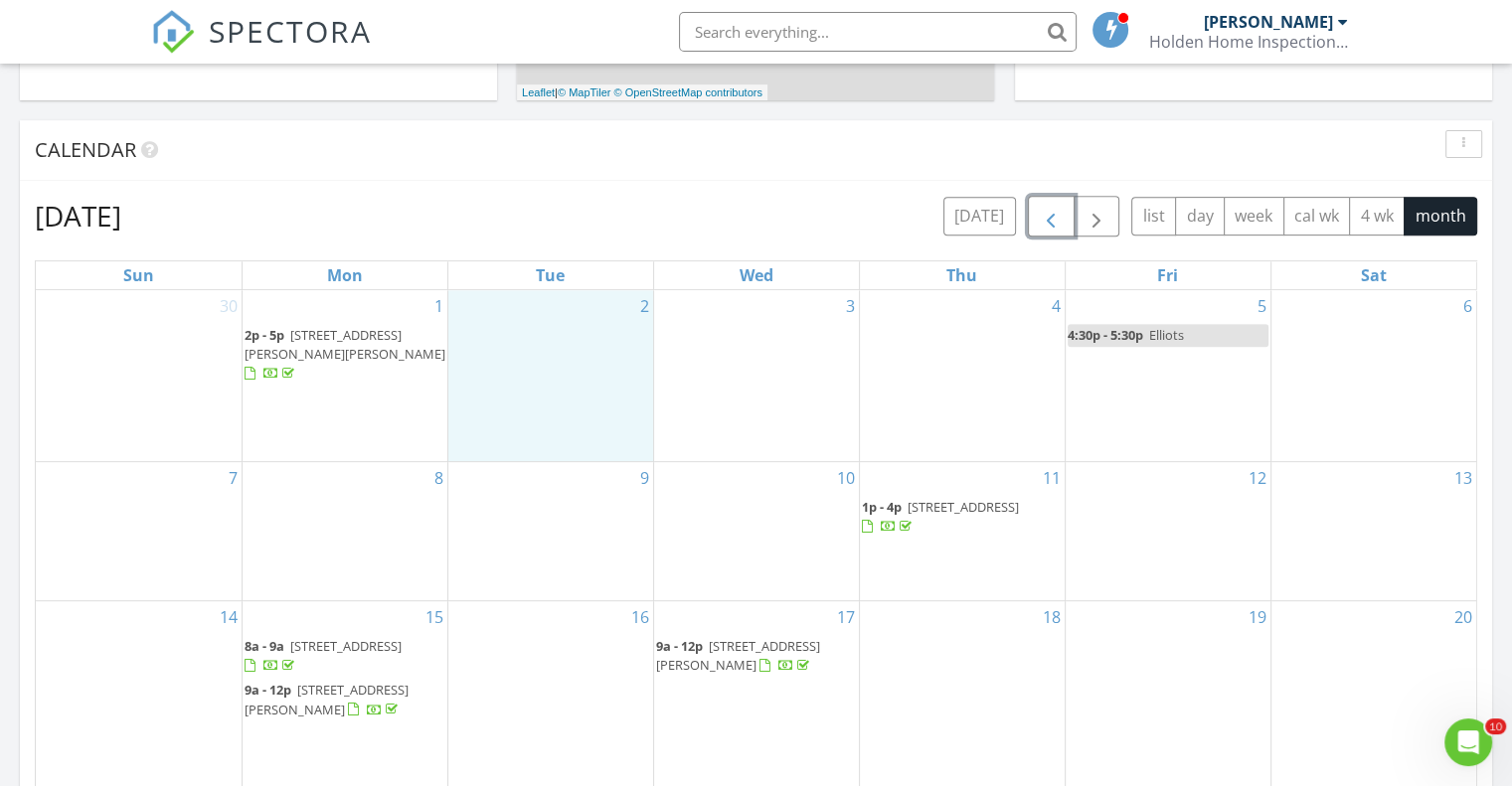 click on "2" at bounding box center (551, 376) 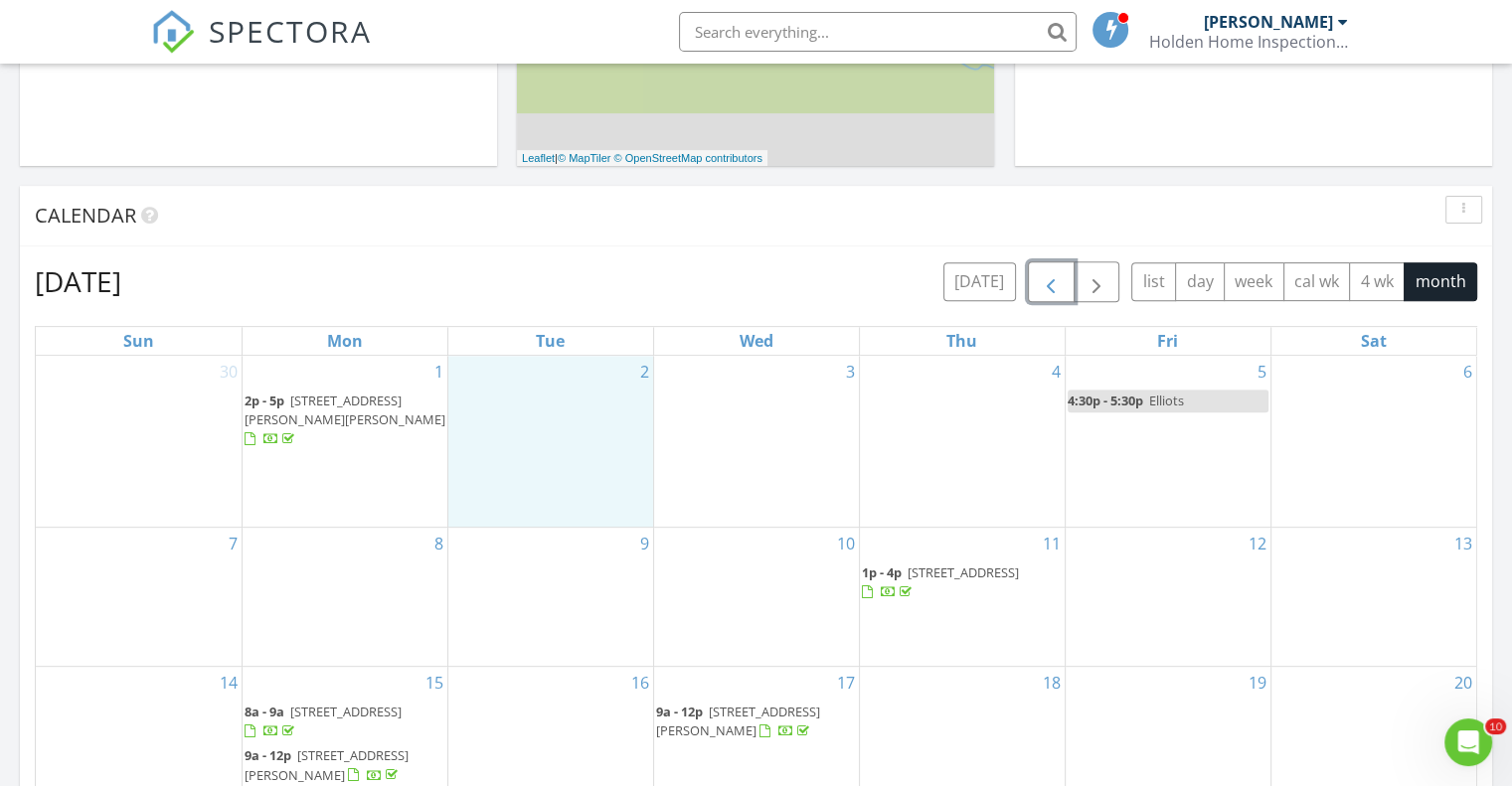 scroll, scrollTop: 655, scrollLeft: 0, axis: vertical 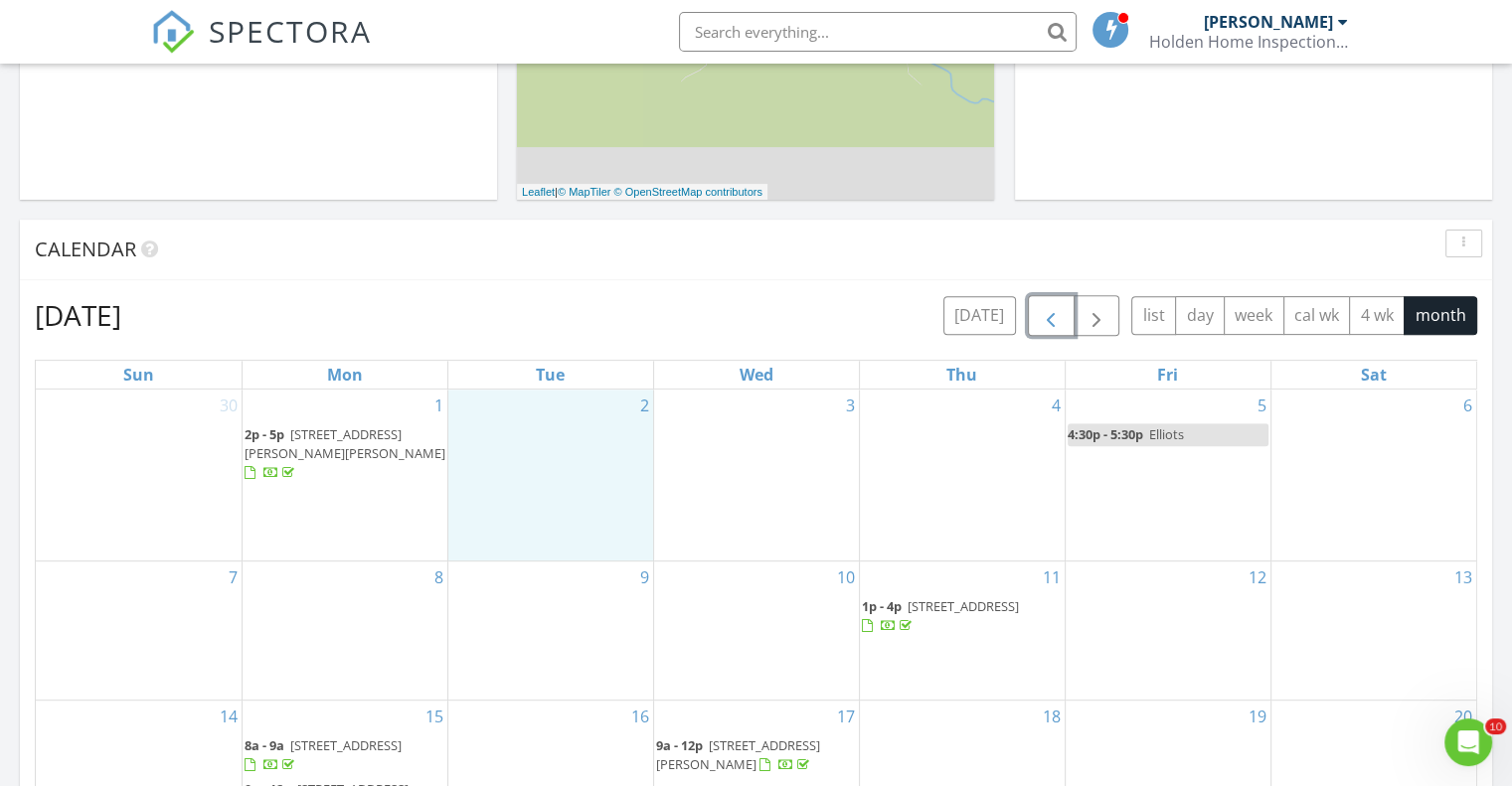 click on "30" at bounding box center (138, 475) 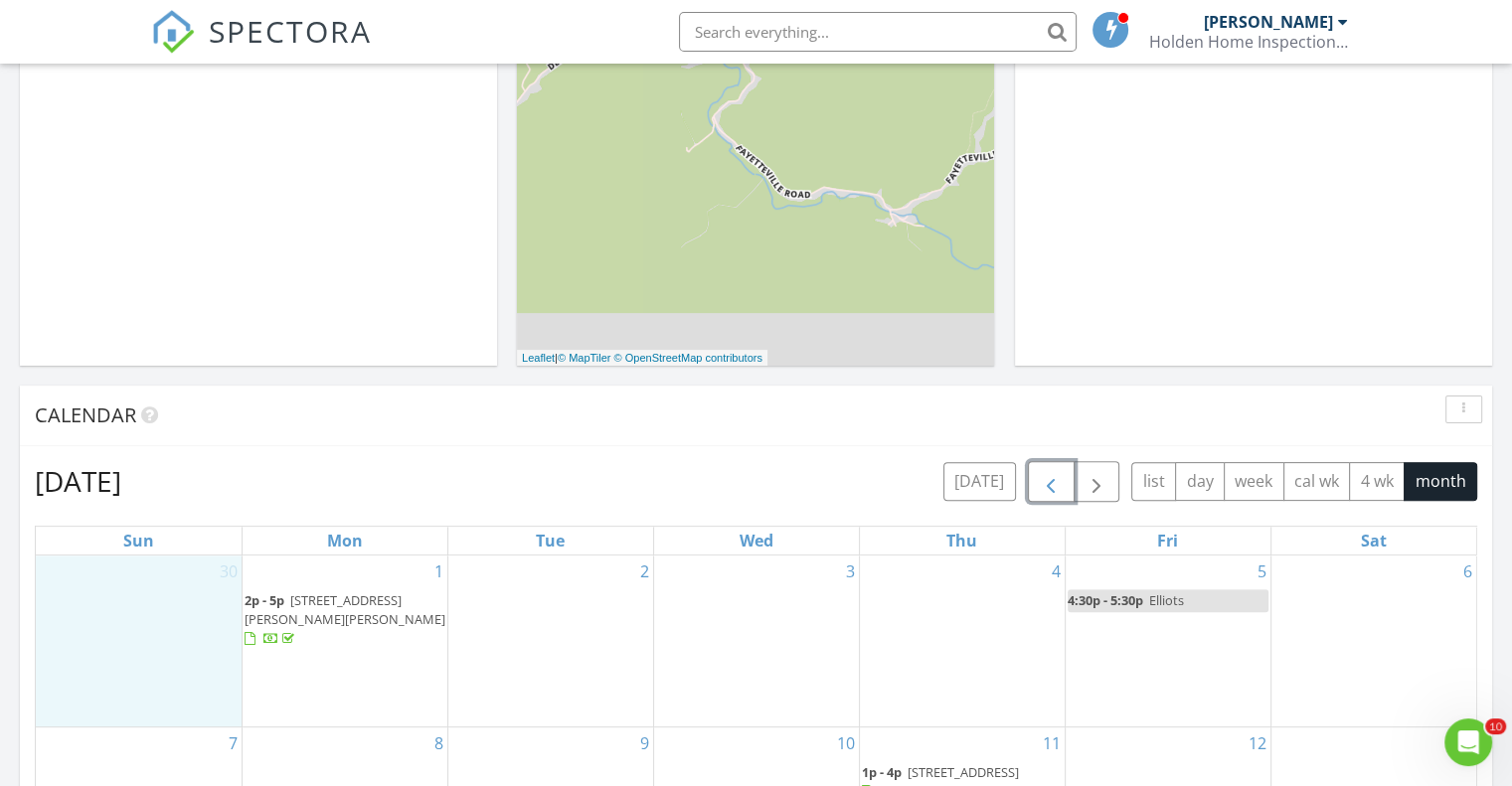 scroll, scrollTop: 456, scrollLeft: 0, axis: vertical 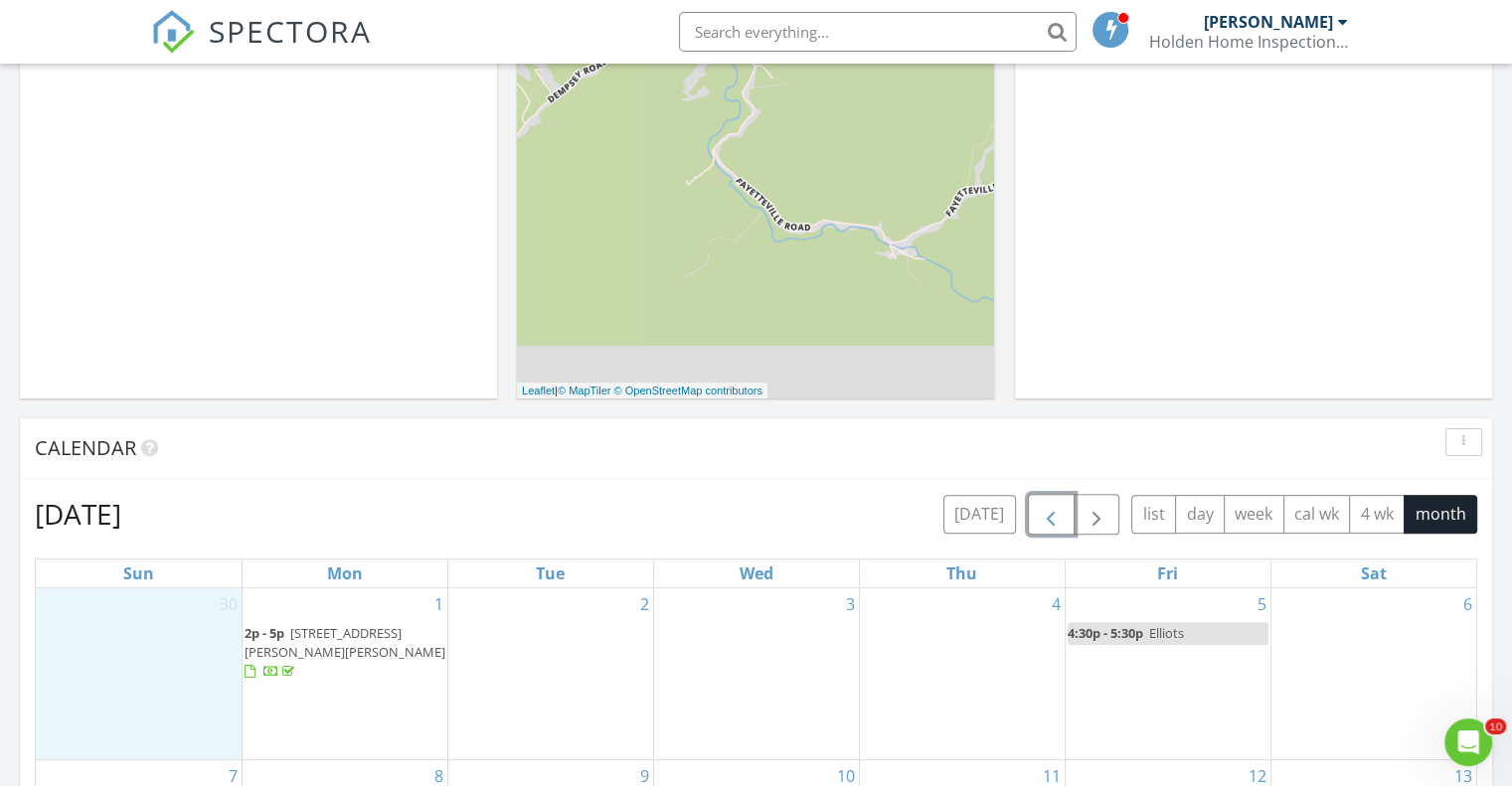 click at bounding box center (1051, 515) 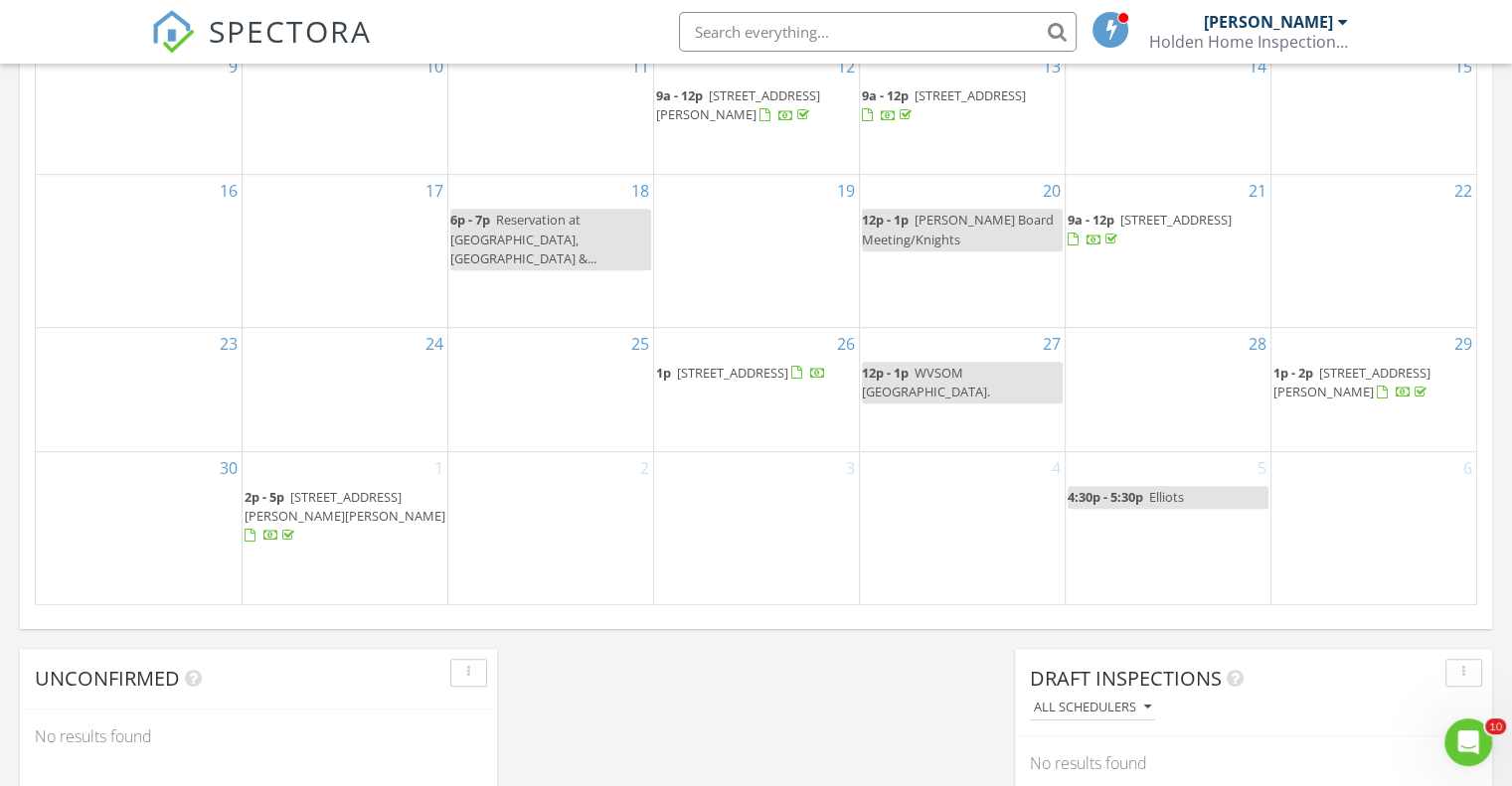 scroll, scrollTop: 1251, scrollLeft: 0, axis: vertical 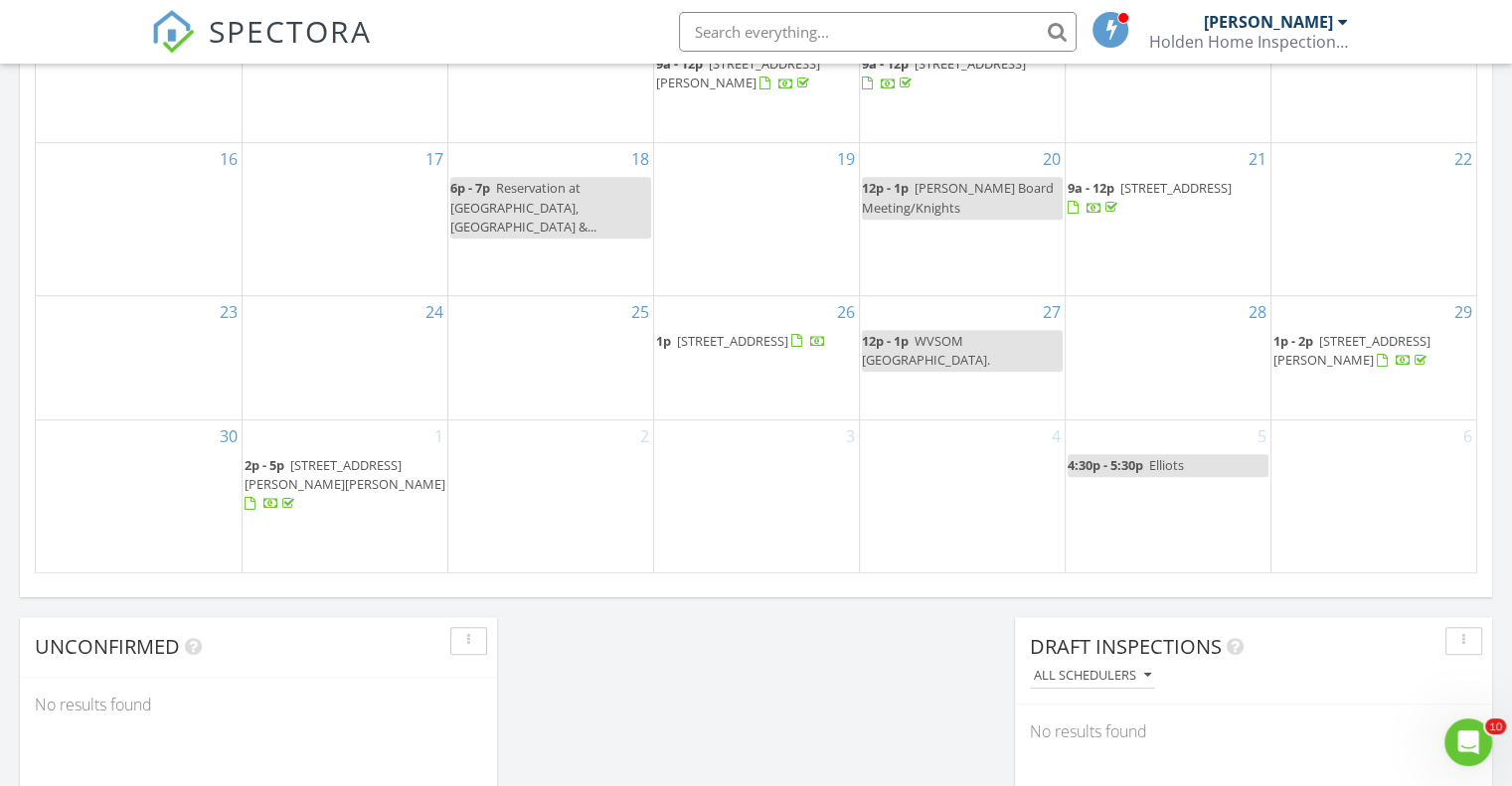 click on "25" at bounding box center [551, 358] 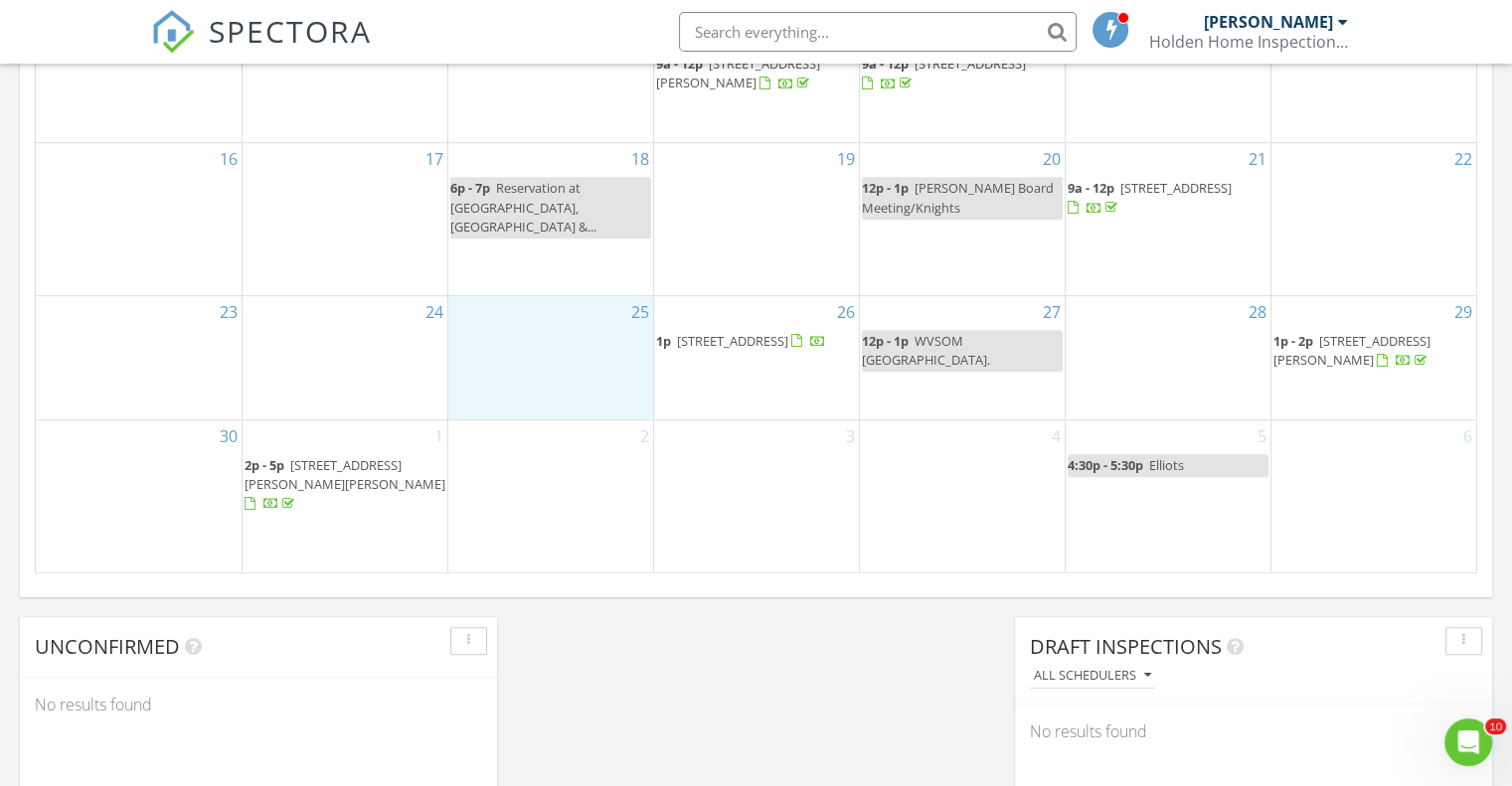 click on "22" at bounding box center [1374, 219] 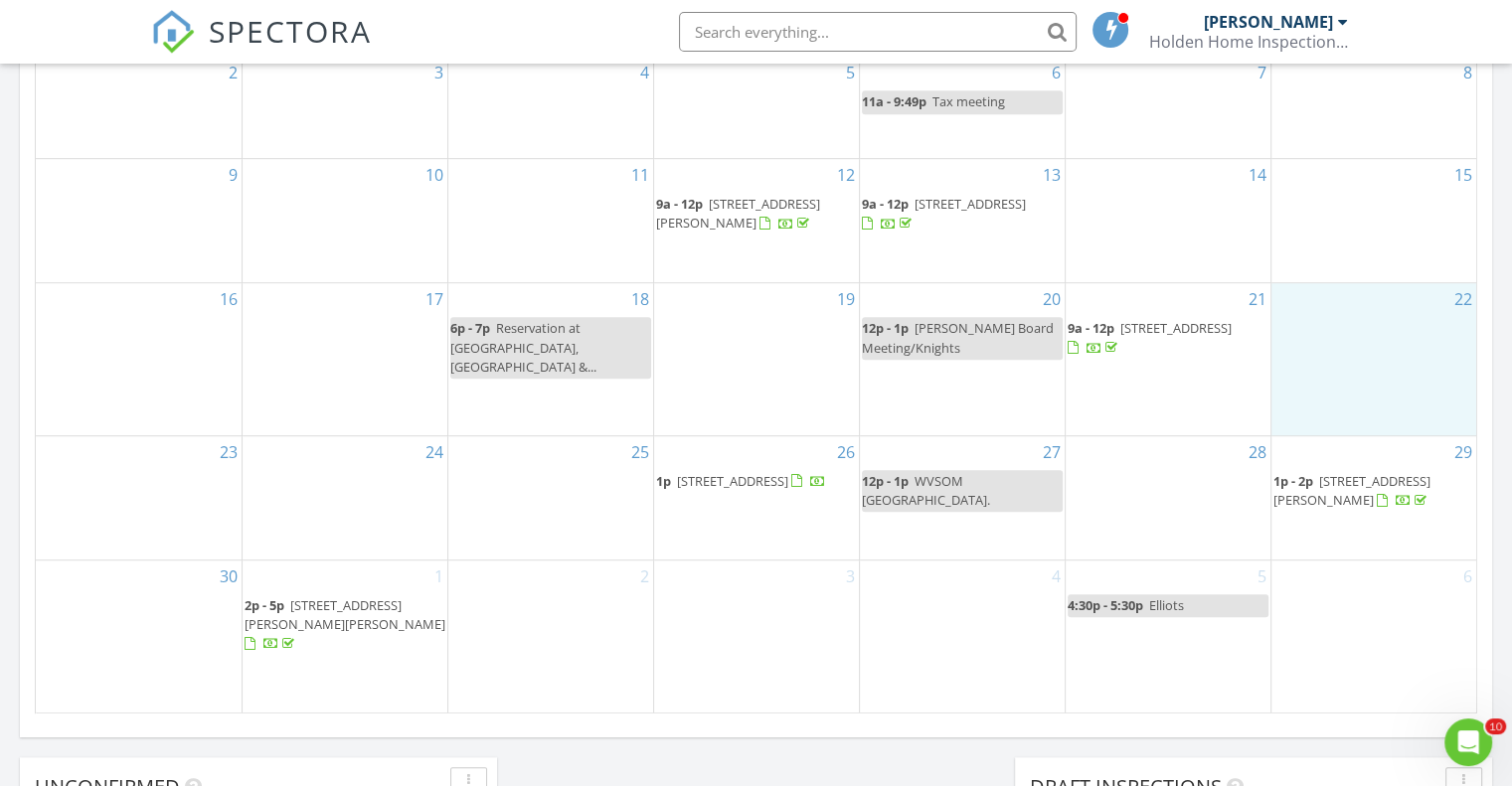 scroll, scrollTop: 1052, scrollLeft: 0, axis: vertical 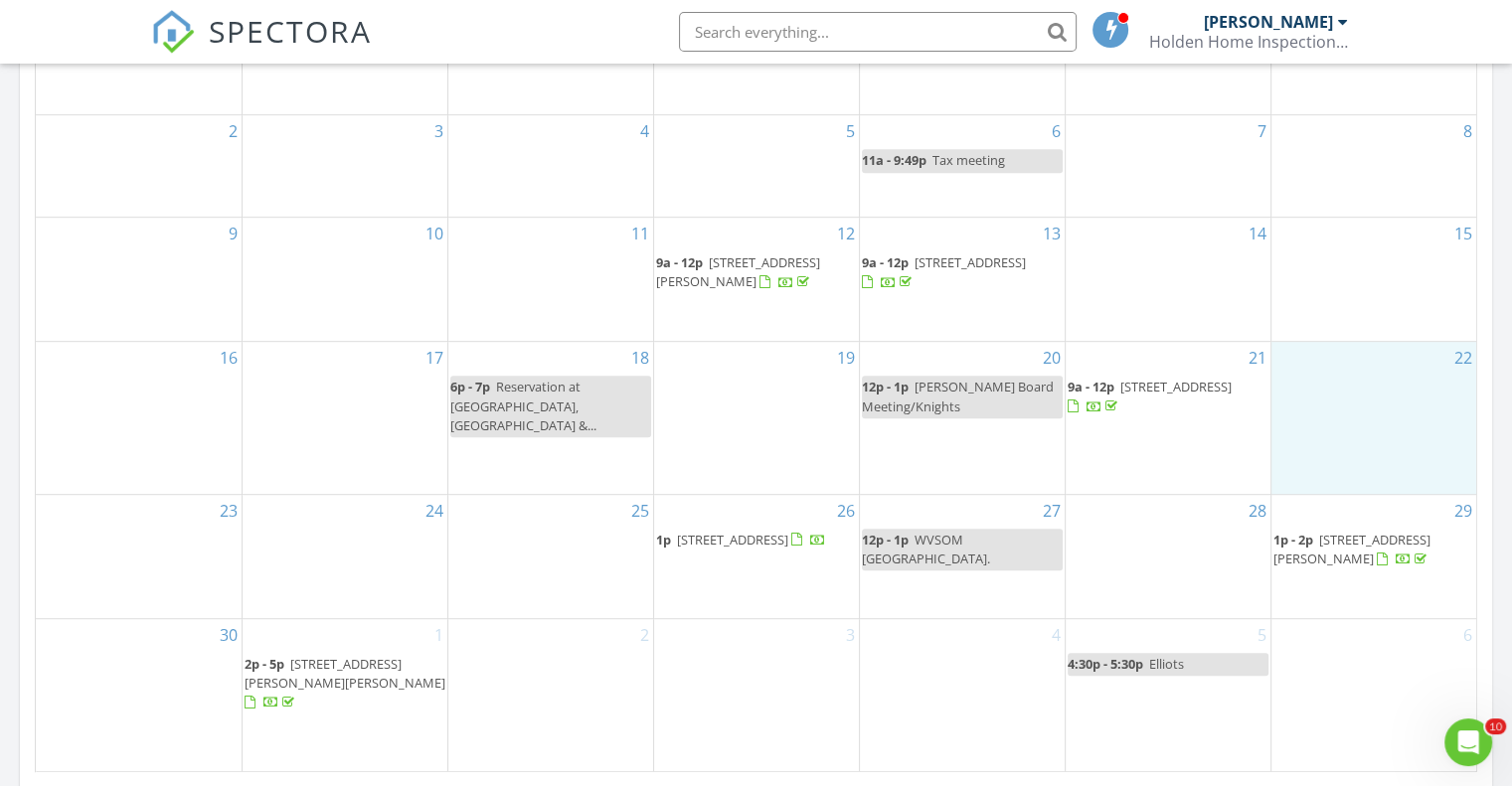 click on "11" at bounding box center (551, 279) 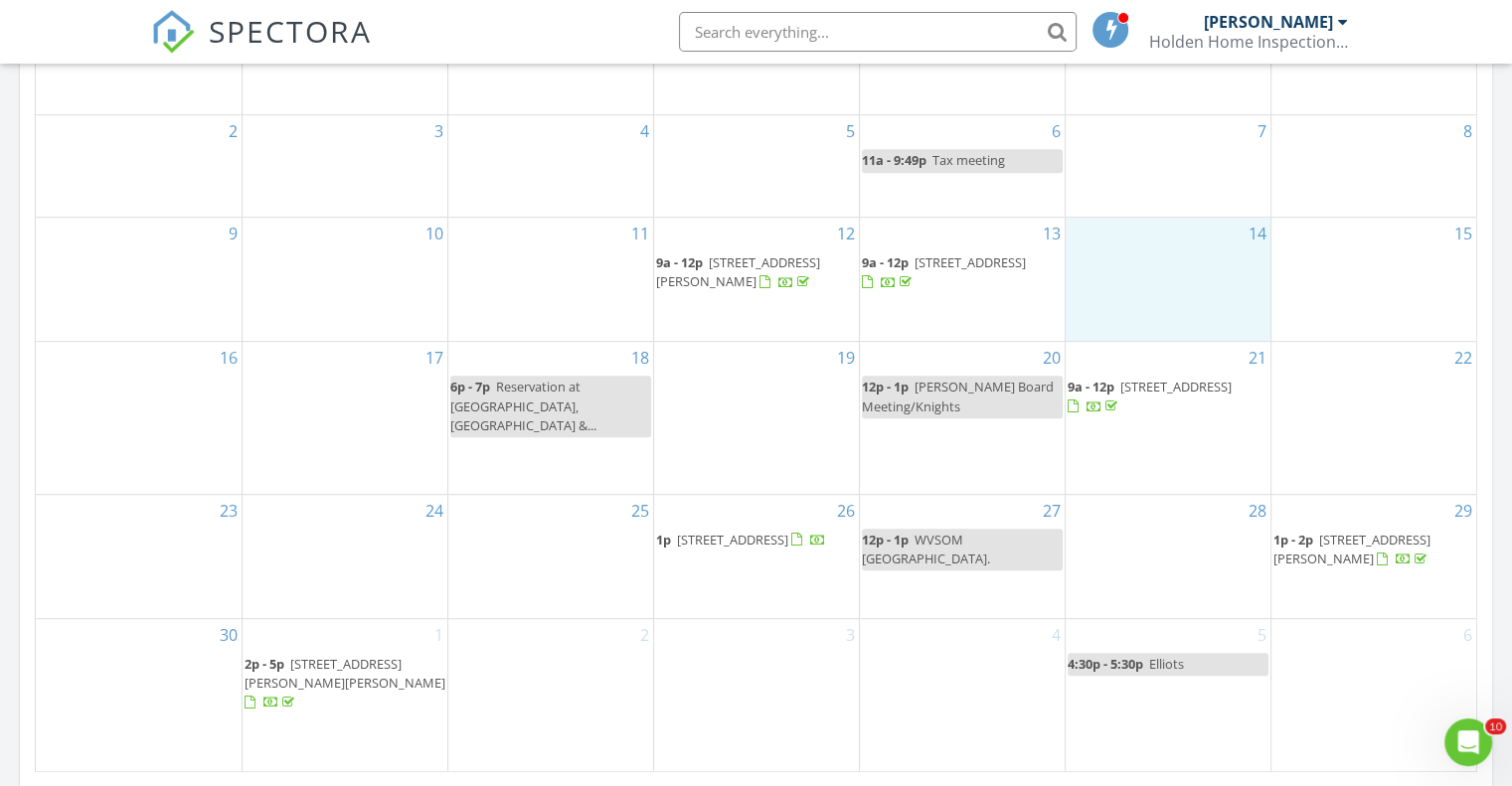 click on "14" at bounding box center (1168, 279) 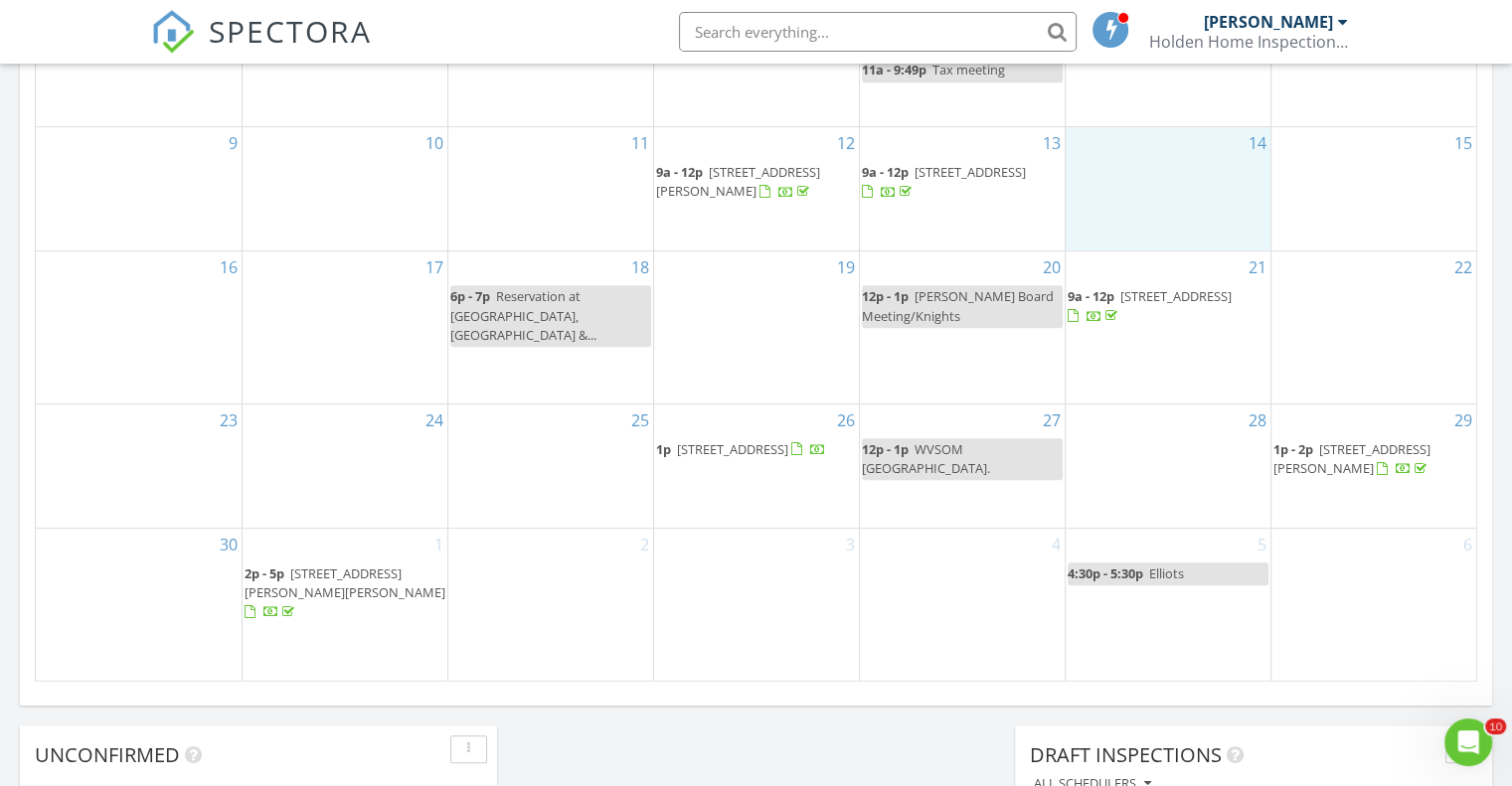 scroll, scrollTop: 854, scrollLeft: 0, axis: vertical 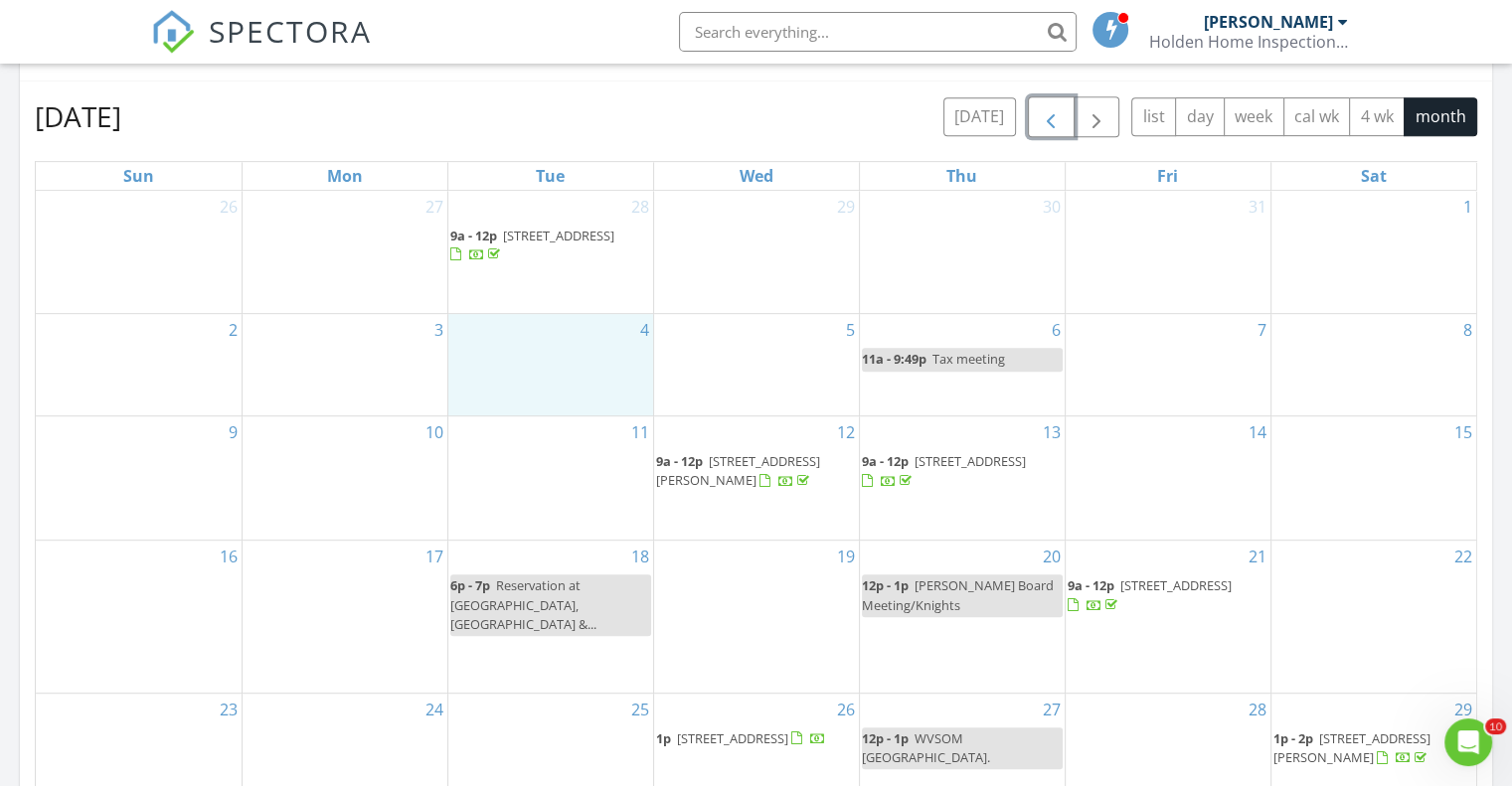 click on "4" at bounding box center (551, 365) 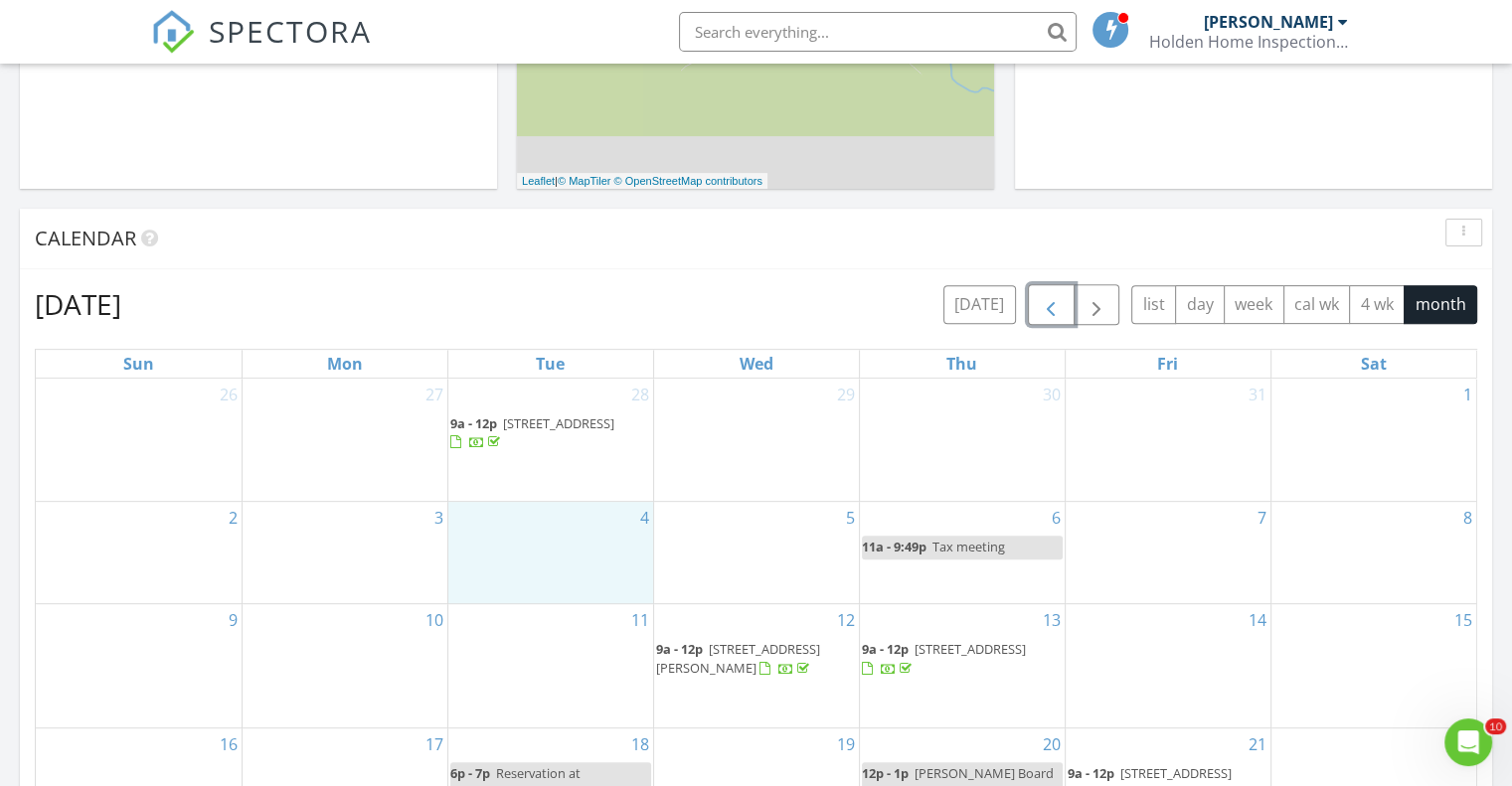 scroll, scrollTop: 655, scrollLeft: 0, axis: vertical 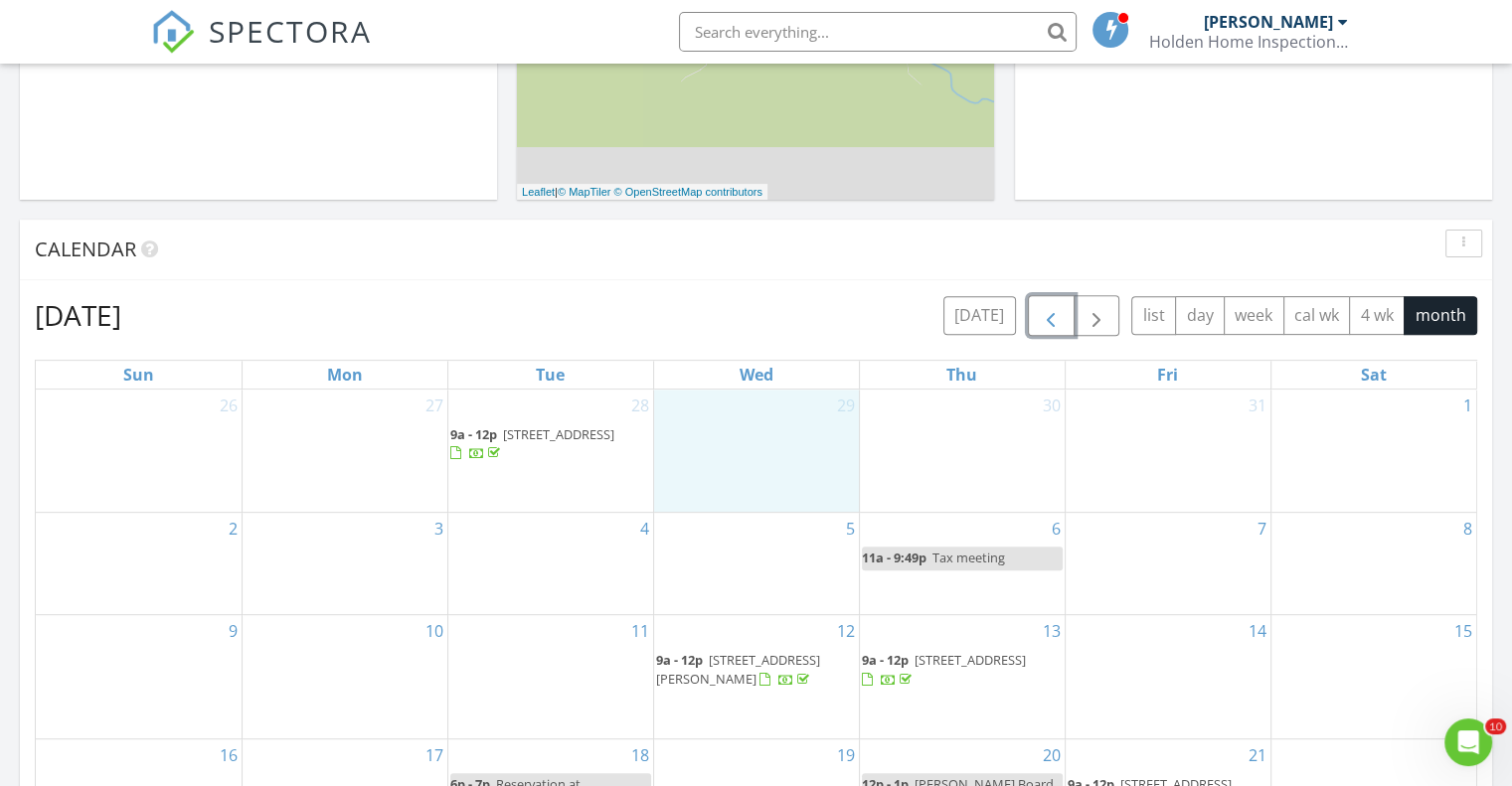 click on "29" at bounding box center [756, 451] 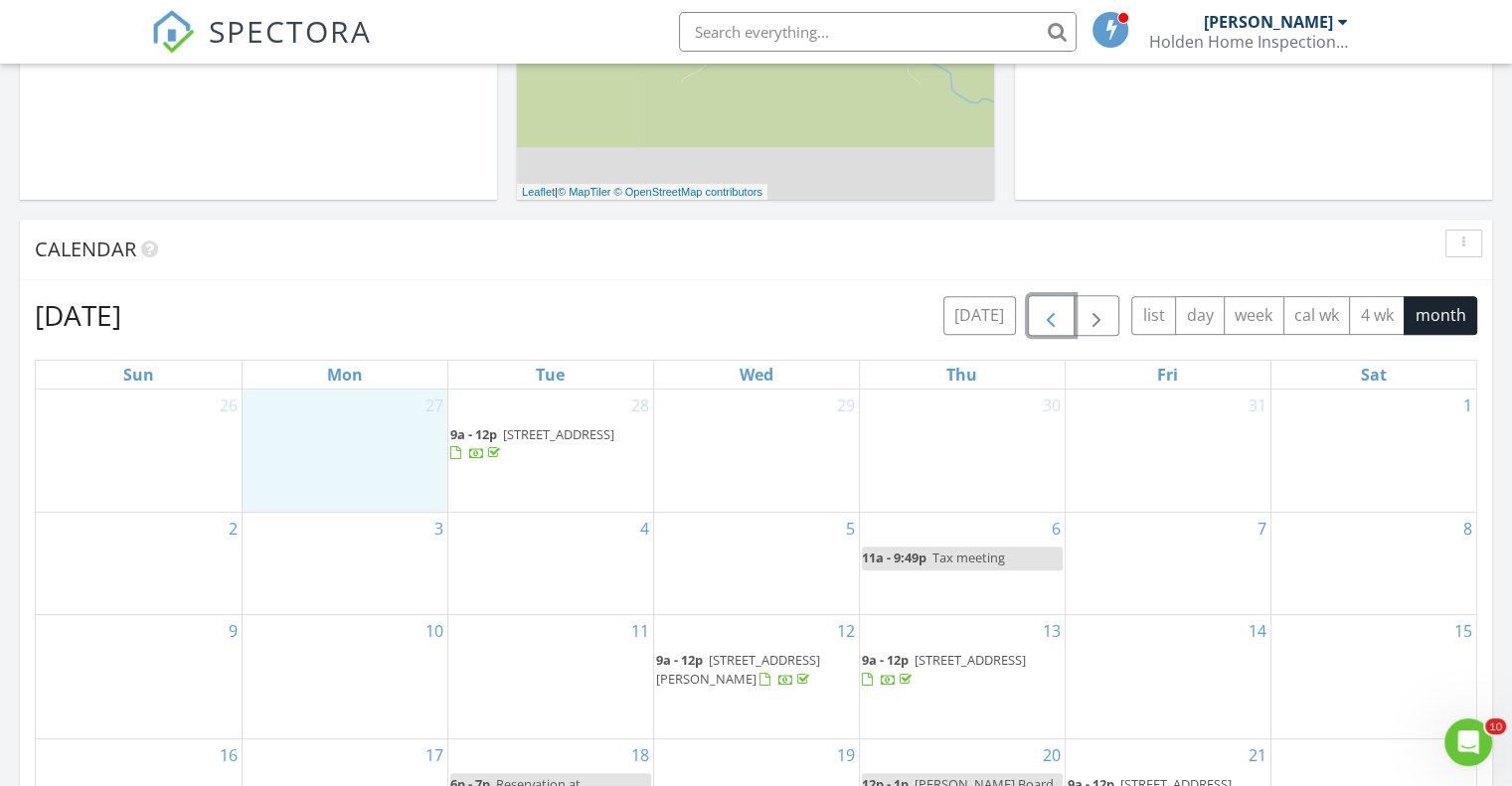 click on "27" at bounding box center (345, 451) 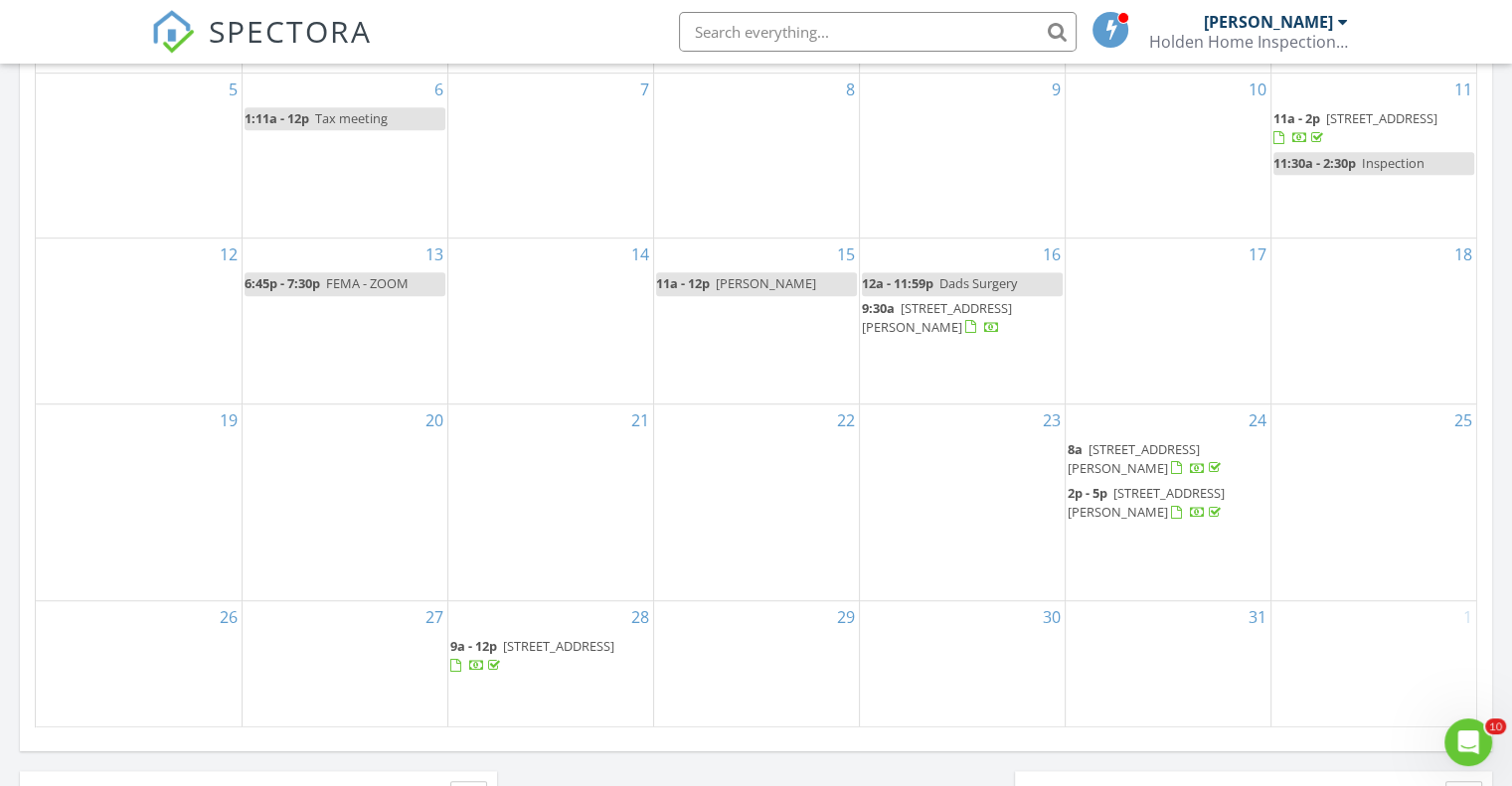 scroll, scrollTop: 1152, scrollLeft: 0, axis: vertical 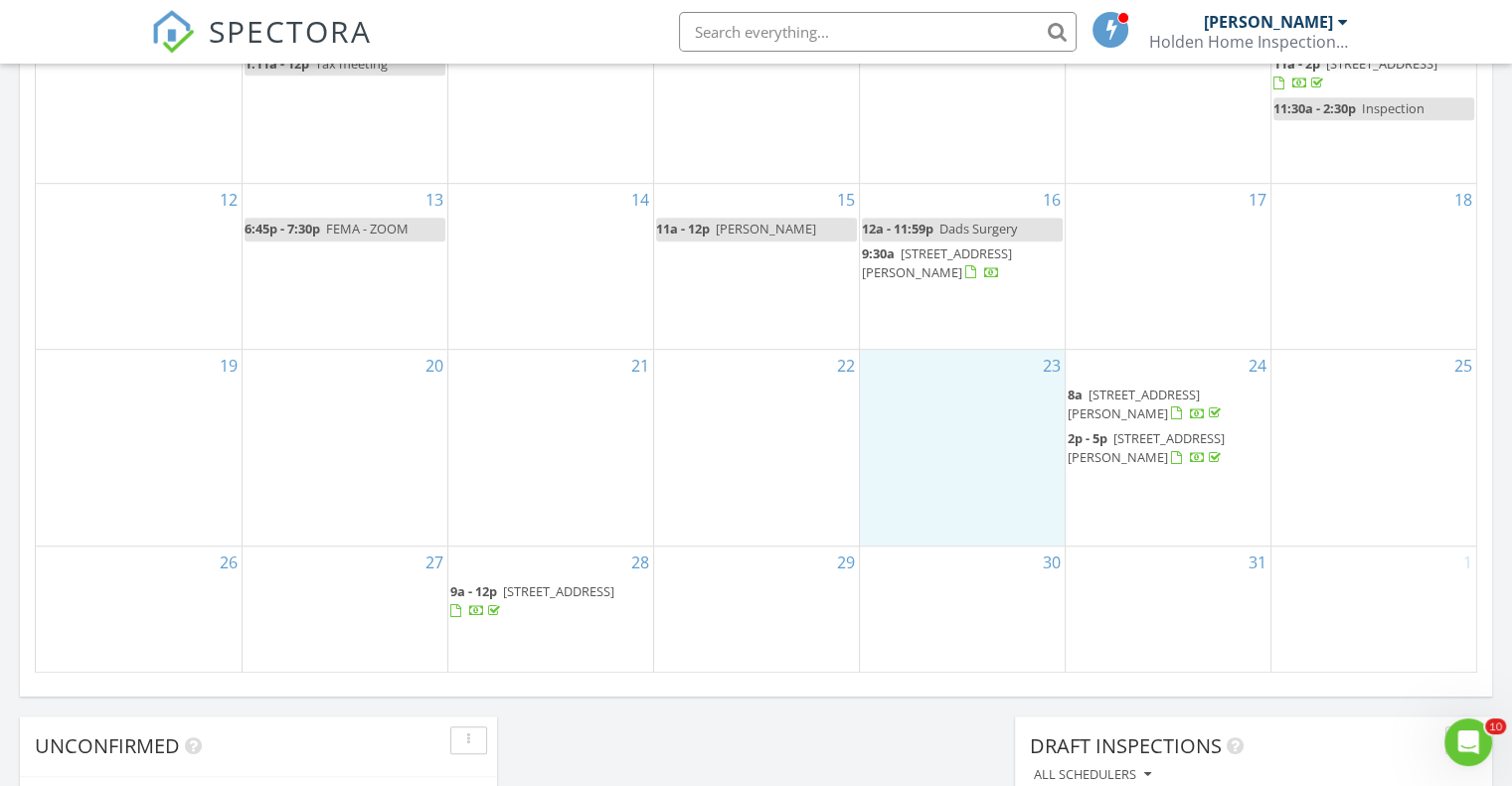 click on "23" at bounding box center [962, 447] 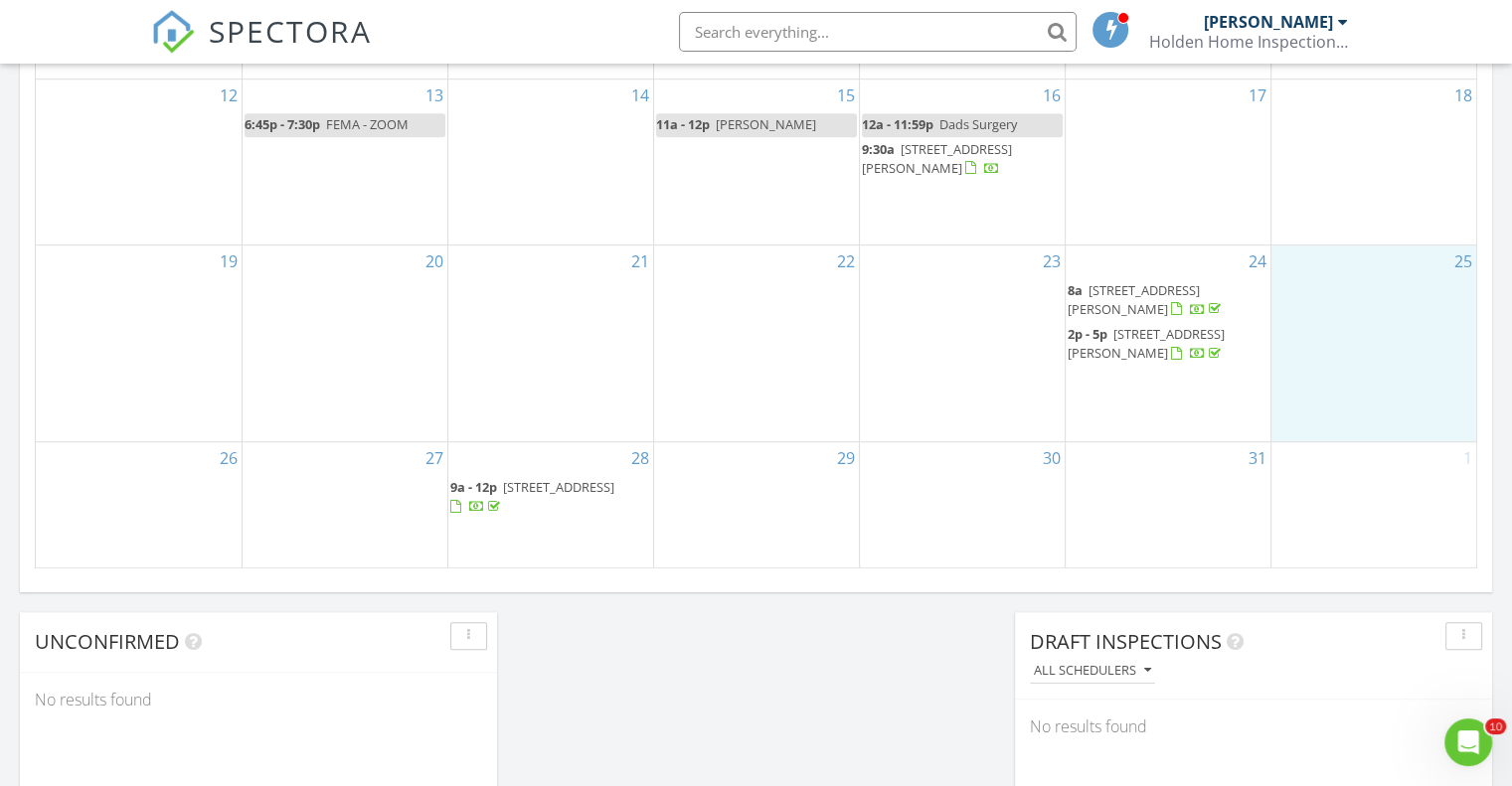 scroll, scrollTop: 1152, scrollLeft: 0, axis: vertical 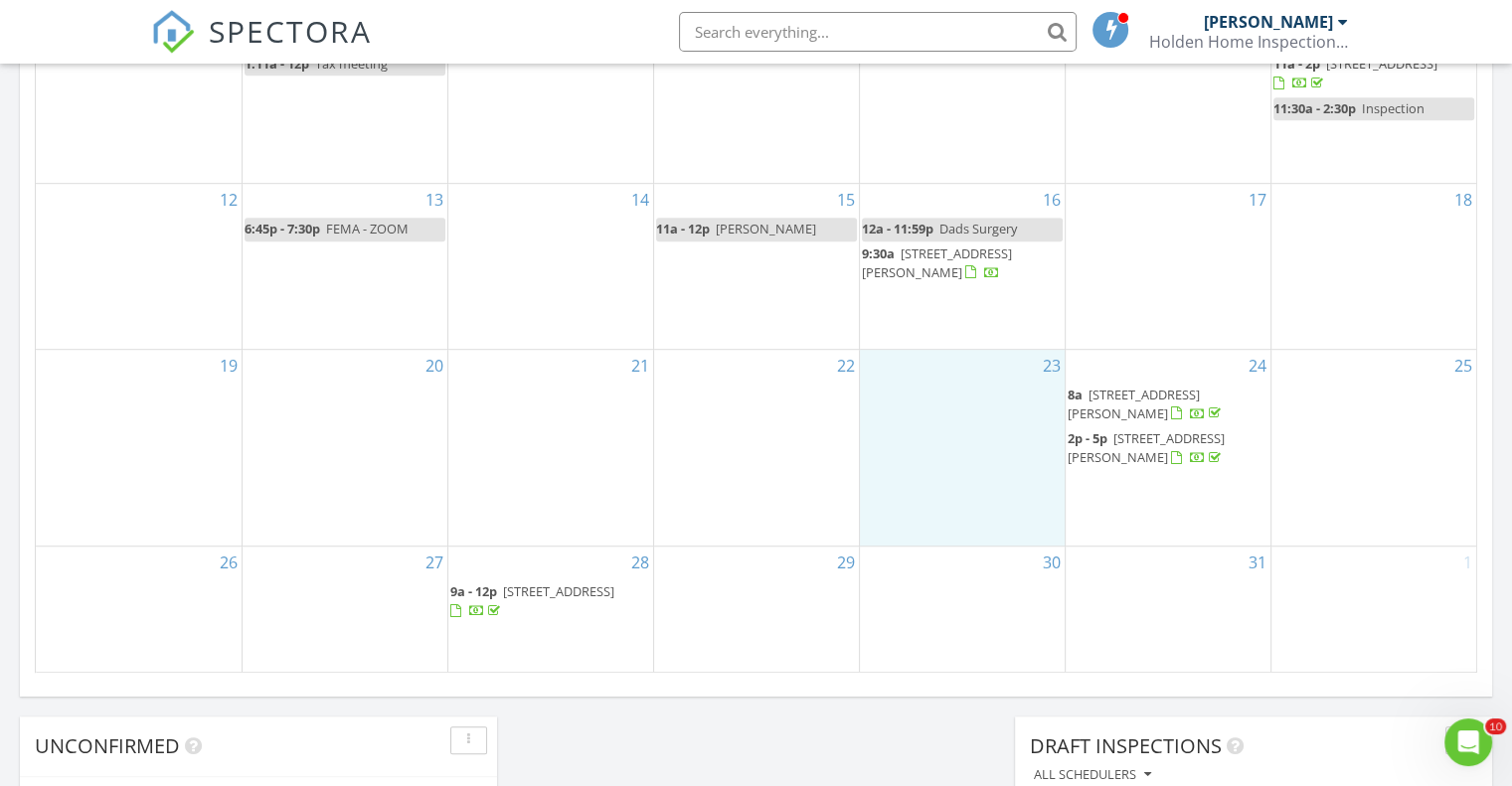 click on "23" at bounding box center (962, 447) 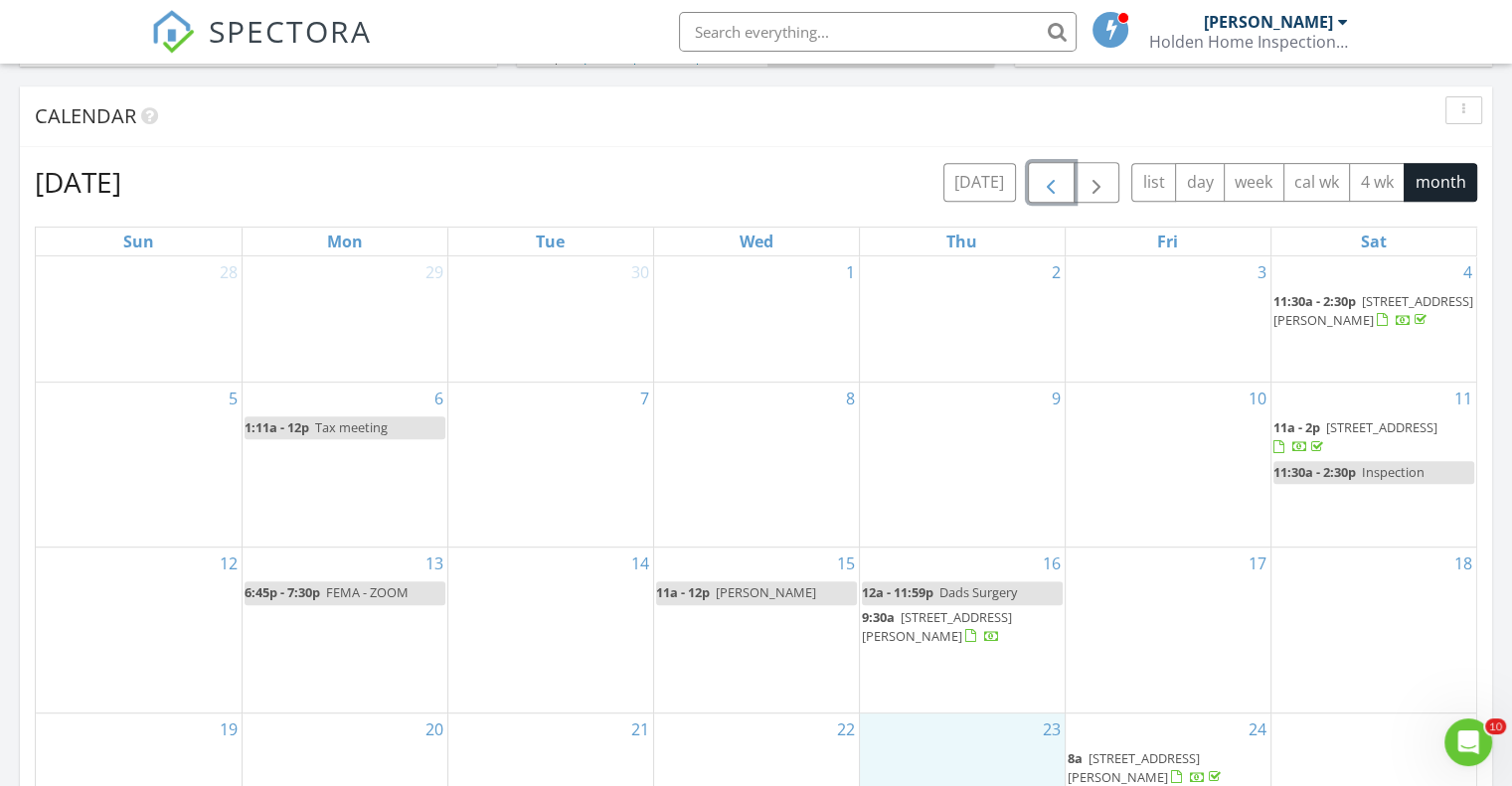 scroll, scrollTop: 754, scrollLeft: 0, axis: vertical 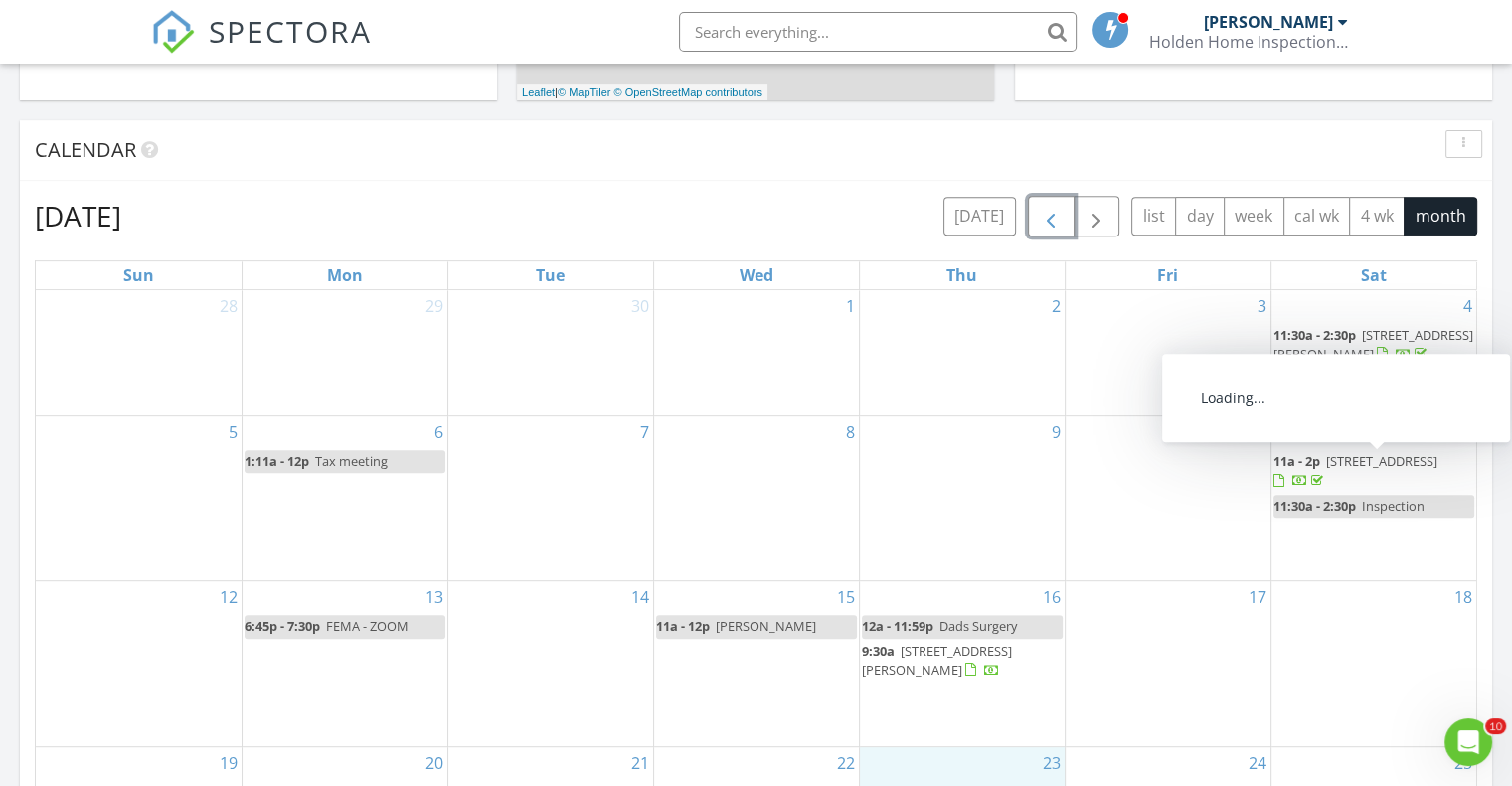click on "10" at bounding box center [1168, 498] 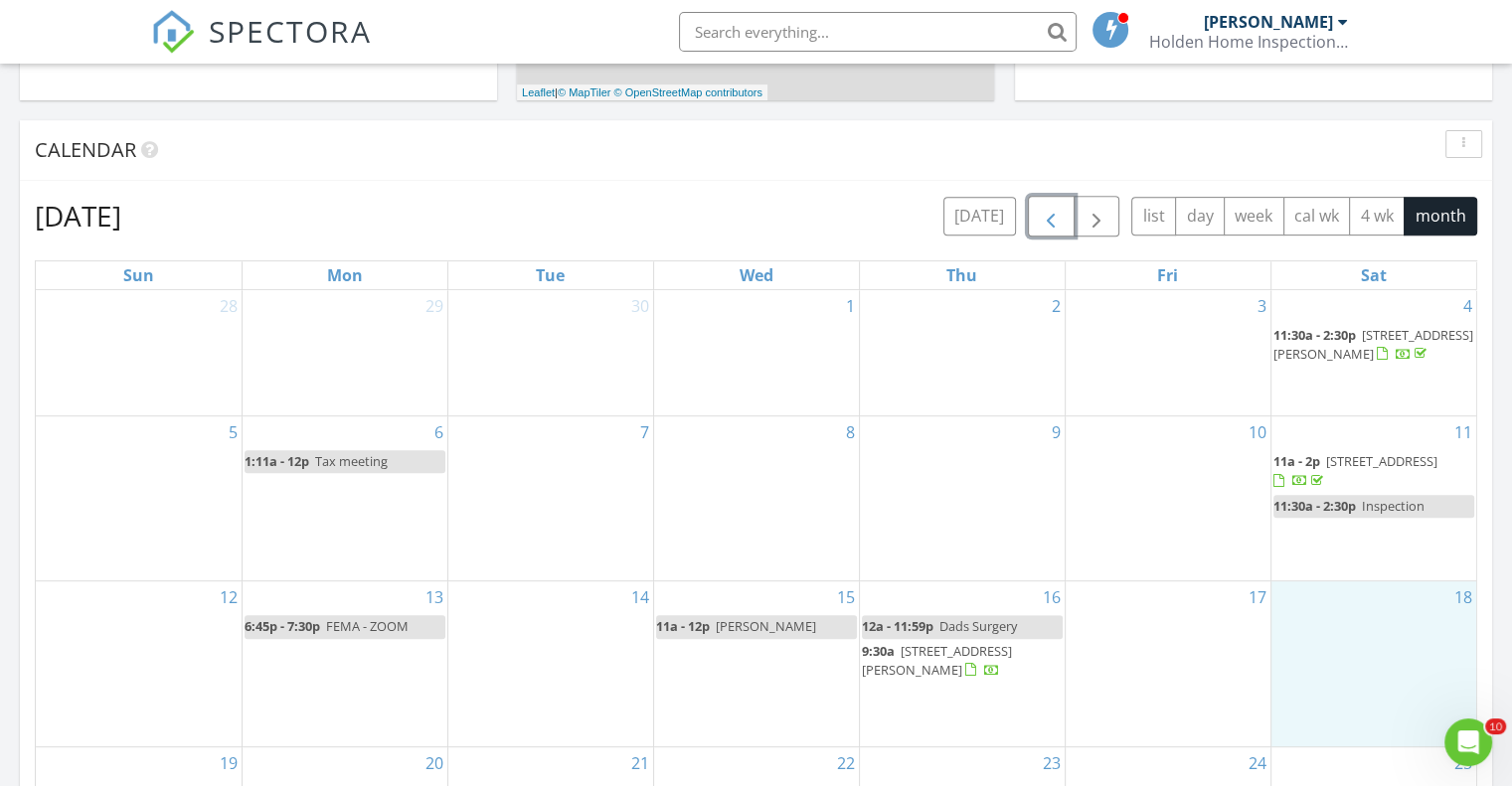 click on "18" at bounding box center [1374, 663] 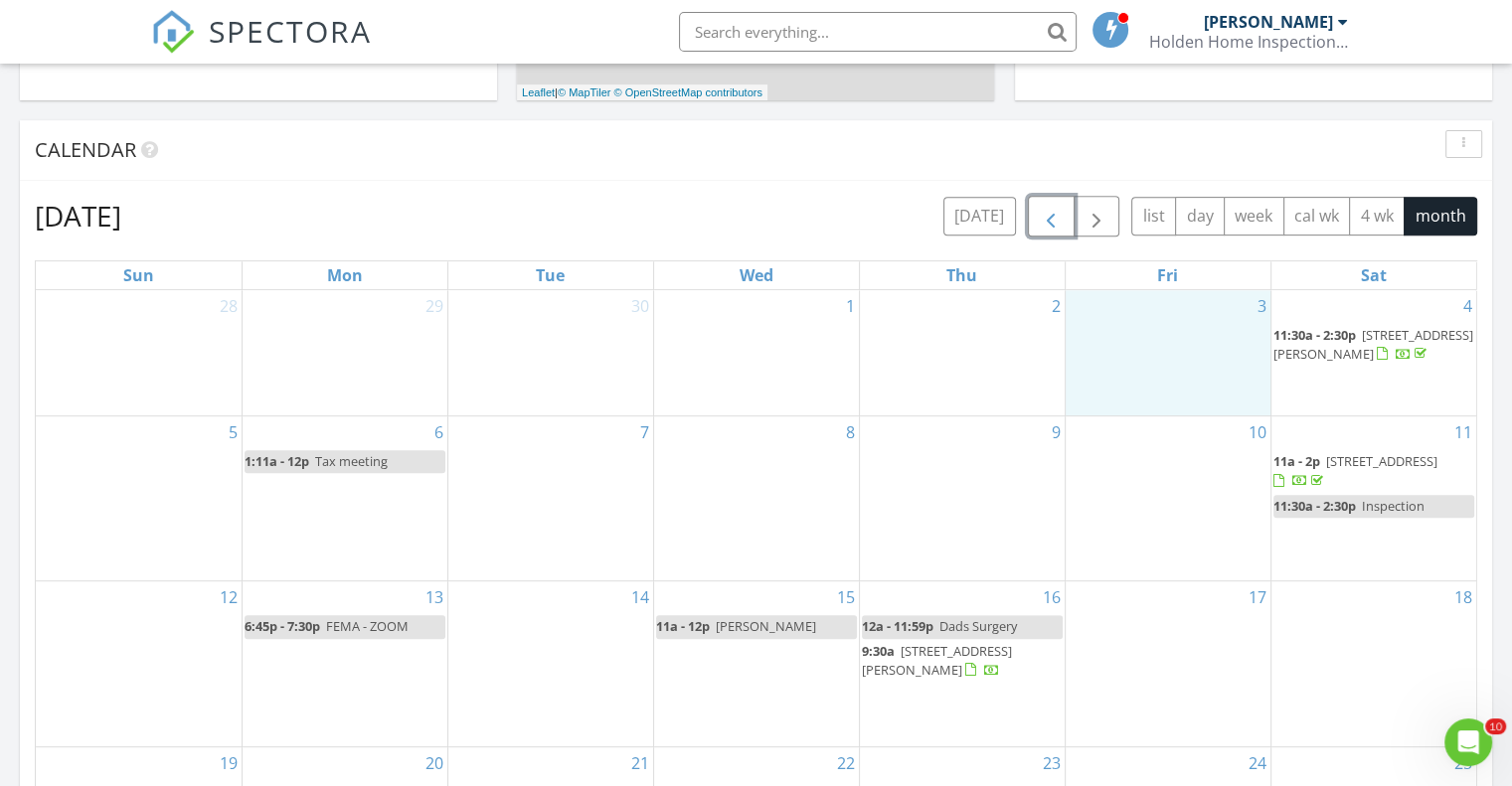 click on "3" at bounding box center [1168, 353] 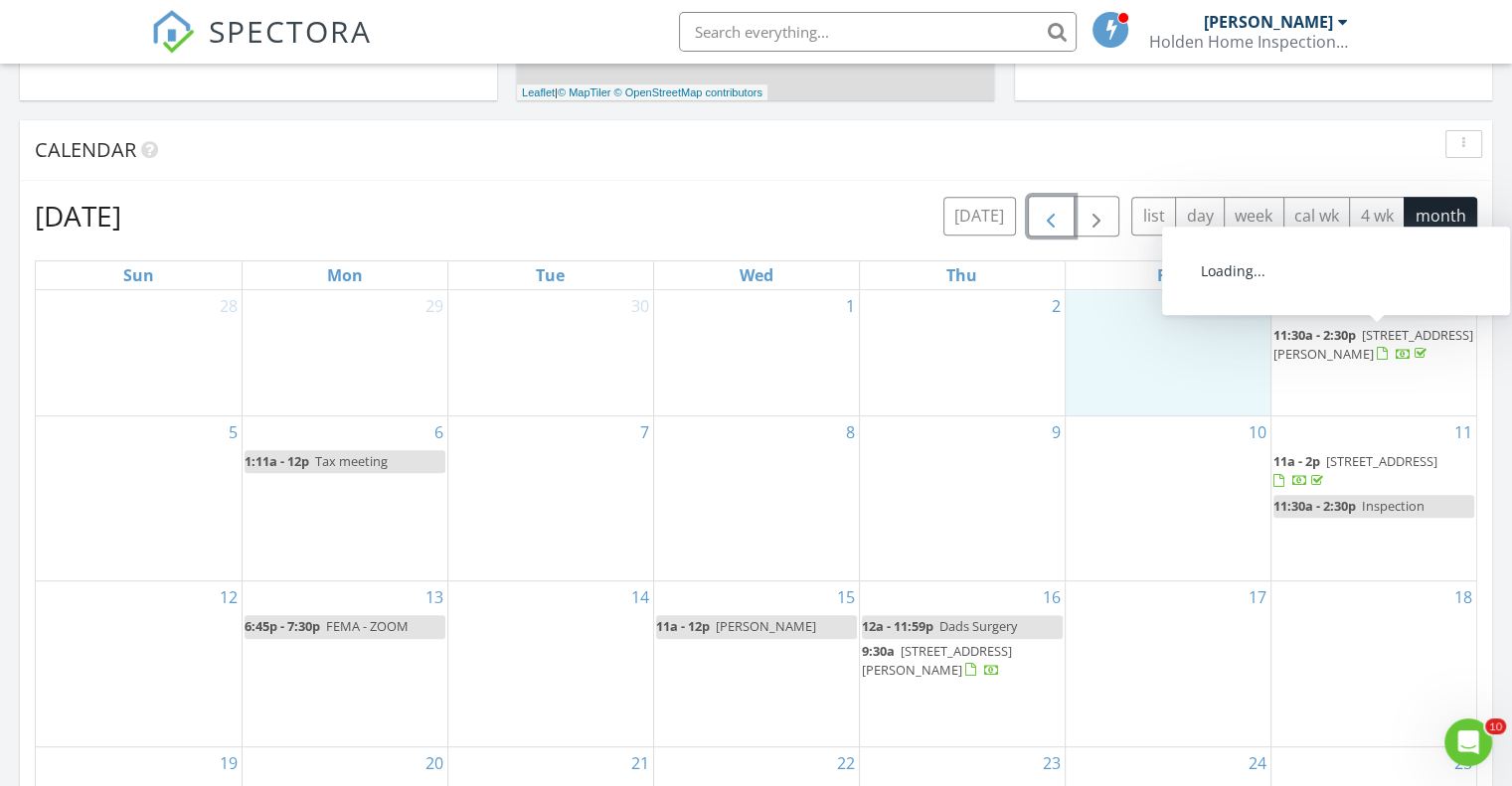 click on "2" at bounding box center (962, 353) 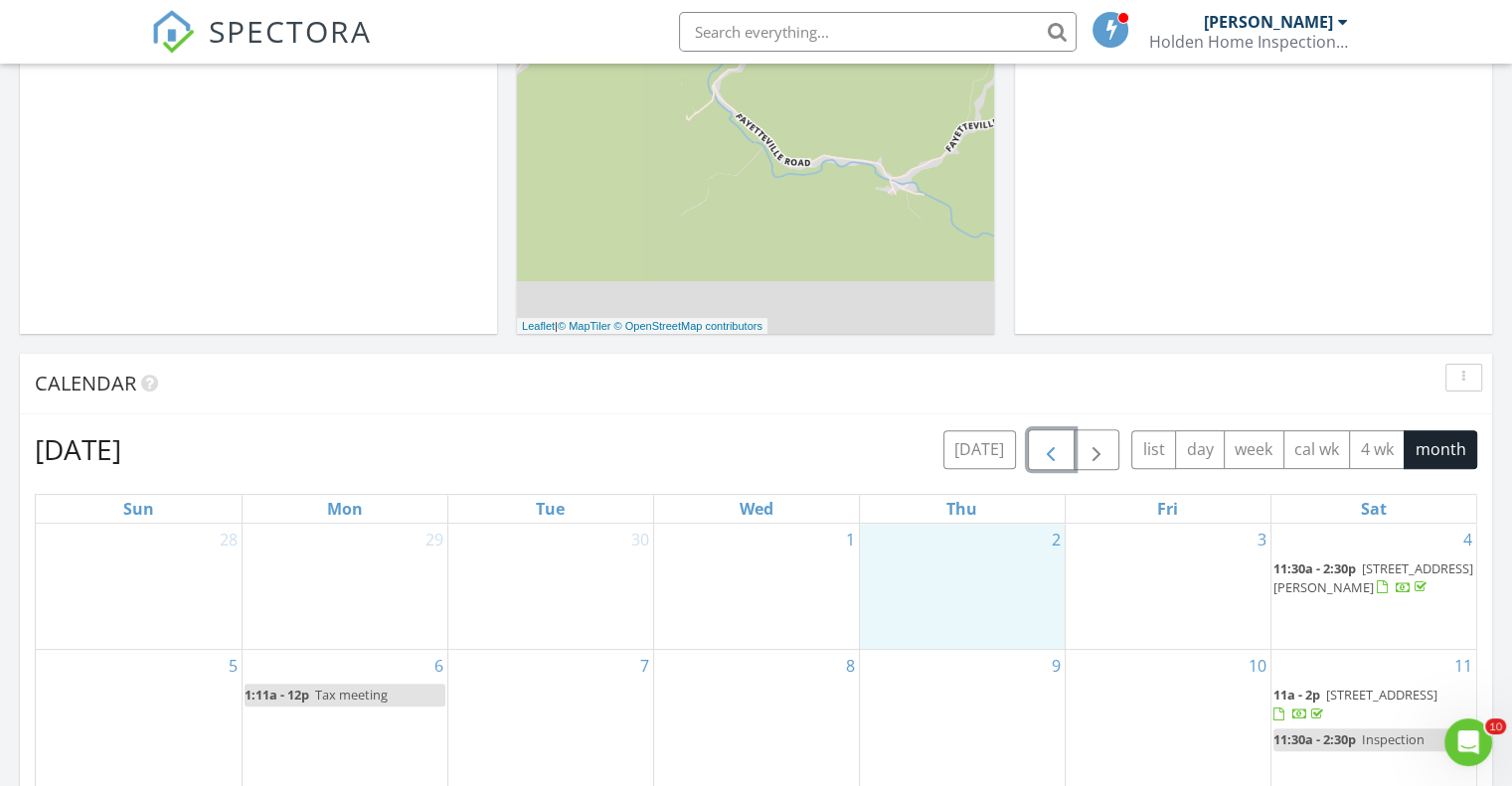 scroll, scrollTop: 555, scrollLeft: 0, axis: vertical 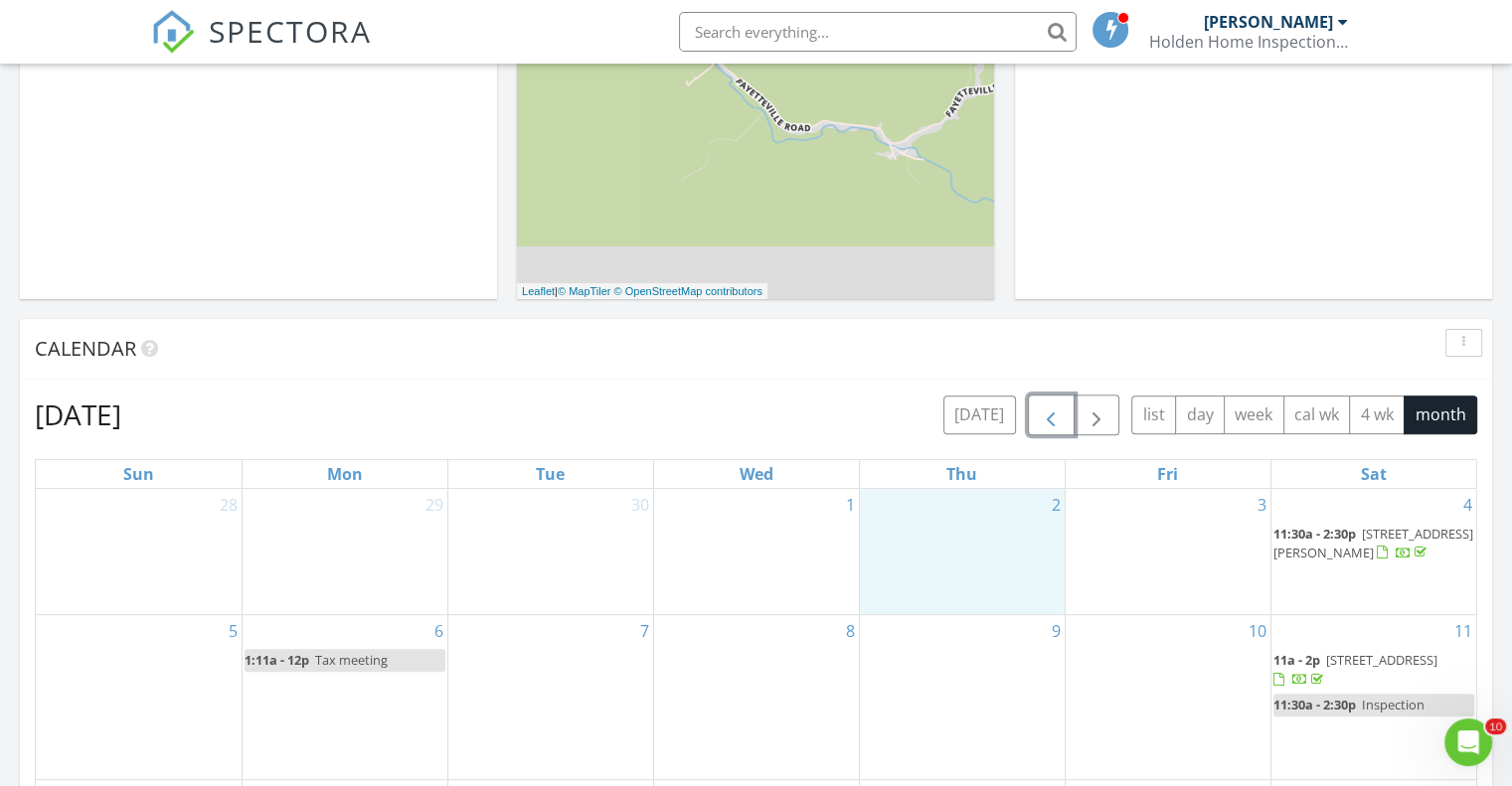 click at bounding box center (1051, 415) 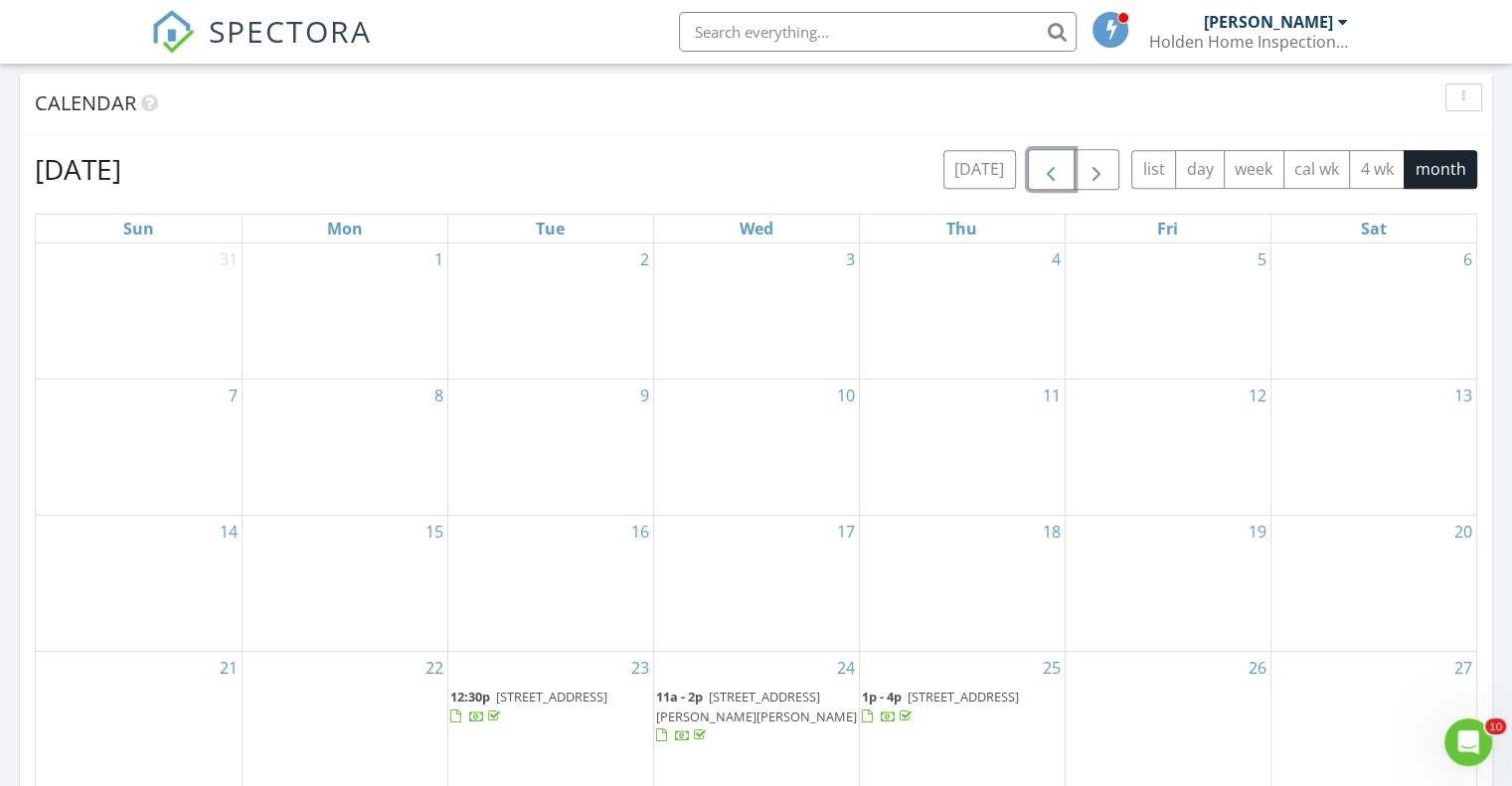 scroll, scrollTop: 1052, scrollLeft: 0, axis: vertical 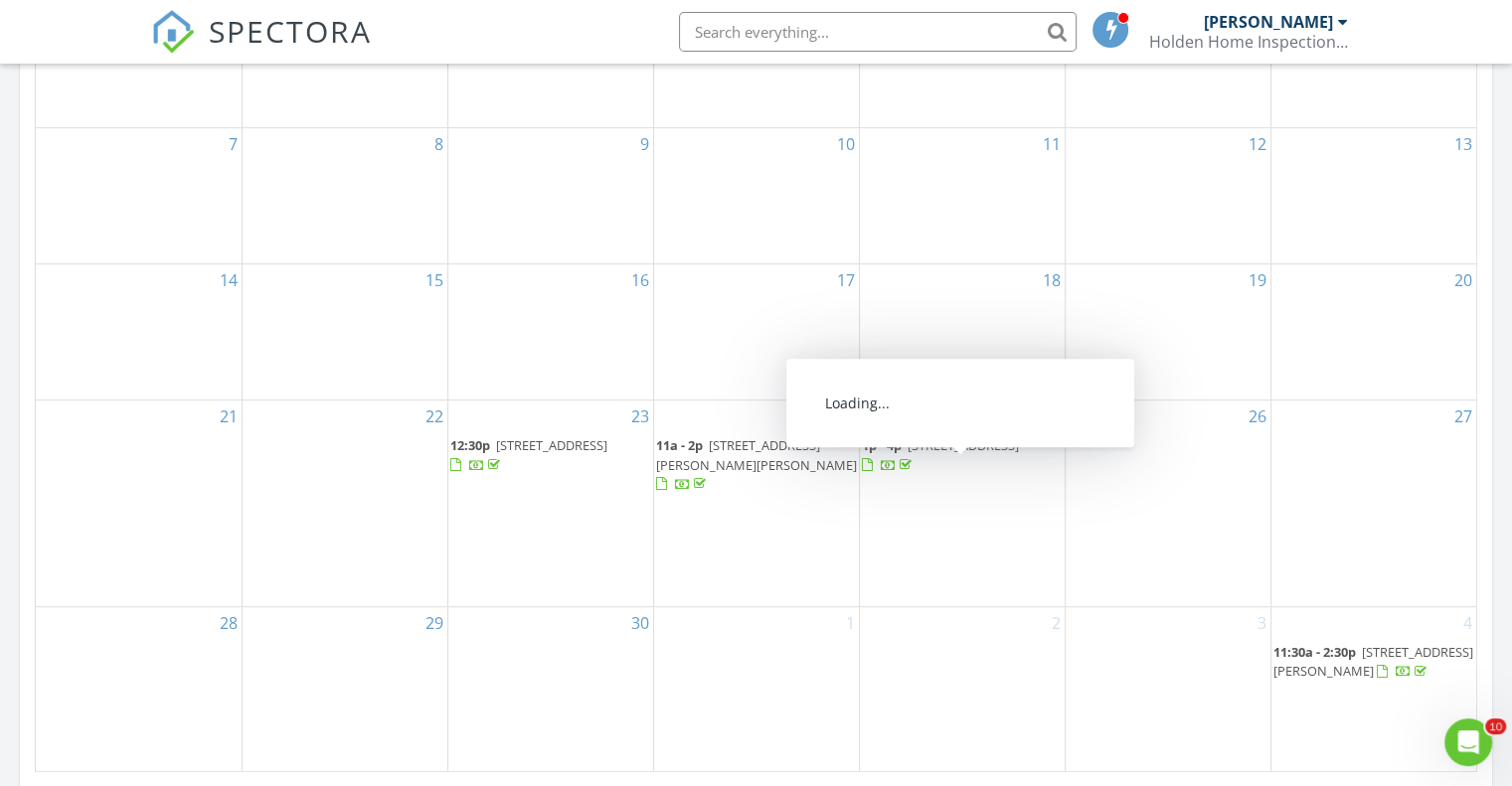 click on "26" at bounding box center (1168, 503) 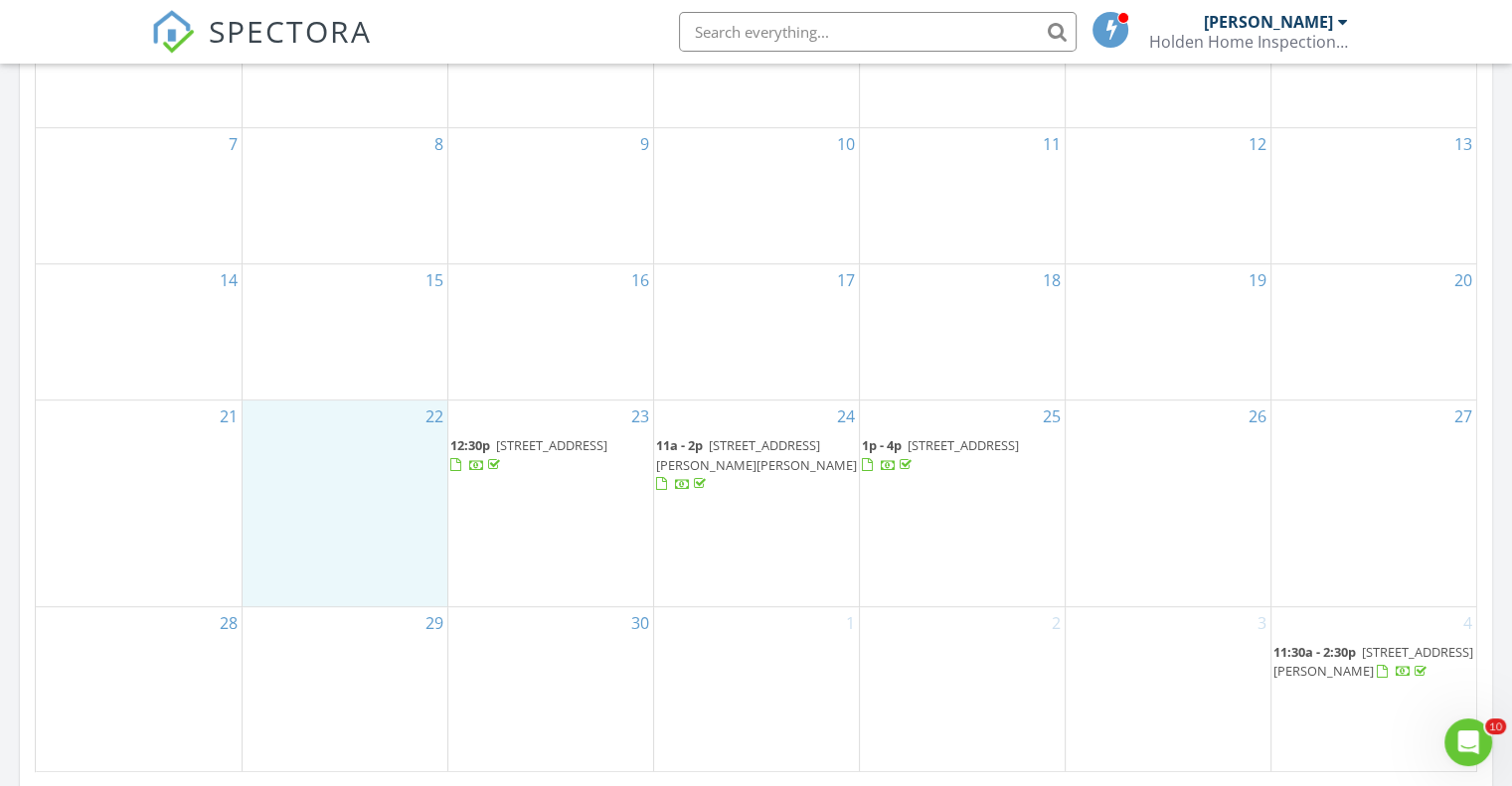 click on "22" at bounding box center (345, 503) 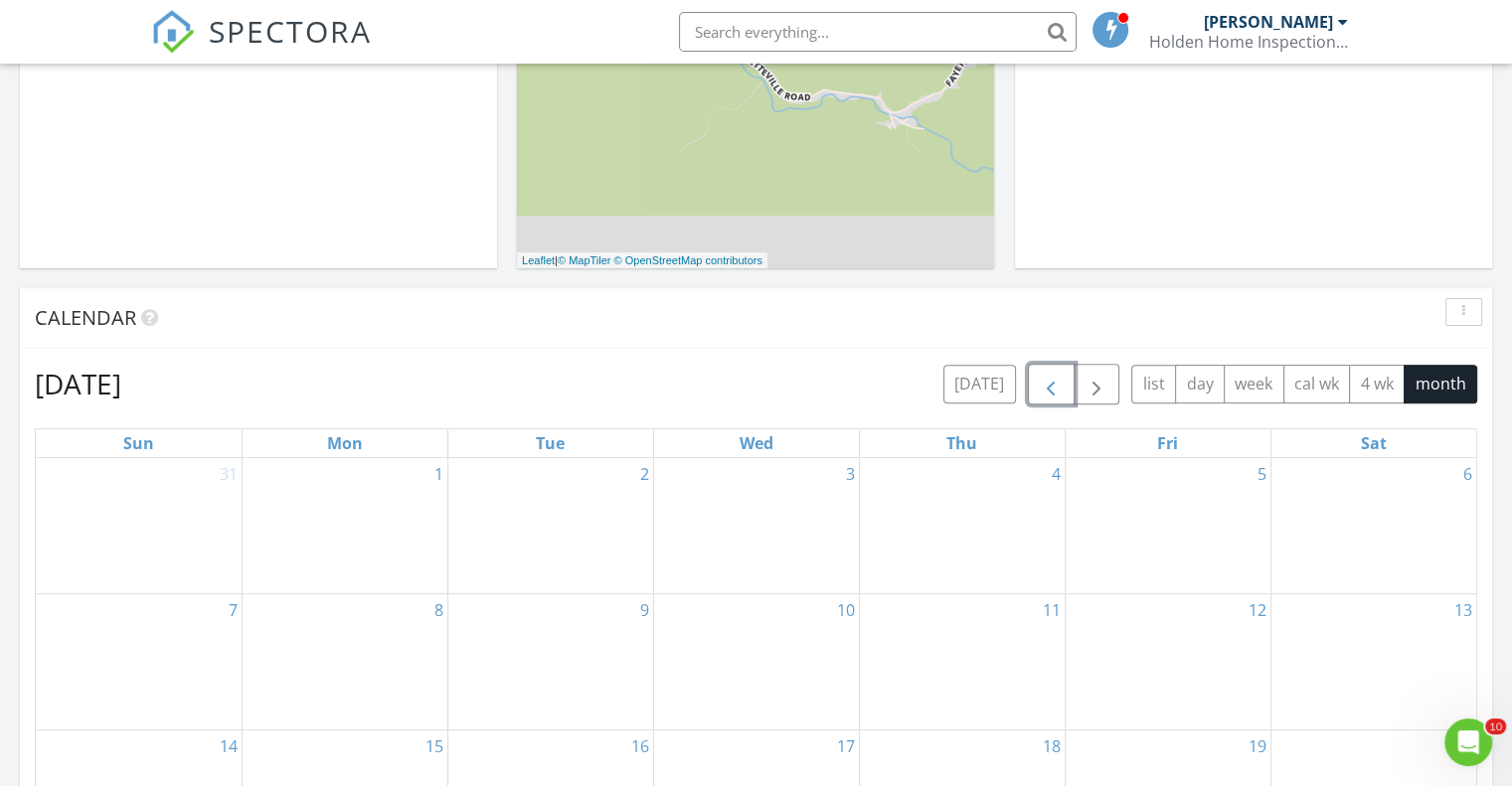 scroll, scrollTop: 555, scrollLeft: 0, axis: vertical 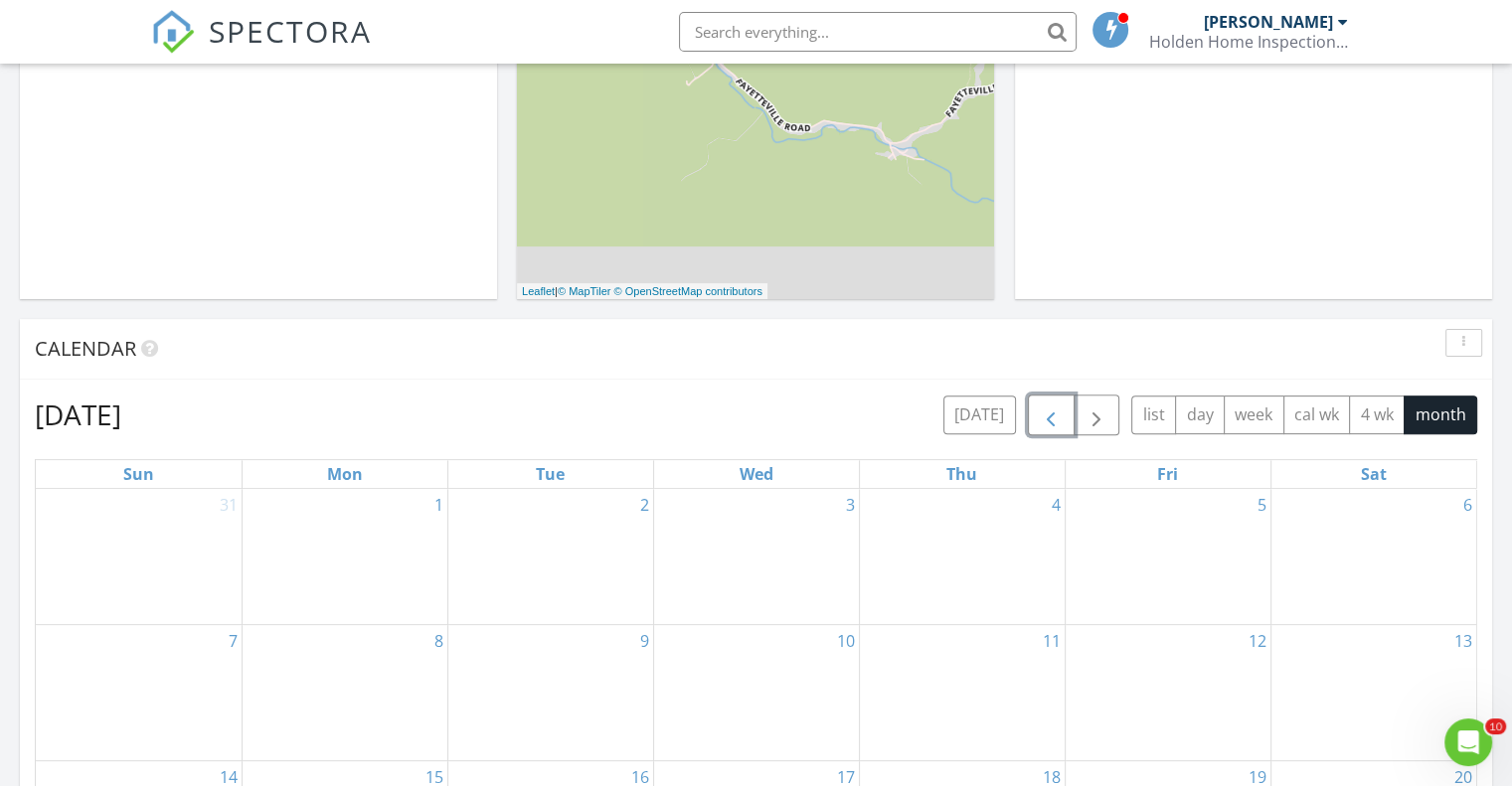 click at bounding box center (1051, 415) 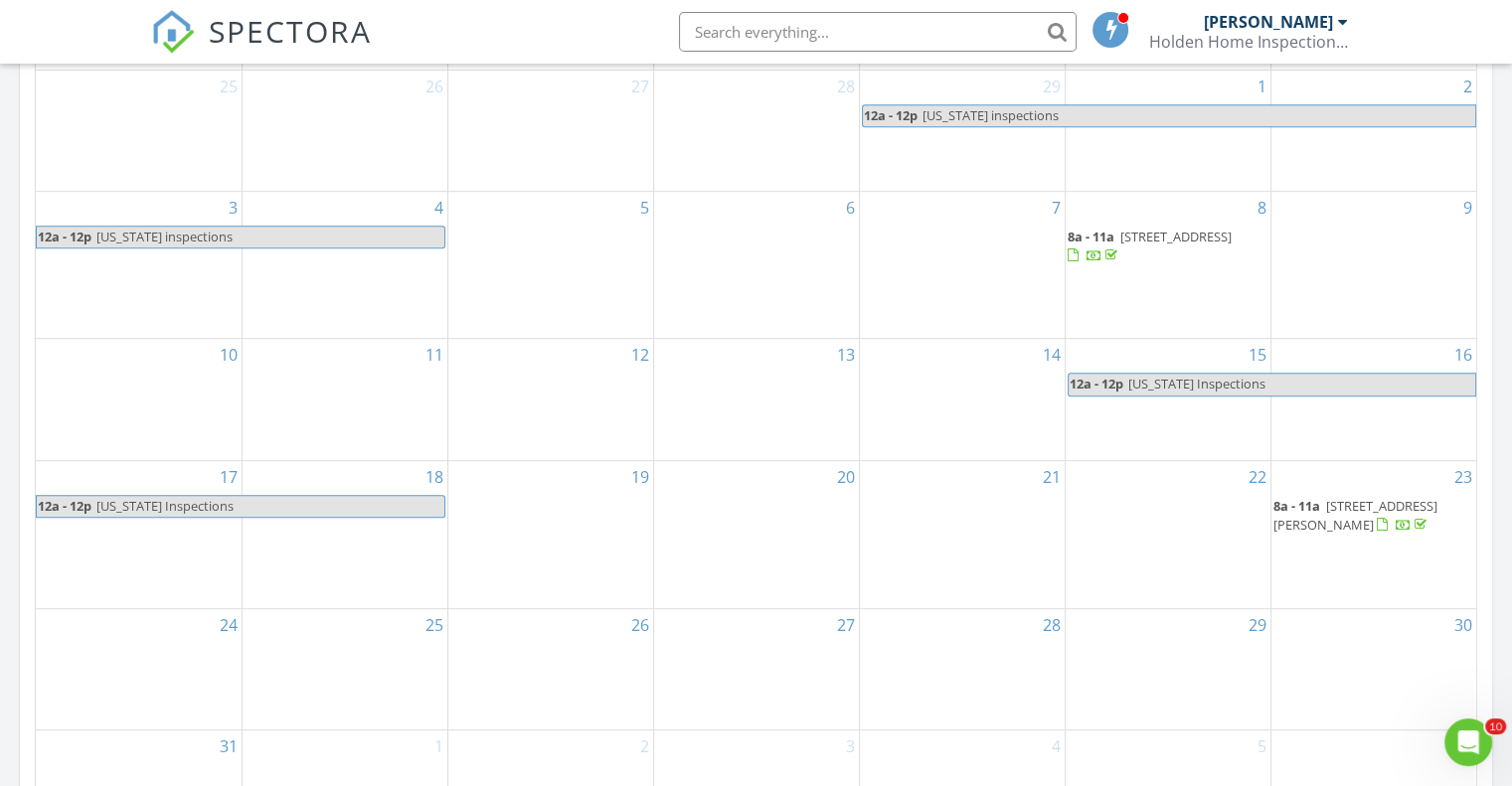 scroll, scrollTop: 1052, scrollLeft: 0, axis: vertical 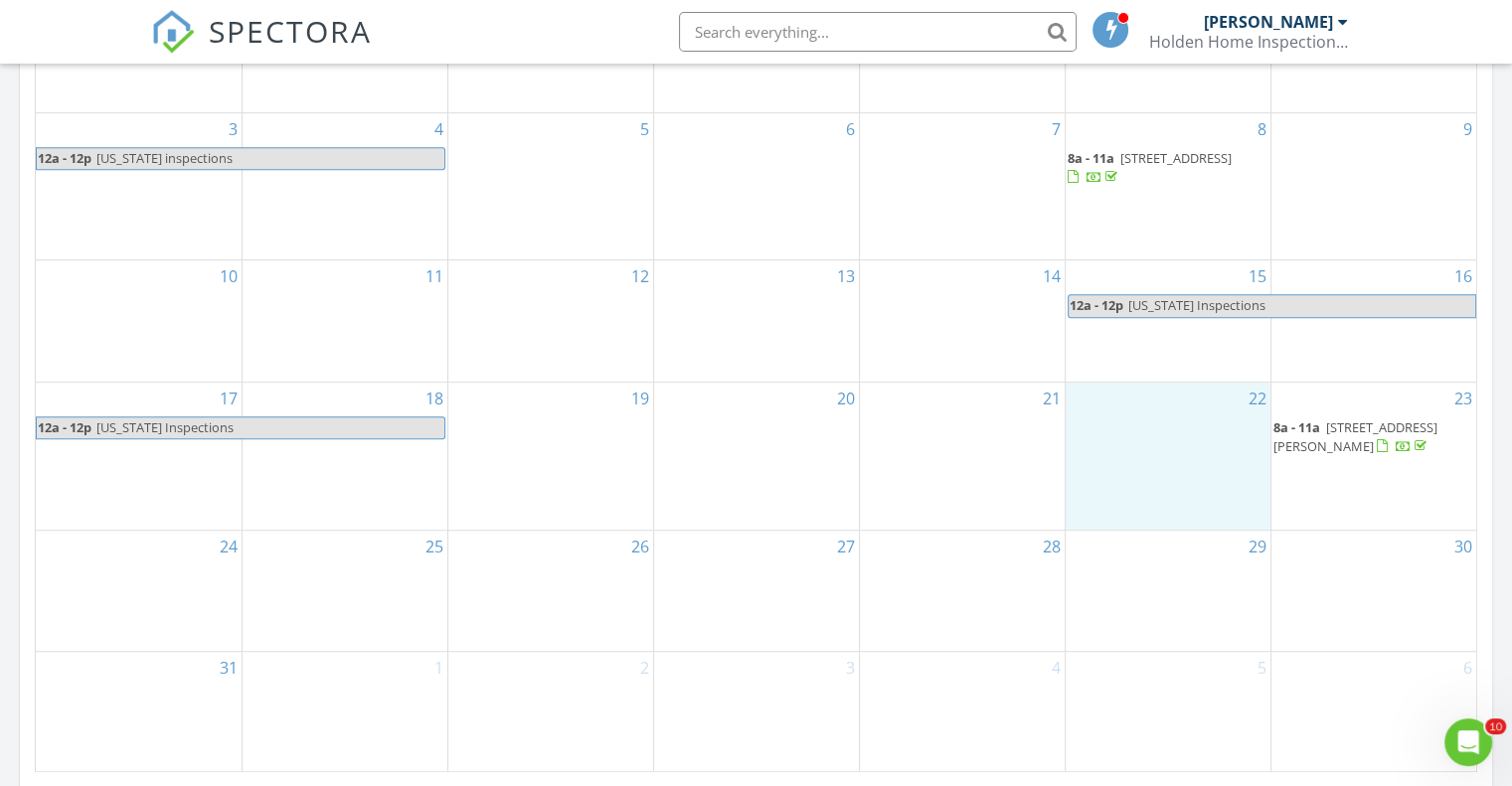 click on "22" at bounding box center (1168, 456) 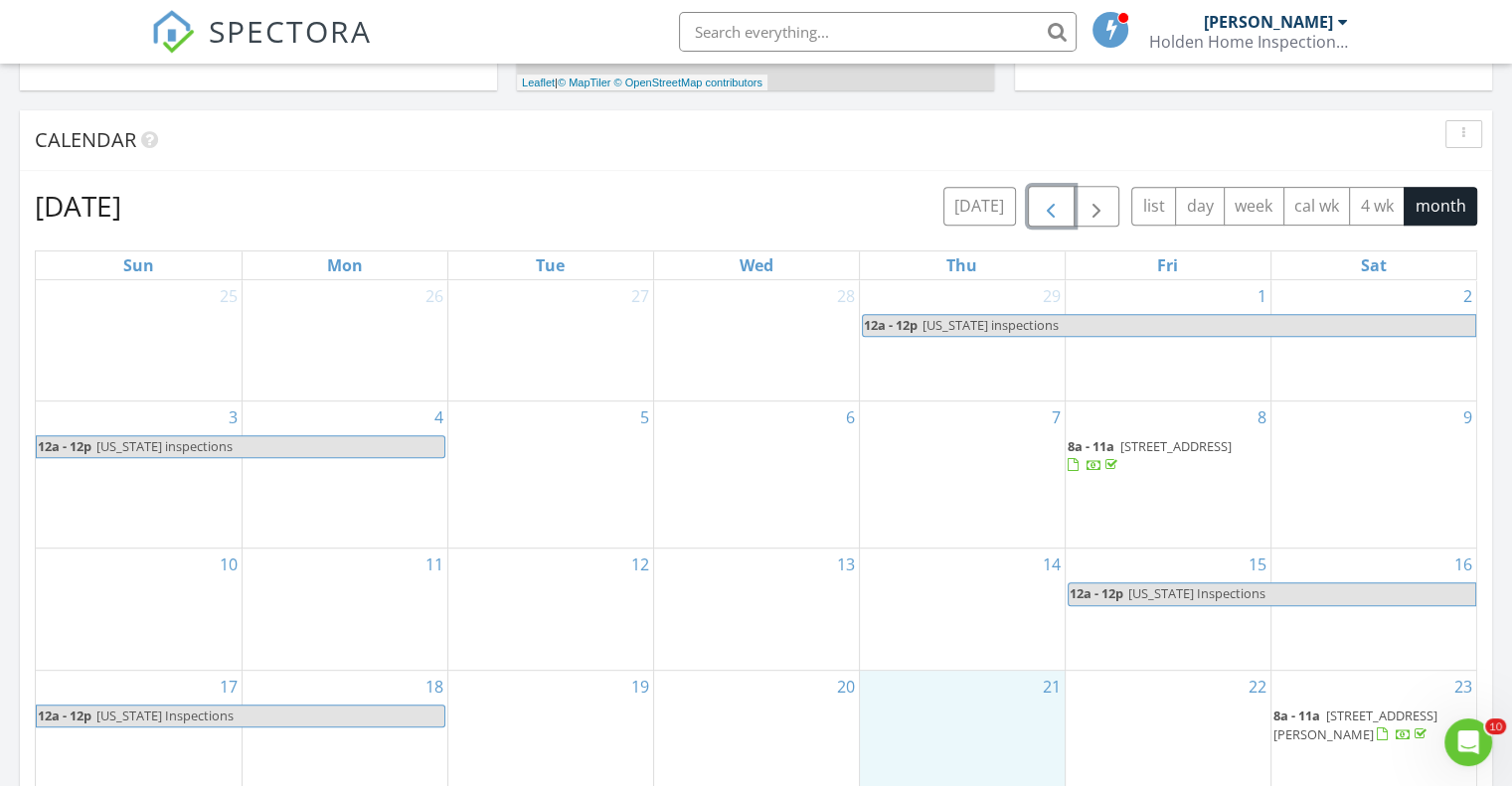 scroll, scrollTop: 754, scrollLeft: 0, axis: vertical 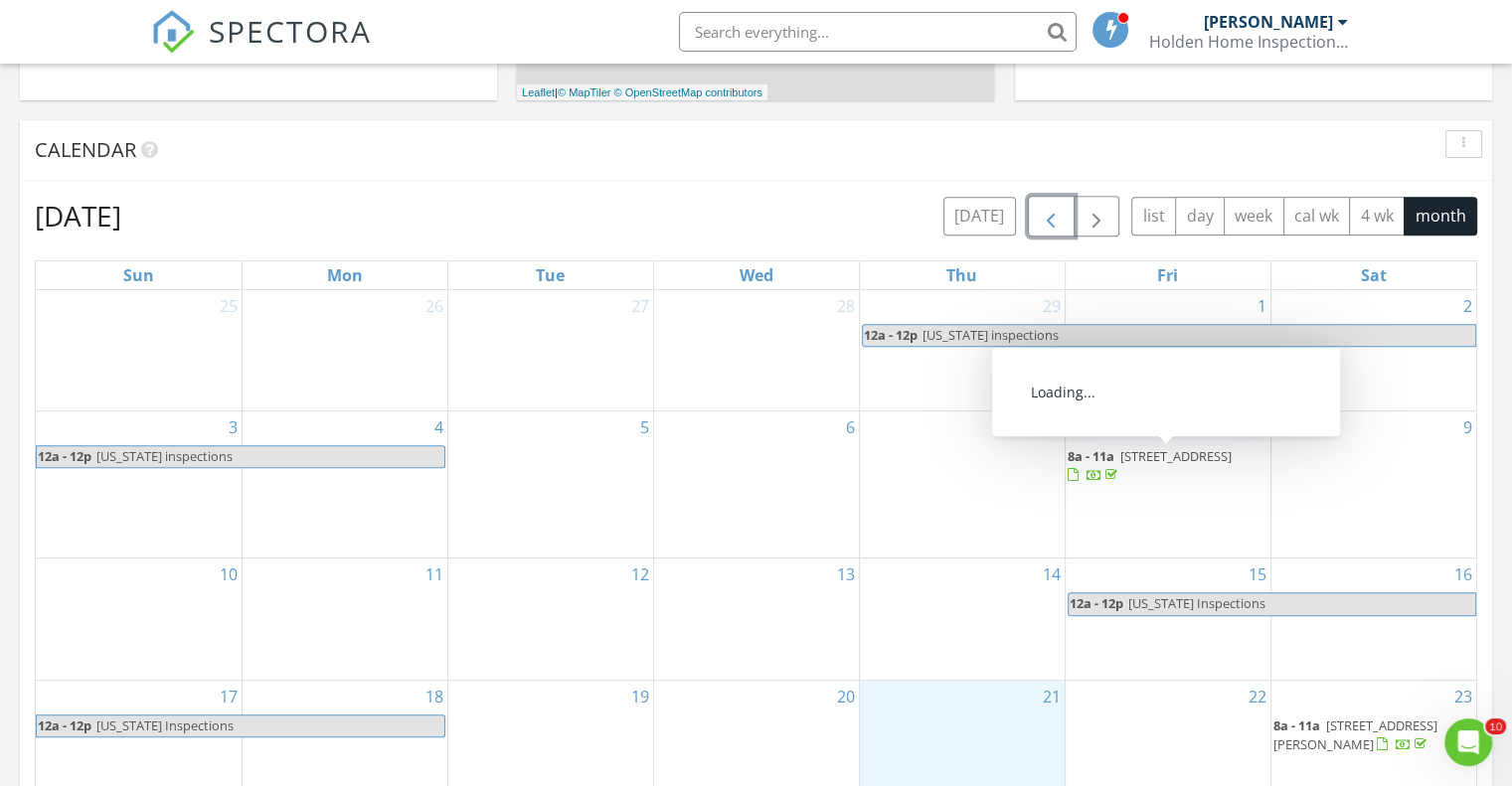 click on "7" at bounding box center [962, 485] 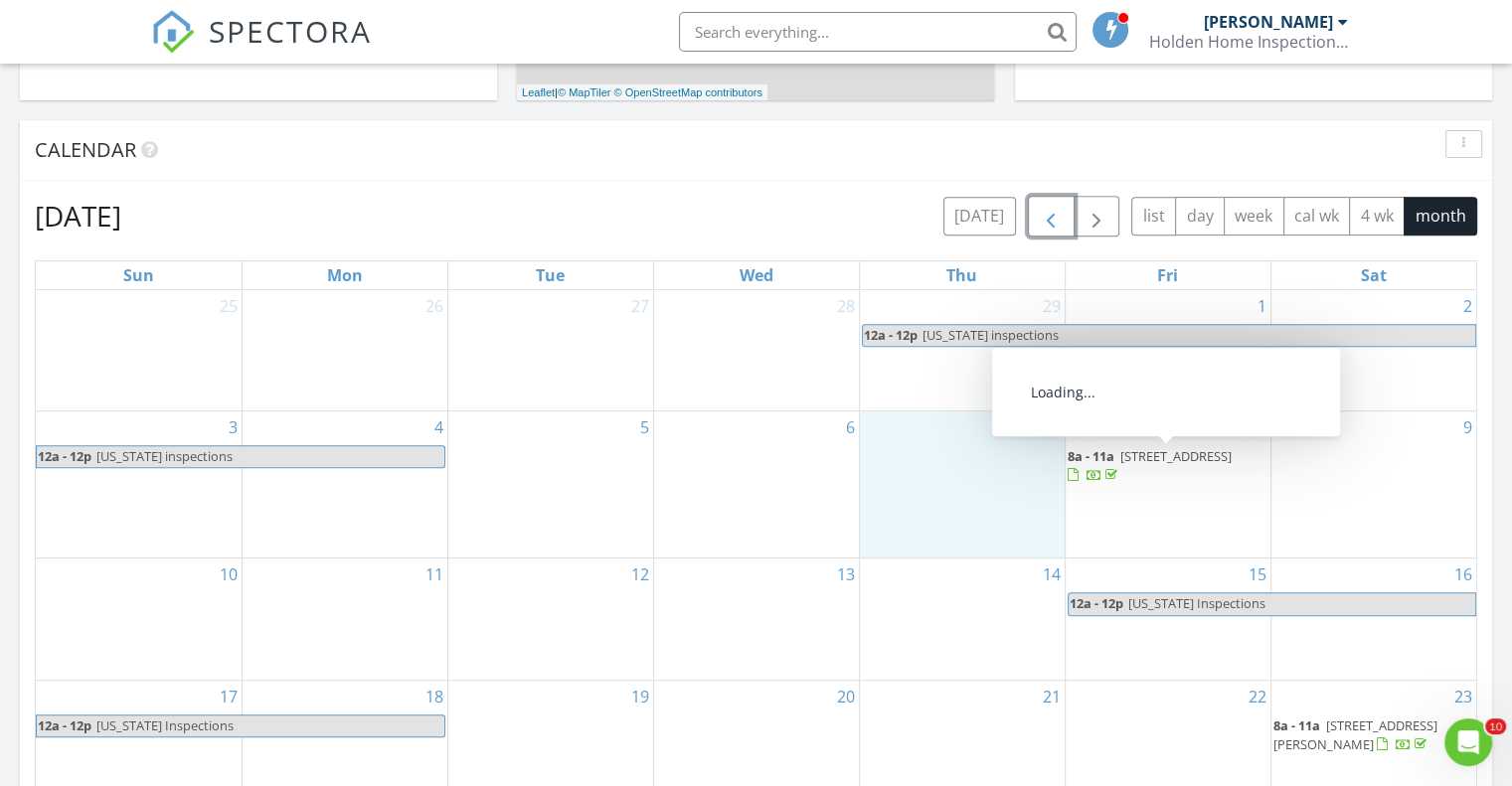 click on "9" at bounding box center [1374, 485] 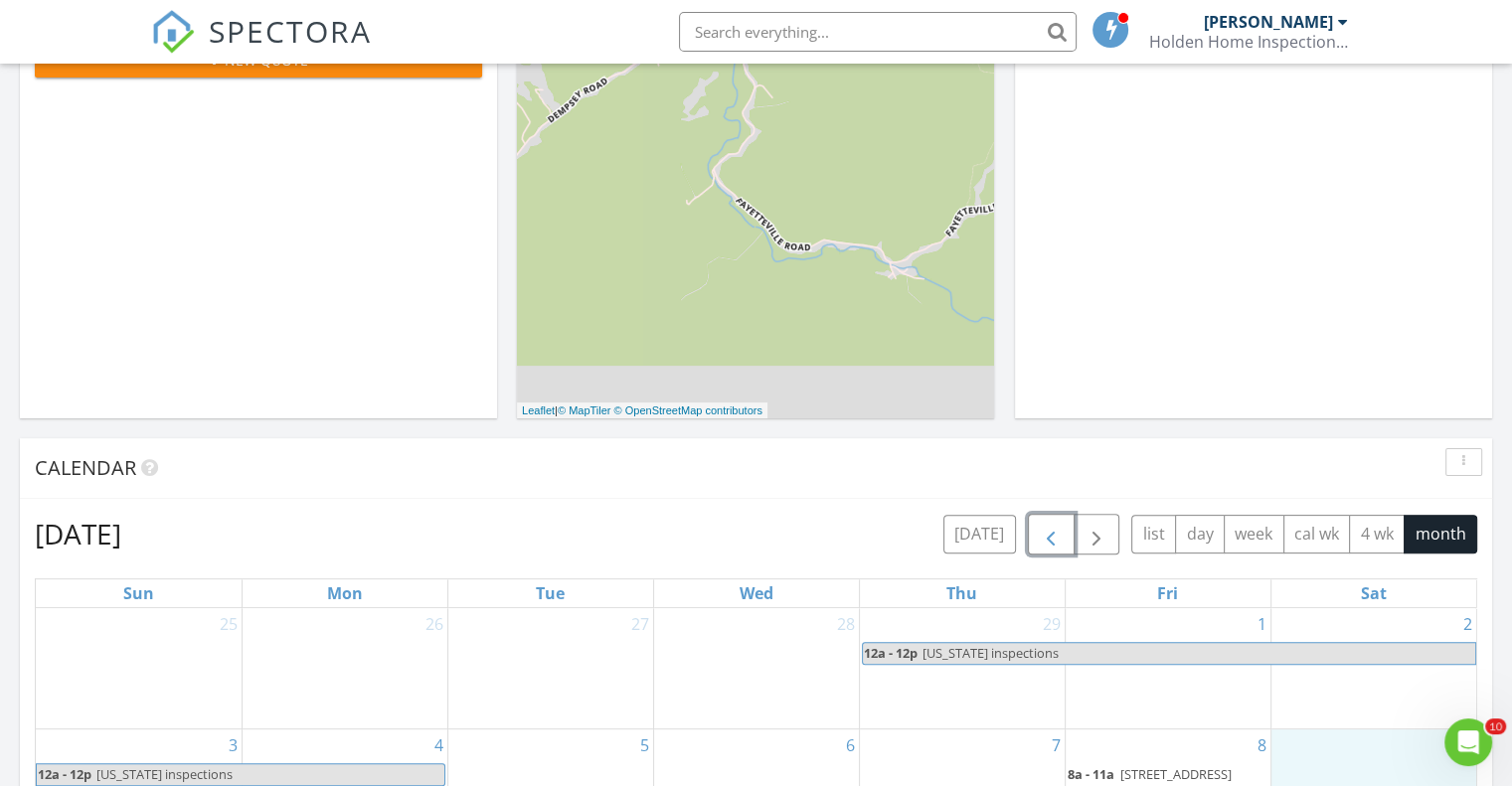 scroll, scrollTop: 555, scrollLeft: 0, axis: vertical 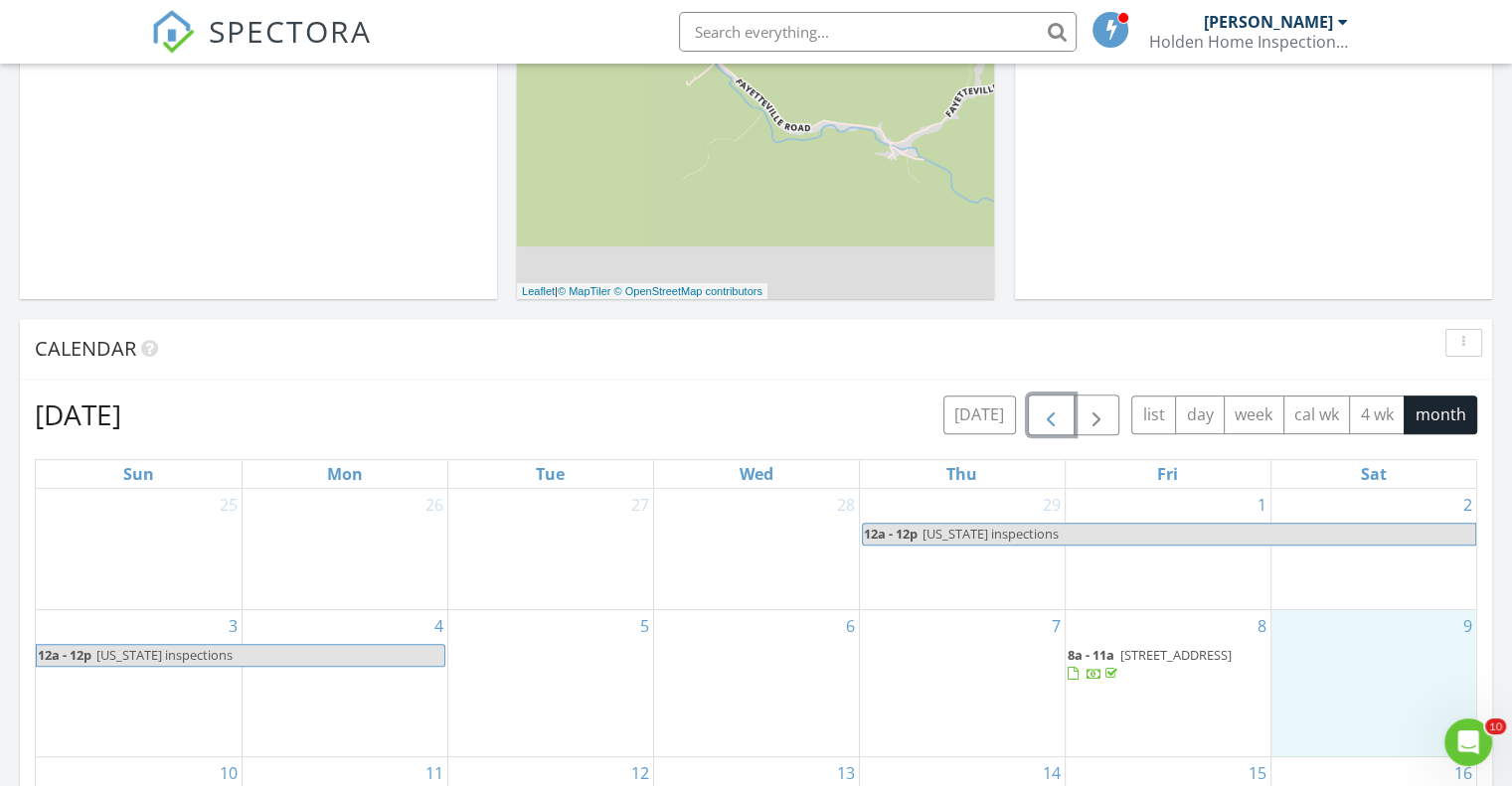 click at bounding box center (1051, 415) 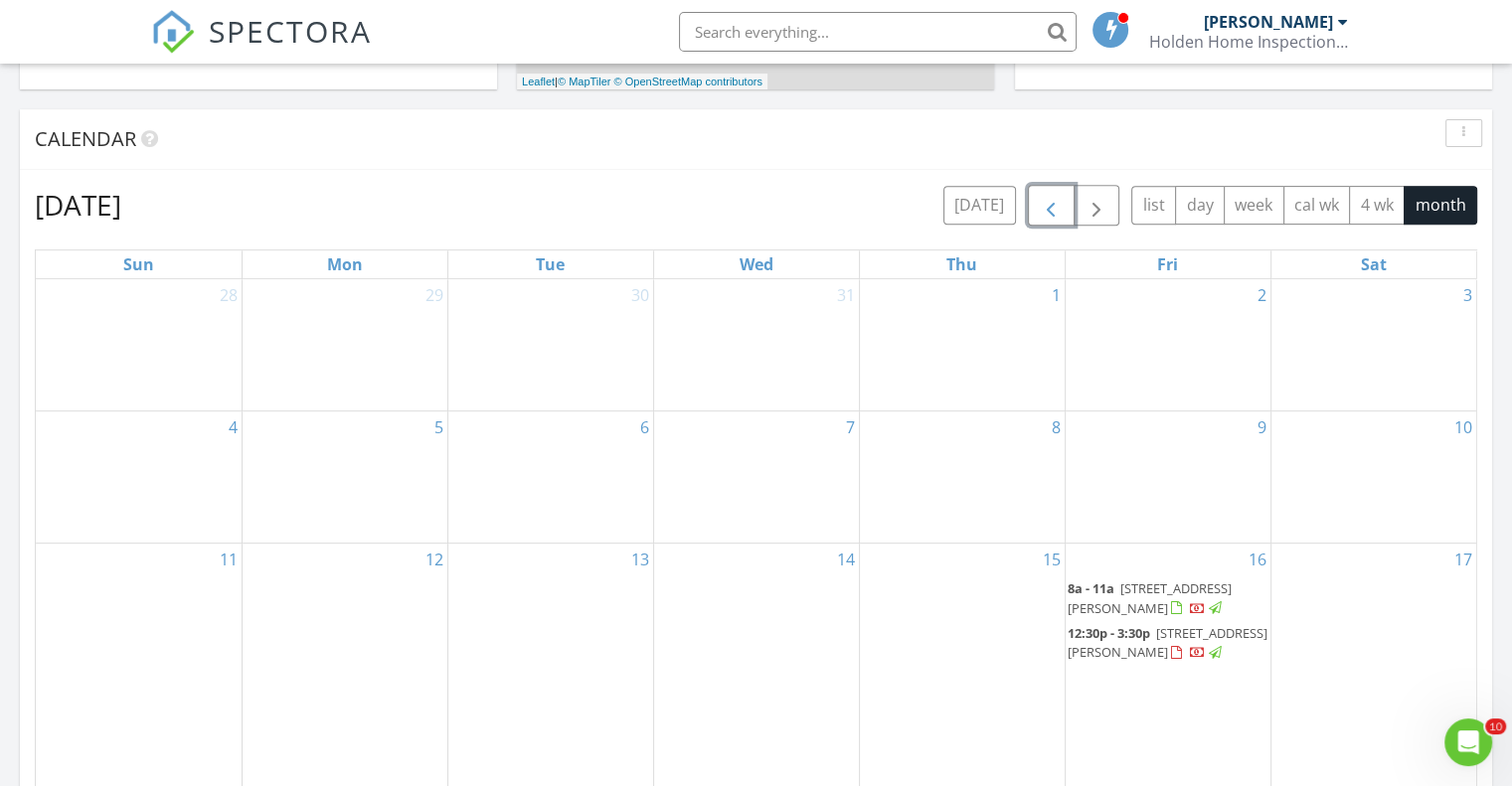 scroll, scrollTop: 754, scrollLeft: 0, axis: vertical 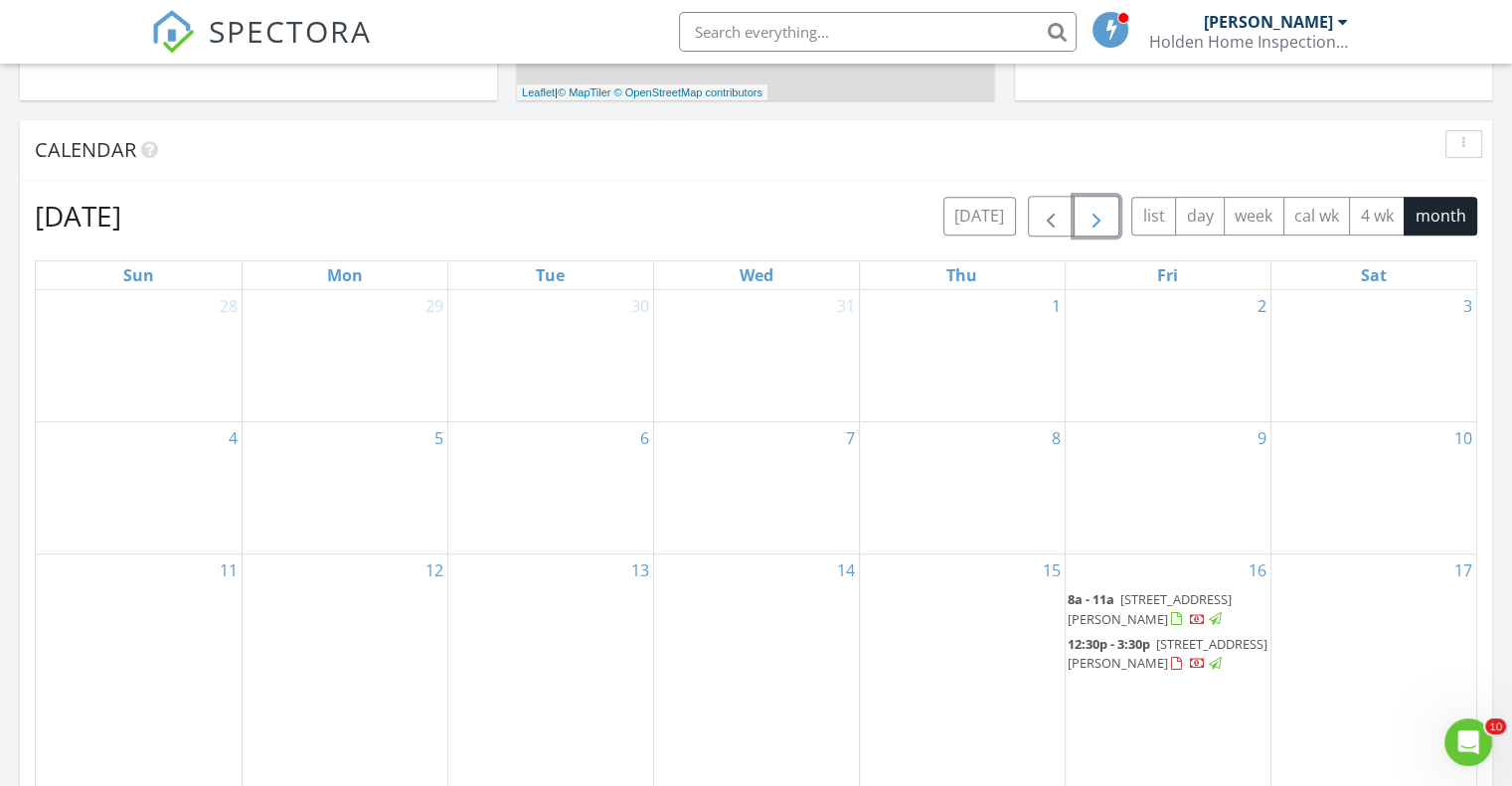 click at bounding box center (1096, 217) 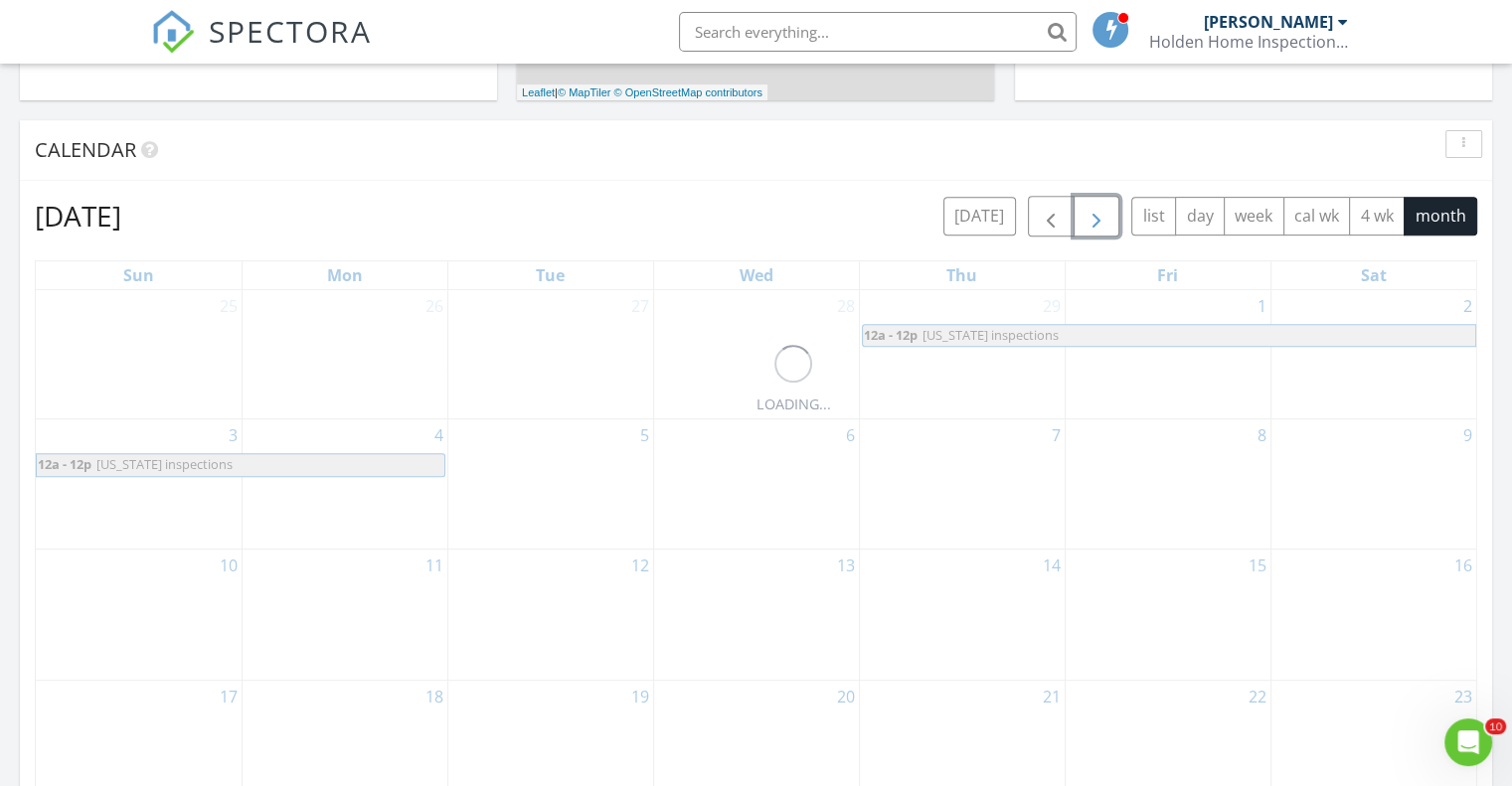 click at bounding box center [1096, 217] 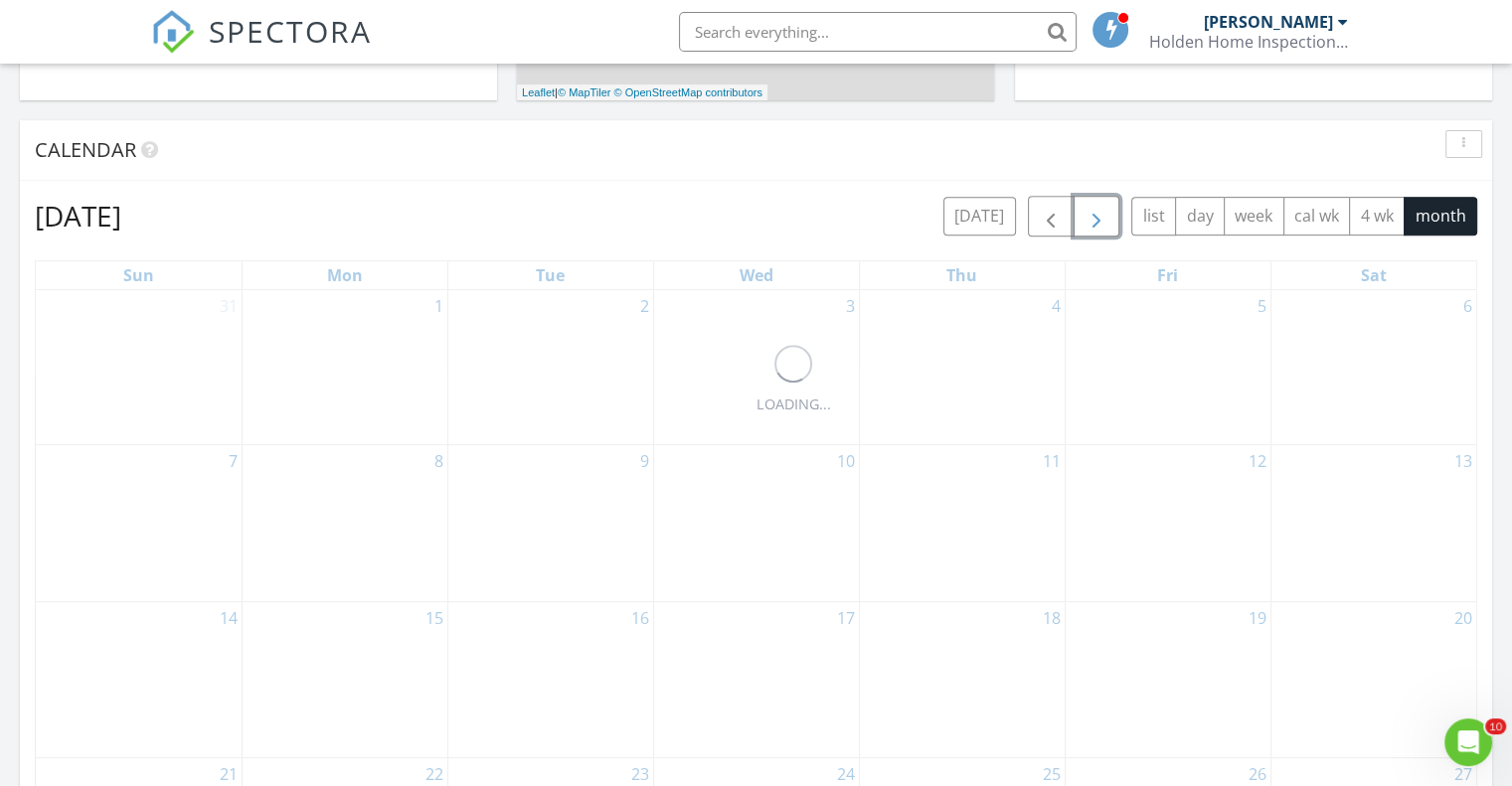 click at bounding box center (1096, 217) 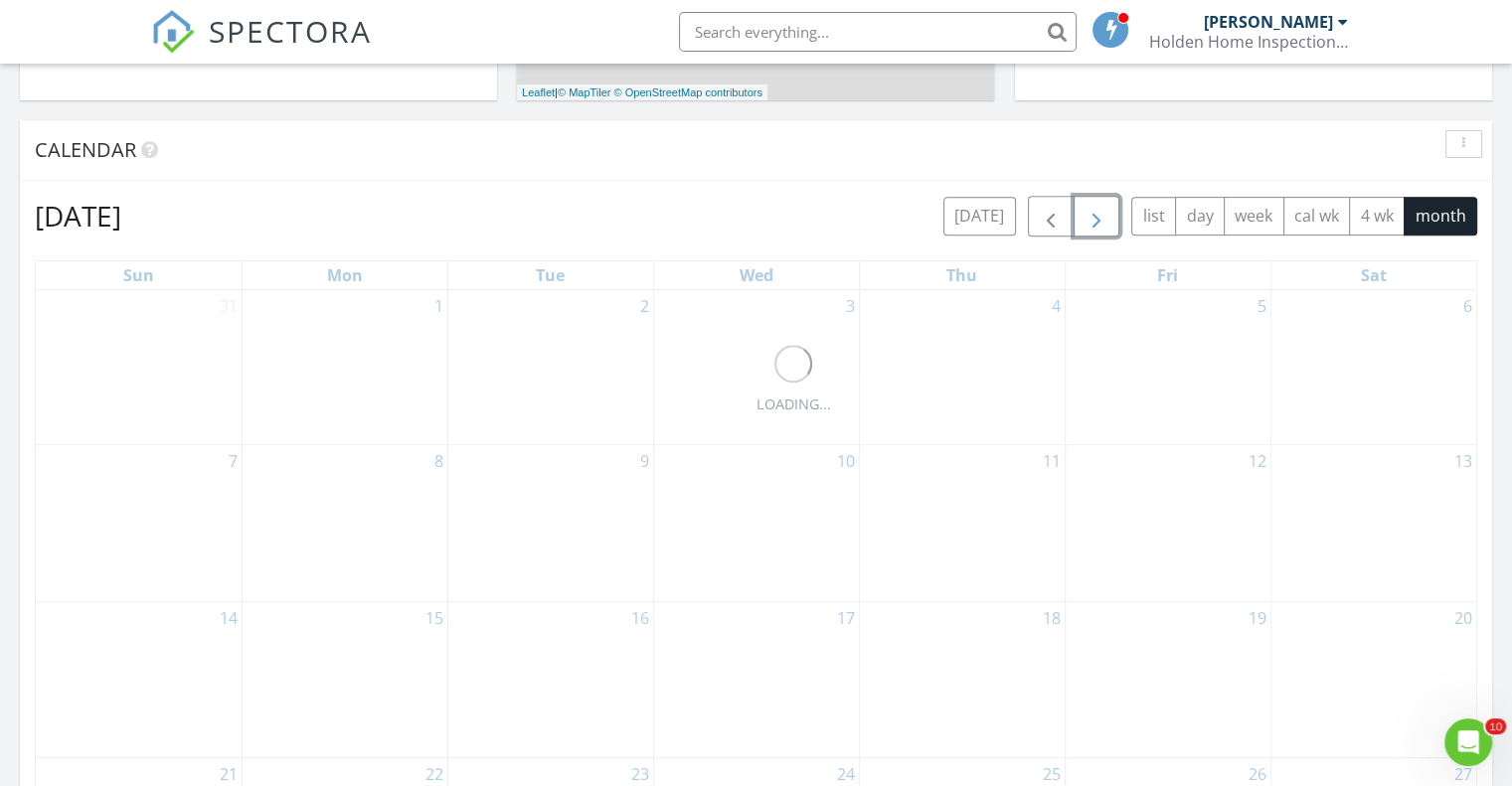 click at bounding box center (1096, 217) 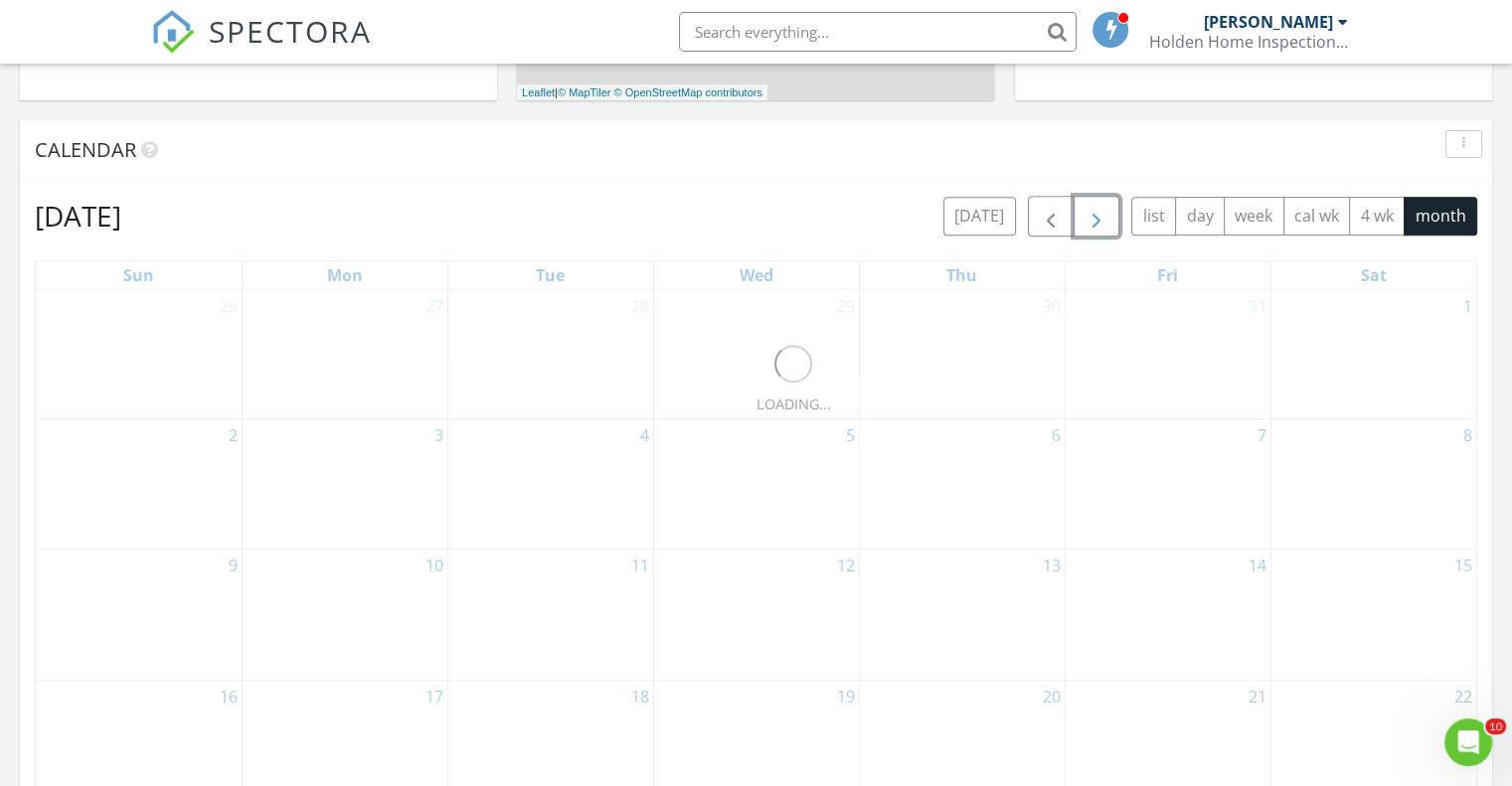 click at bounding box center (1096, 217) 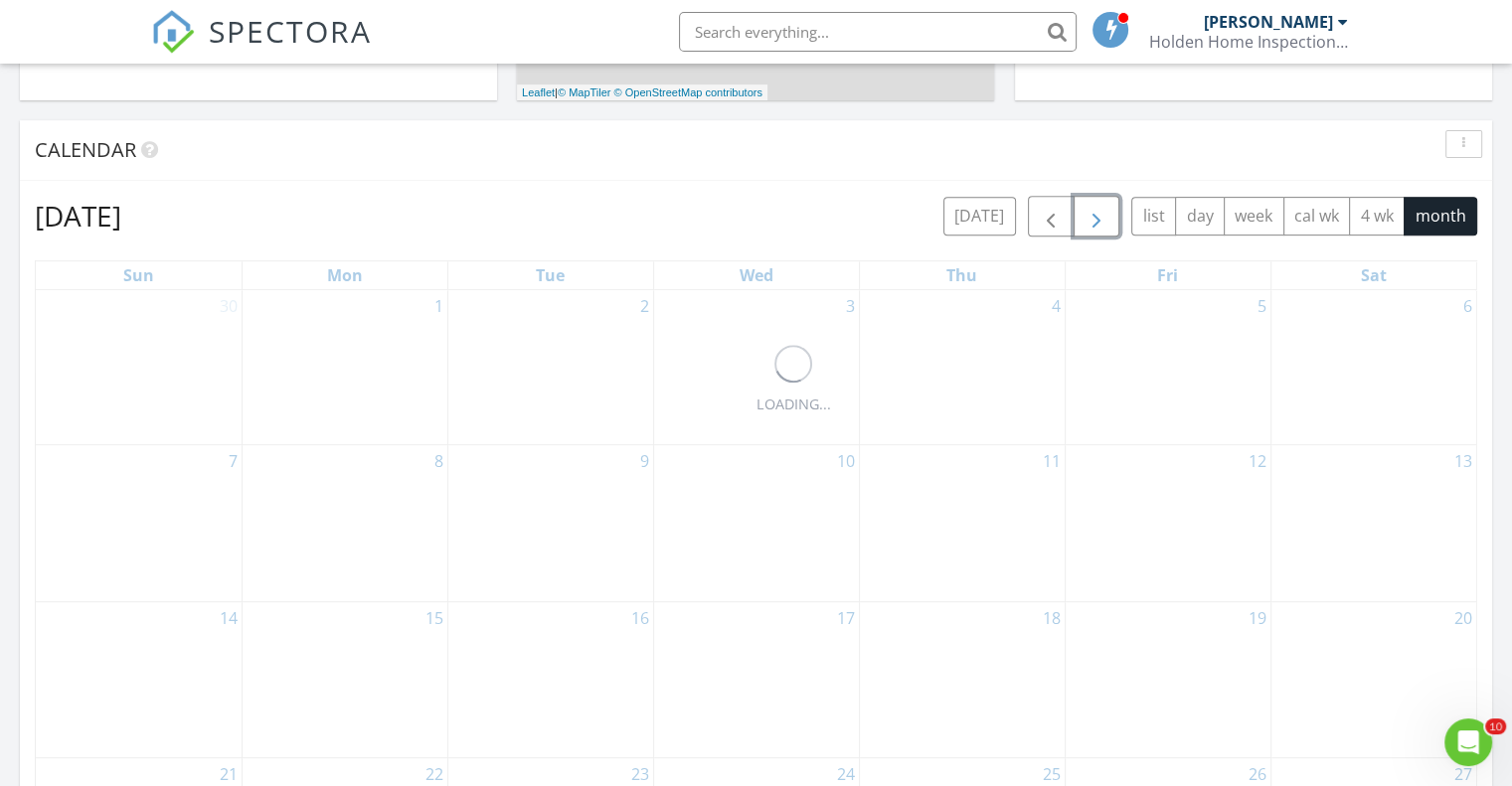 click at bounding box center [1096, 217] 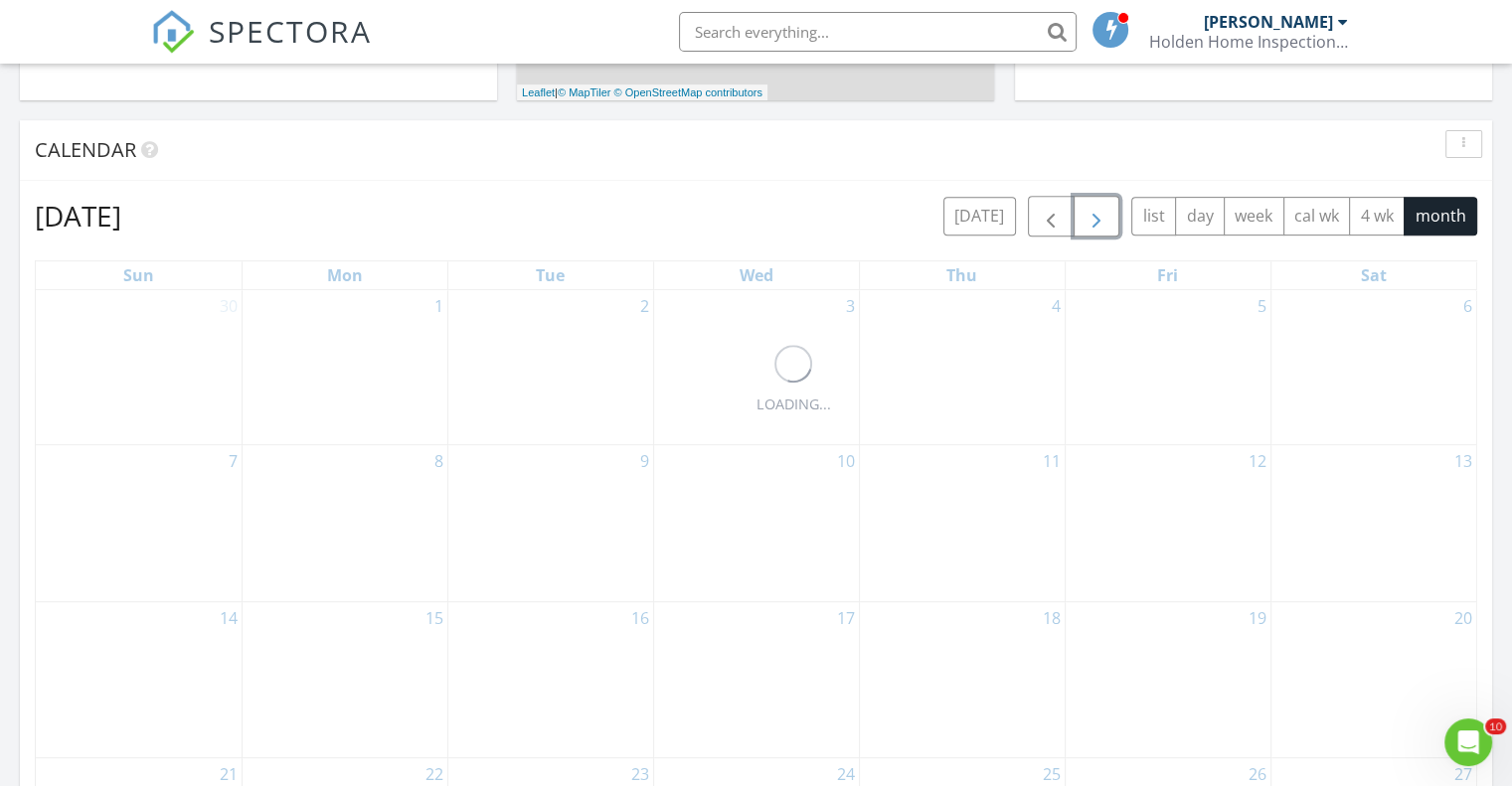 click at bounding box center (1096, 217) 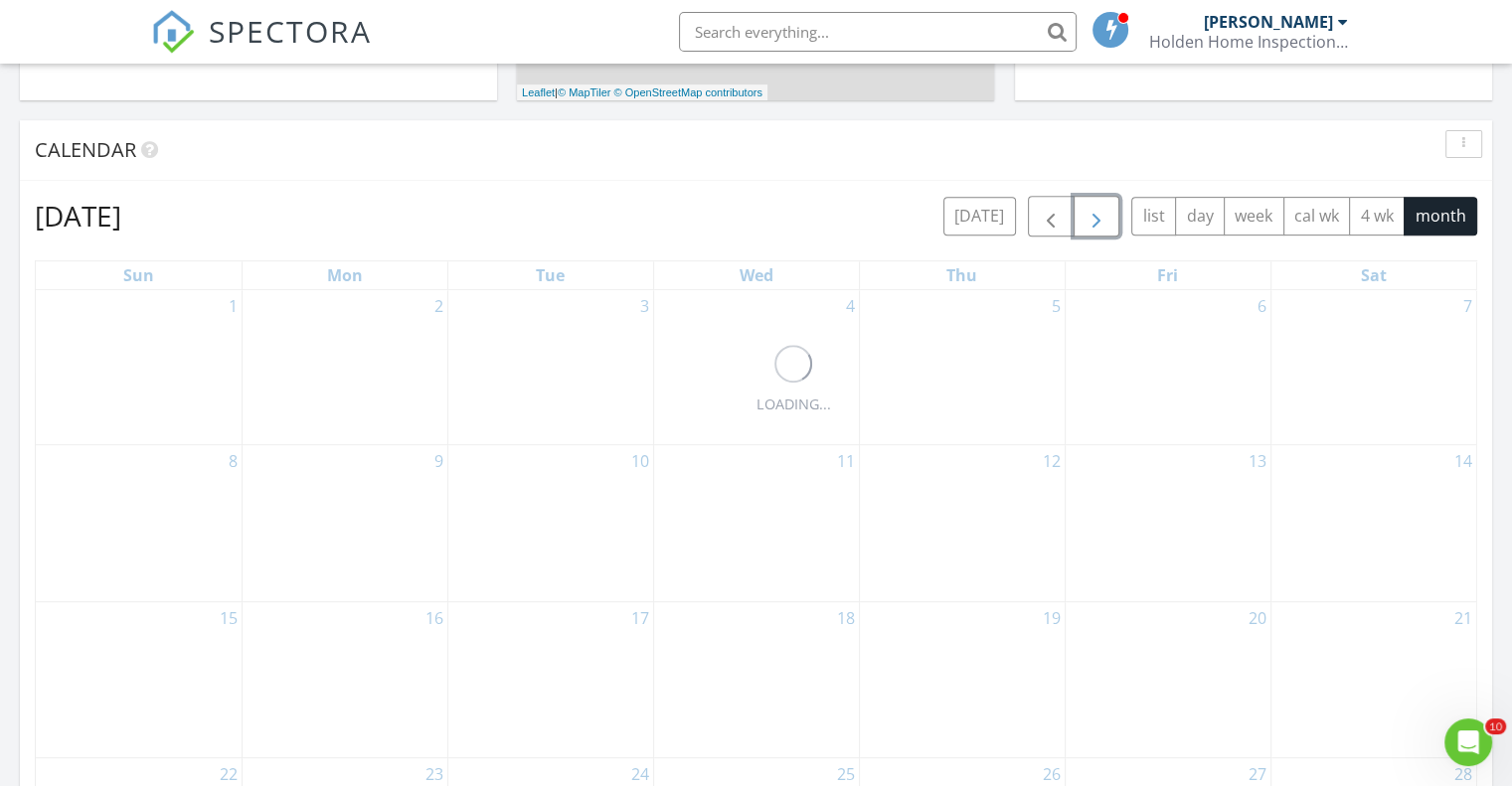 click at bounding box center [1096, 217] 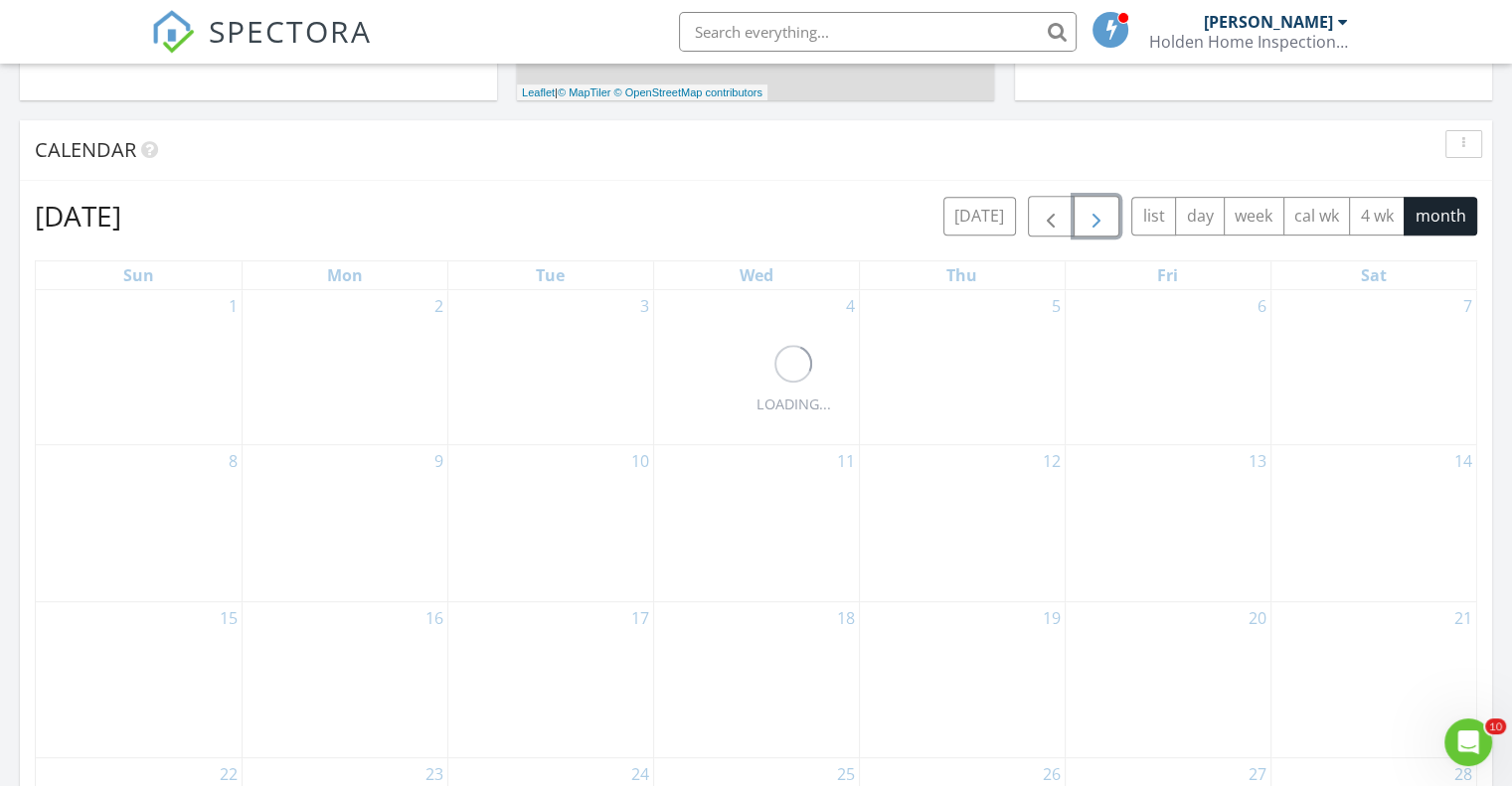 click at bounding box center [1096, 217] 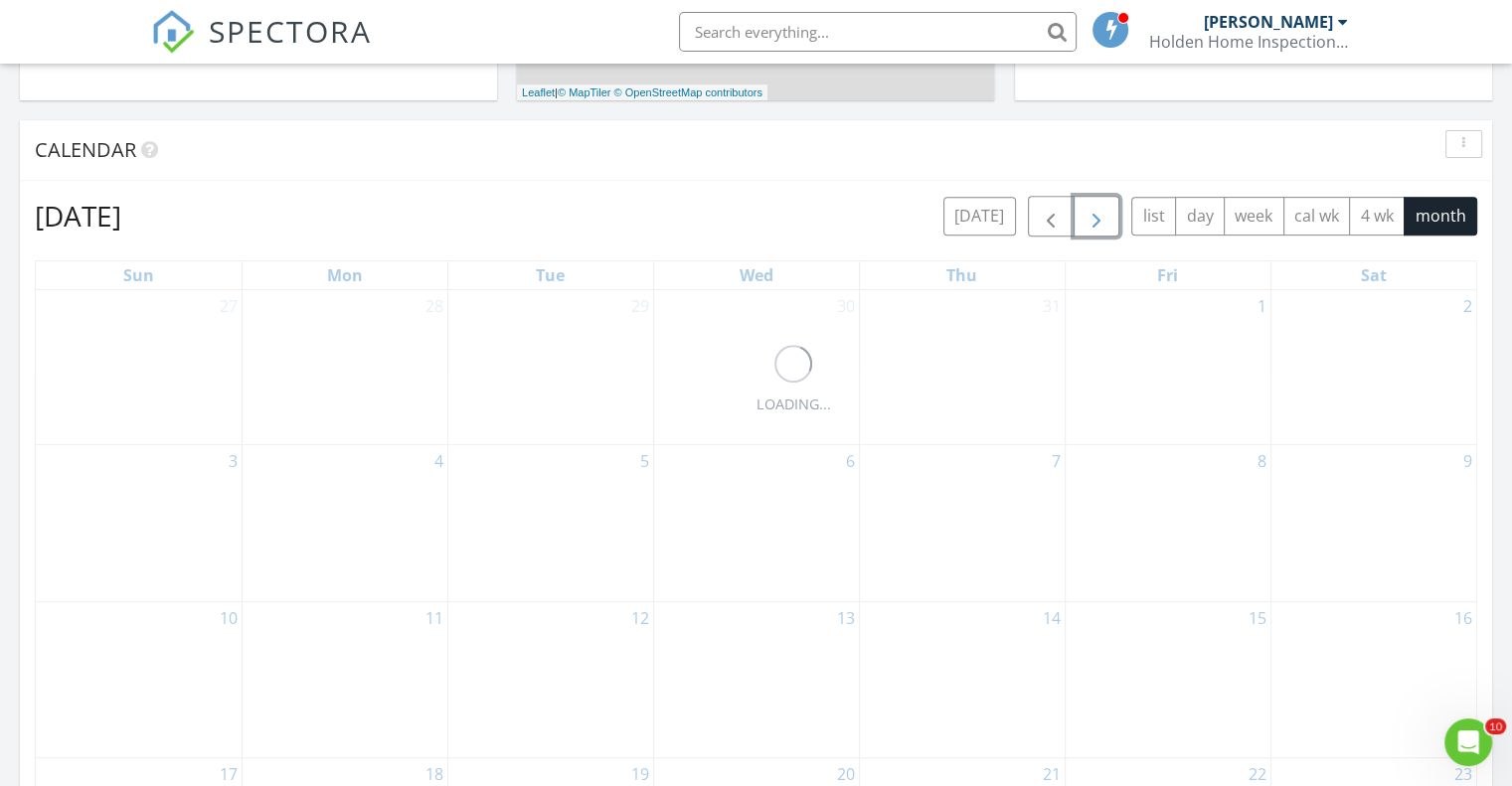 click at bounding box center [1096, 217] 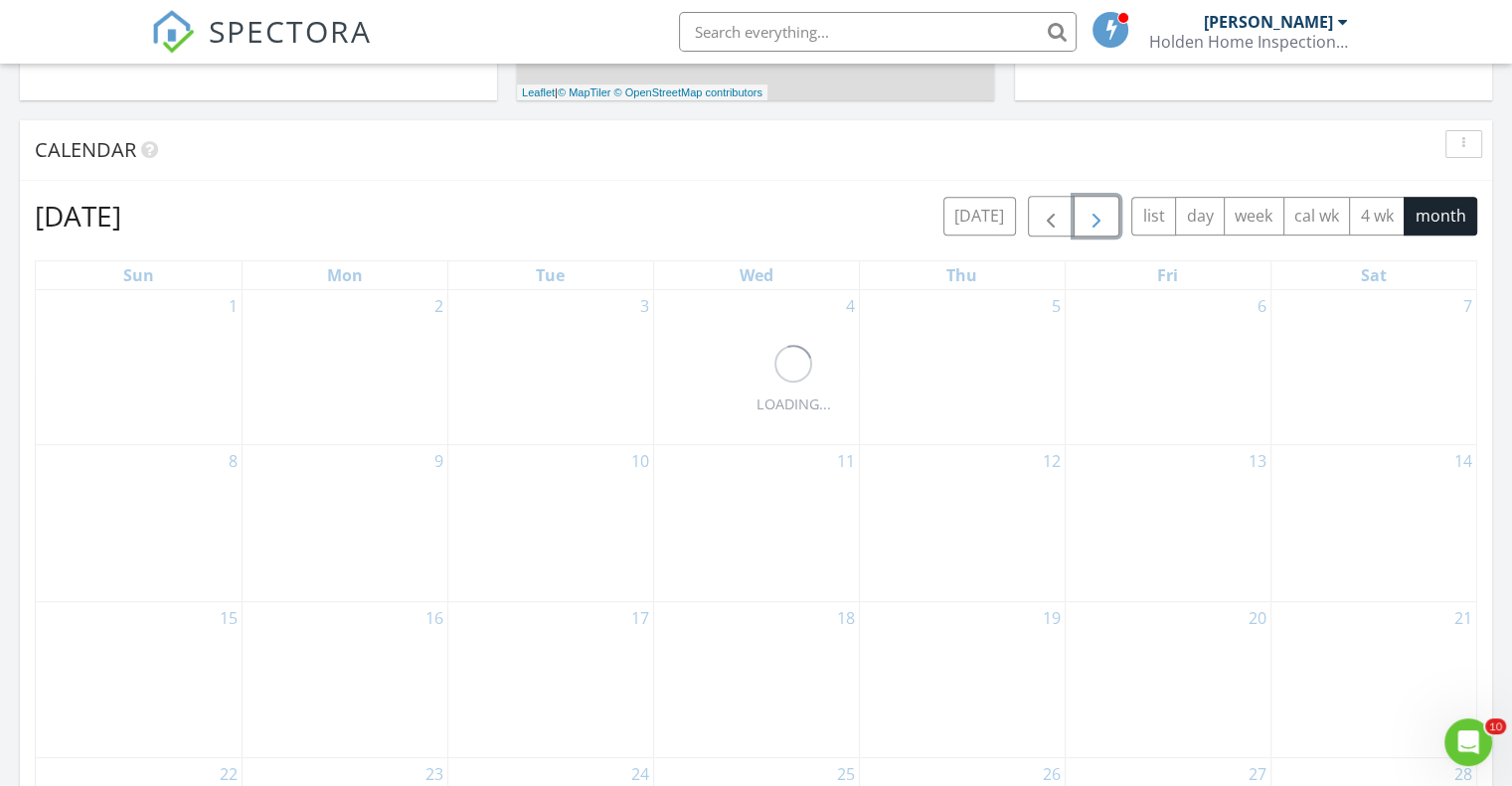 click at bounding box center (1096, 217) 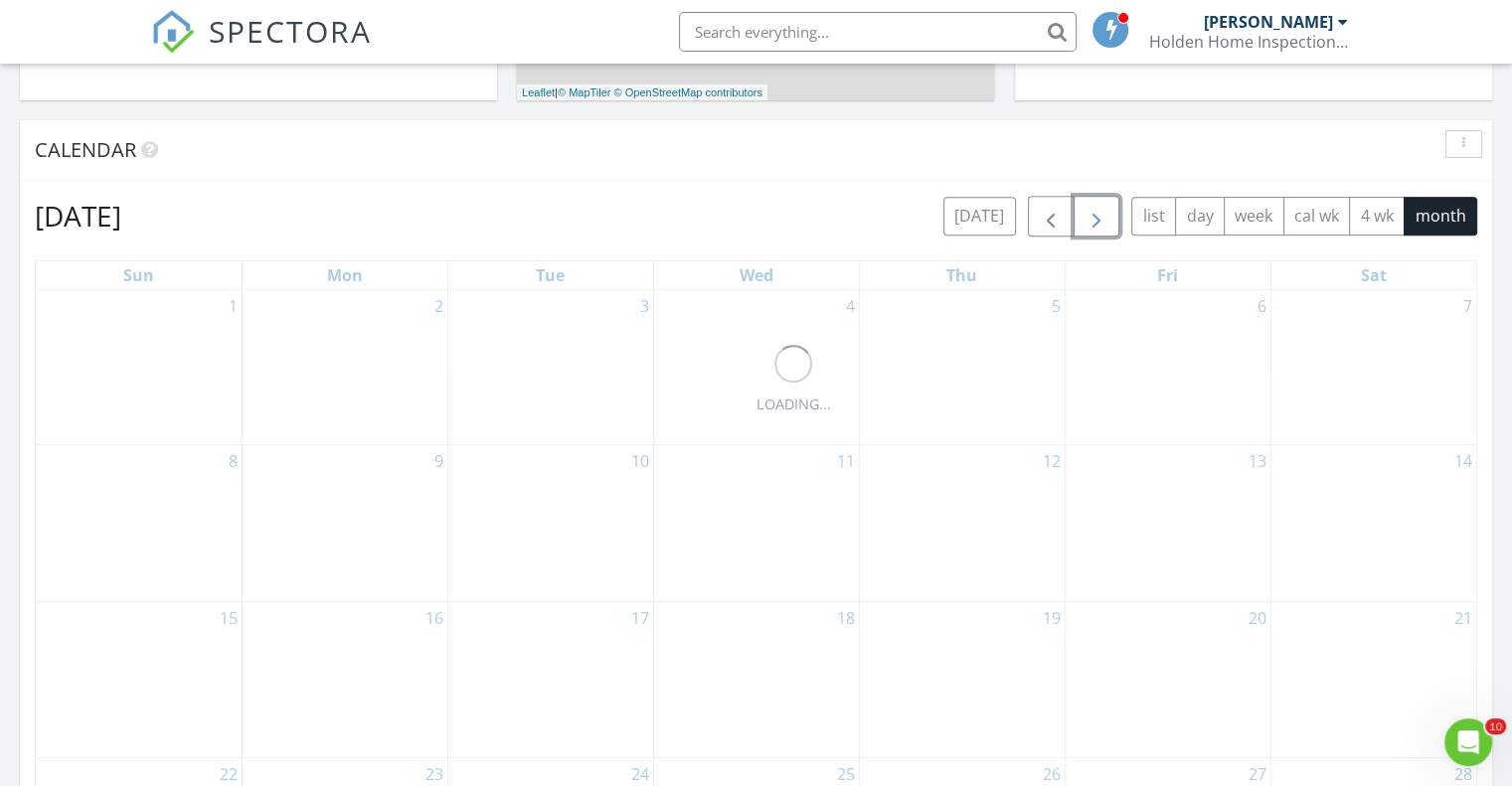 click at bounding box center (1096, 217) 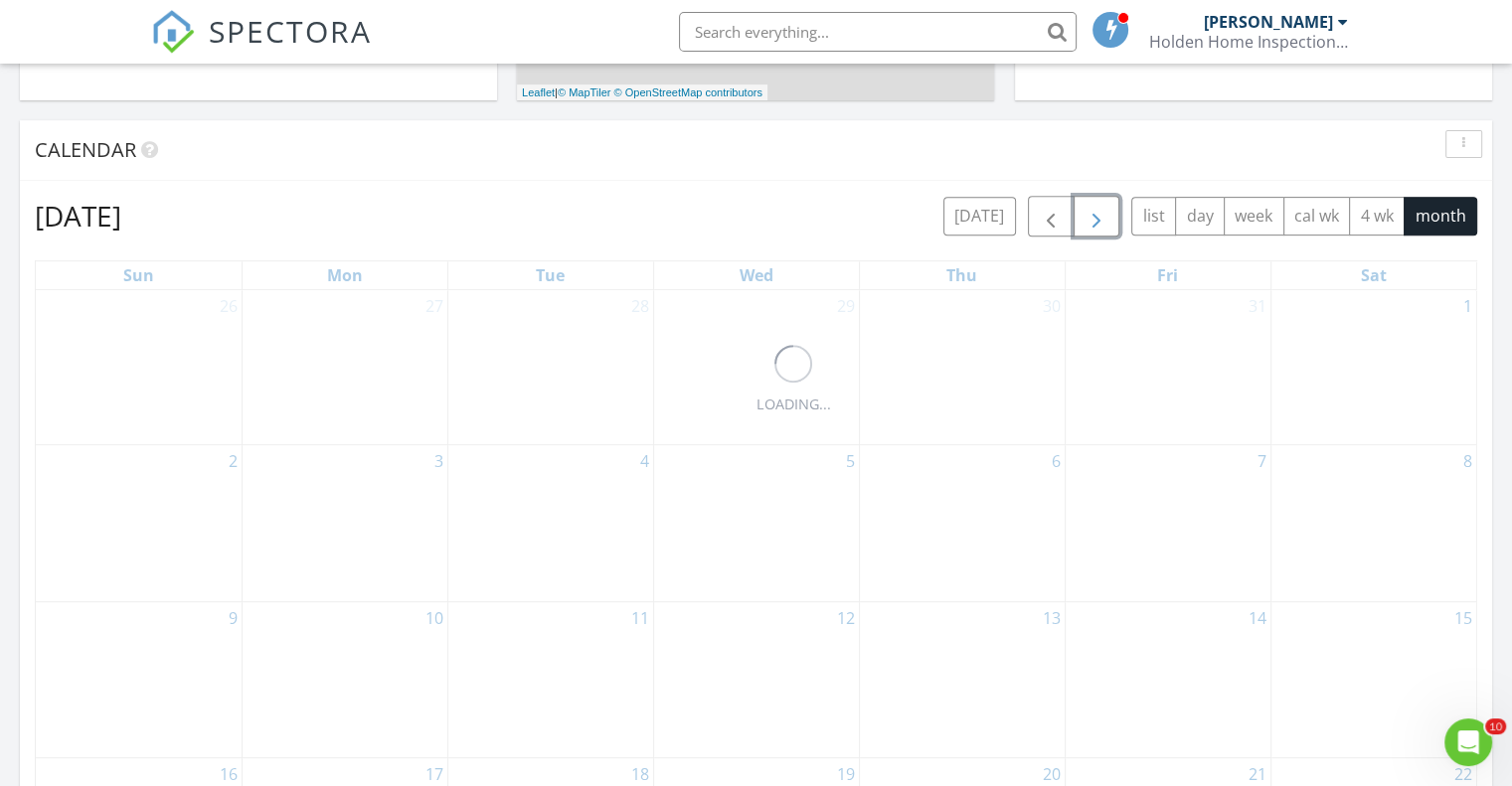 click at bounding box center (1096, 217) 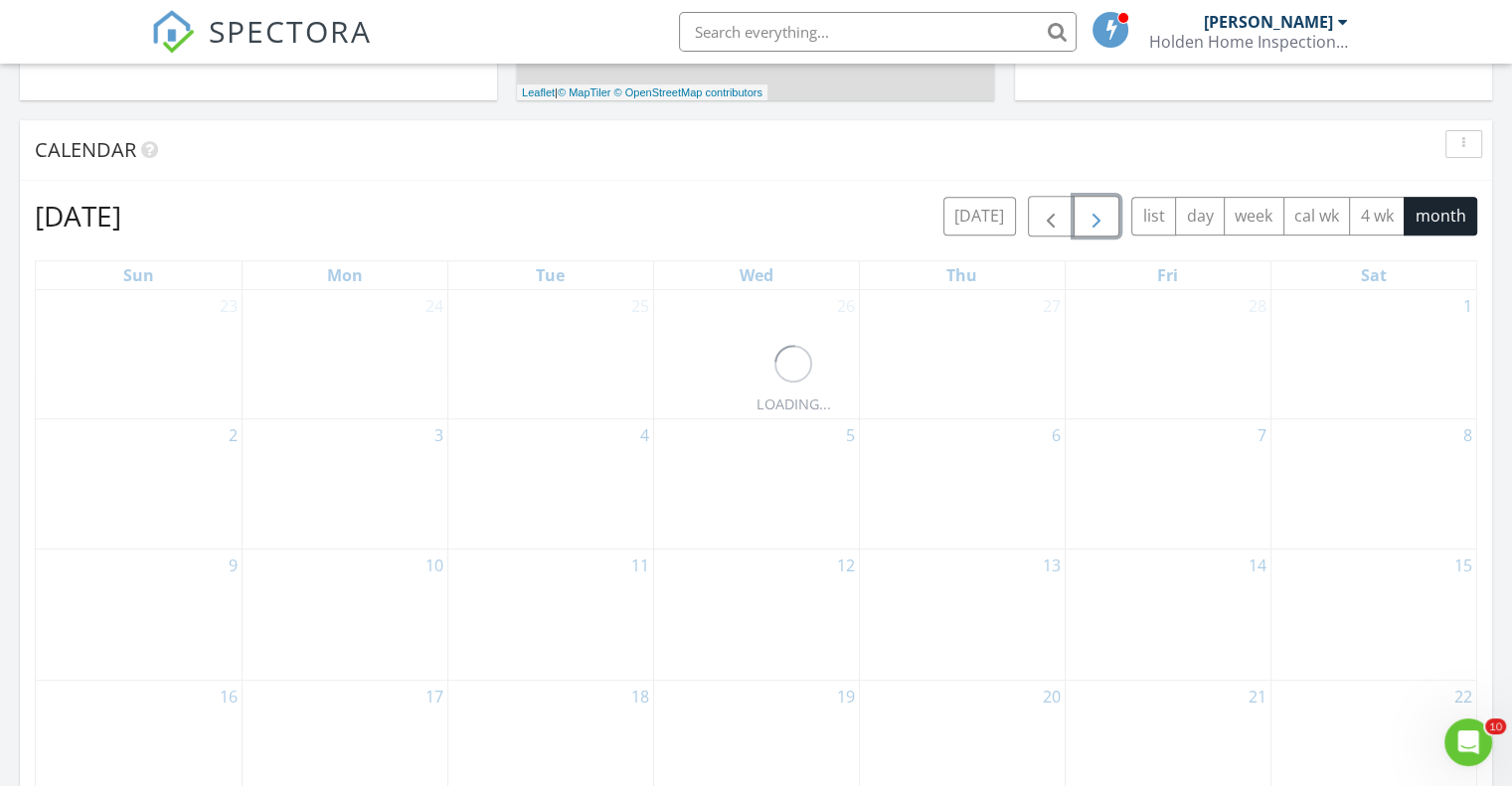 click at bounding box center (1096, 217) 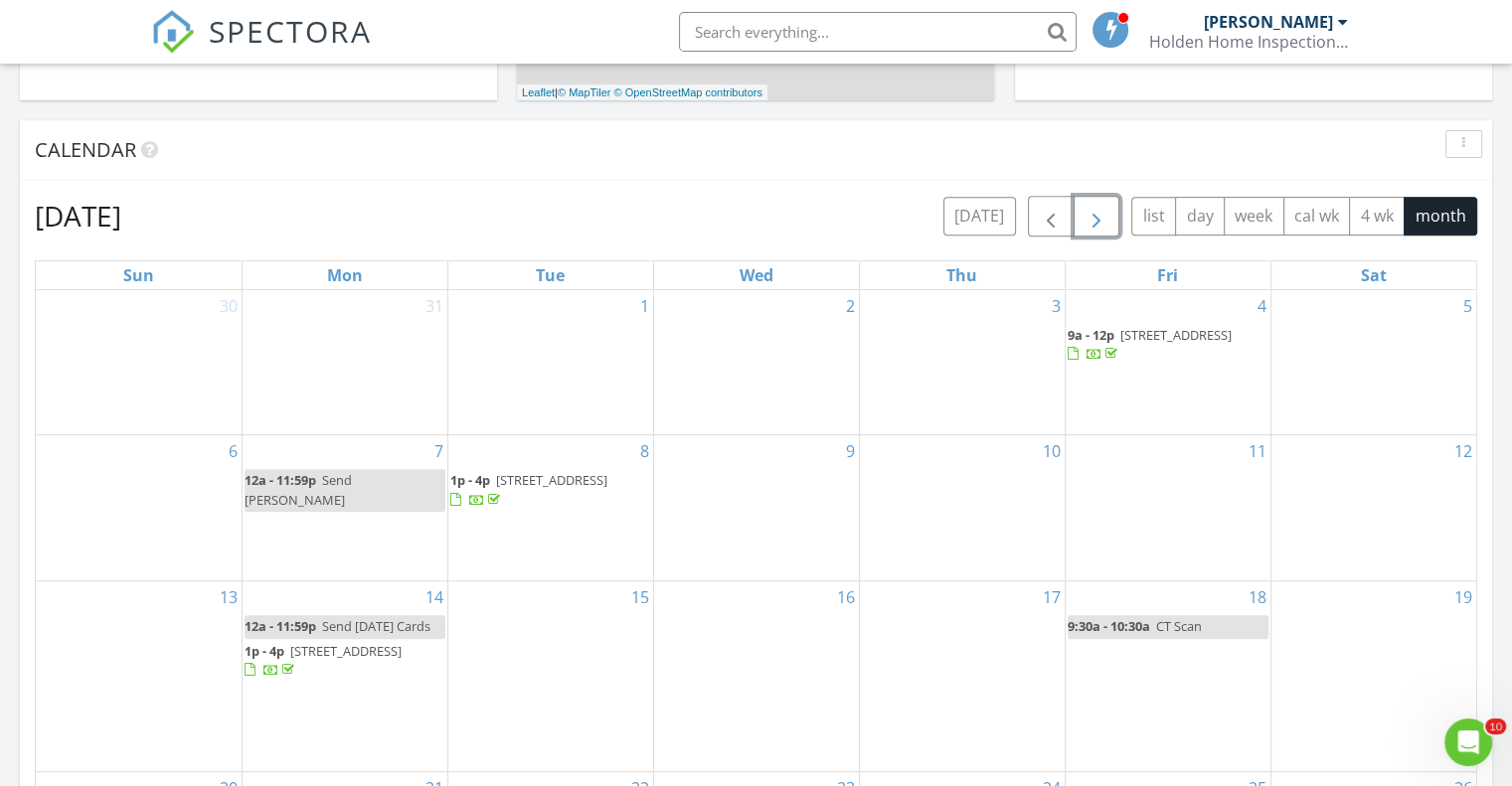 click at bounding box center [1096, 217] 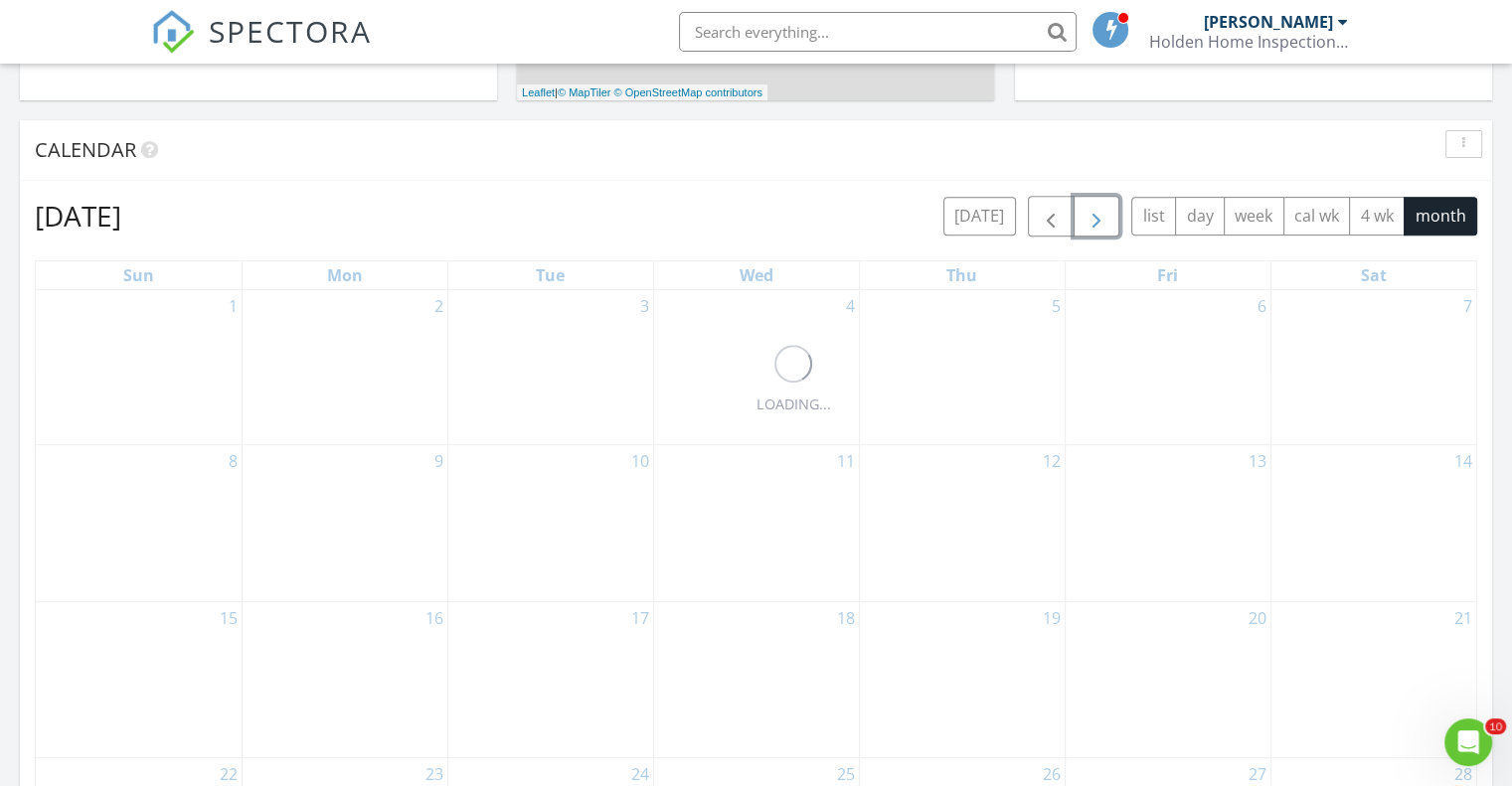 click at bounding box center [1096, 217] 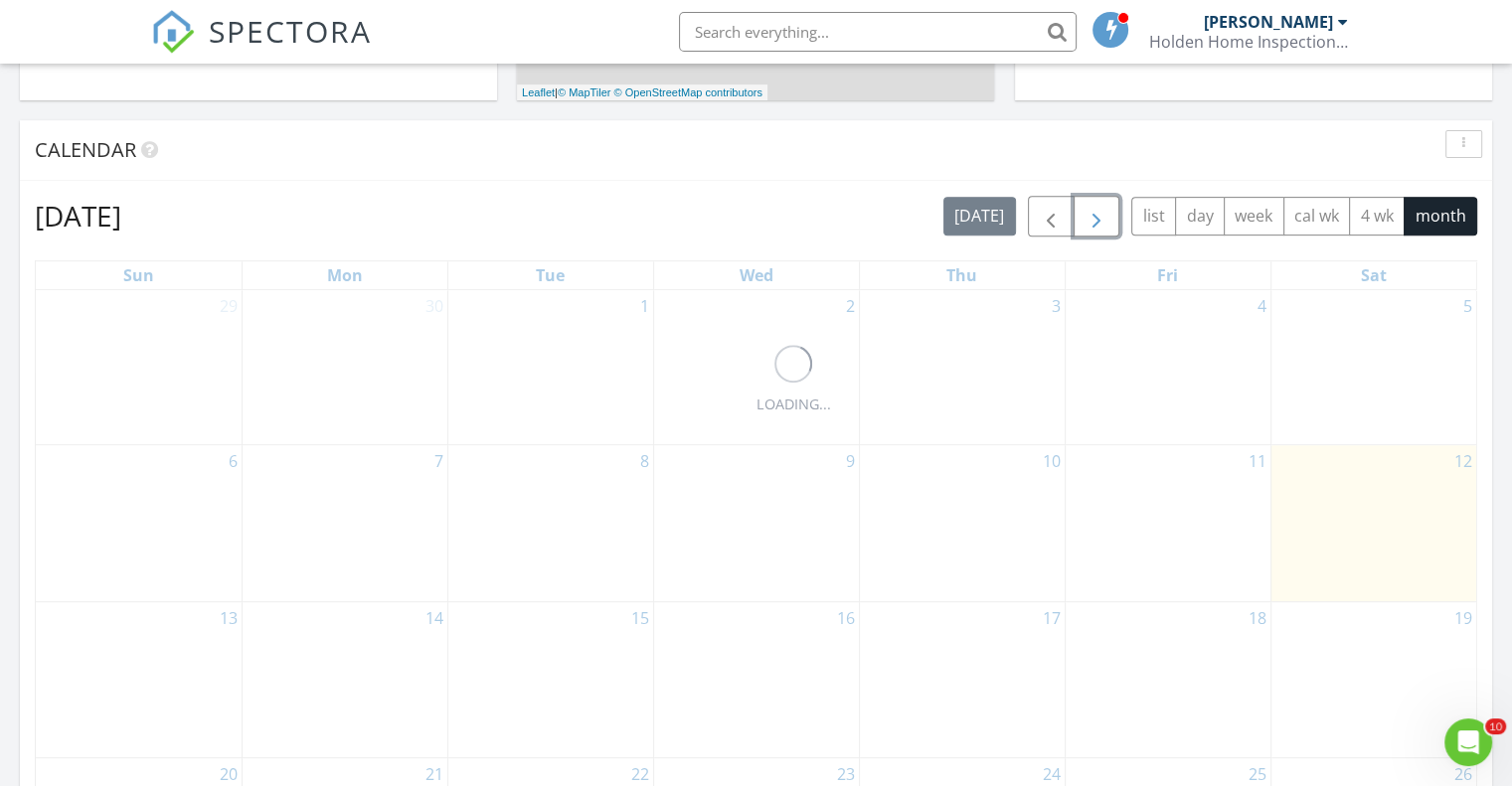 click at bounding box center [1096, 217] 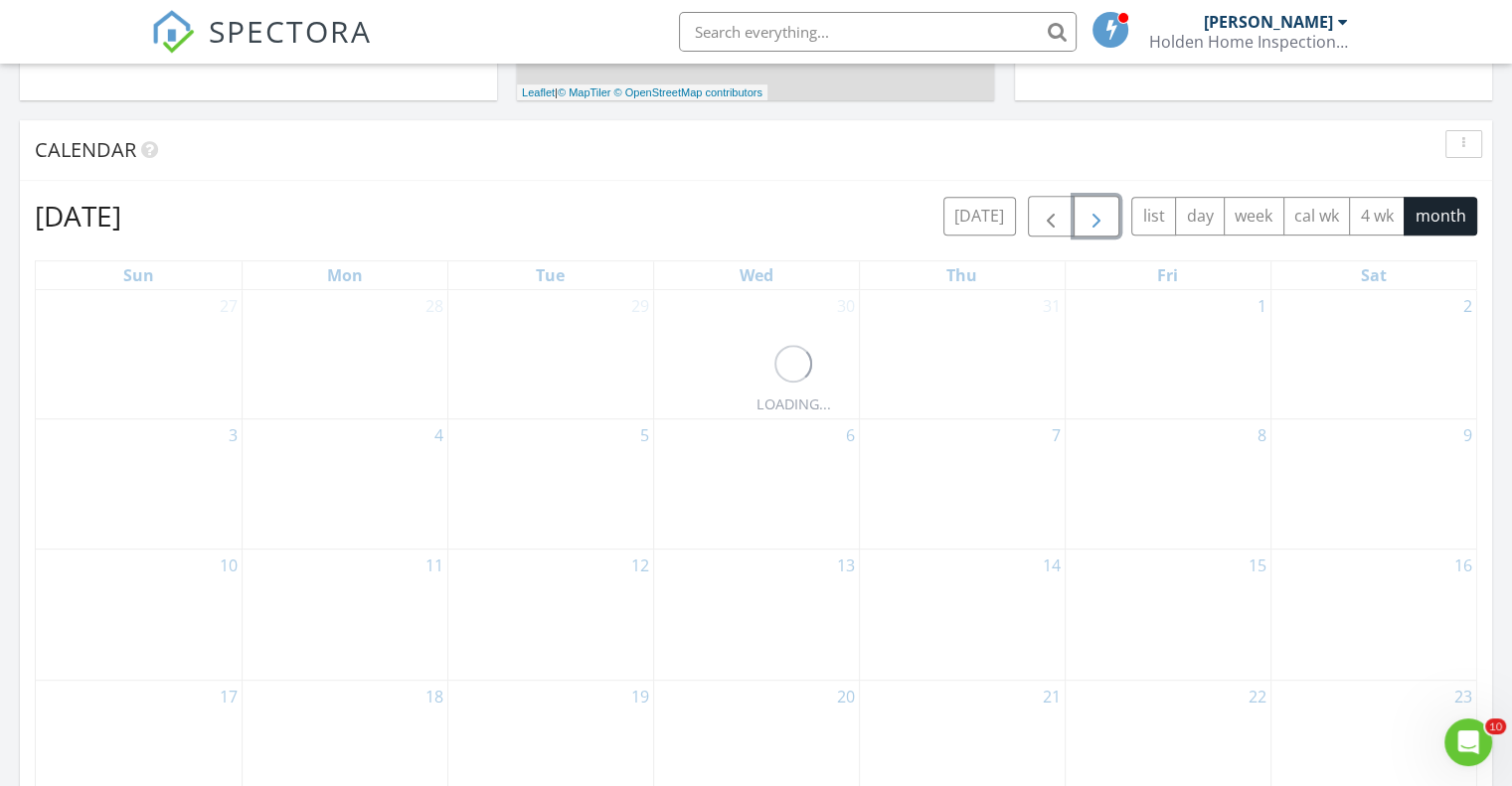 click at bounding box center [1096, 217] 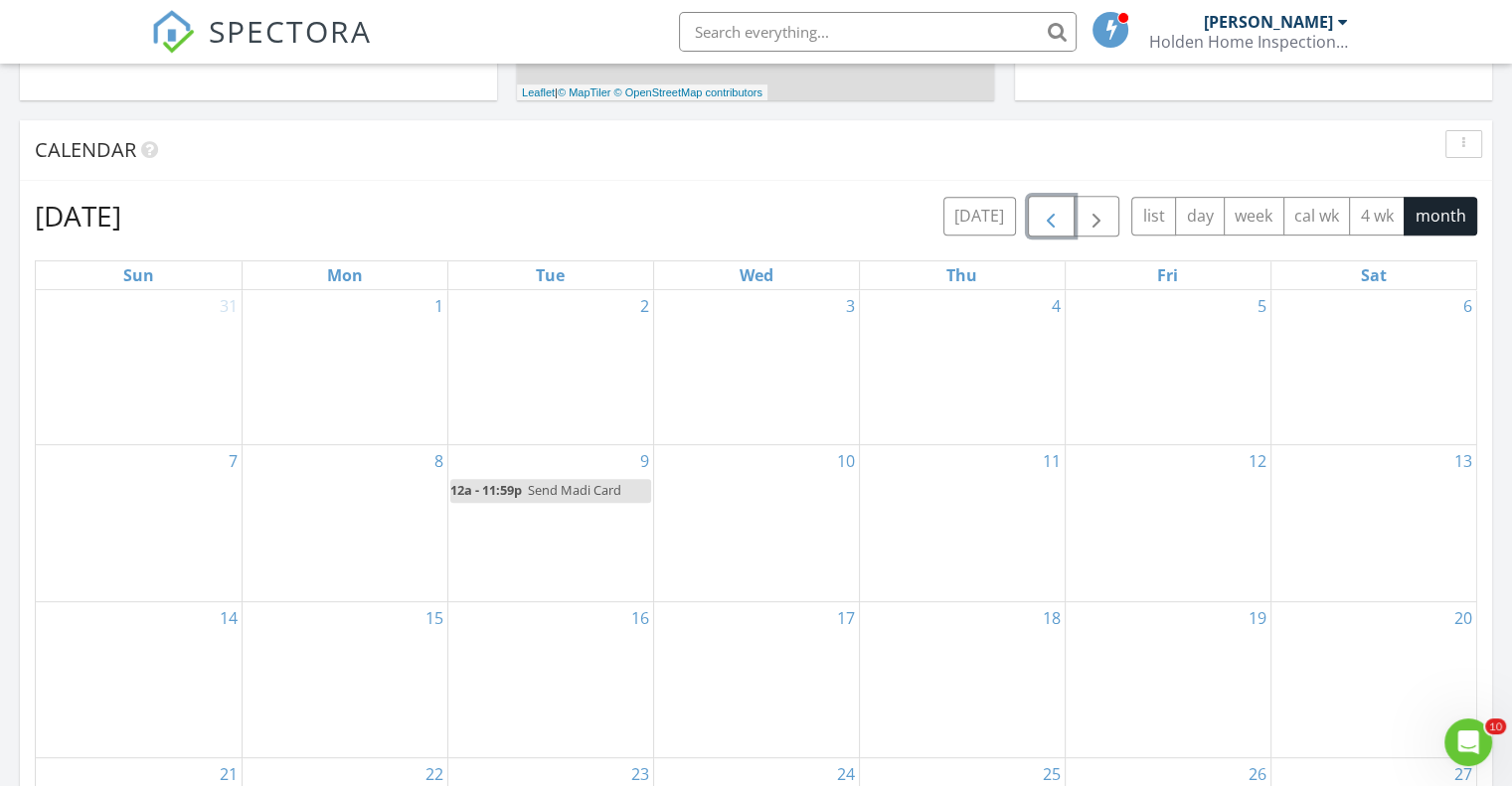 click at bounding box center (1051, 217) 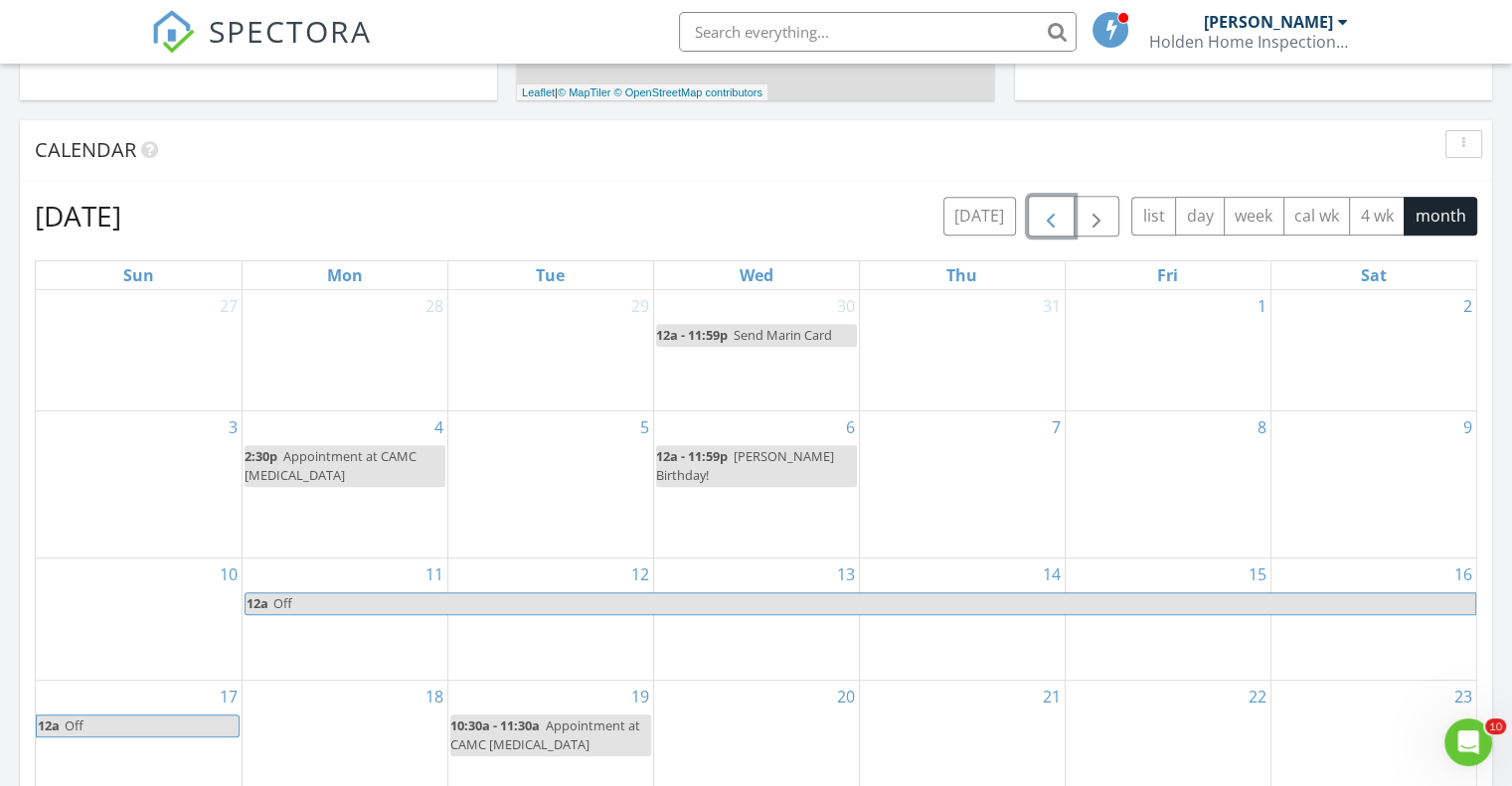 click at bounding box center [1051, 217] 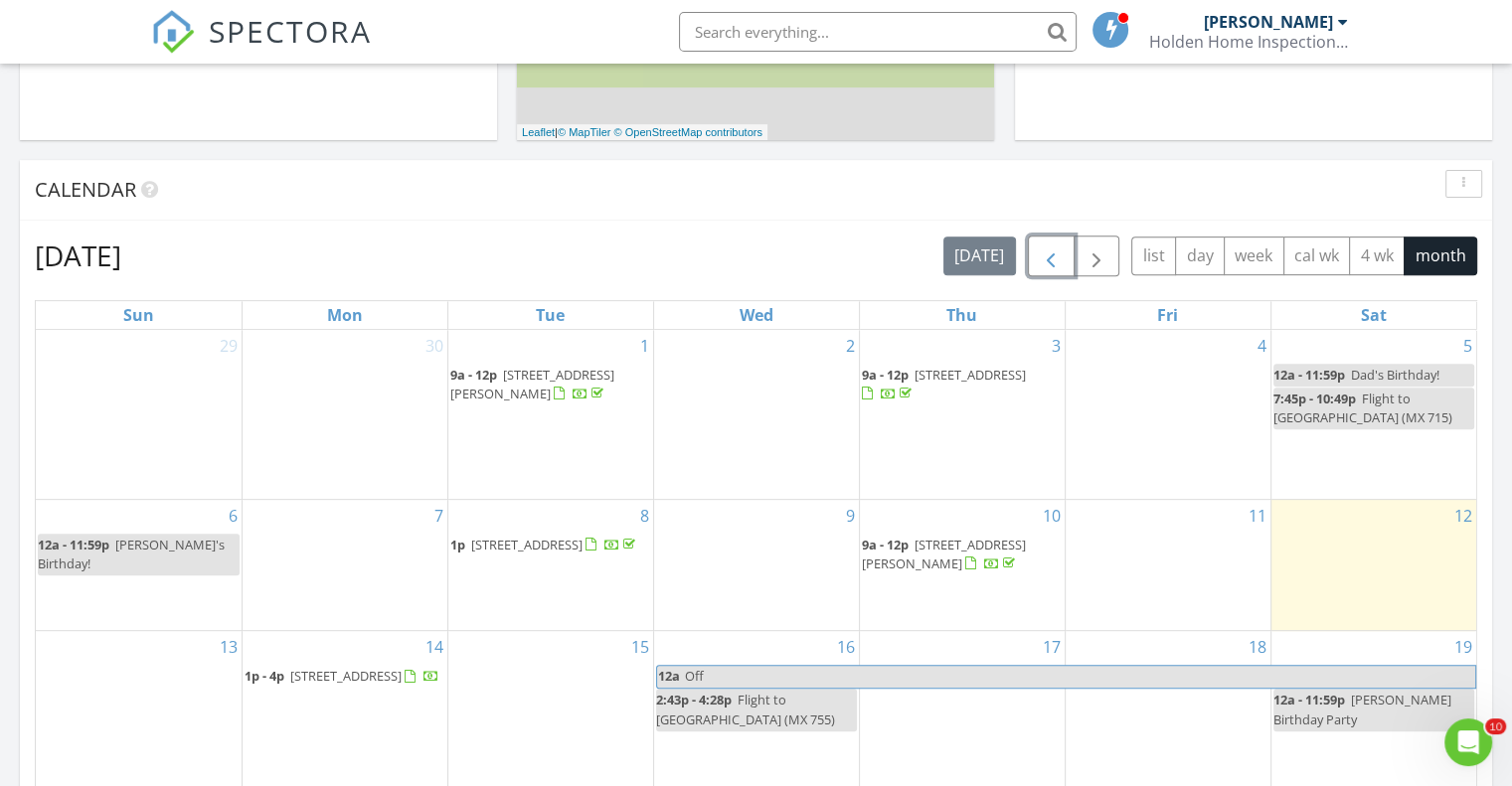 scroll, scrollTop: 655, scrollLeft: 0, axis: vertical 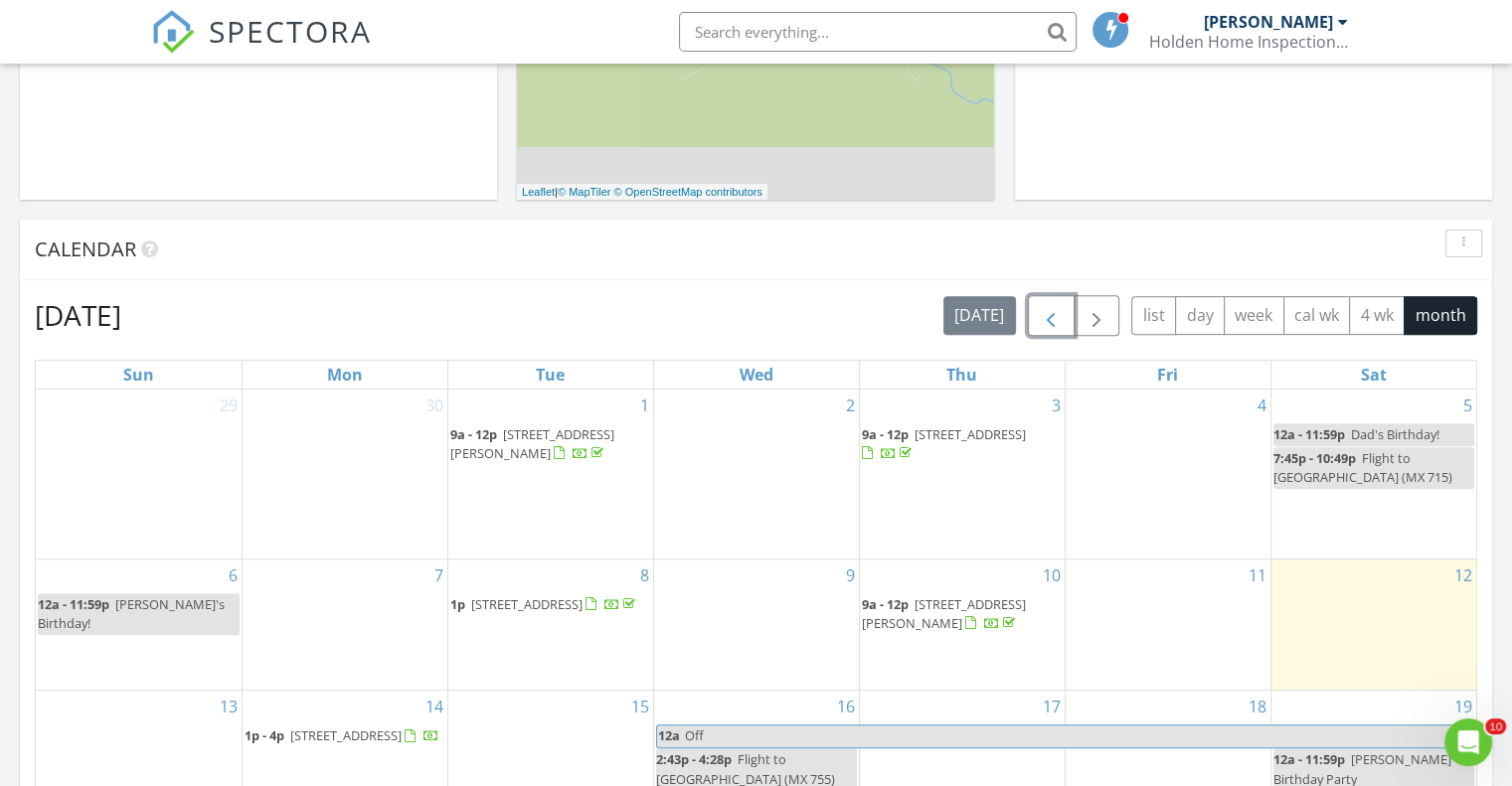 click at bounding box center (1051, 316) 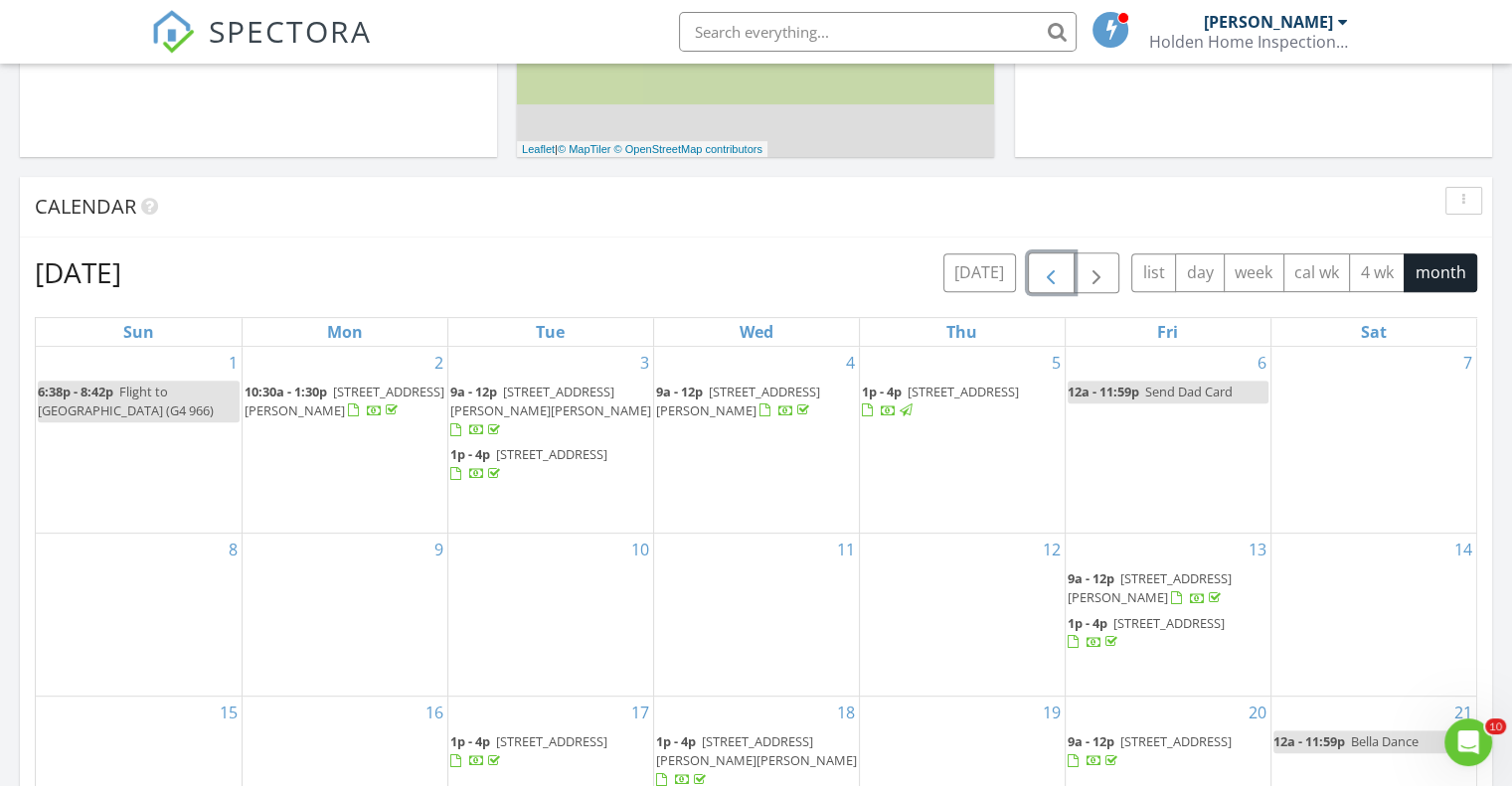 scroll, scrollTop: 655, scrollLeft: 0, axis: vertical 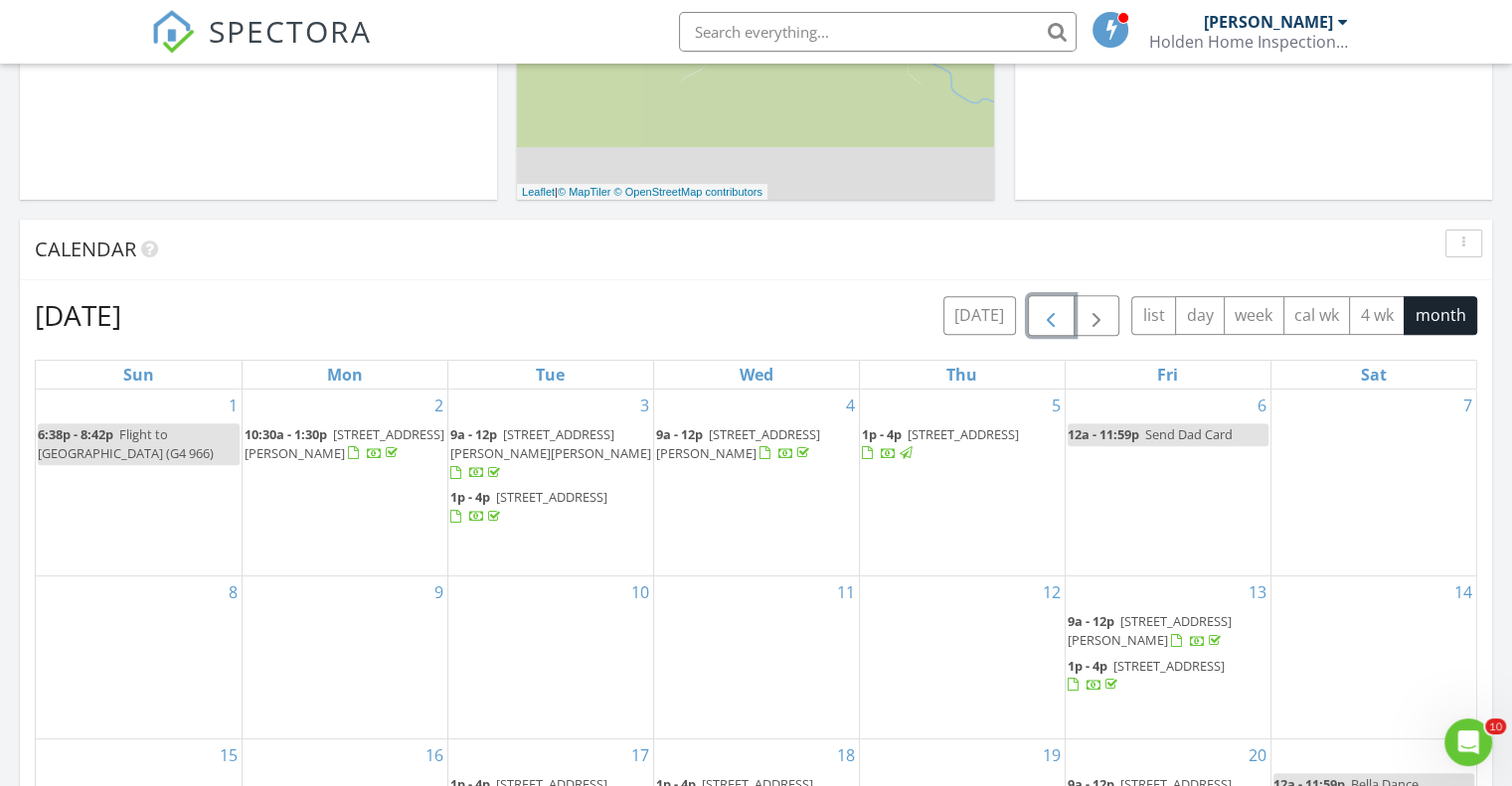 click at bounding box center (1051, 316) 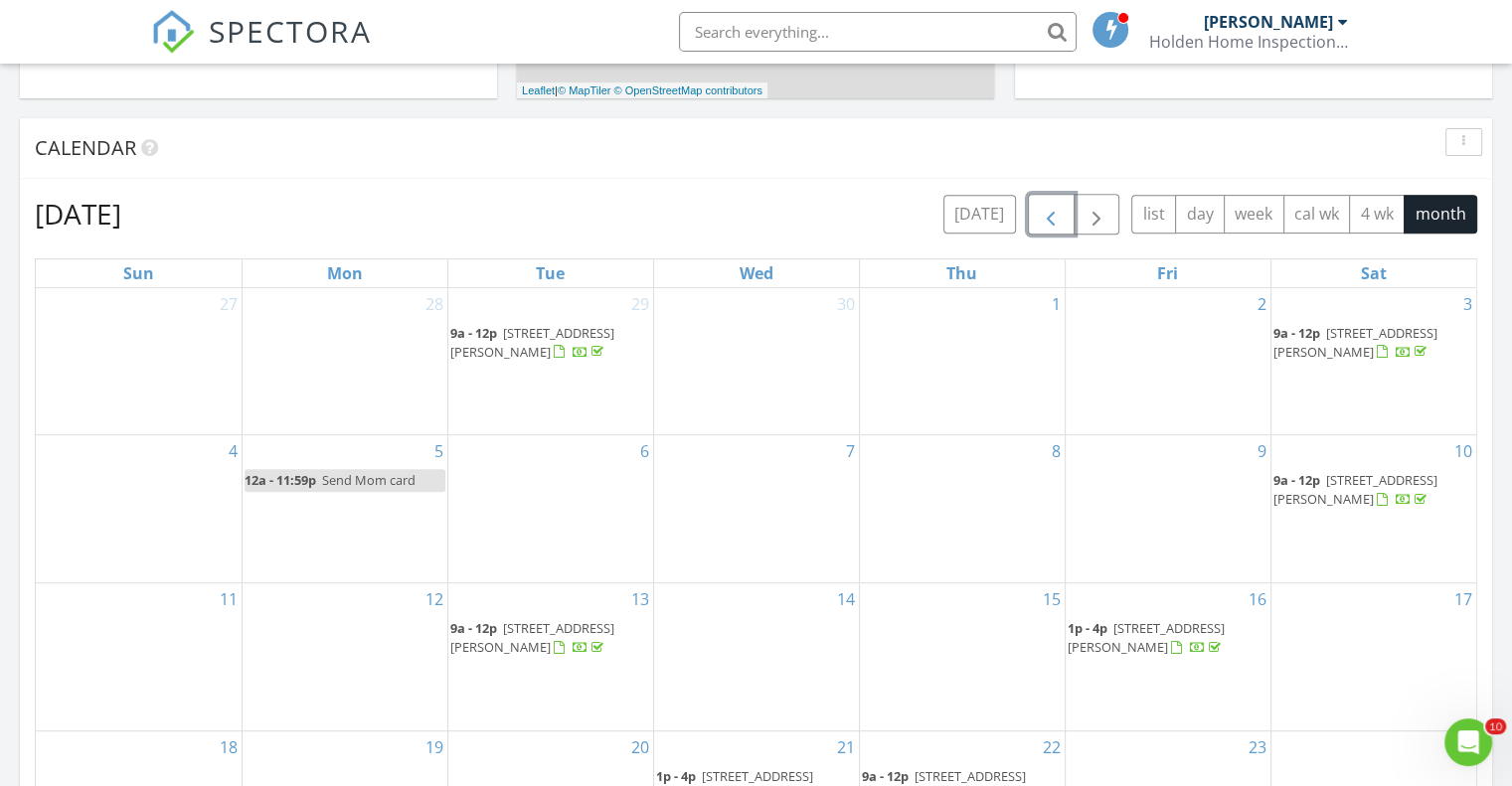 scroll, scrollTop: 754, scrollLeft: 0, axis: vertical 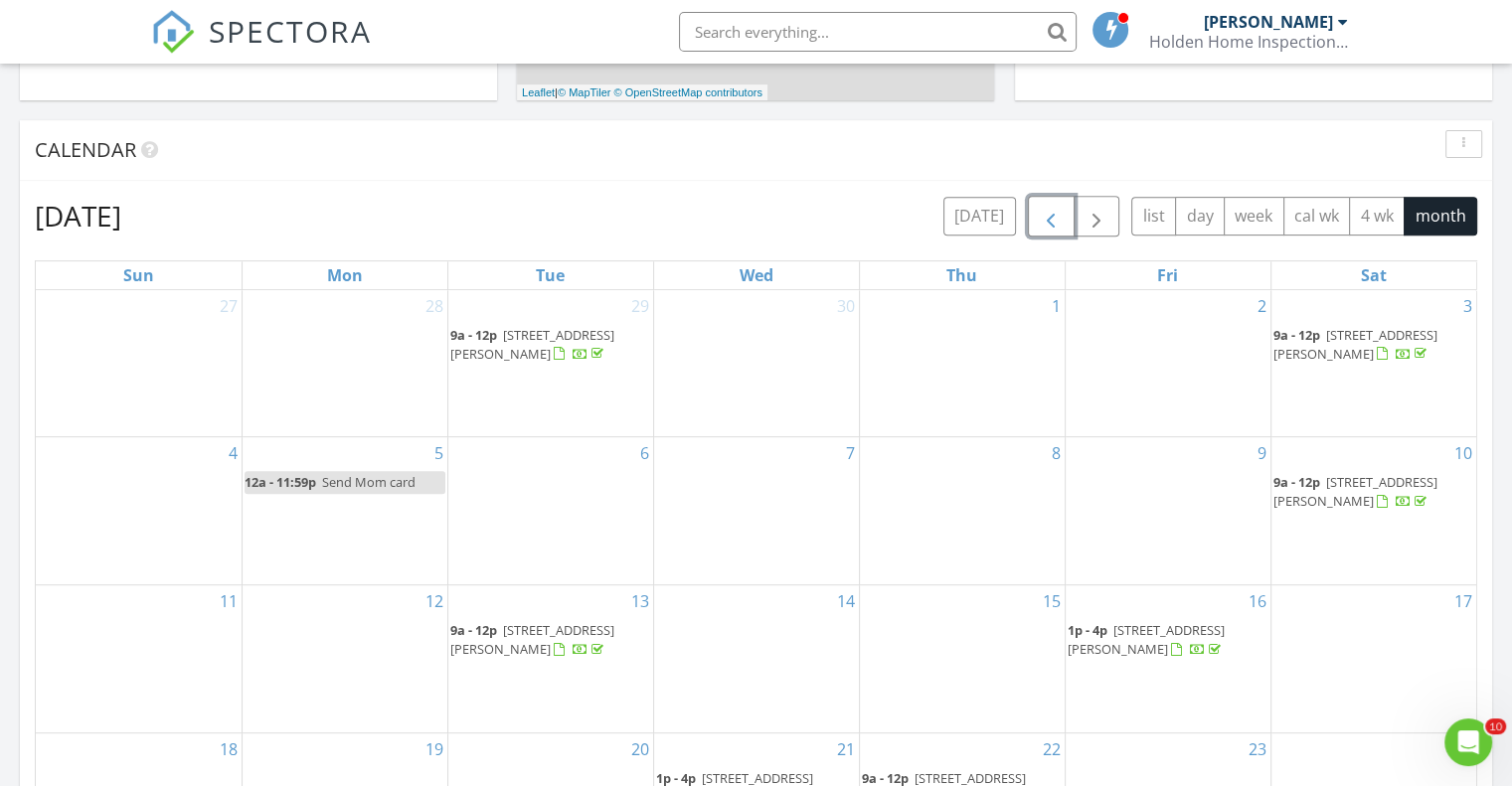 click on "[STREET_ADDRESS][PERSON_NAME]" at bounding box center [1355, 491] 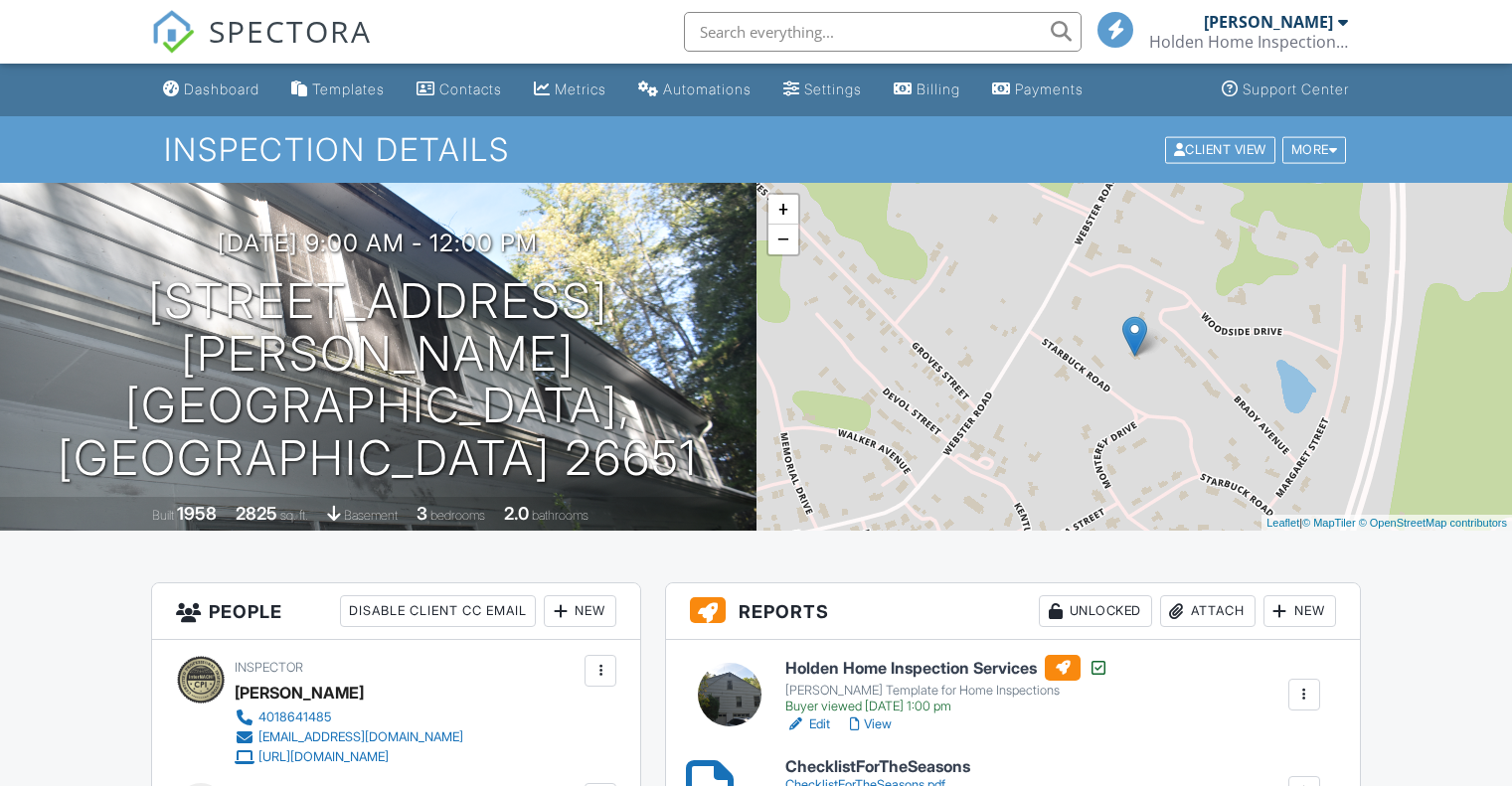 scroll, scrollTop: 0, scrollLeft: 0, axis: both 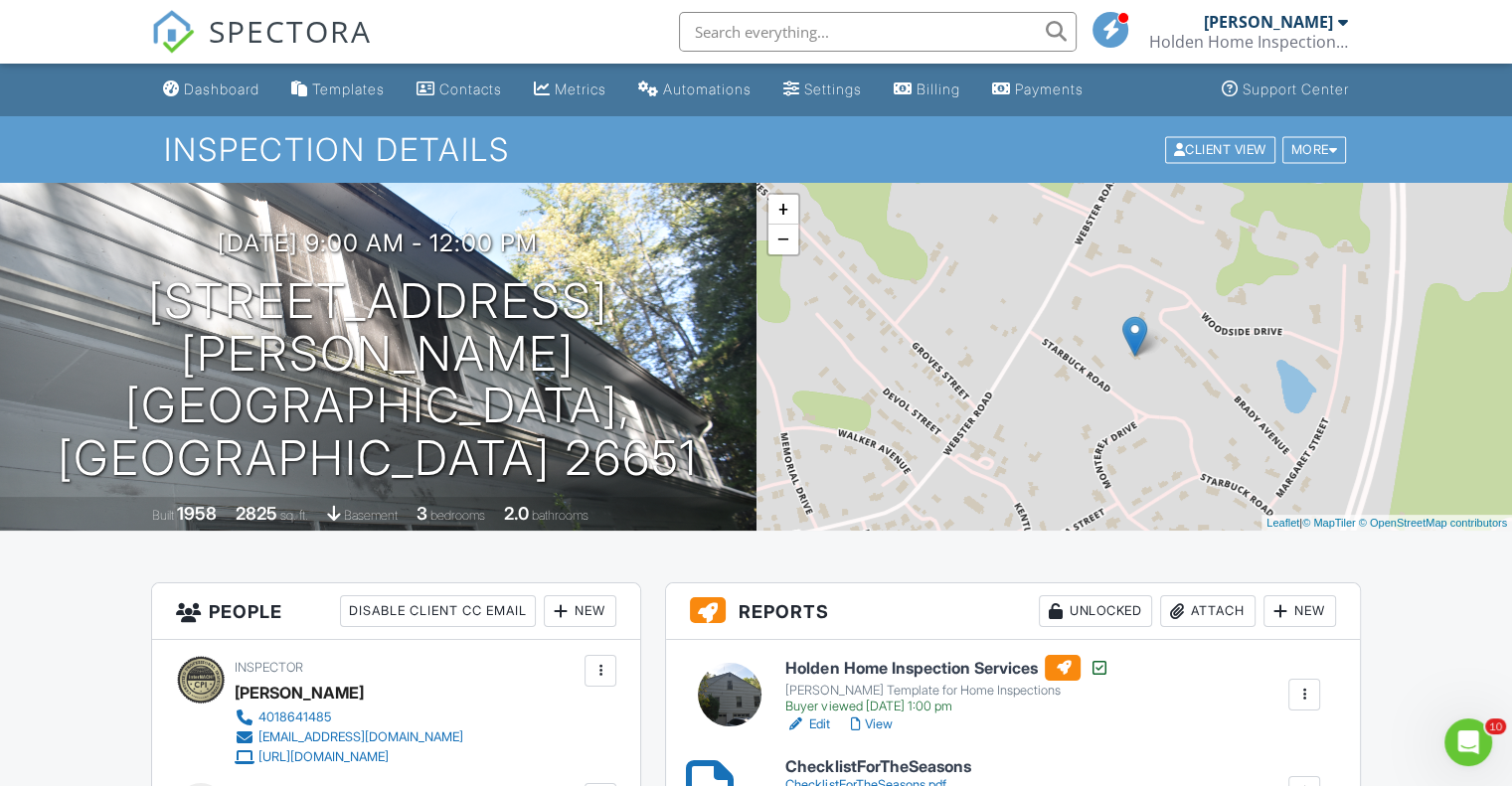 click on "Contacts" at bounding box center (470, 88) 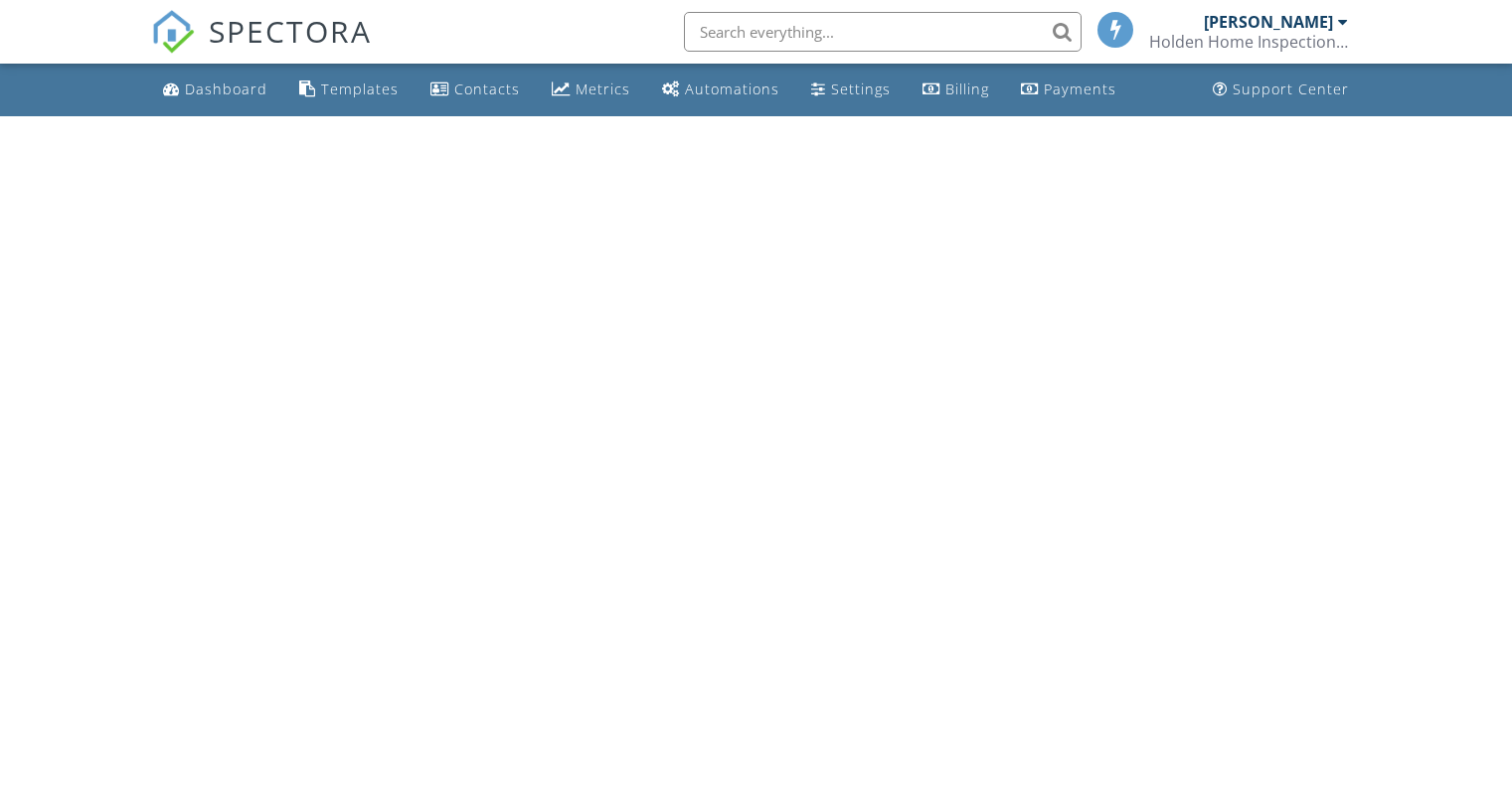 scroll, scrollTop: 0, scrollLeft: 0, axis: both 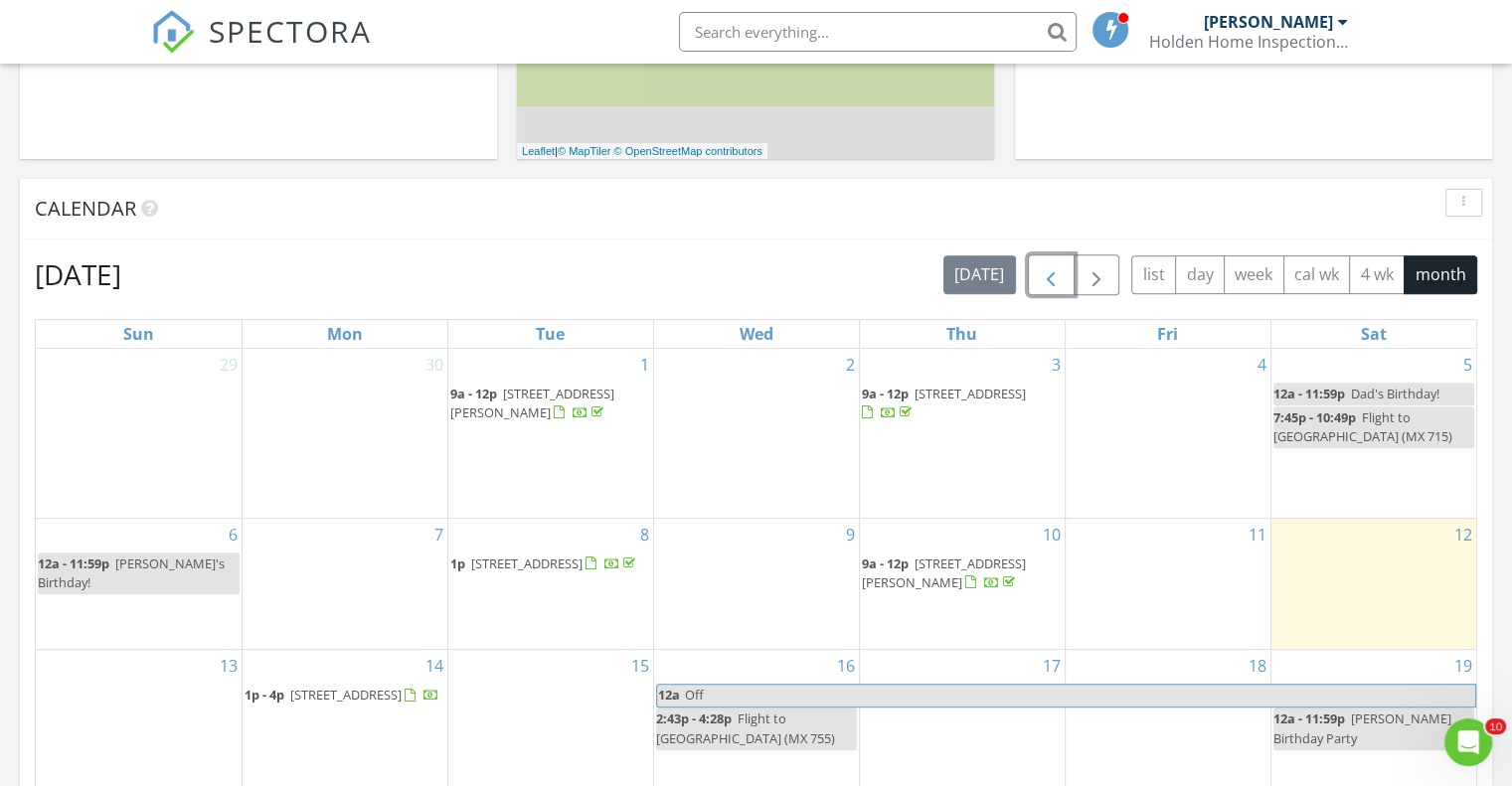 click at bounding box center (1051, 275) 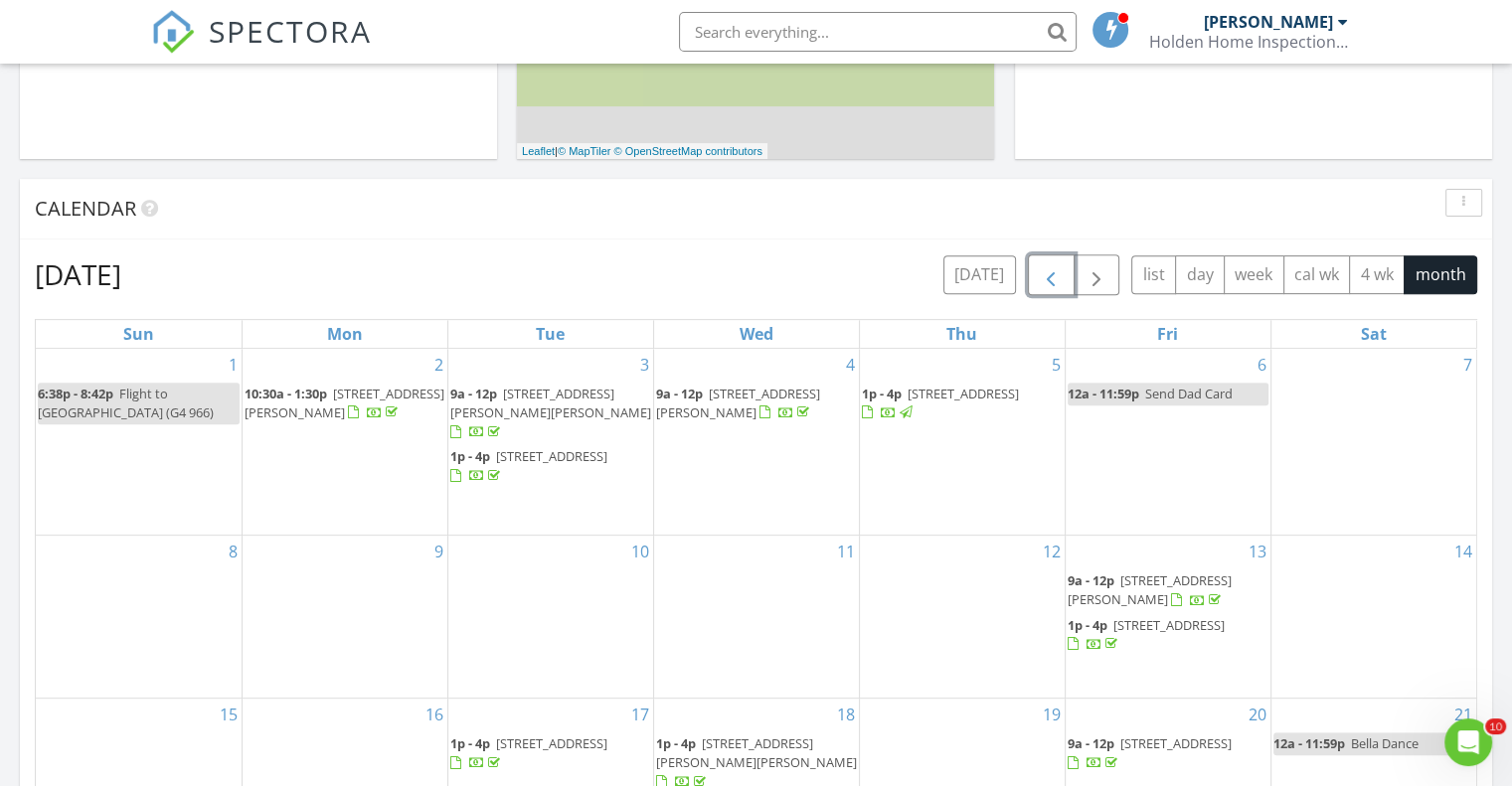 click at bounding box center [1051, 275] 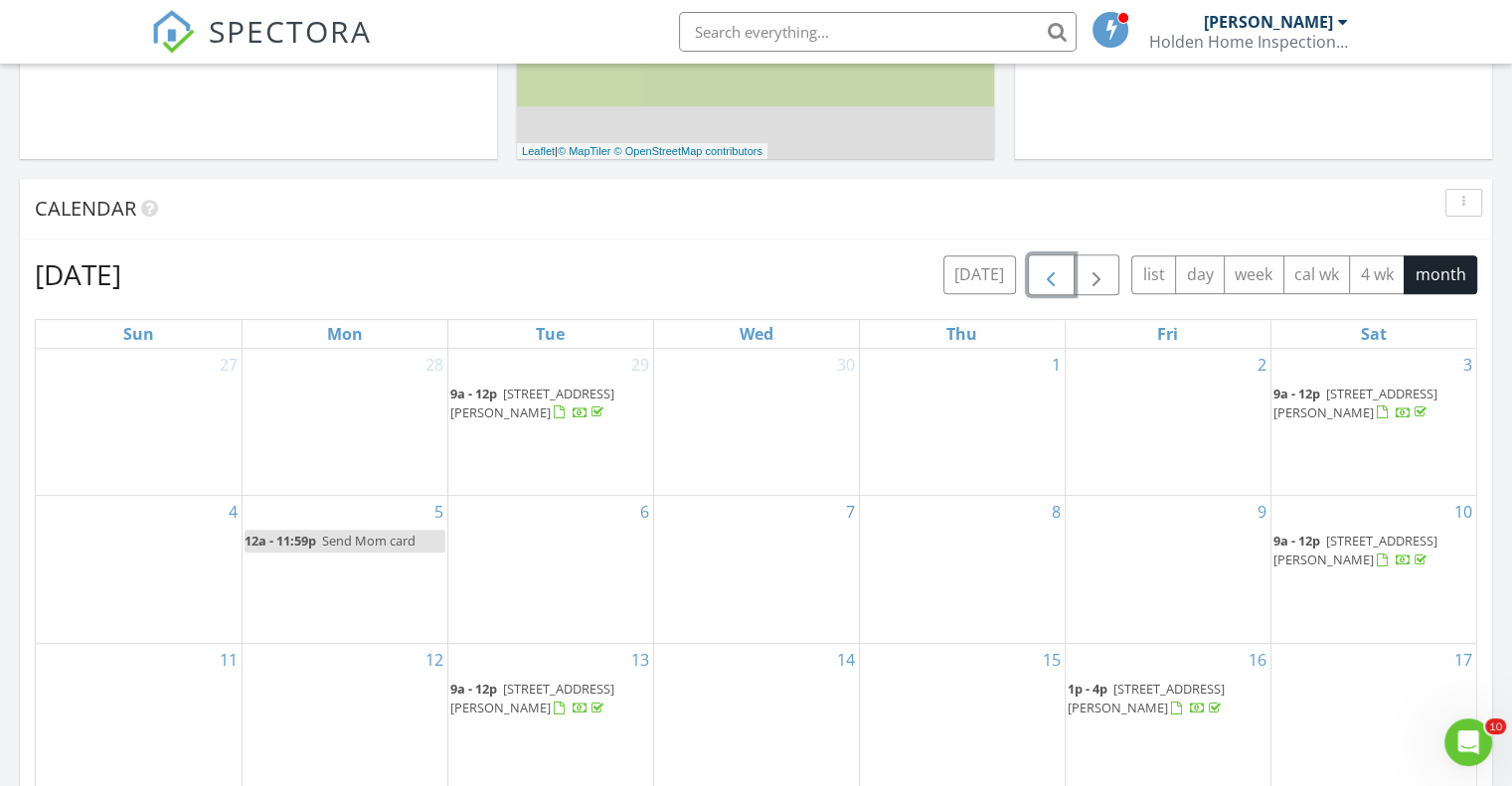 click at bounding box center [1051, 275] 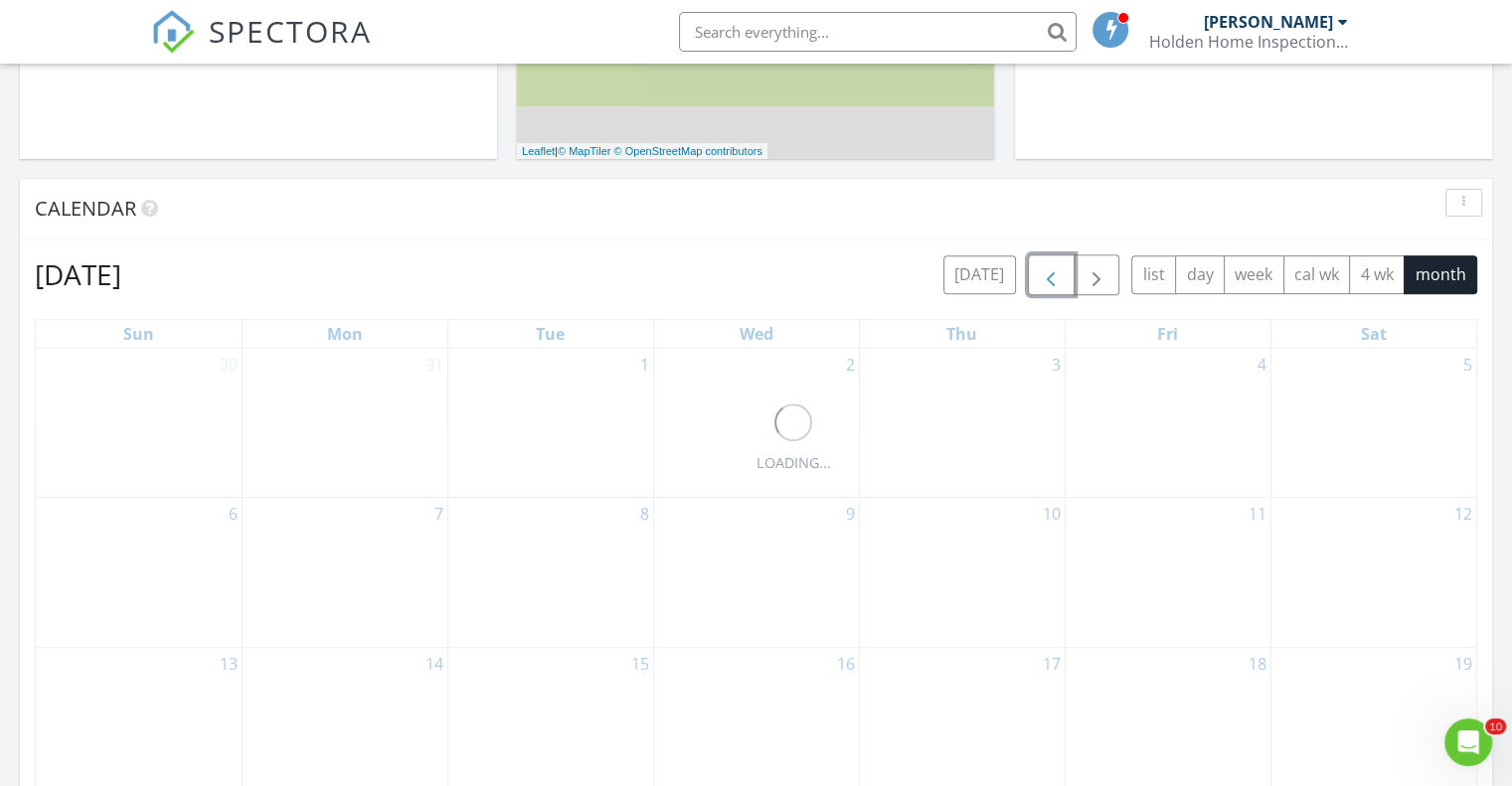 click at bounding box center [1051, 275] 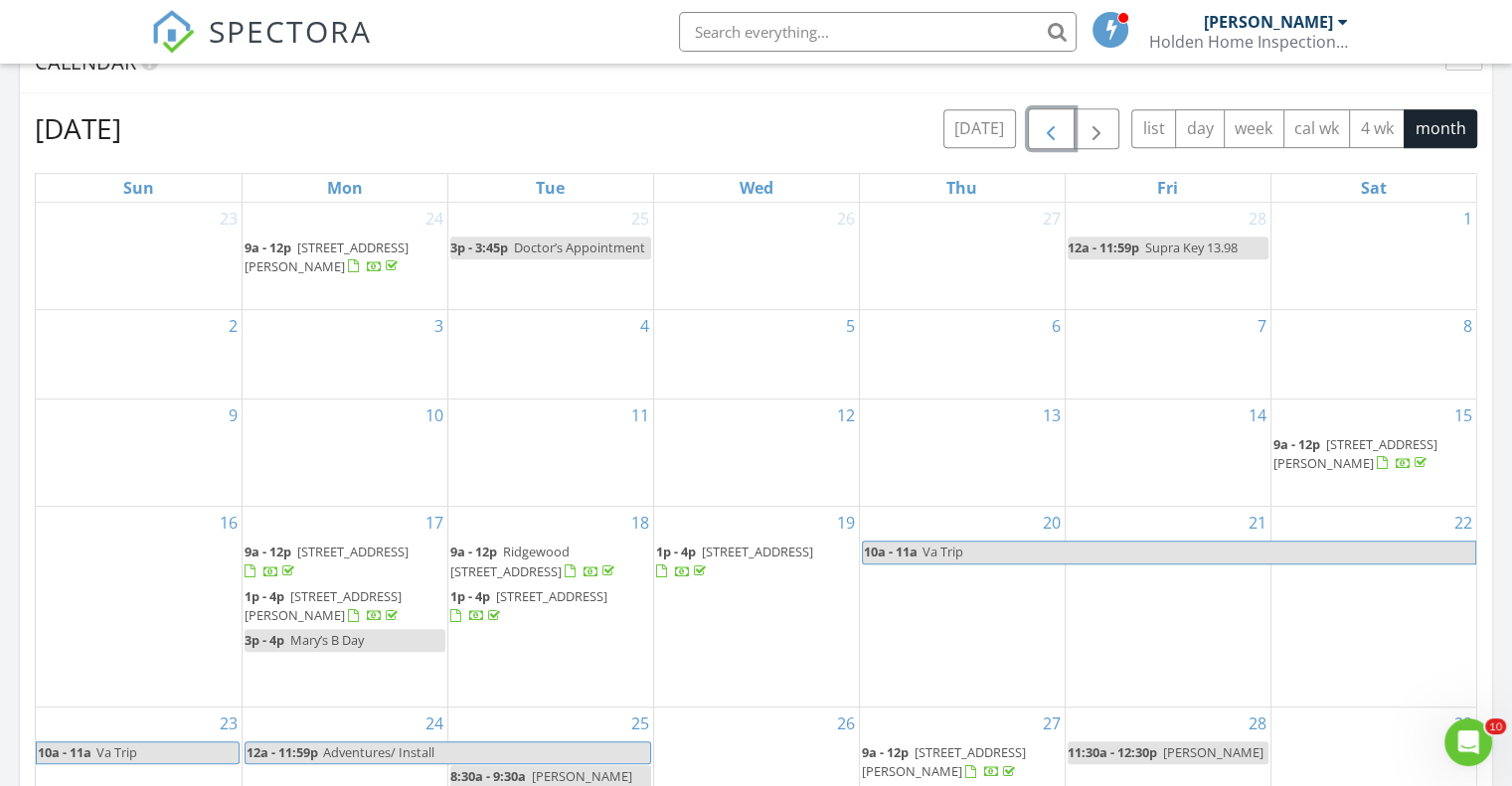scroll, scrollTop: 795, scrollLeft: 0, axis: vertical 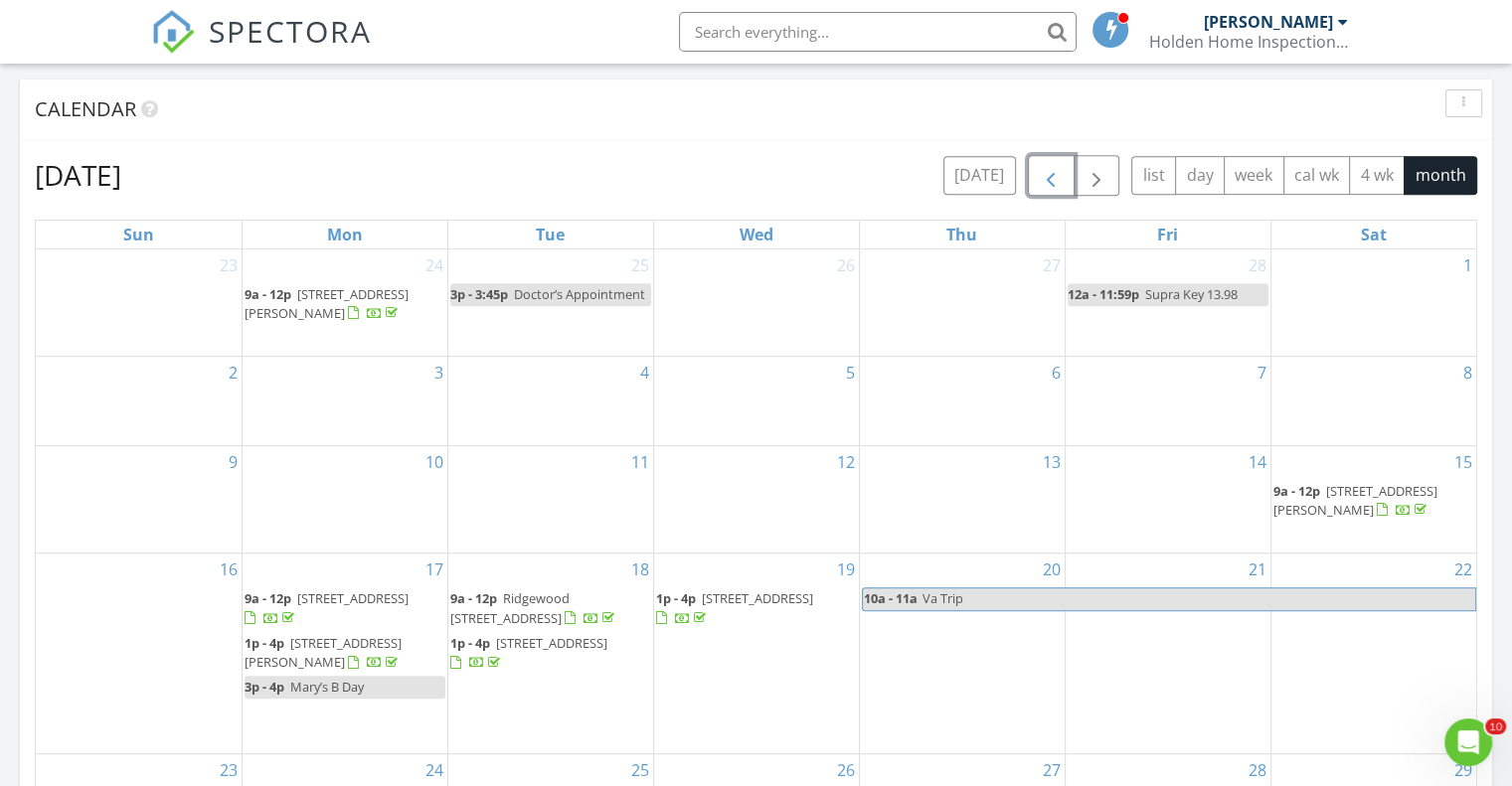 click at bounding box center (1051, 176) 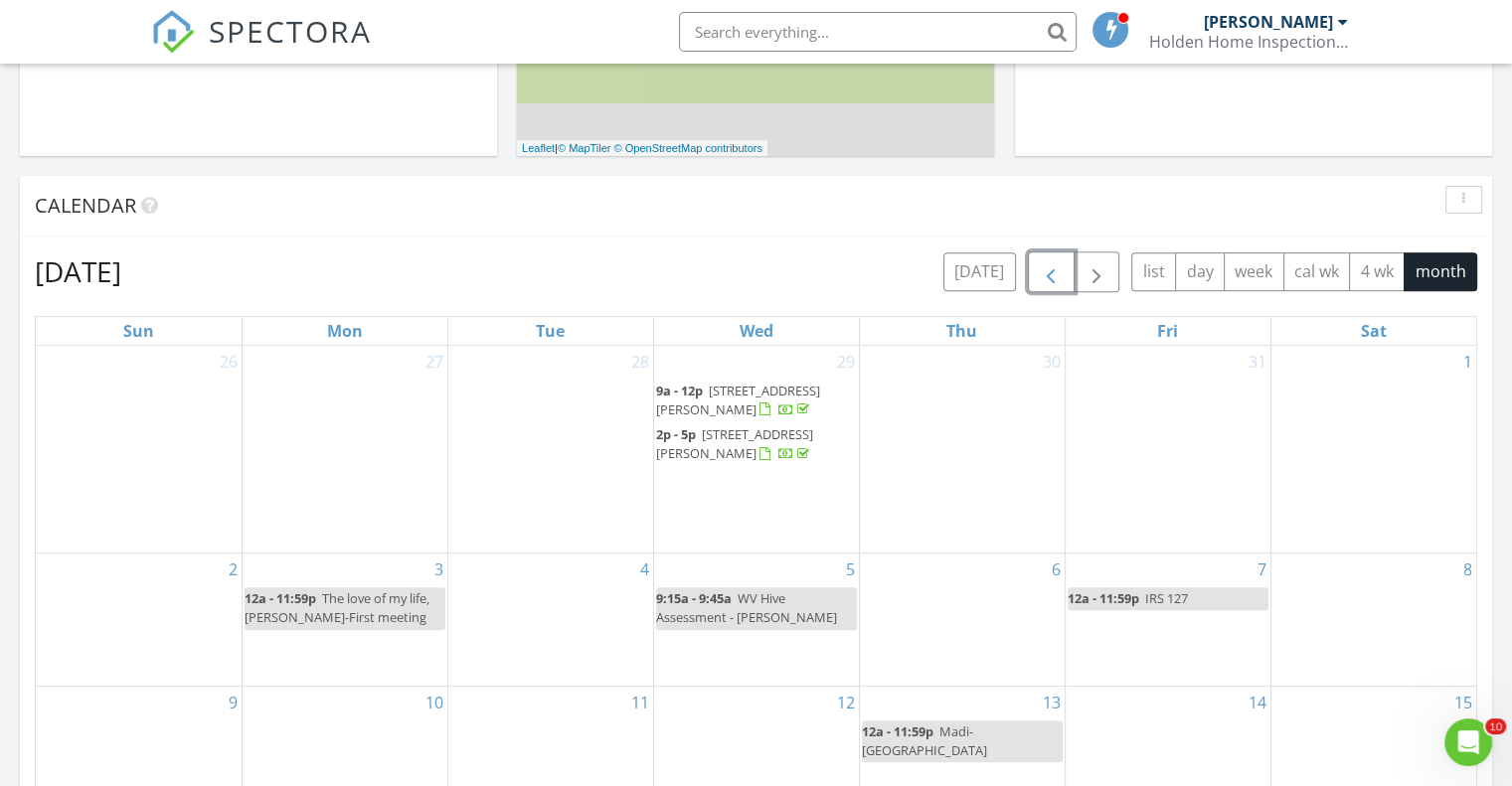 scroll, scrollTop: 696, scrollLeft: 0, axis: vertical 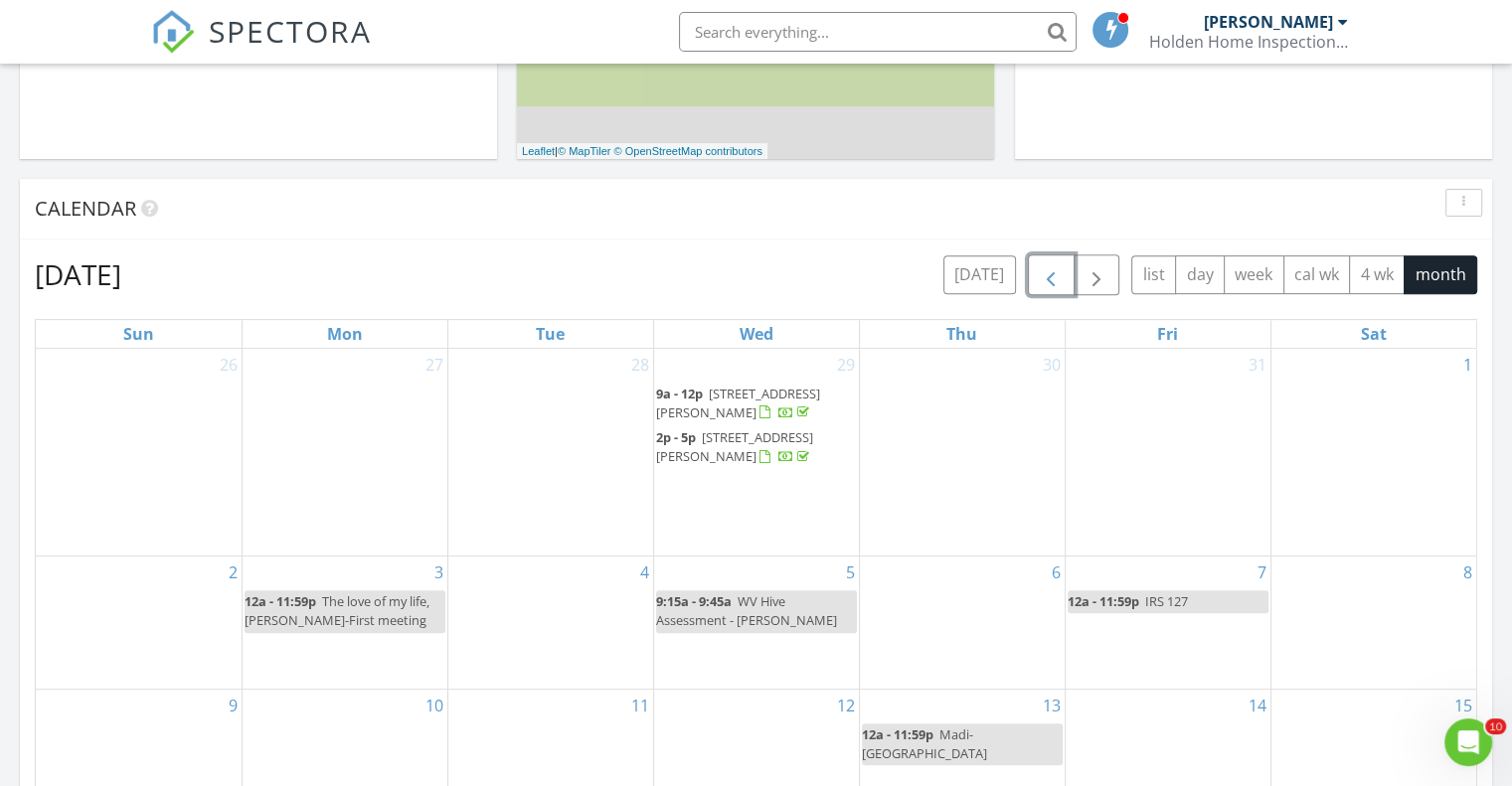 click at bounding box center [1051, 275] 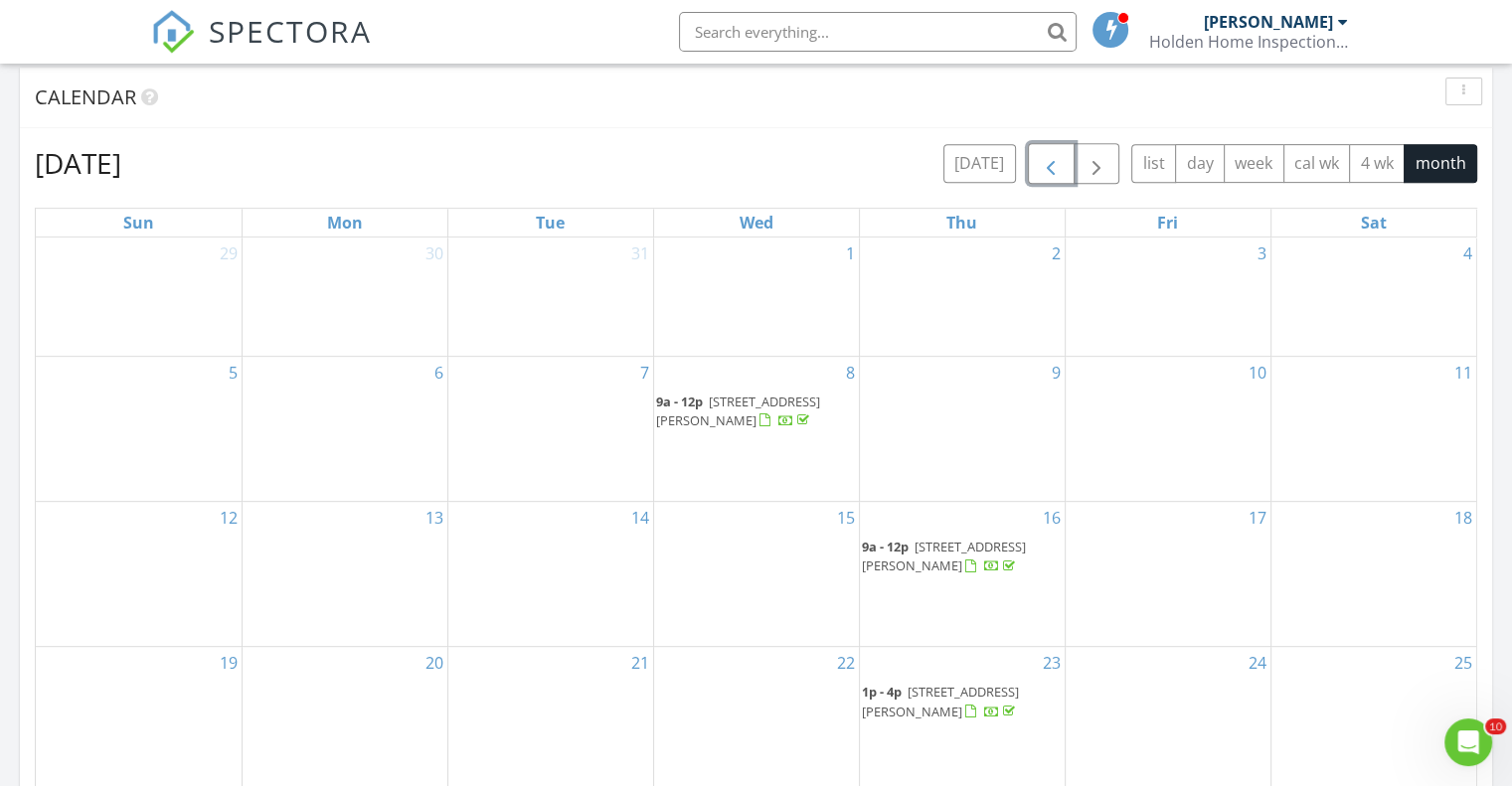 scroll, scrollTop: 795, scrollLeft: 0, axis: vertical 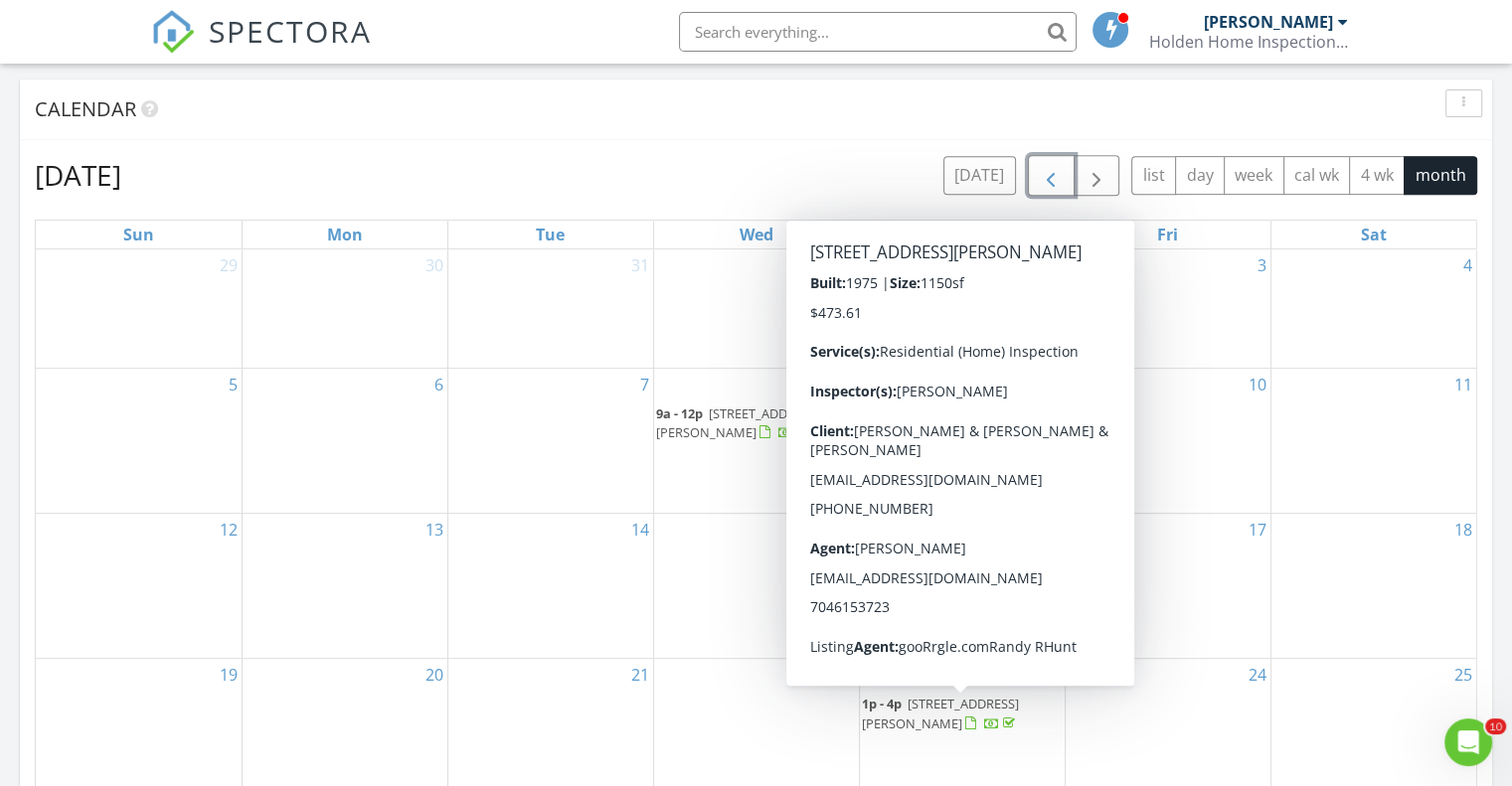 click at bounding box center (1051, 176) 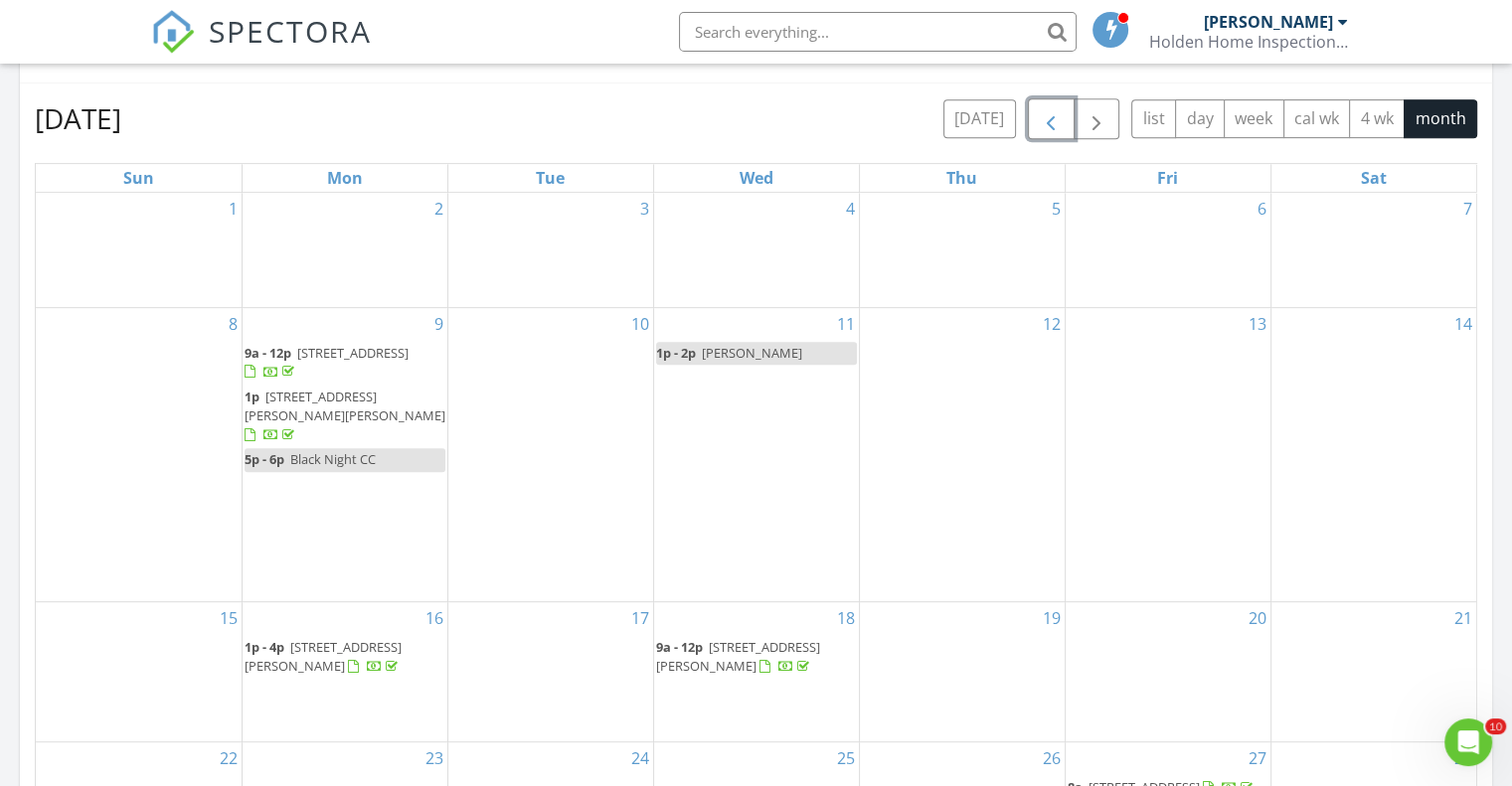 scroll, scrollTop: 795, scrollLeft: 0, axis: vertical 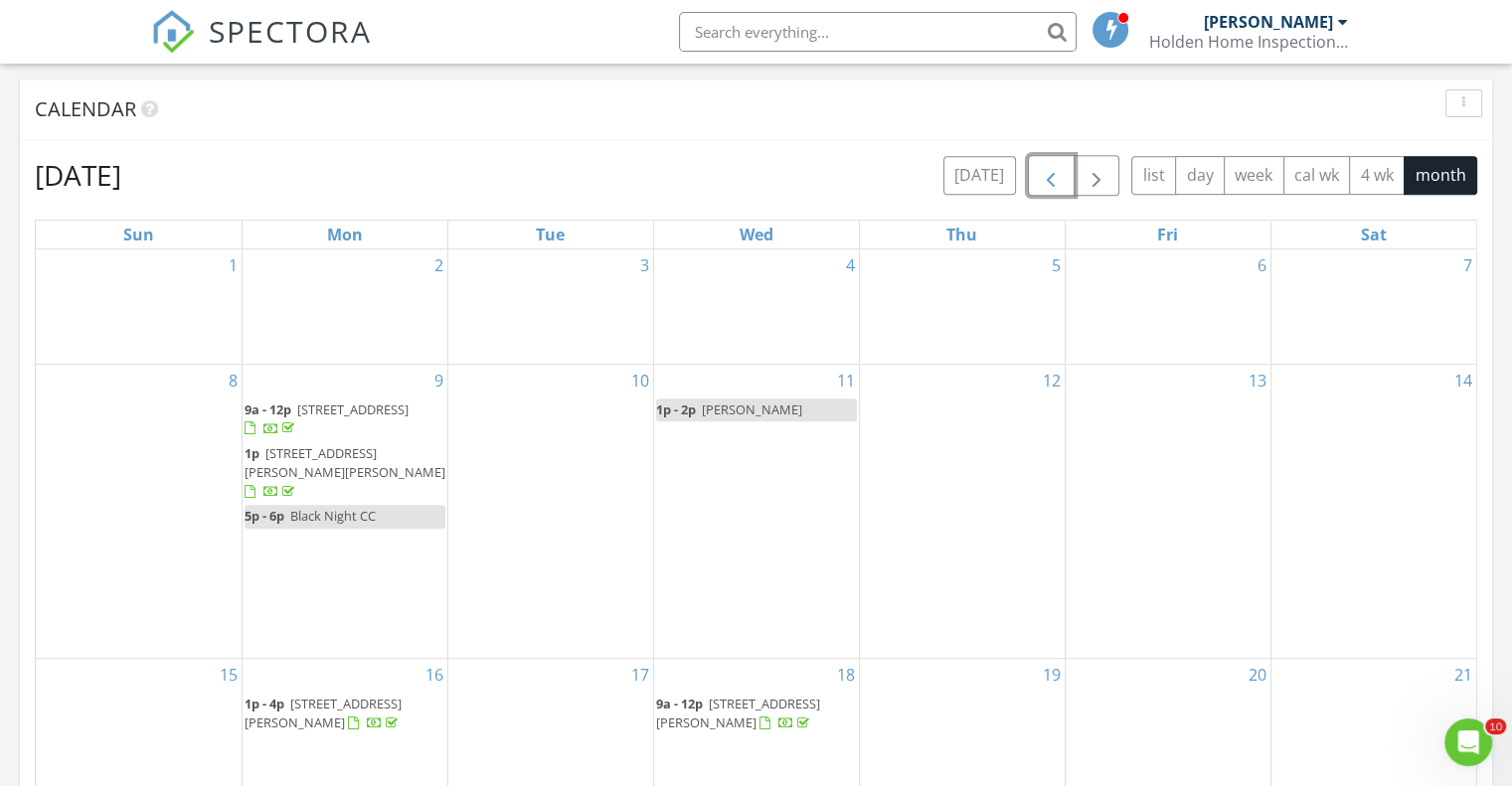 click at bounding box center (1051, 176) 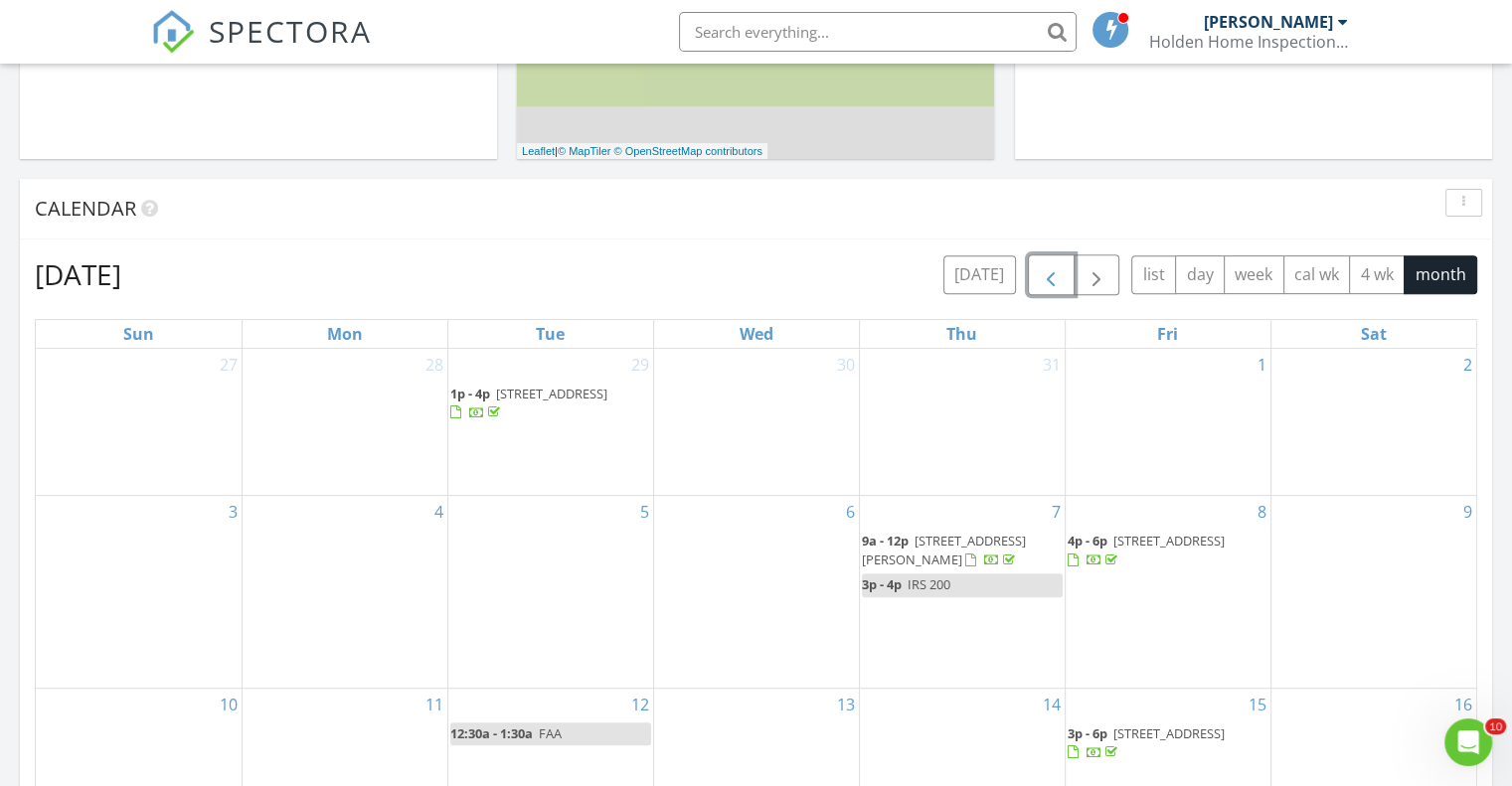 scroll, scrollTop: 696, scrollLeft: 0, axis: vertical 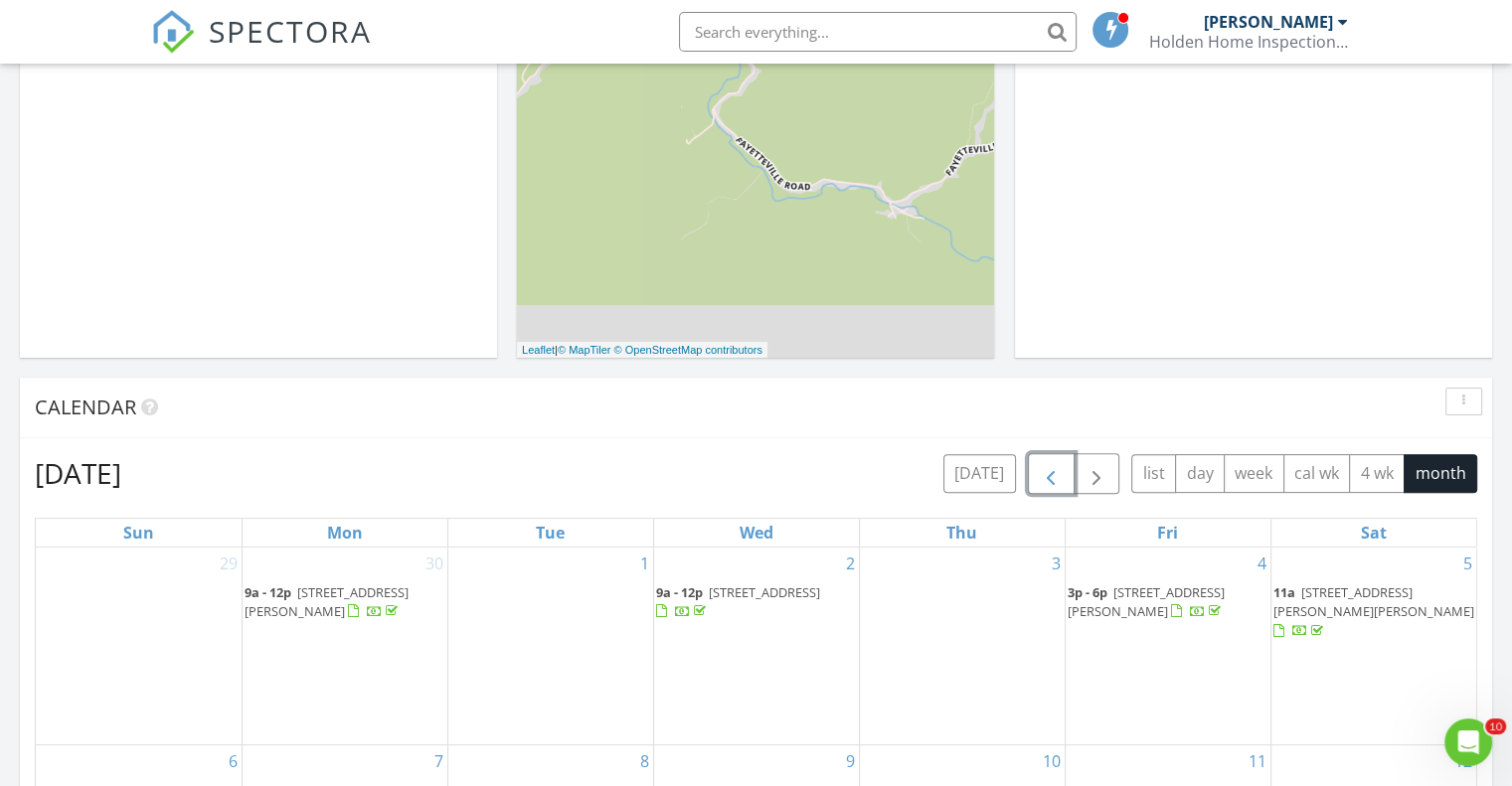 click at bounding box center [1051, 474] 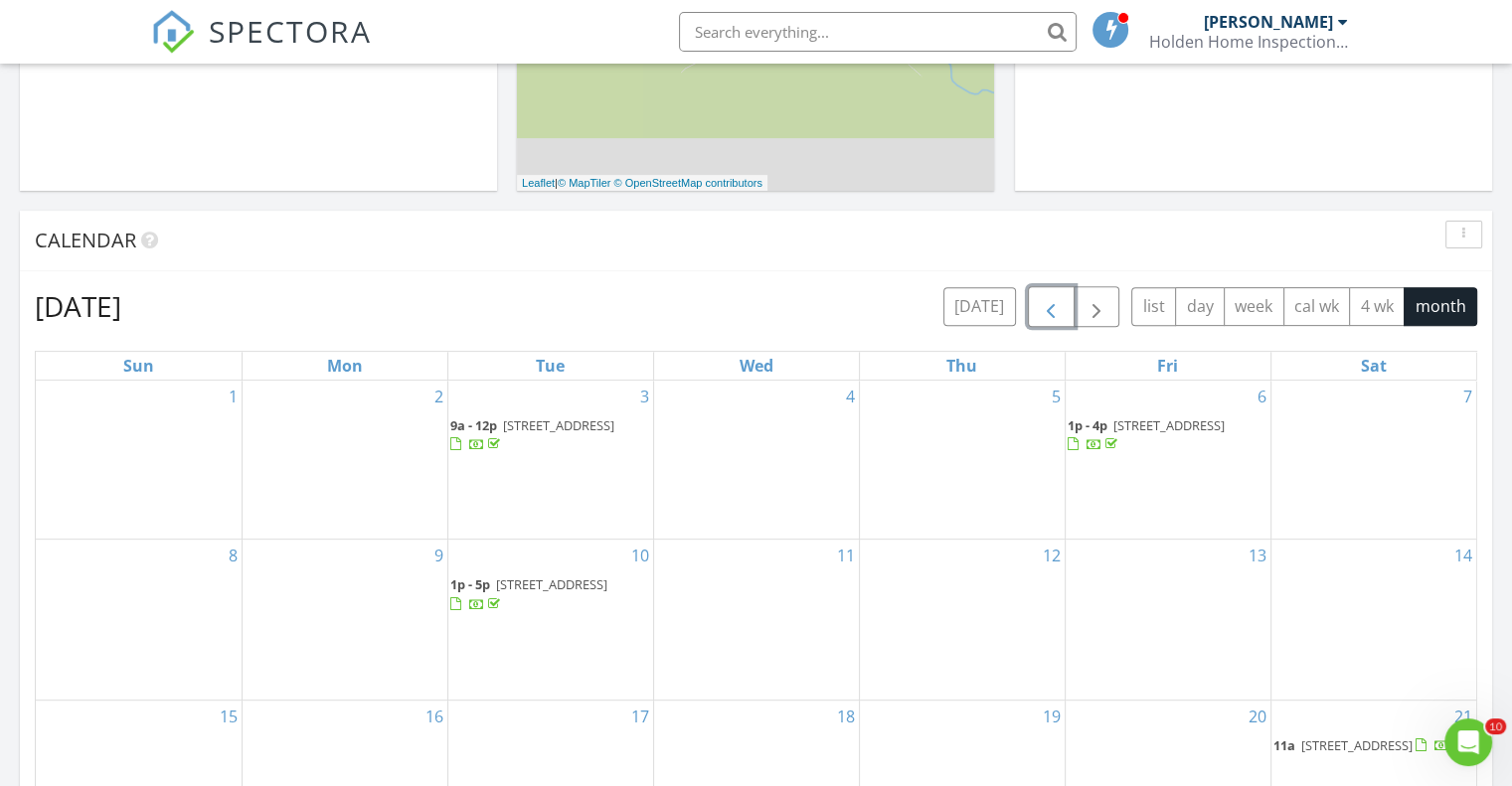 scroll, scrollTop: 596, scrollLeft: 0, axis: vertical 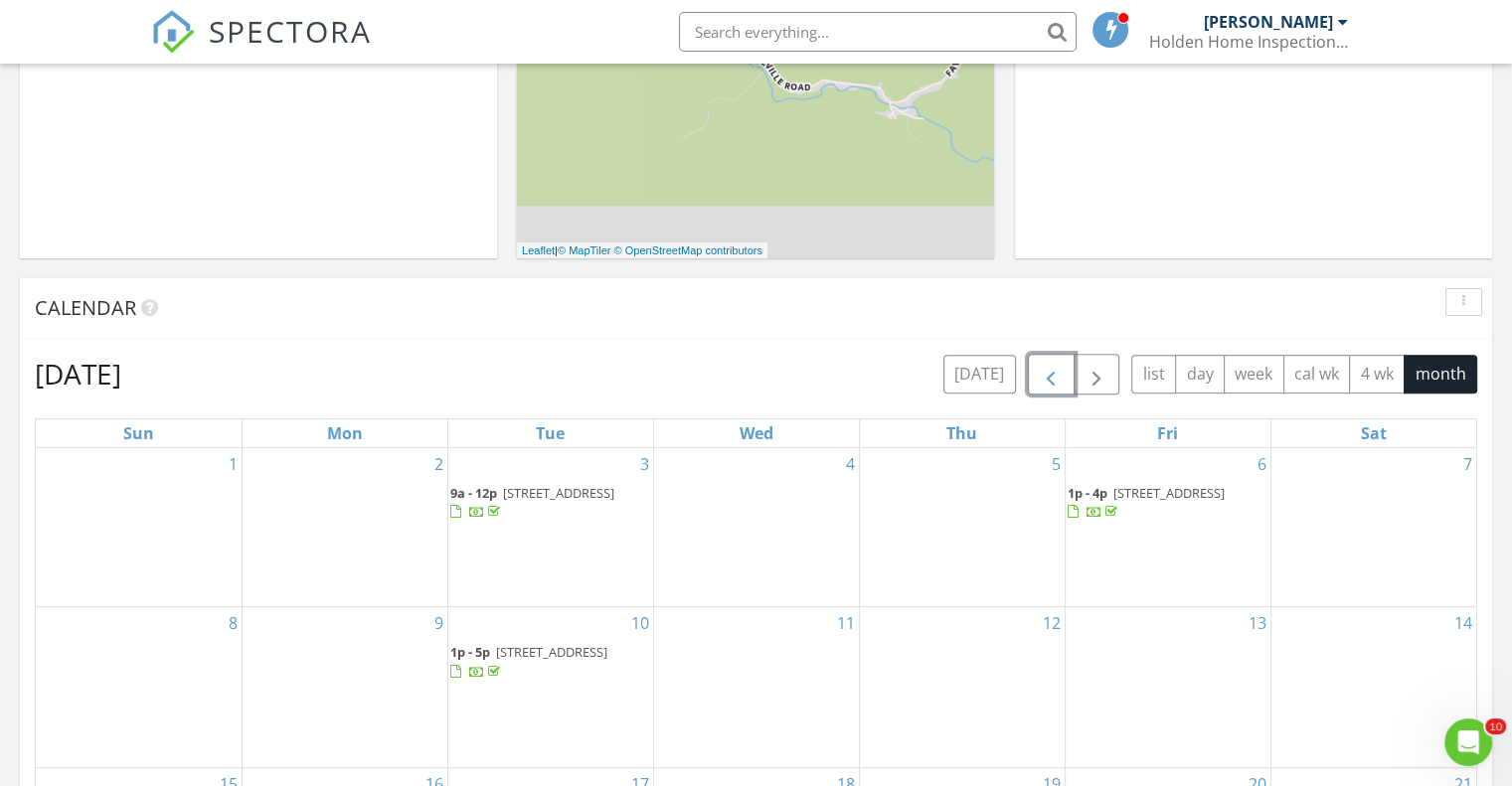 click at bounding box center [1051, 375] 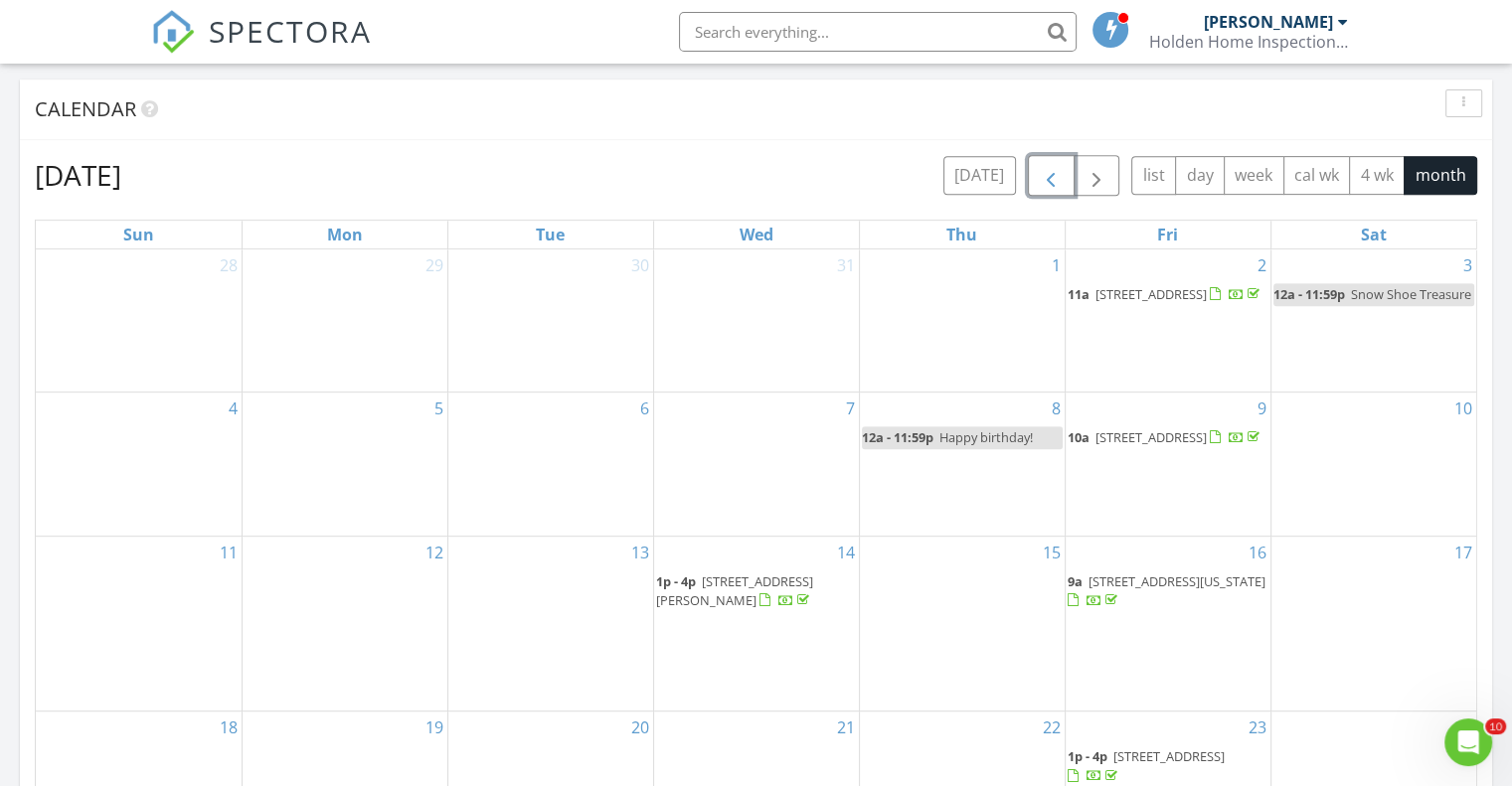 scroll, scrollTop: 596, scrollLeft: 0, axis: vertical 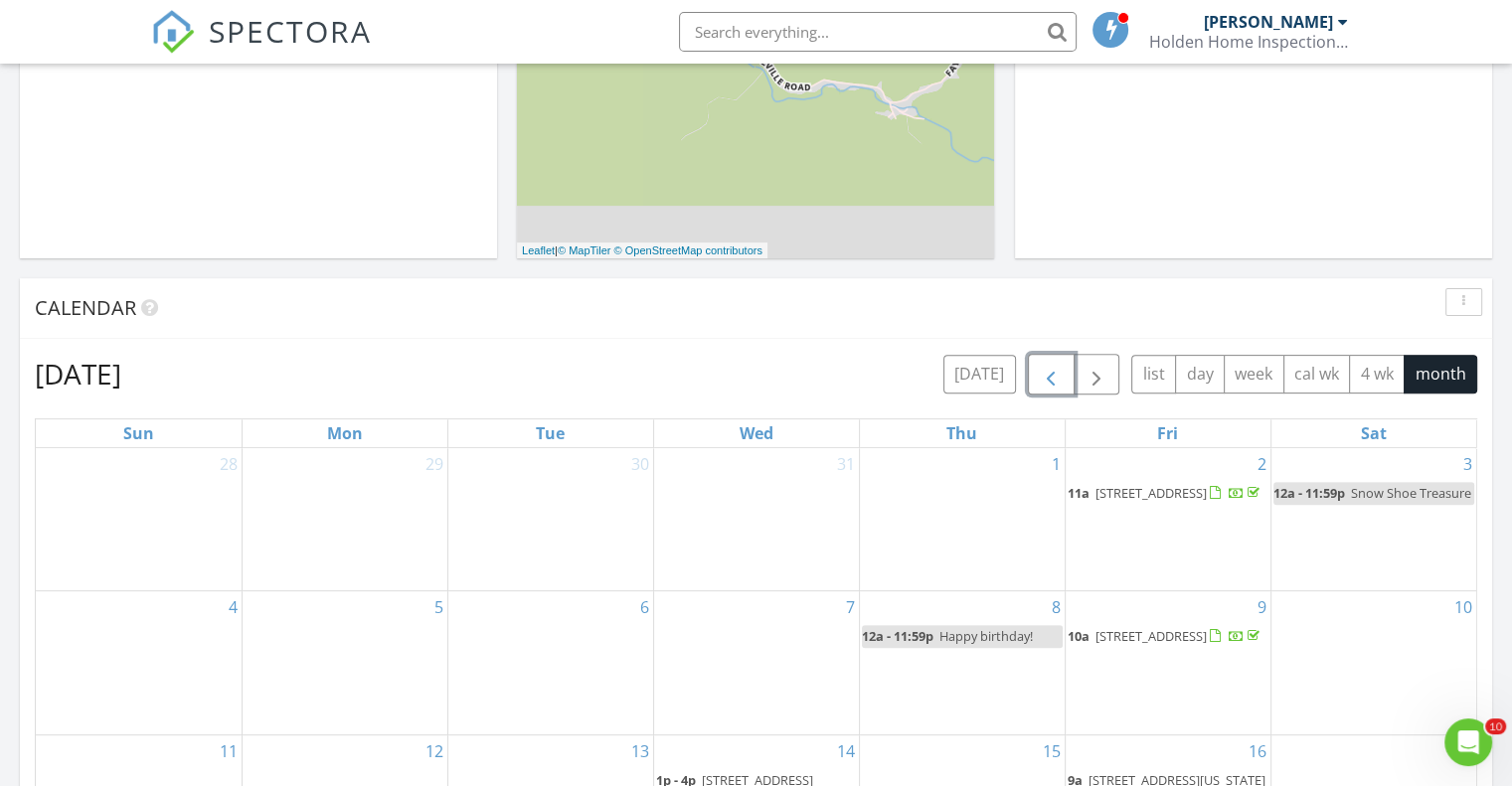 click at bounding box center (1051, 375) 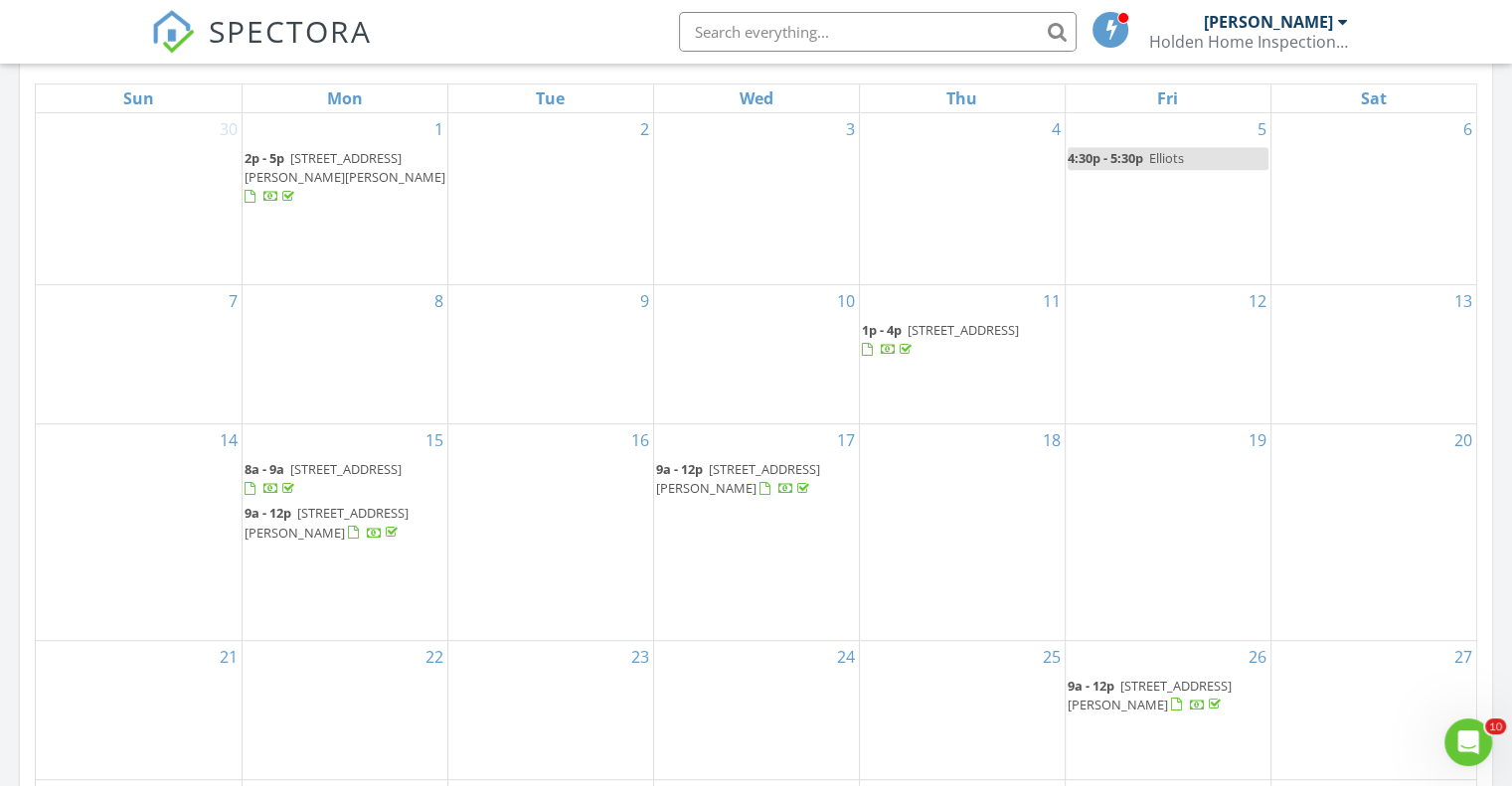 scroll, scrollTop: 696, scrollLeft: 0, axis: vertical 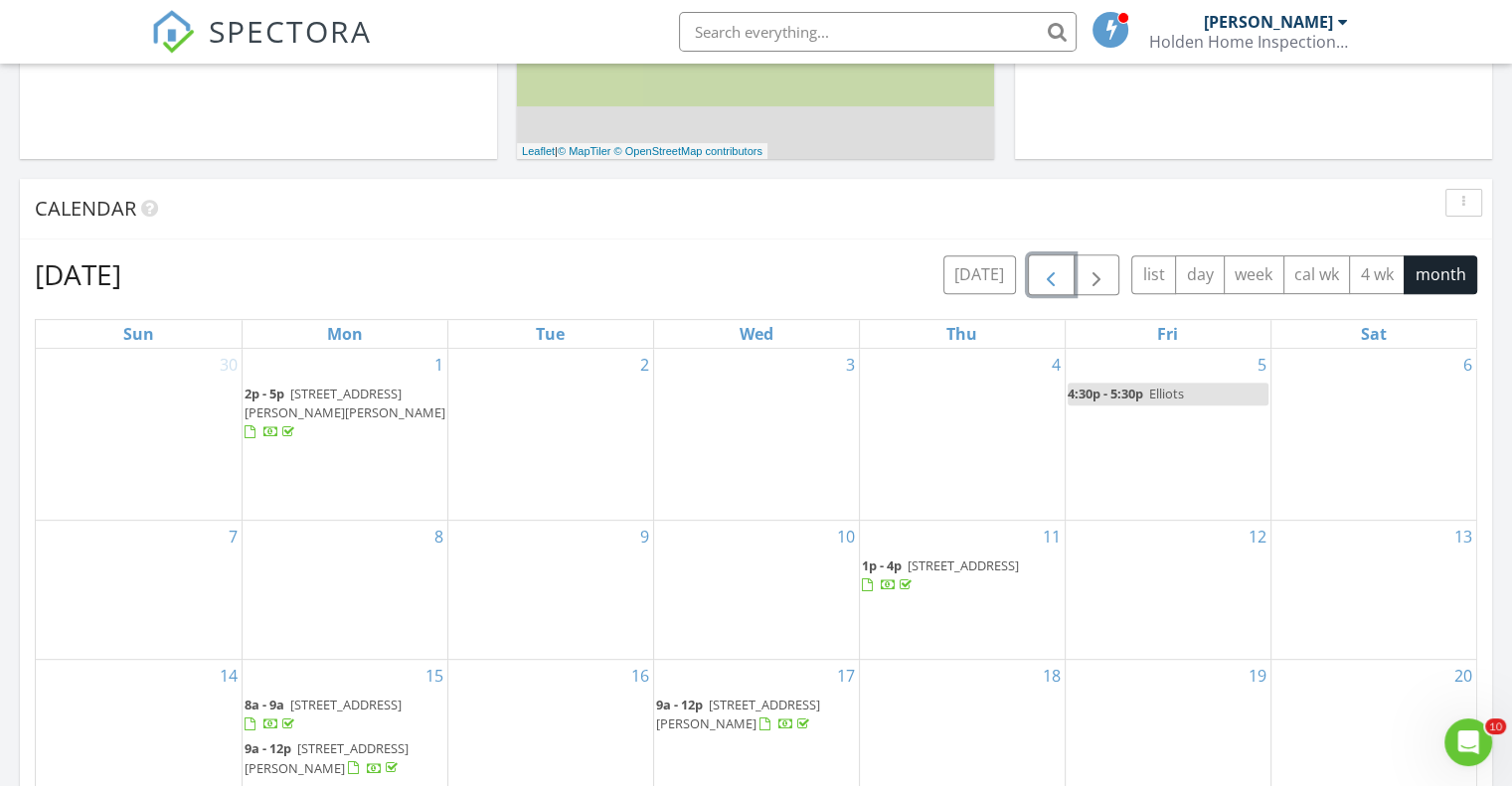 click at bounding box center [1051, 275] 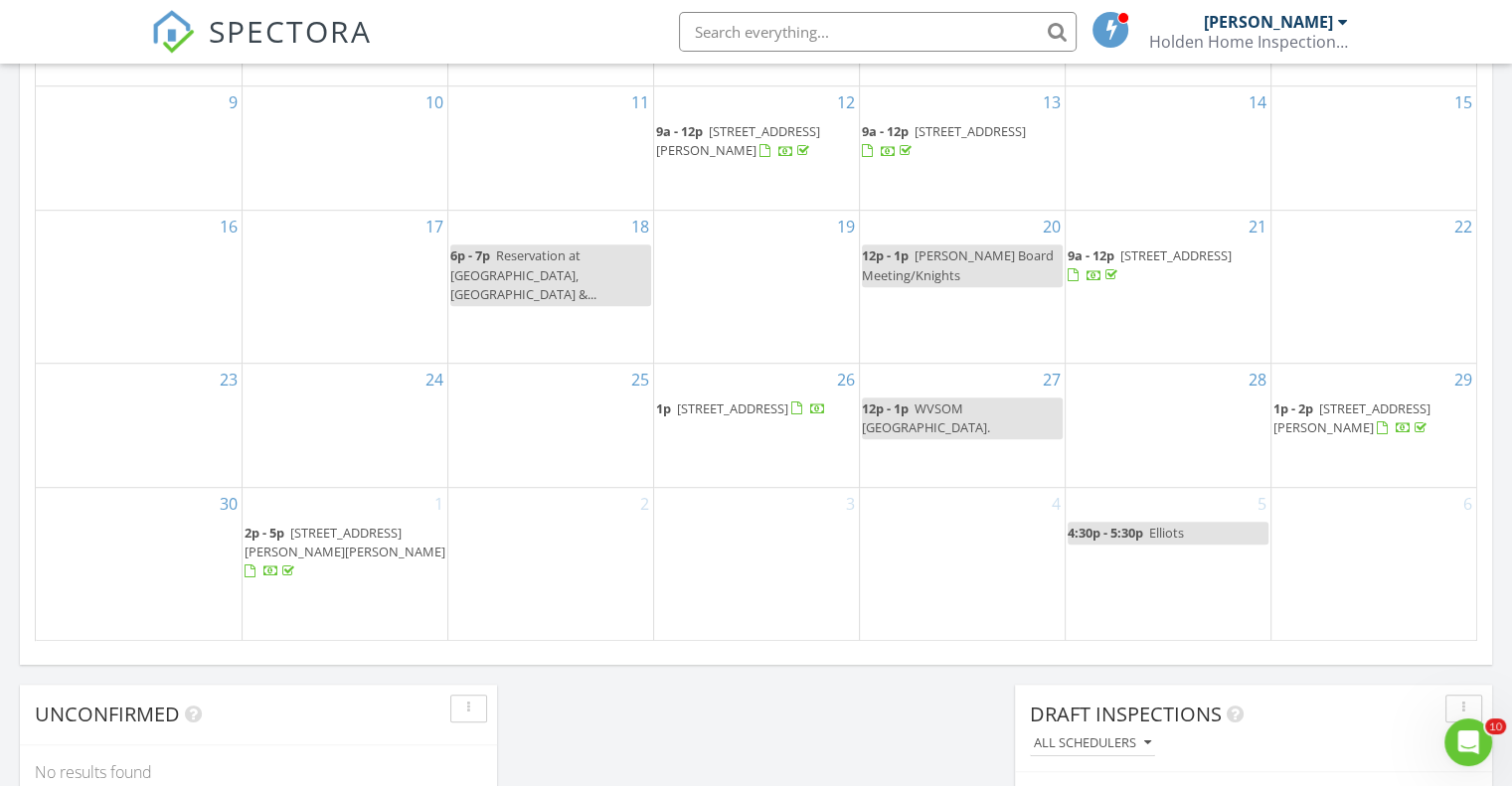 scroll, scrollTop: 1192, scrollLeft: 0, axis: vertical 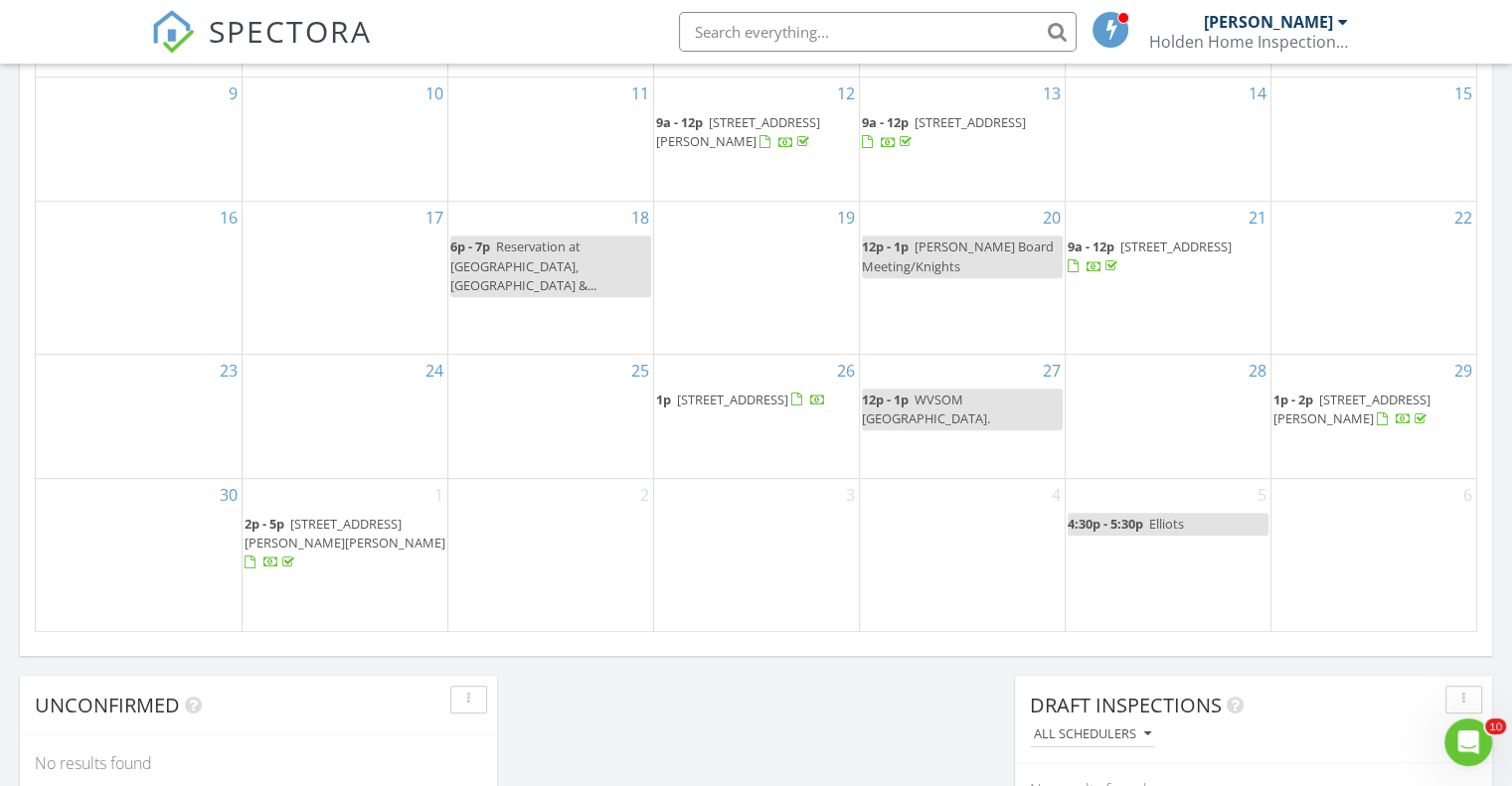 click on "26
1p
122 Tumbling Ln, Bolt 25817" at bounding box center (756, 416) 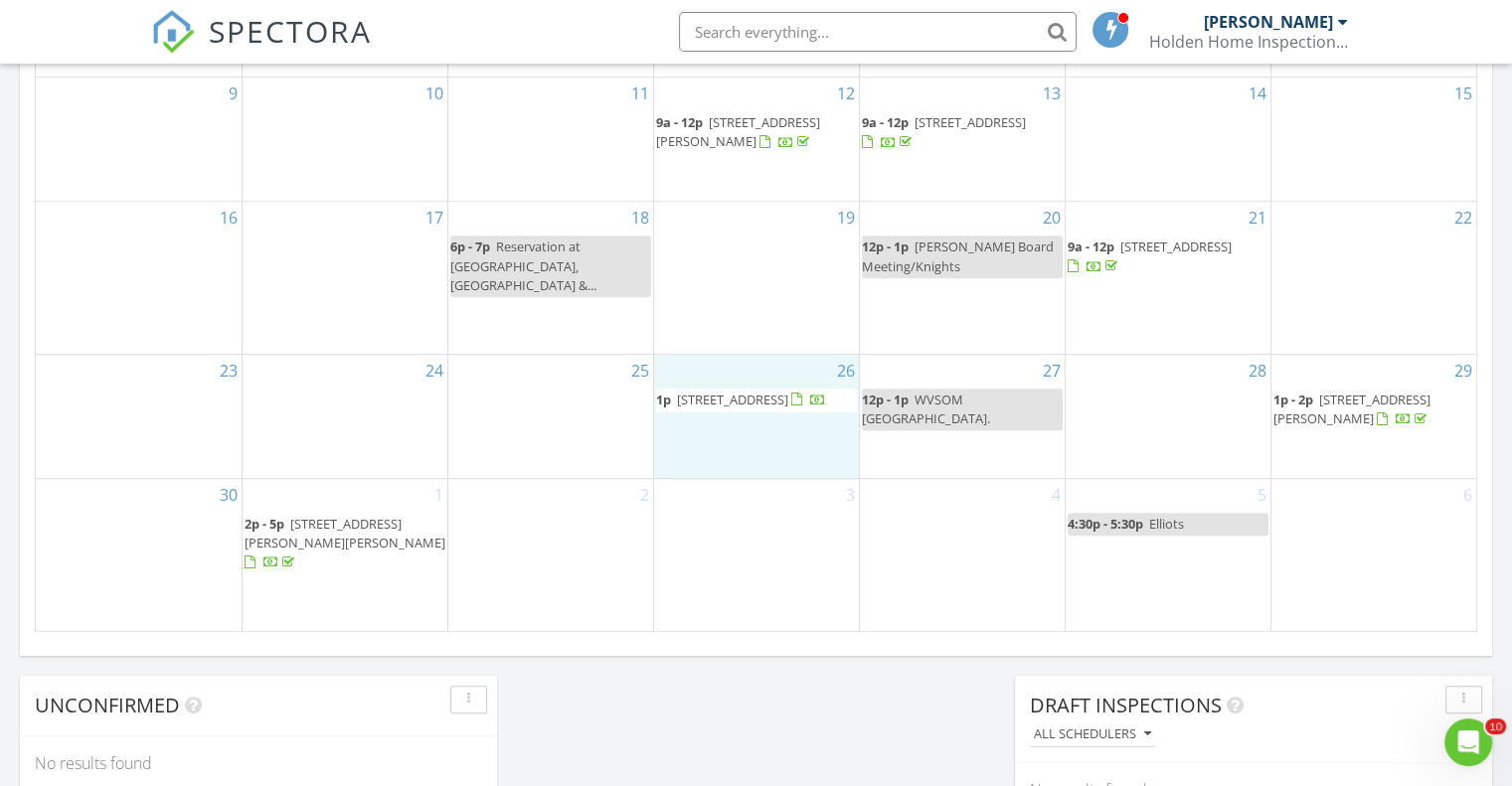 click on "122 Tumbling Ln, Bolt 25817" at bounding box center [733, 399] 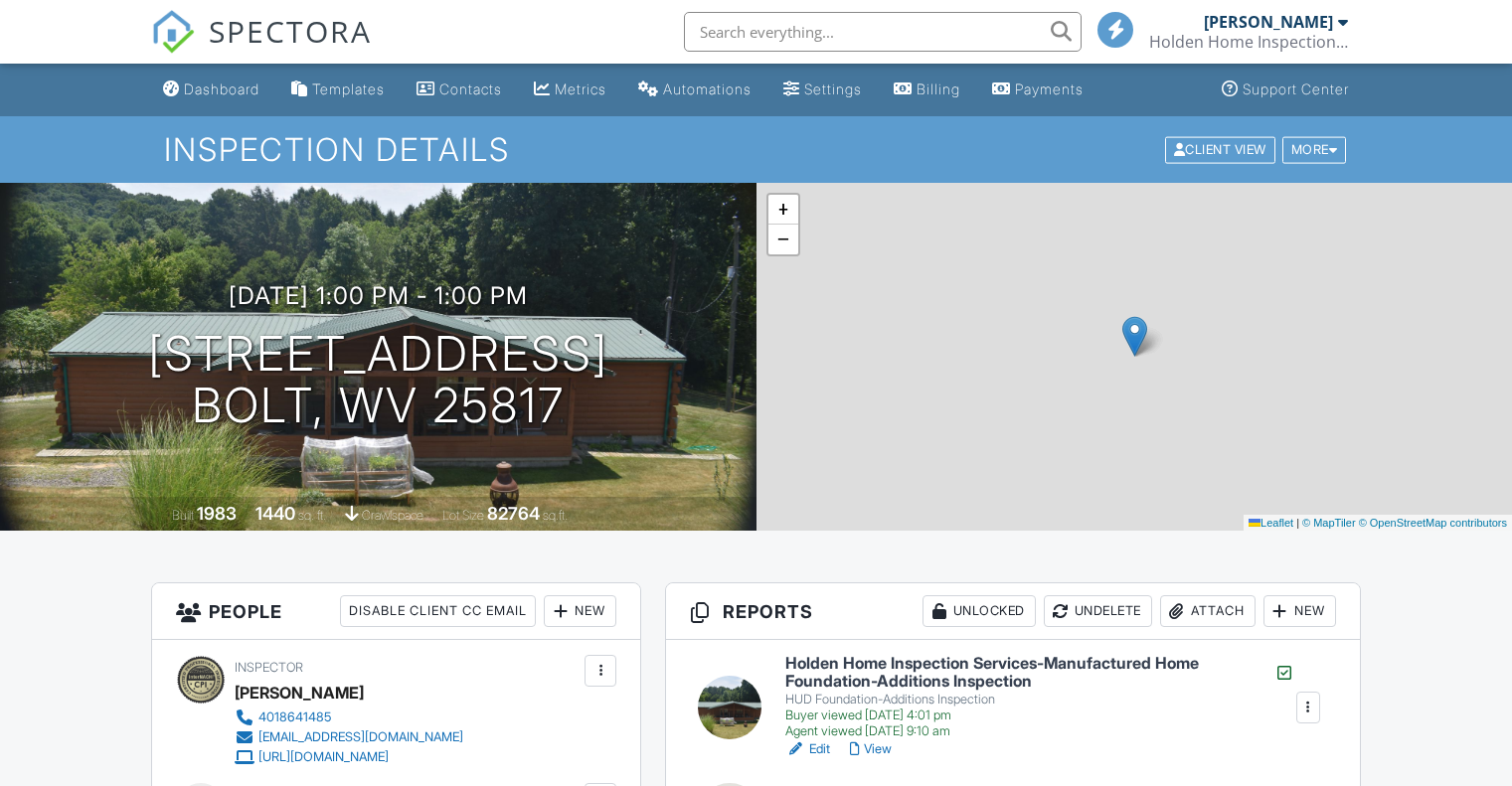 scroll, scrollTop: 0, scrollLeft: 0, axis: both 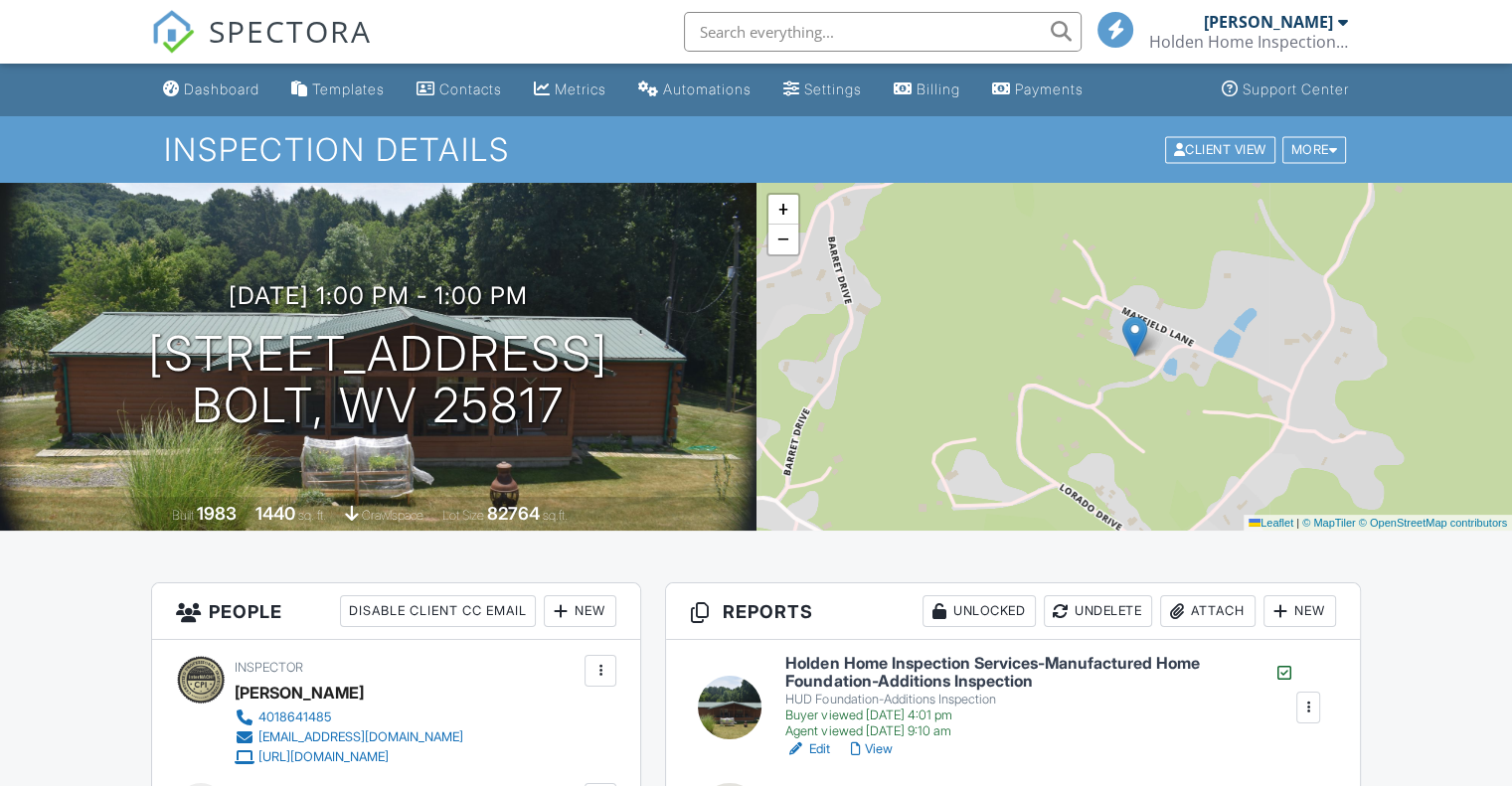 click on "Dashboard" at bounding box center [222, 88] 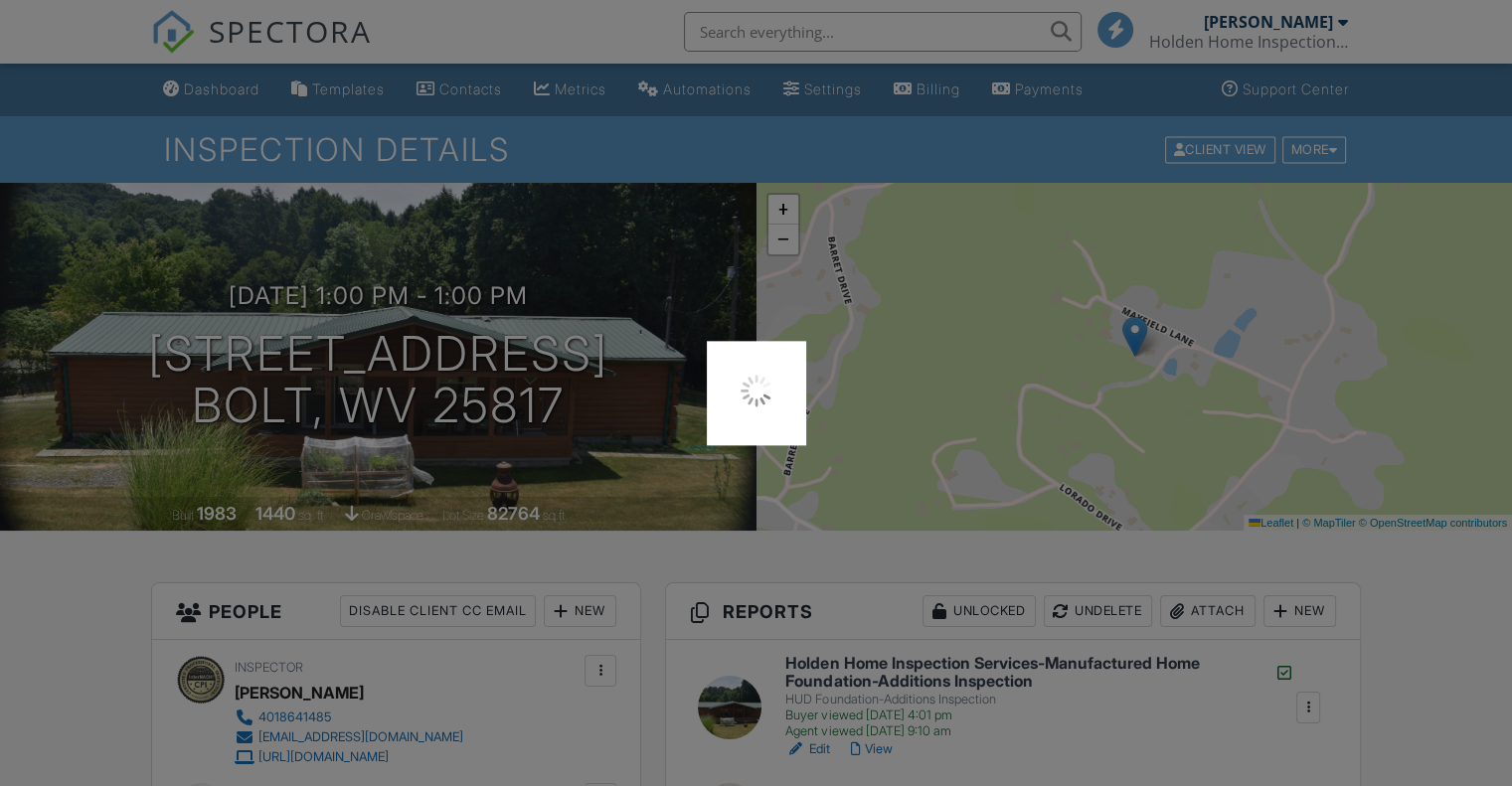 scroll, scrollTop: 0, scrollLeft: 0, axis: both 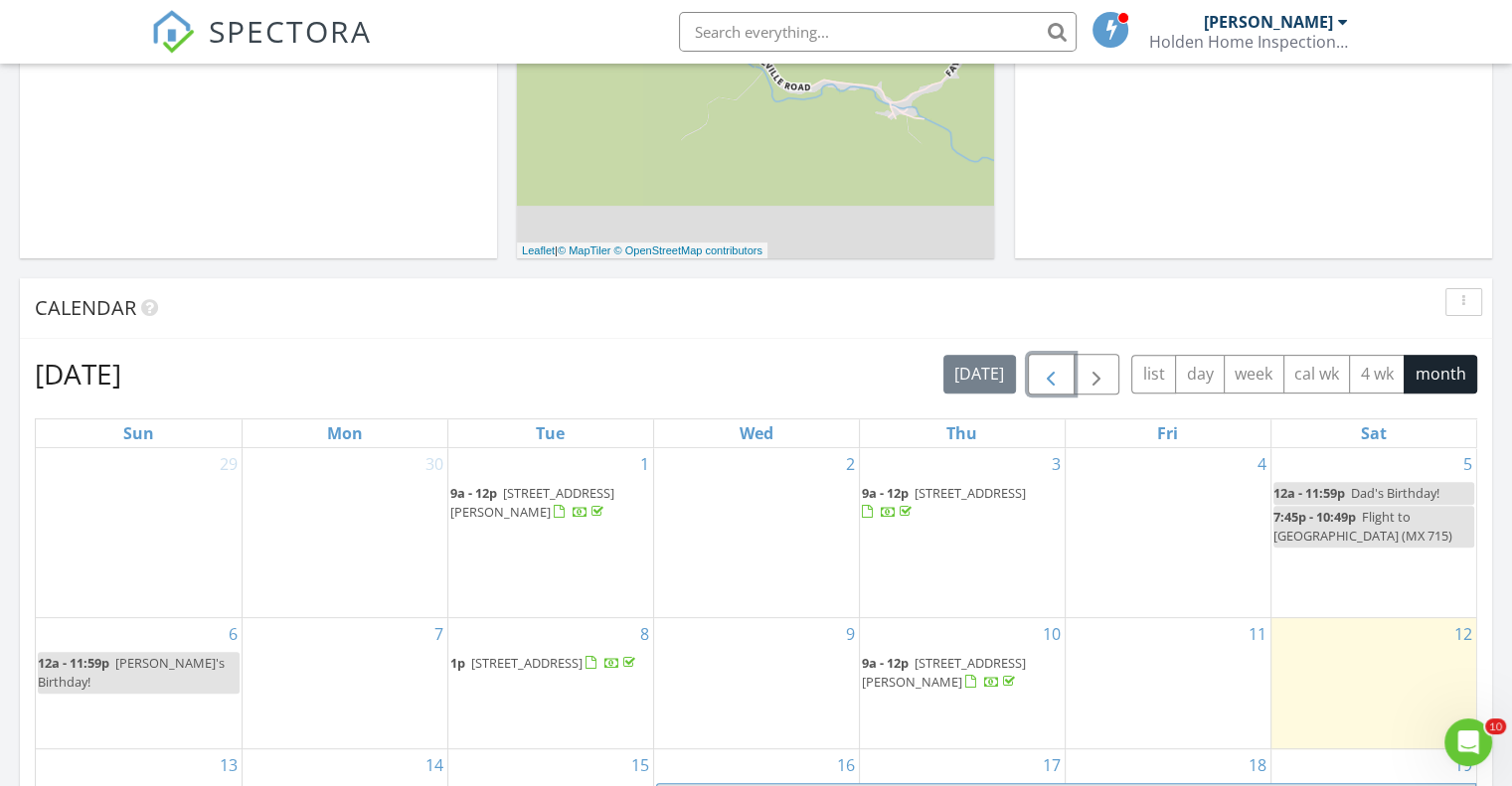 click at bounding box center (1051, 375) 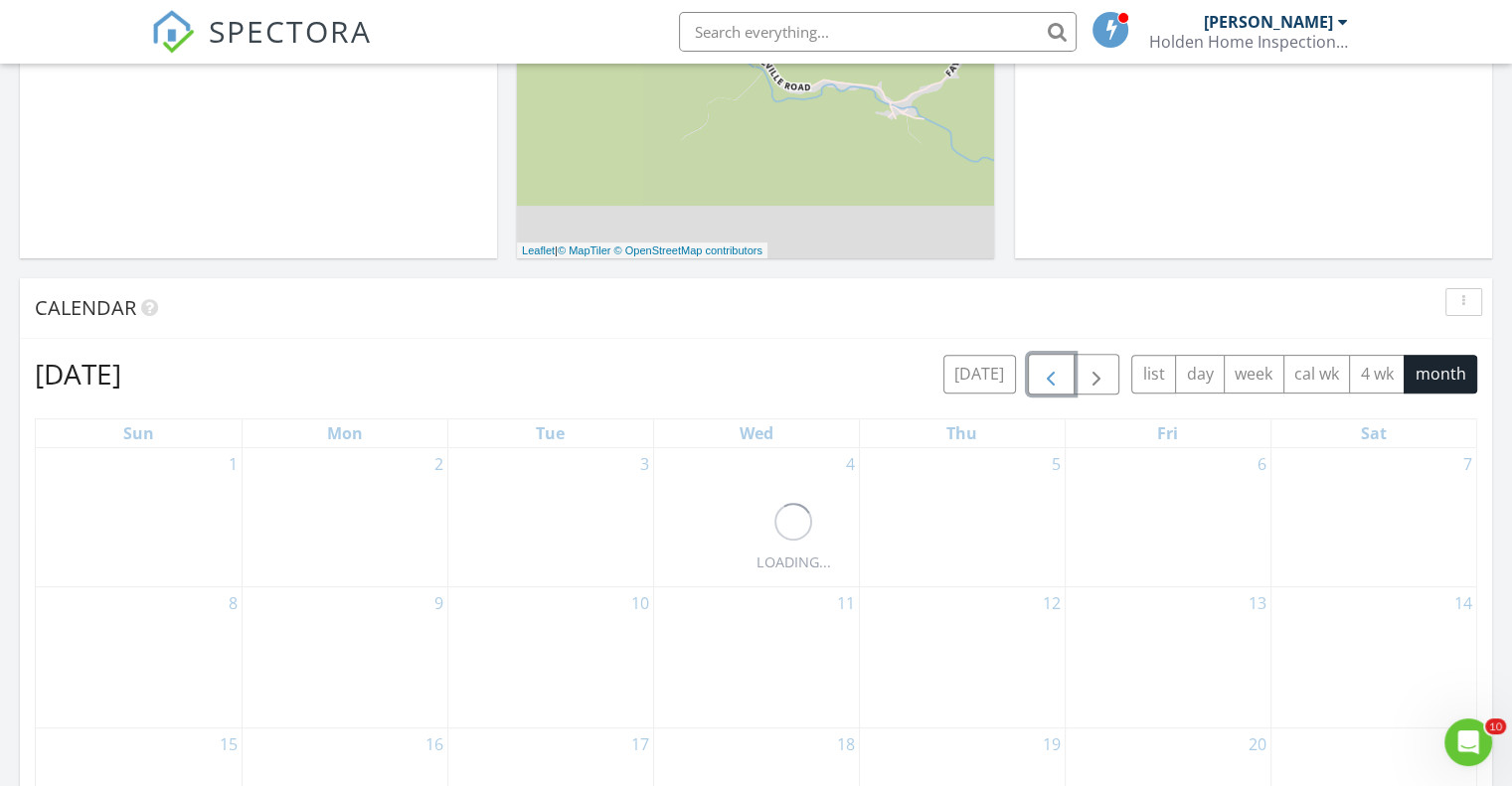 click at bounding box center [1051, 375] 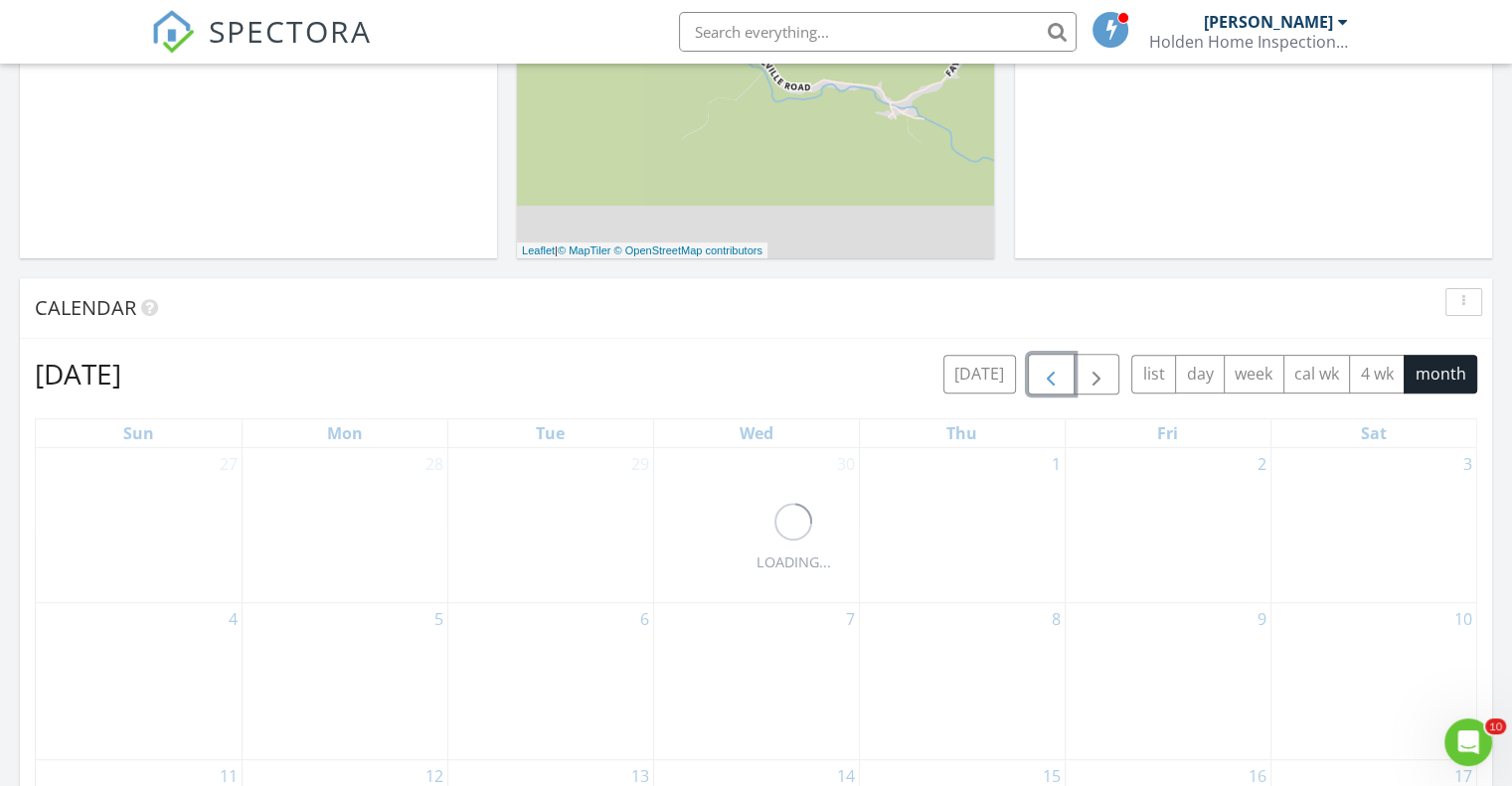 click at bounding box center [1051, 375] 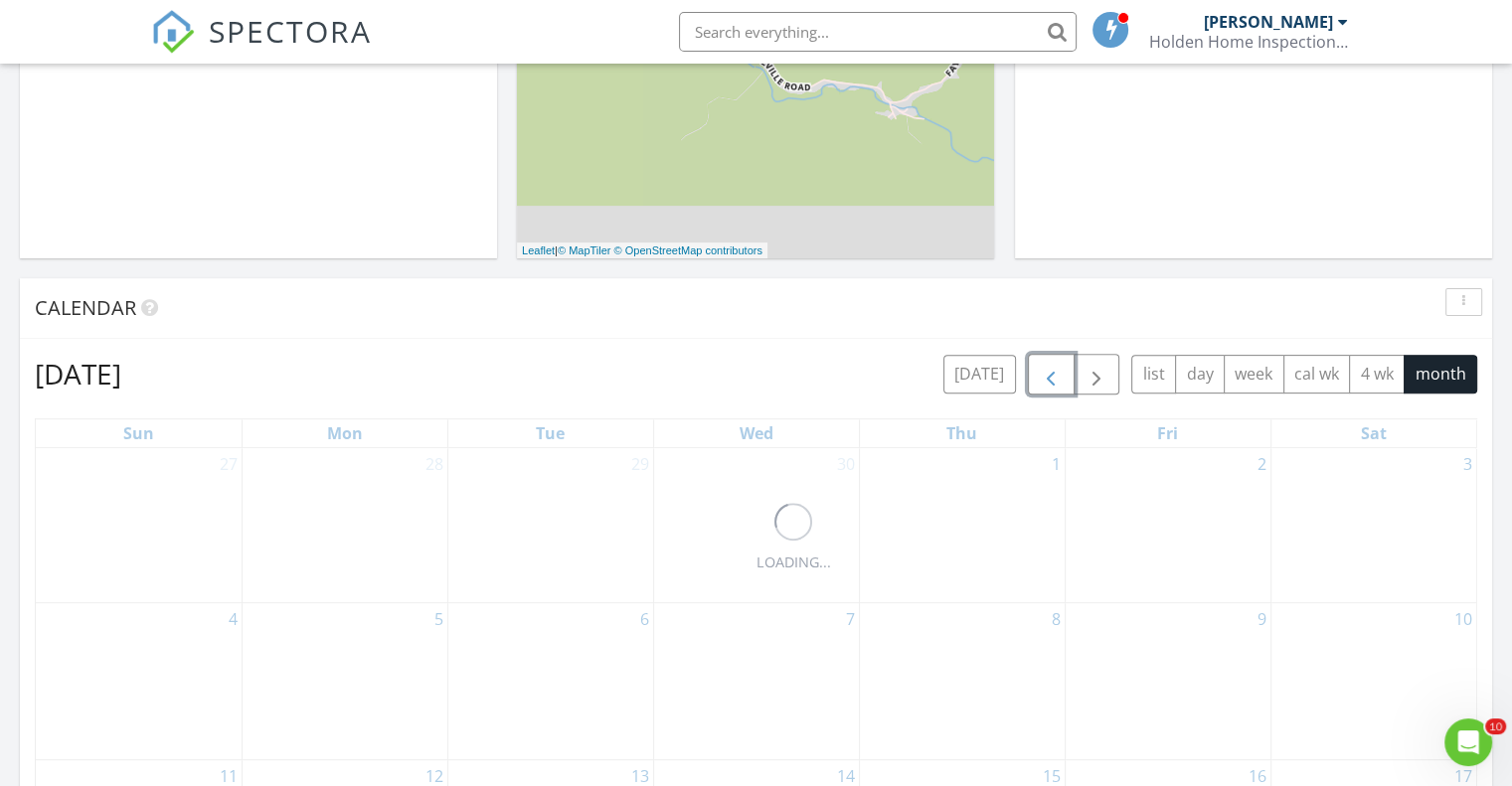 click at bounding box center (1051, 375) 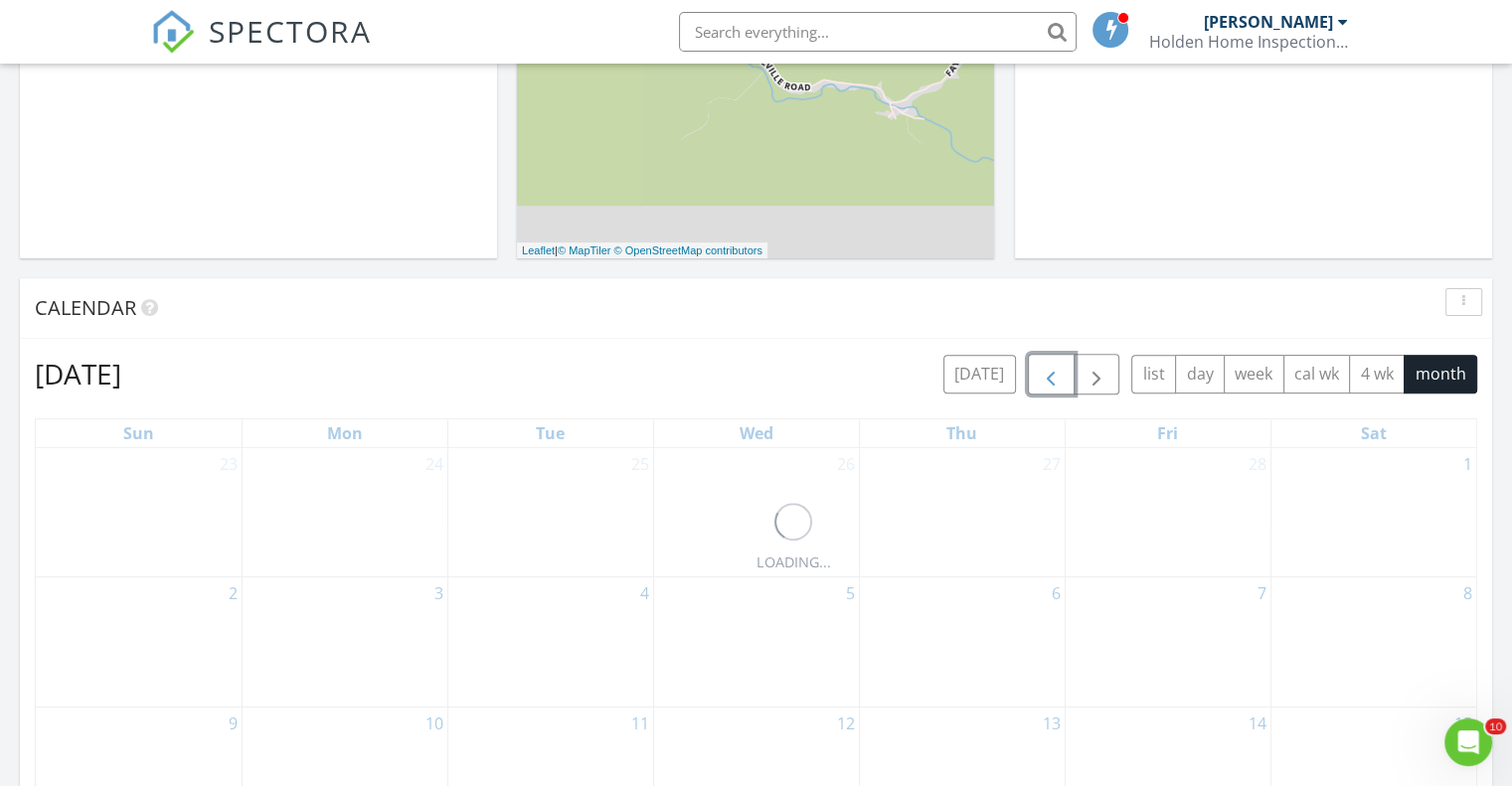 click at bounding box center [1051, 375] 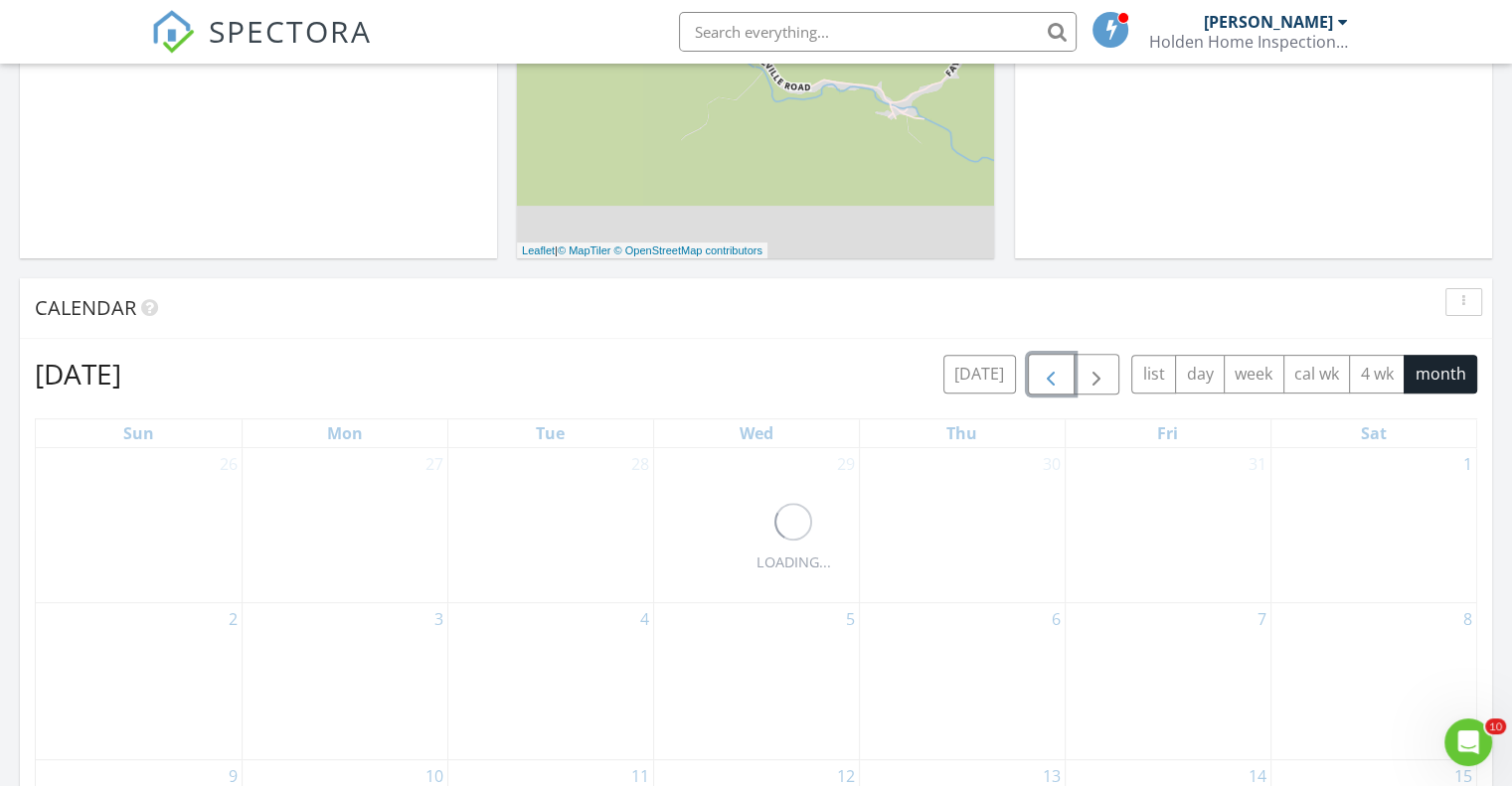 click at bounding box center (1051, 375) 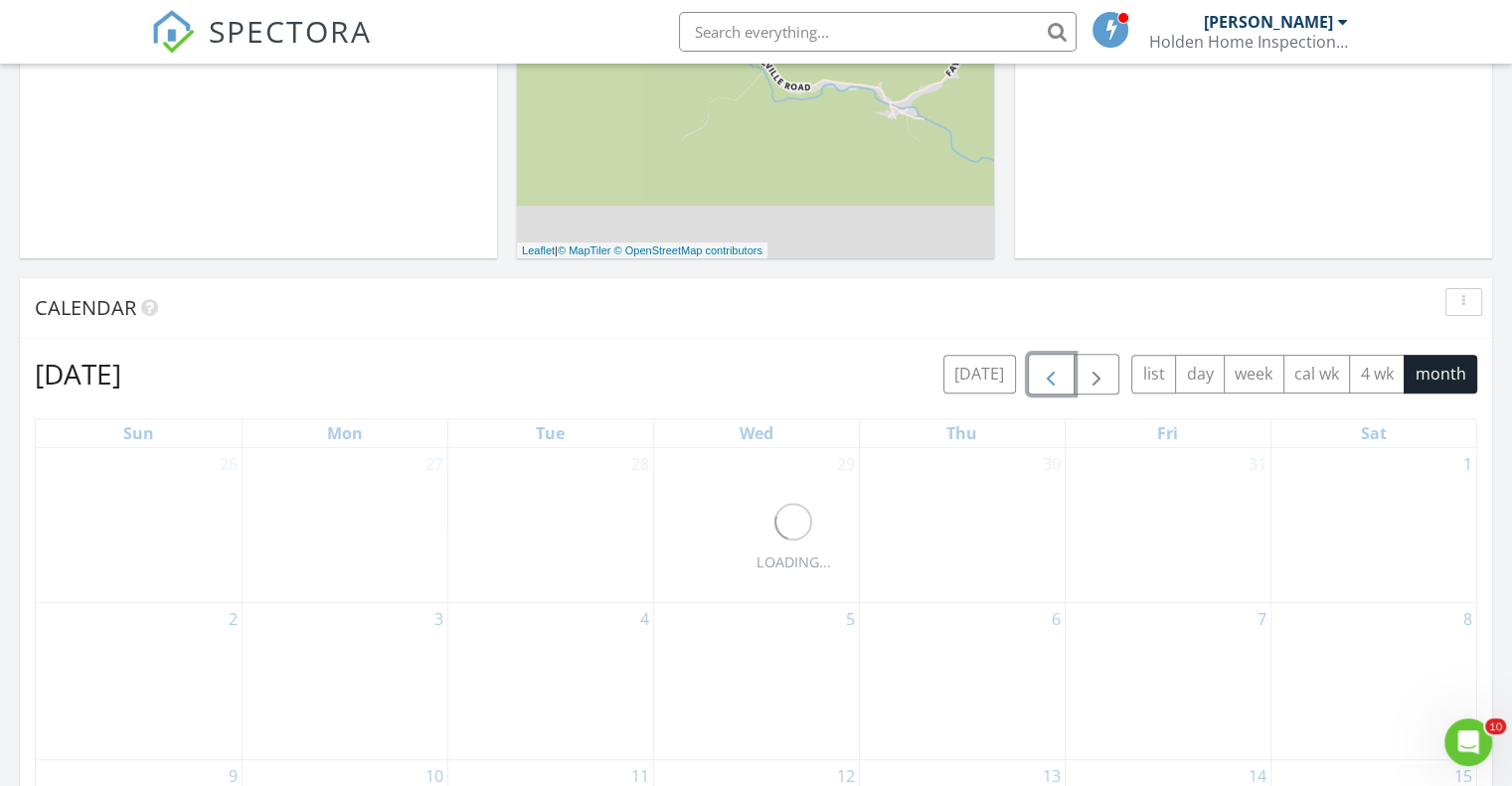 click at bounding box center [1051, 375] 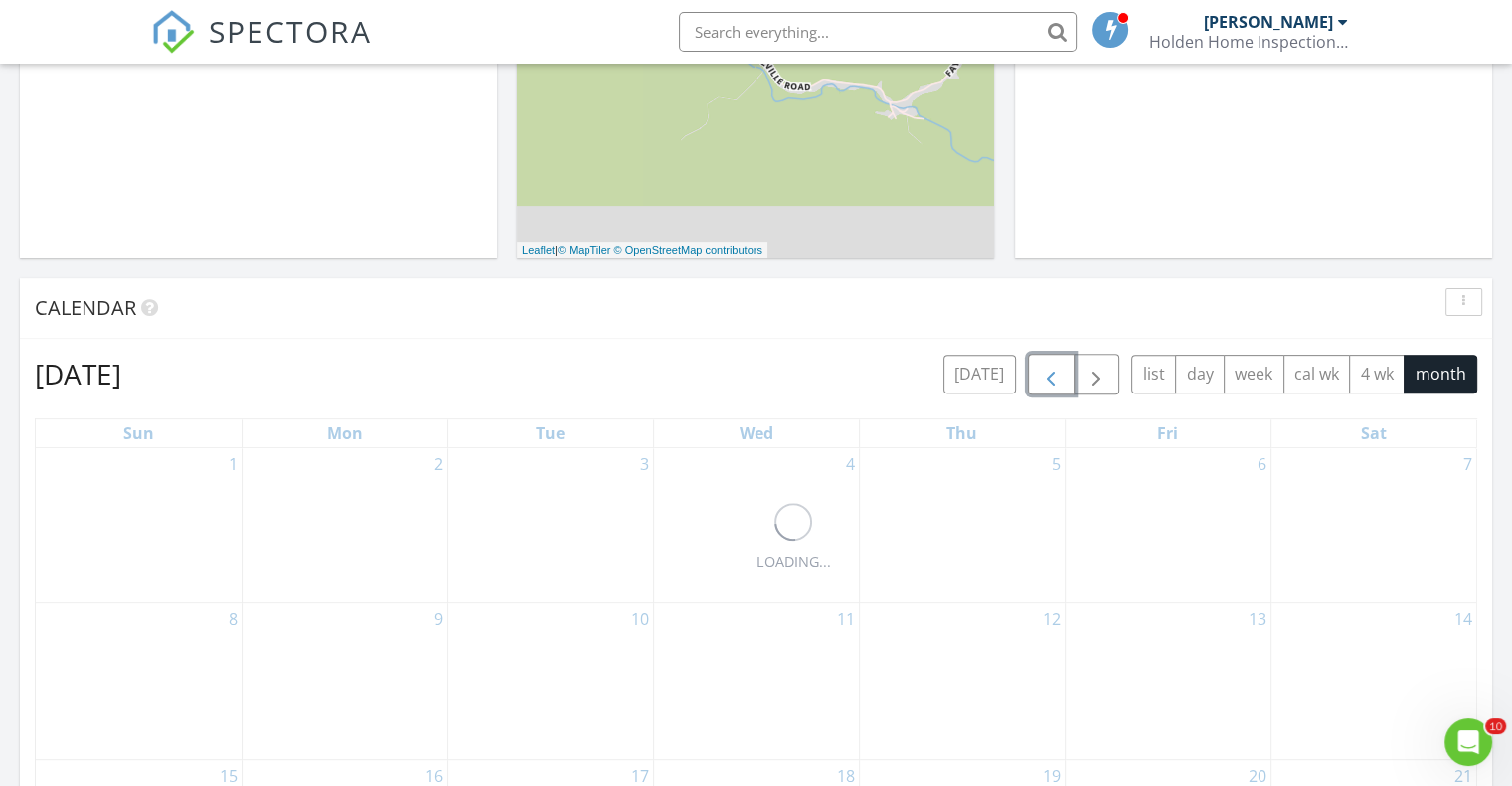 click at bounding box center [1051, 375] 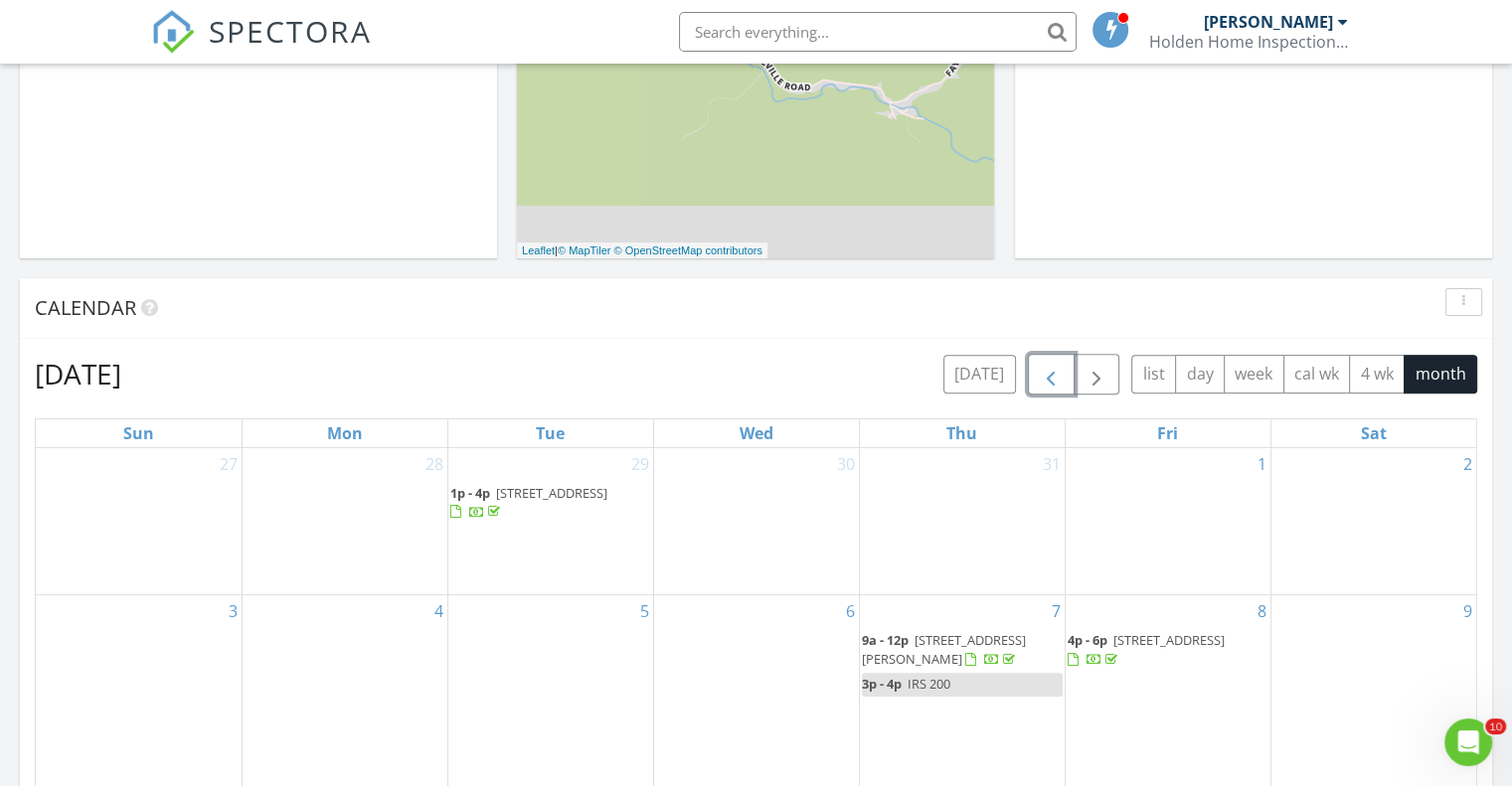 click at bounding box center (1051, 375) 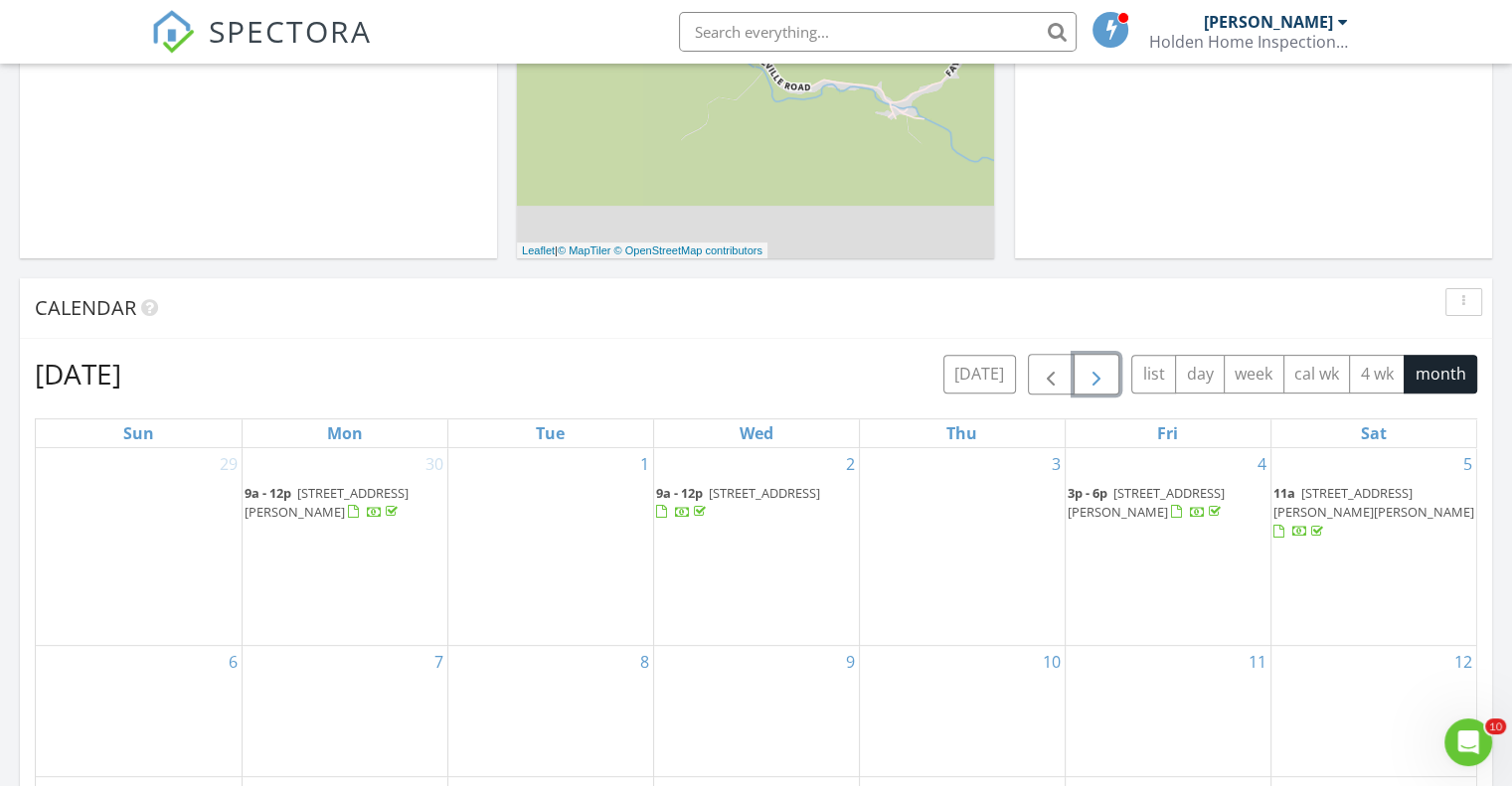 click at bounding box center [1096, 375] 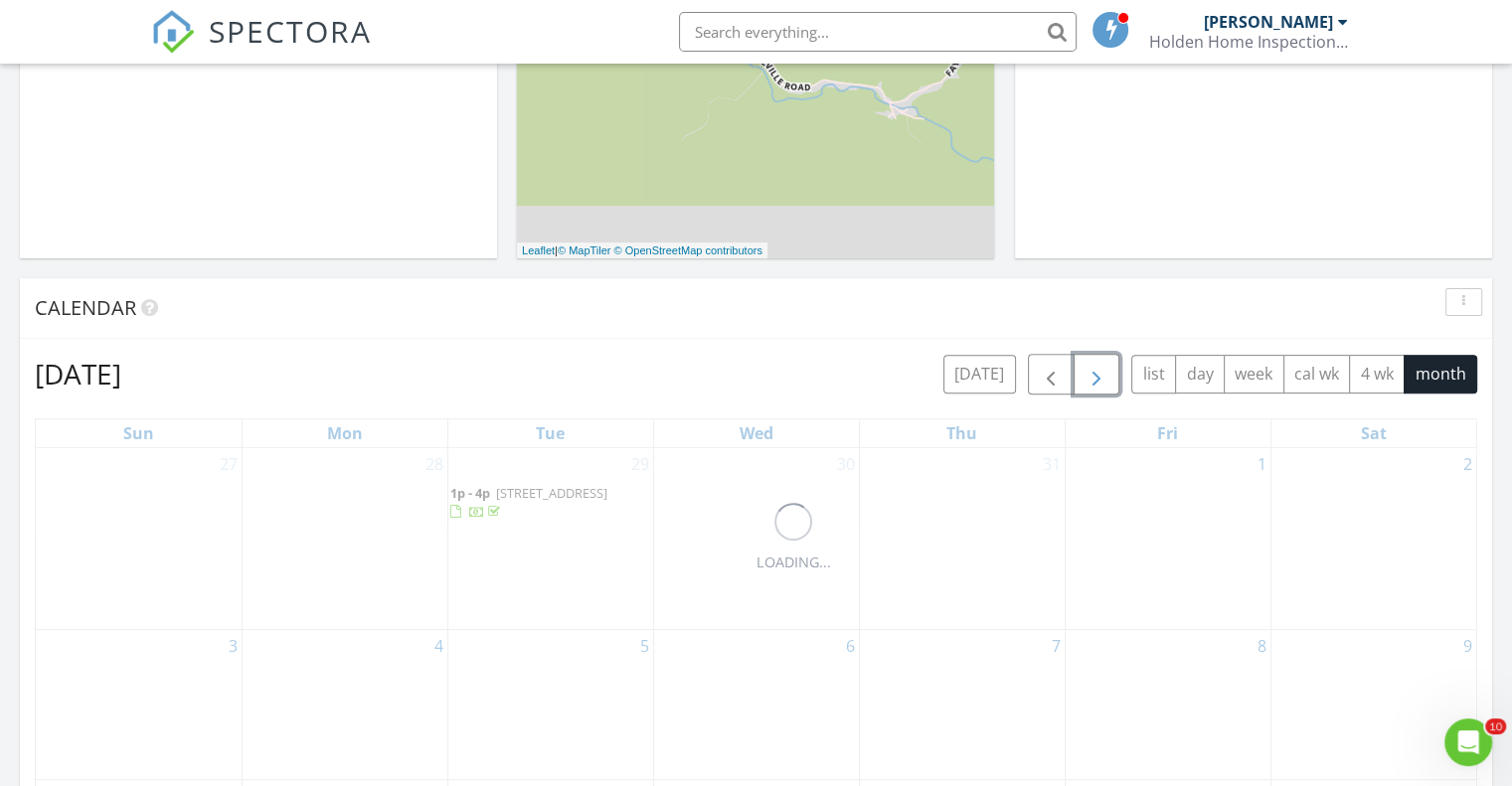 click at bounding box center (1096, 375) 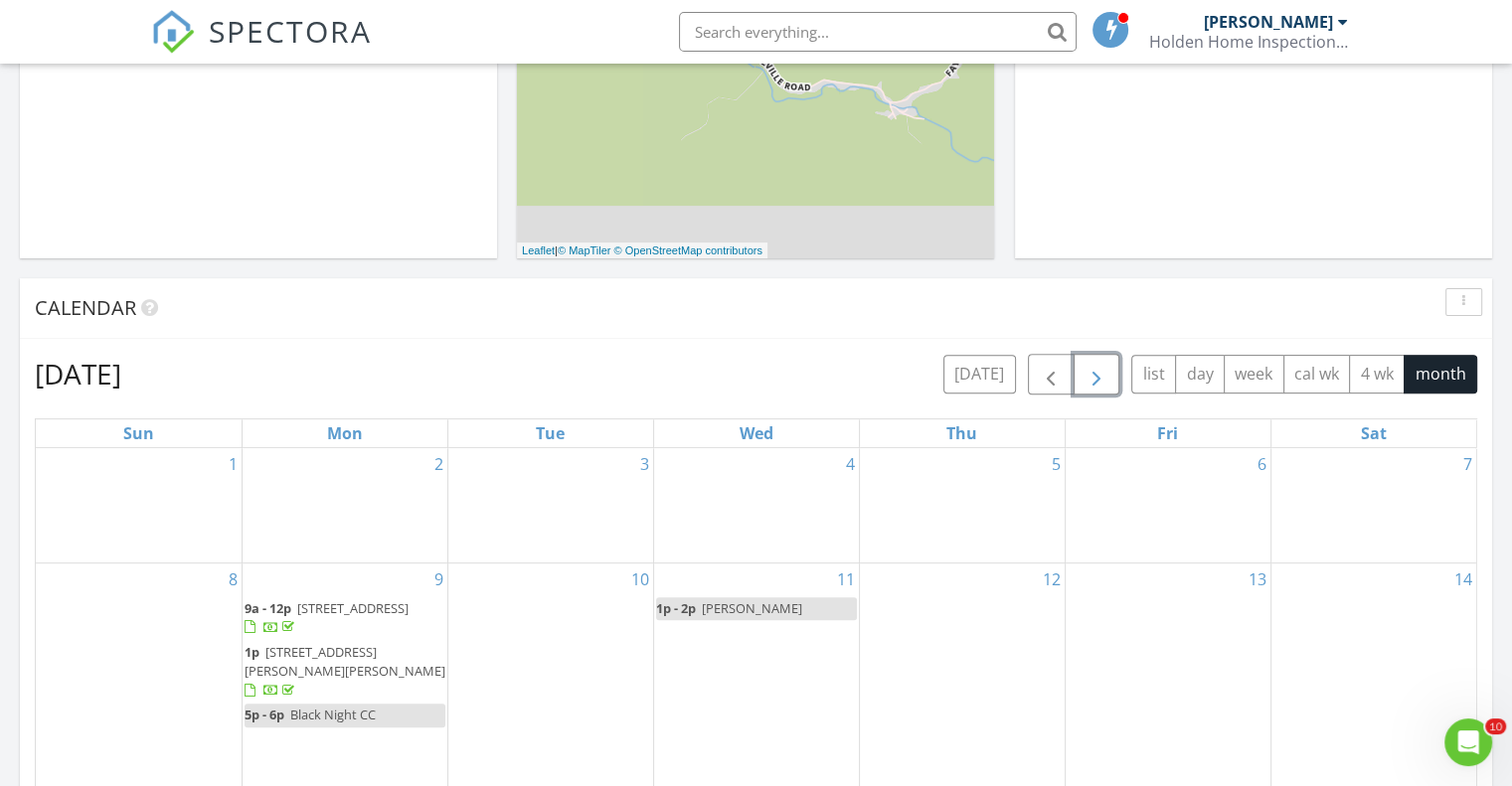 click at bounding box center [1096, 375] 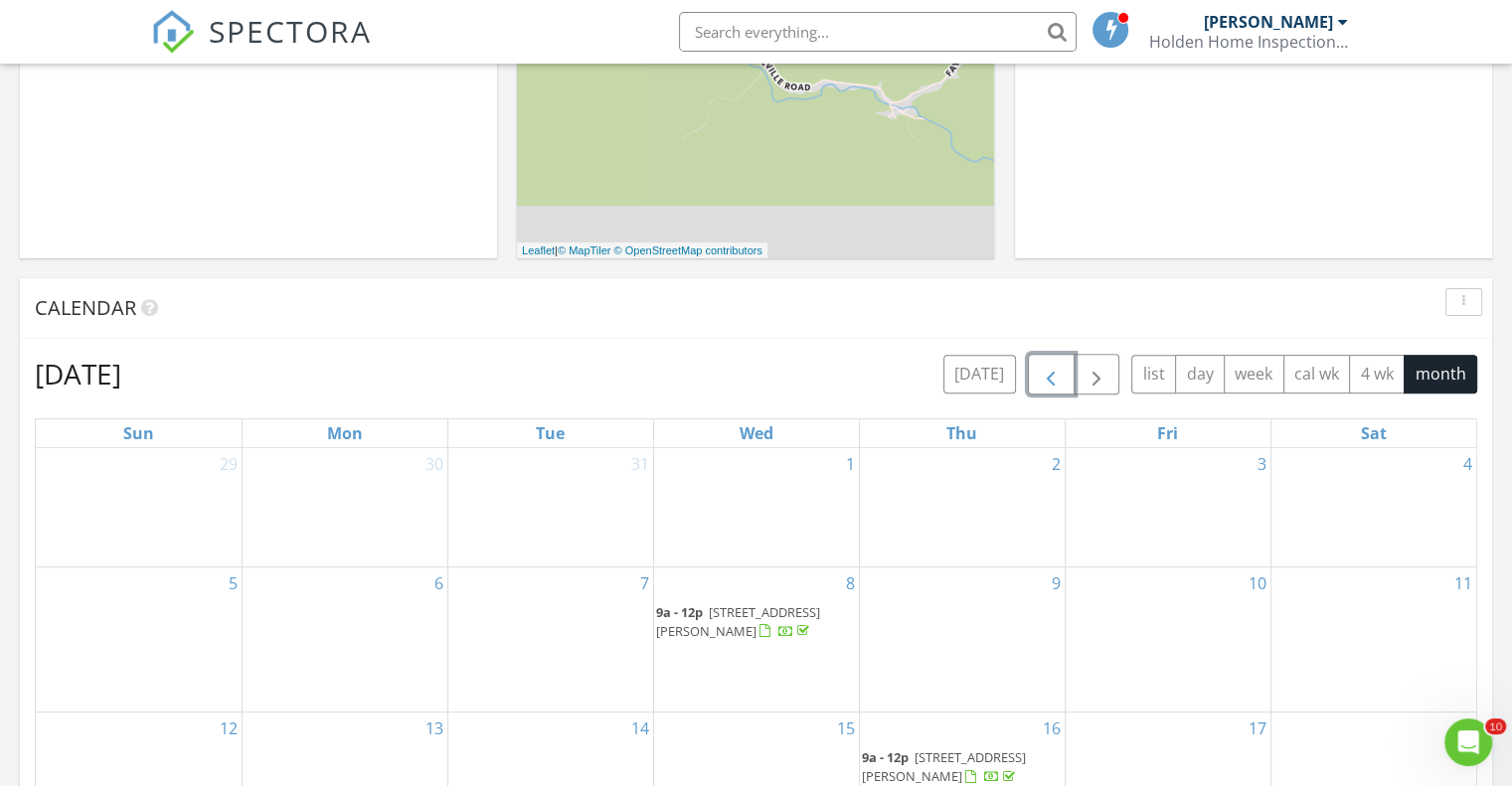click at bounding box center (1051, 375) 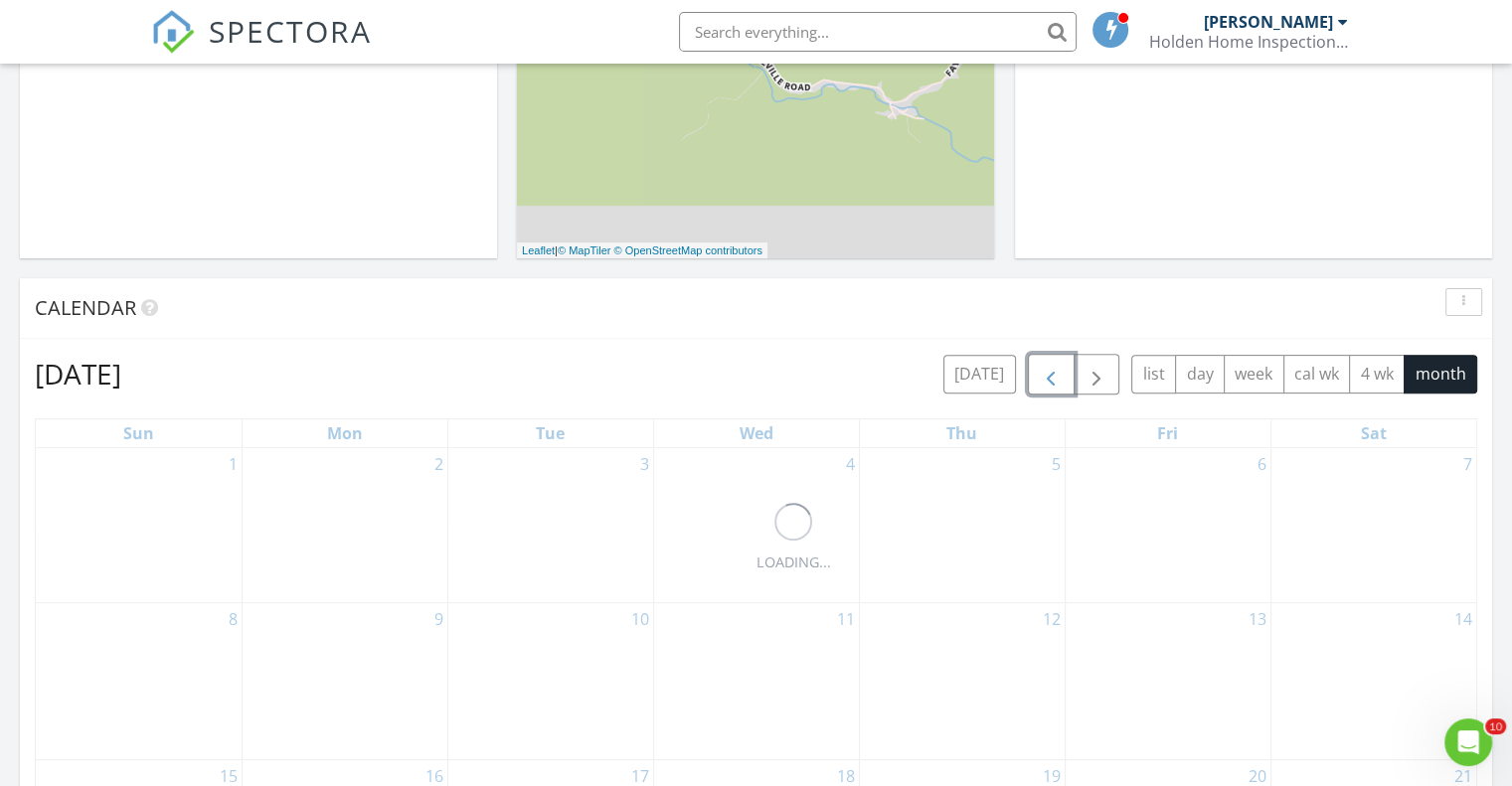 click at bounding box center [1051, 375] 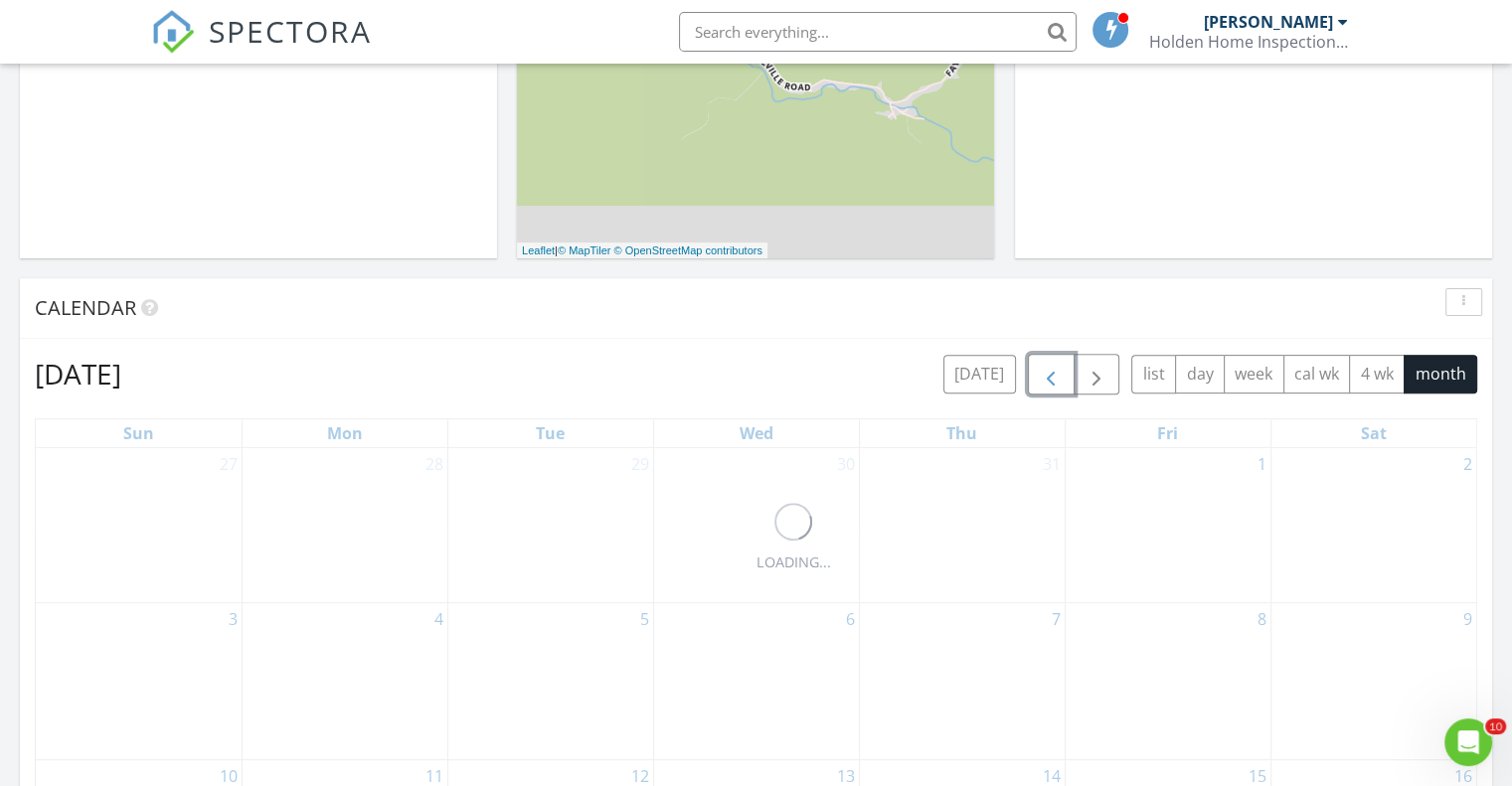 click at bounding box center [1051, 375] 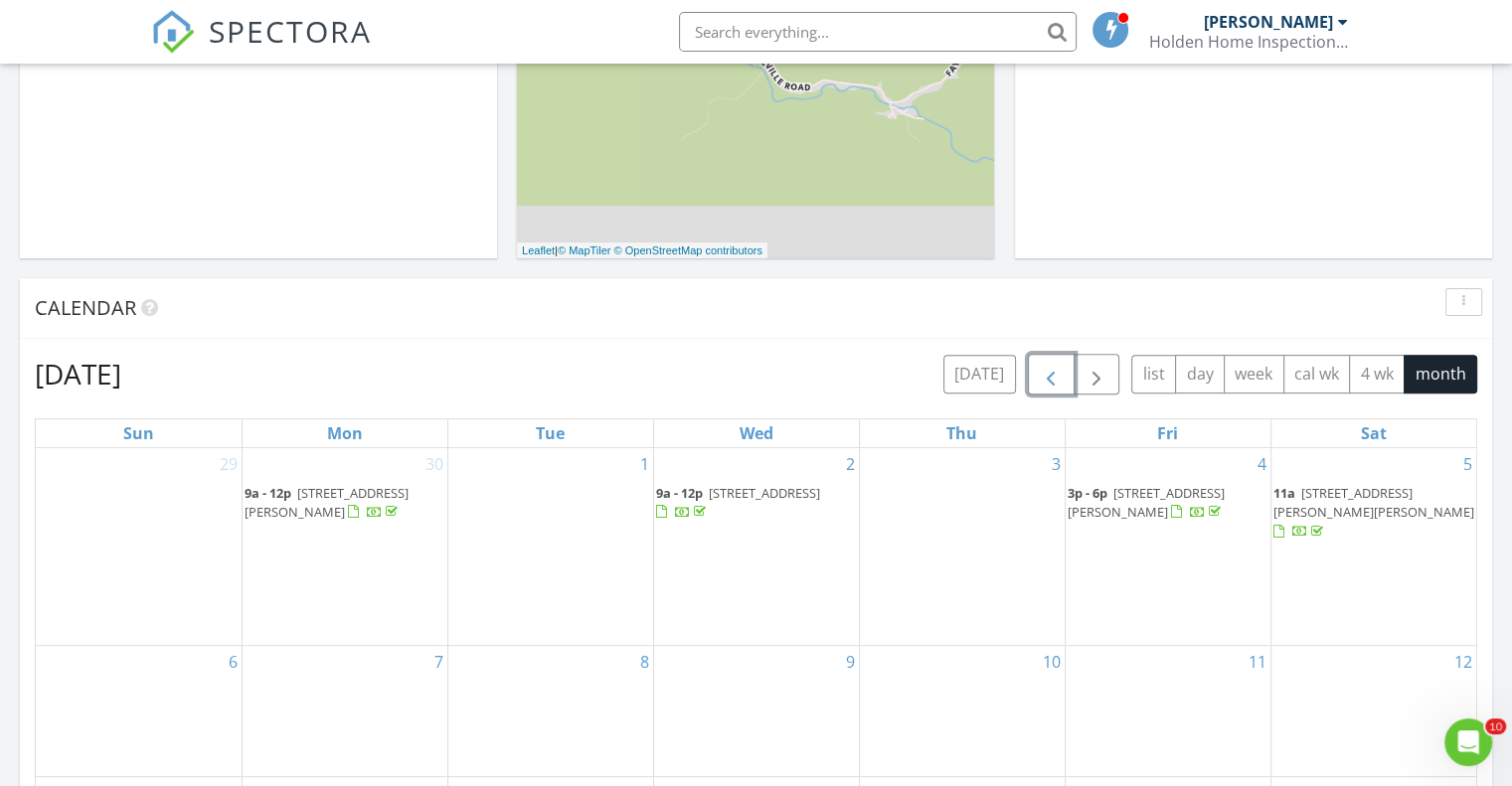 click at bounding box center (1051, 375) 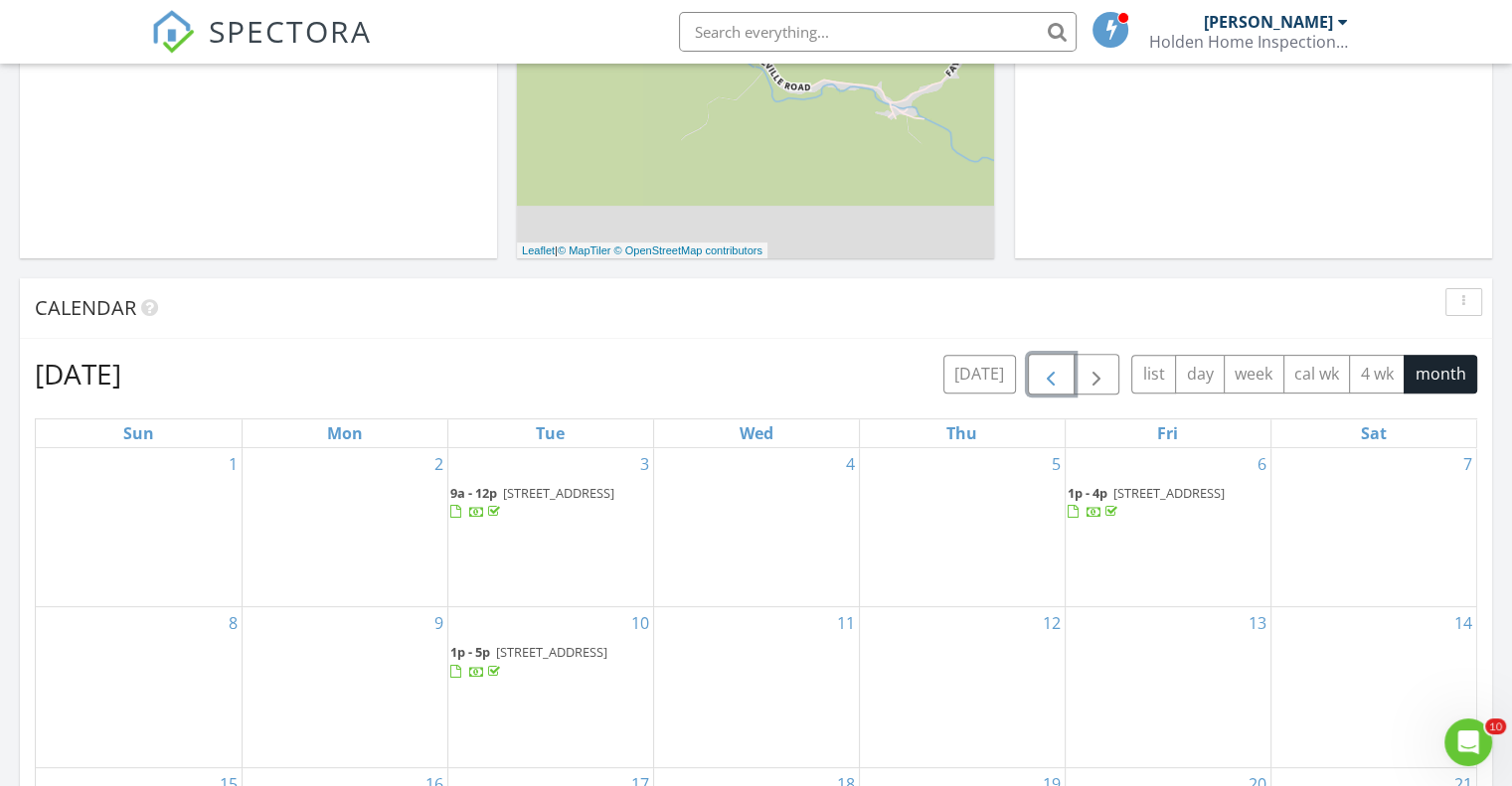 click at bounding box center (1051, 375) 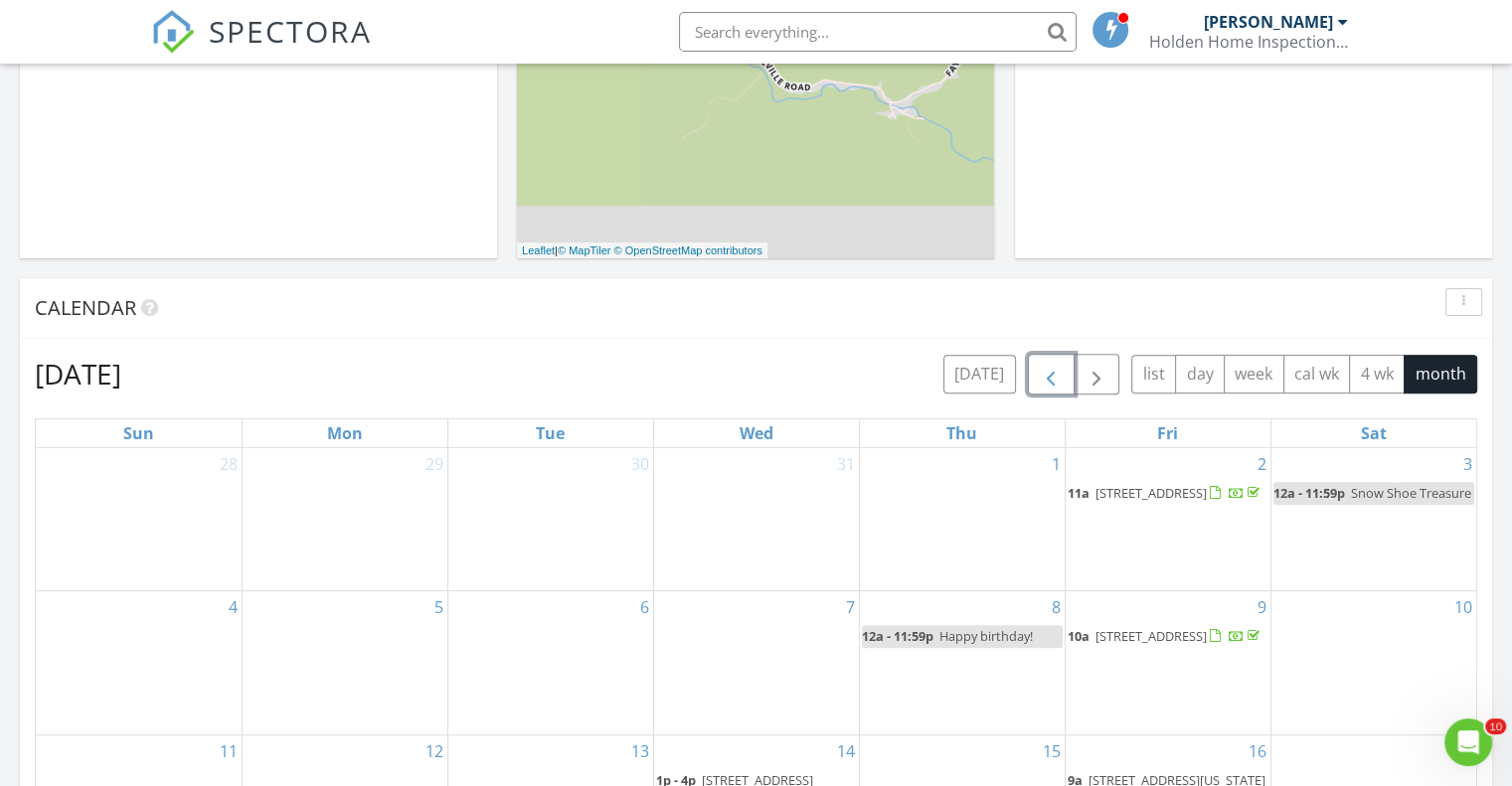 click at bounding box center [1051, 375] 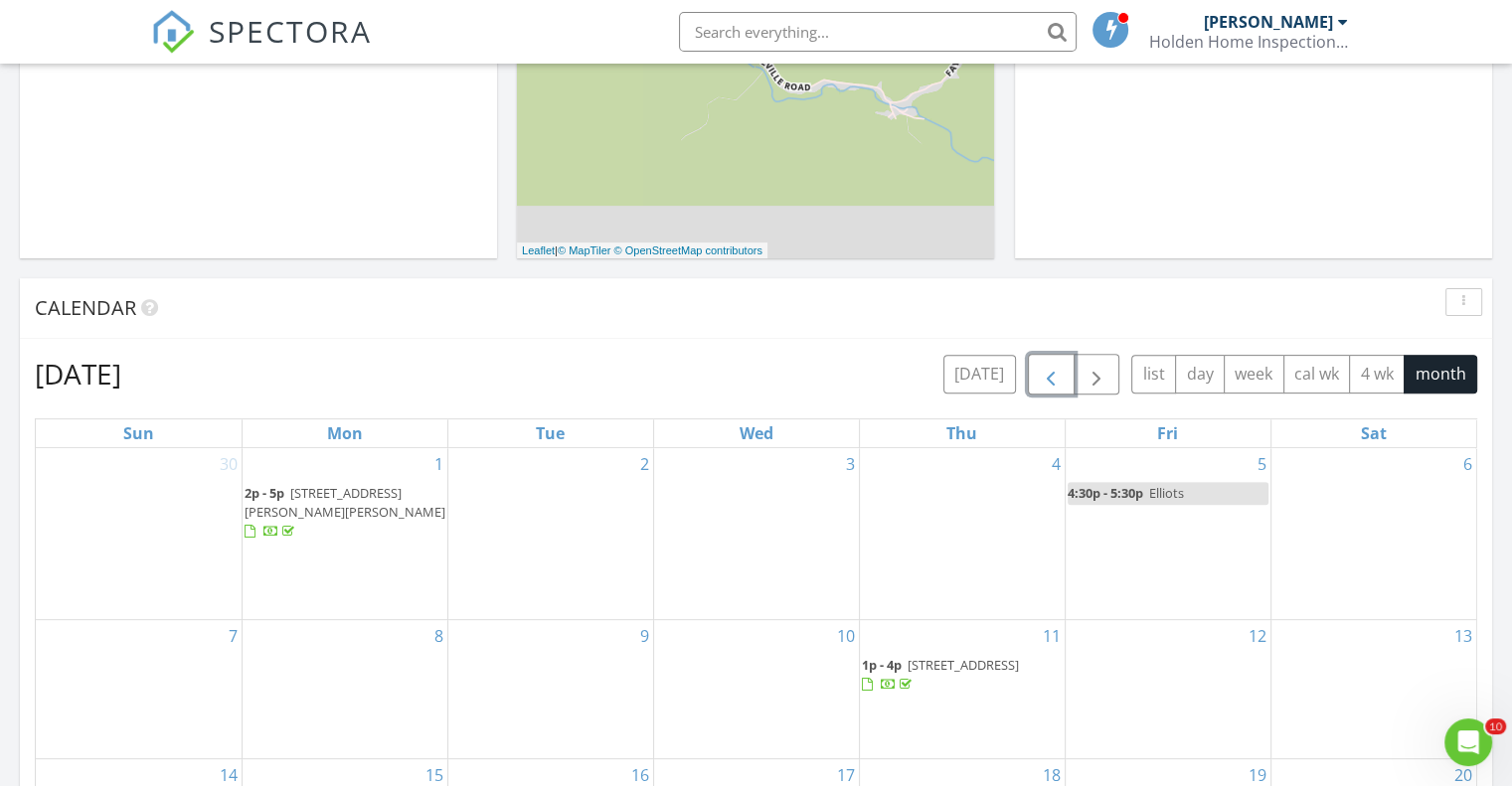 click at bounding box center [1051, 375] 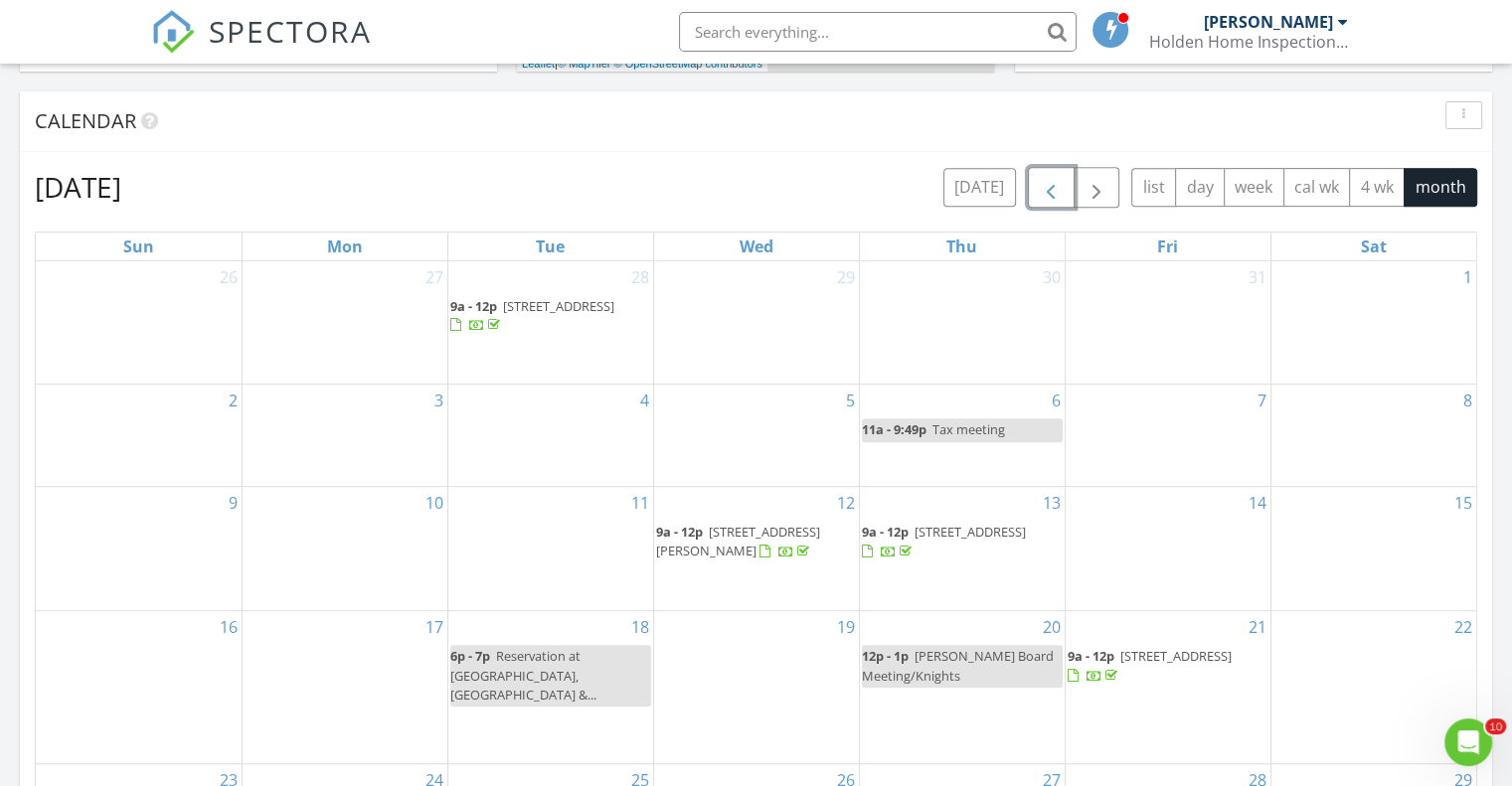 scroll, scrollTop: 596, scrollLeft: 0, axis: vertical 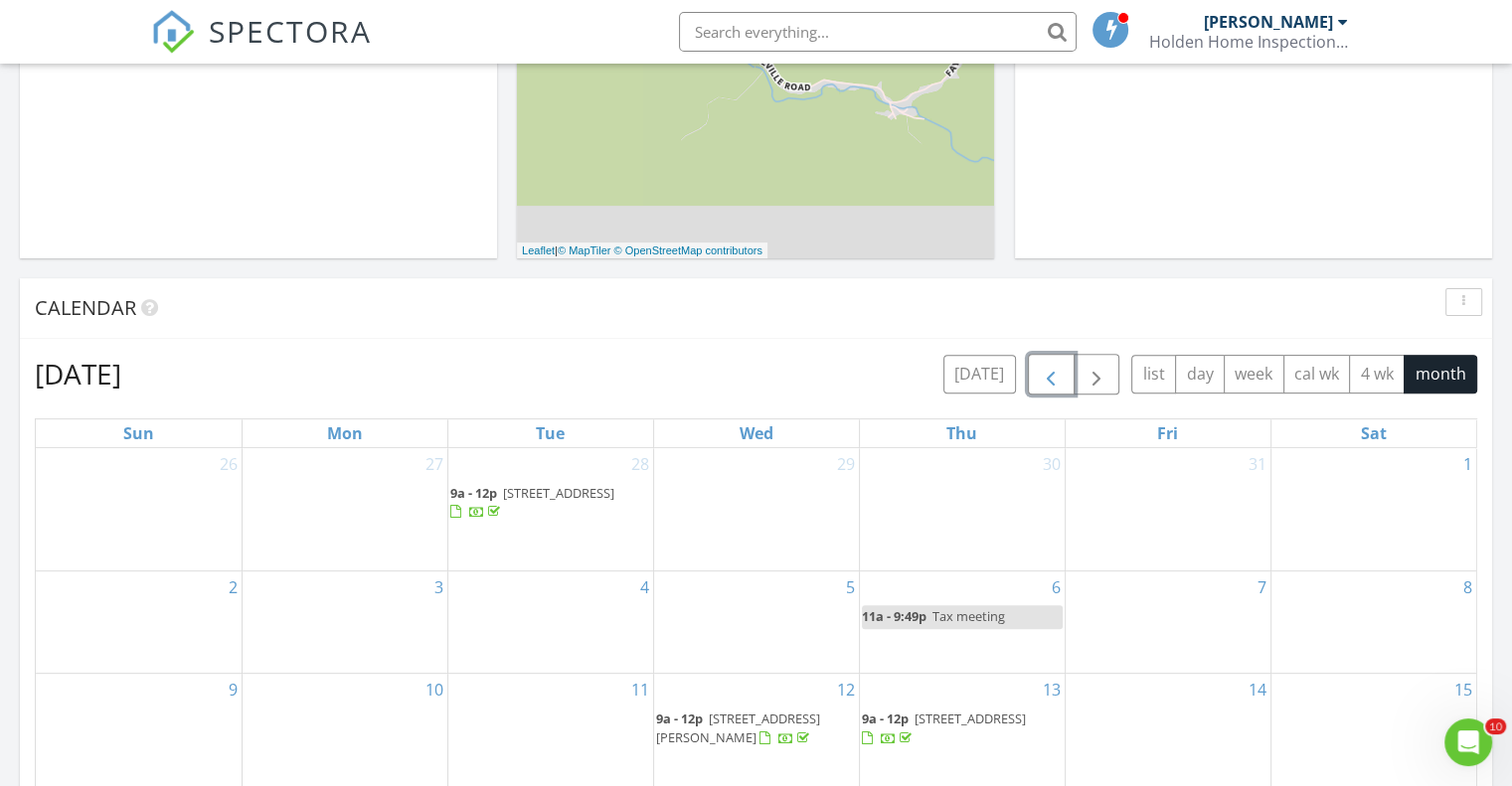 click at bounding box center [1051, 375] 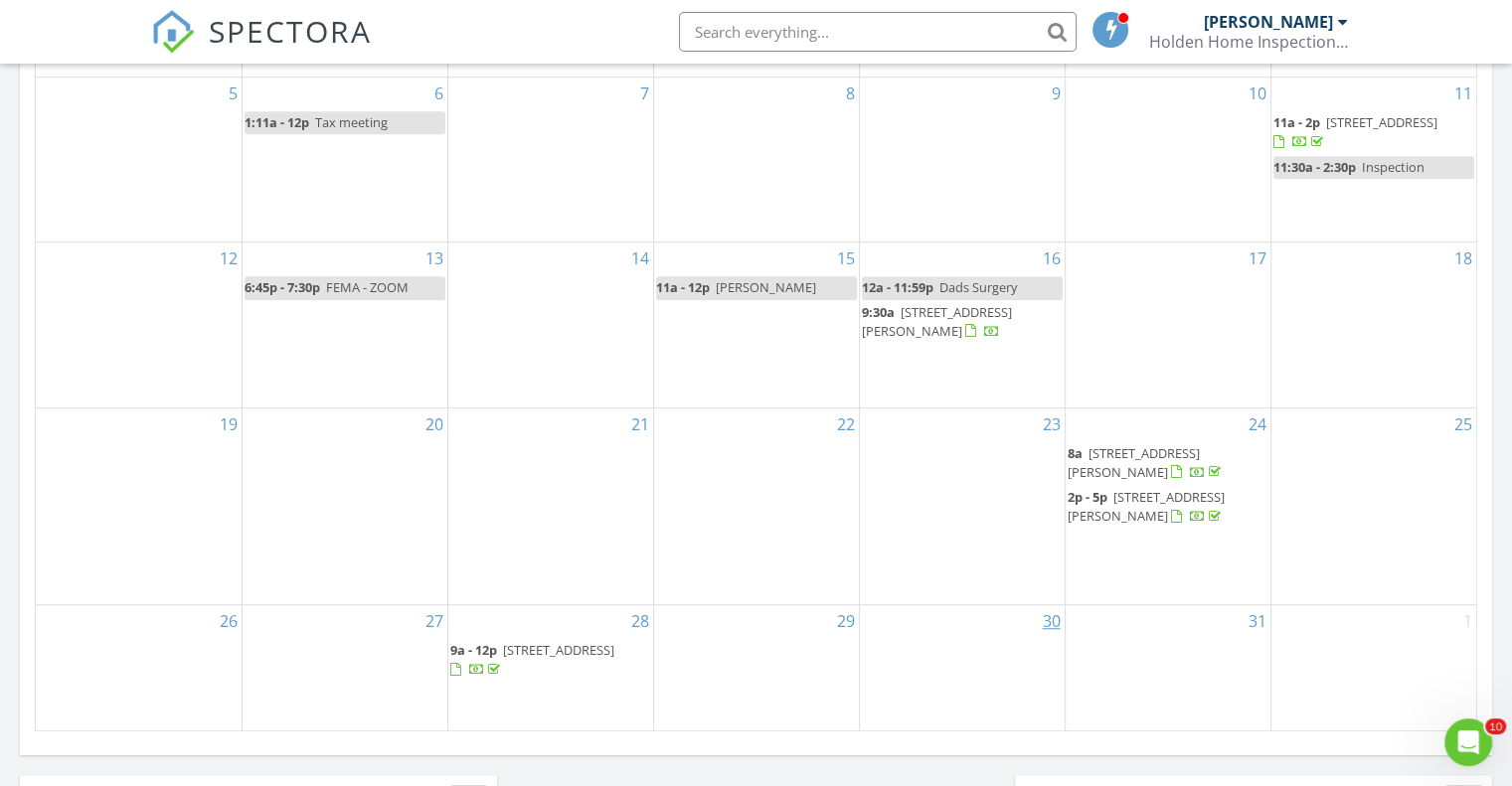 scroll, scrollTop: 994, scrollLeft: 0, axis: vertical 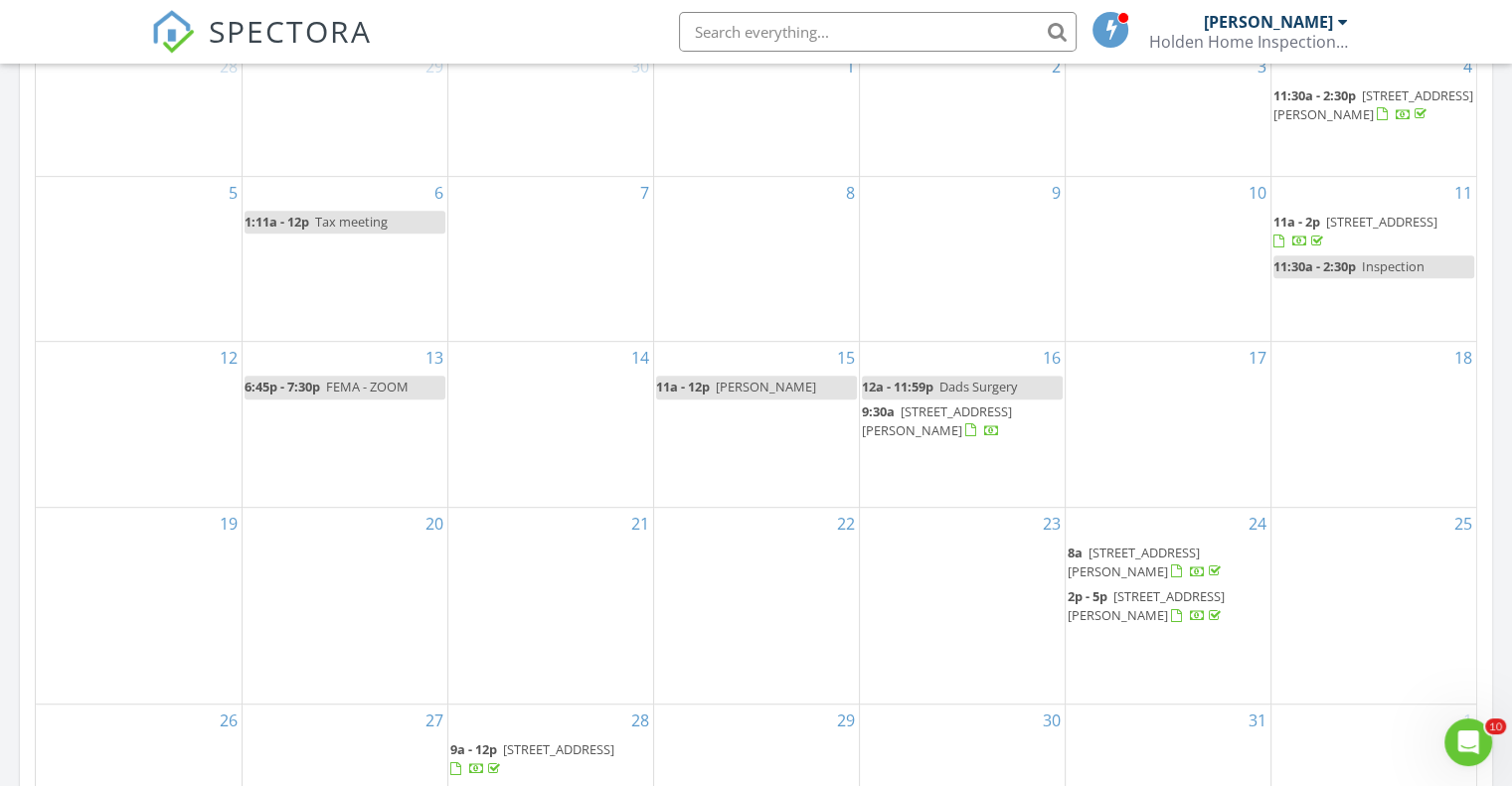 click on "63 Madison St, Mount lookout 26678" at bounding box center (1382, 222) 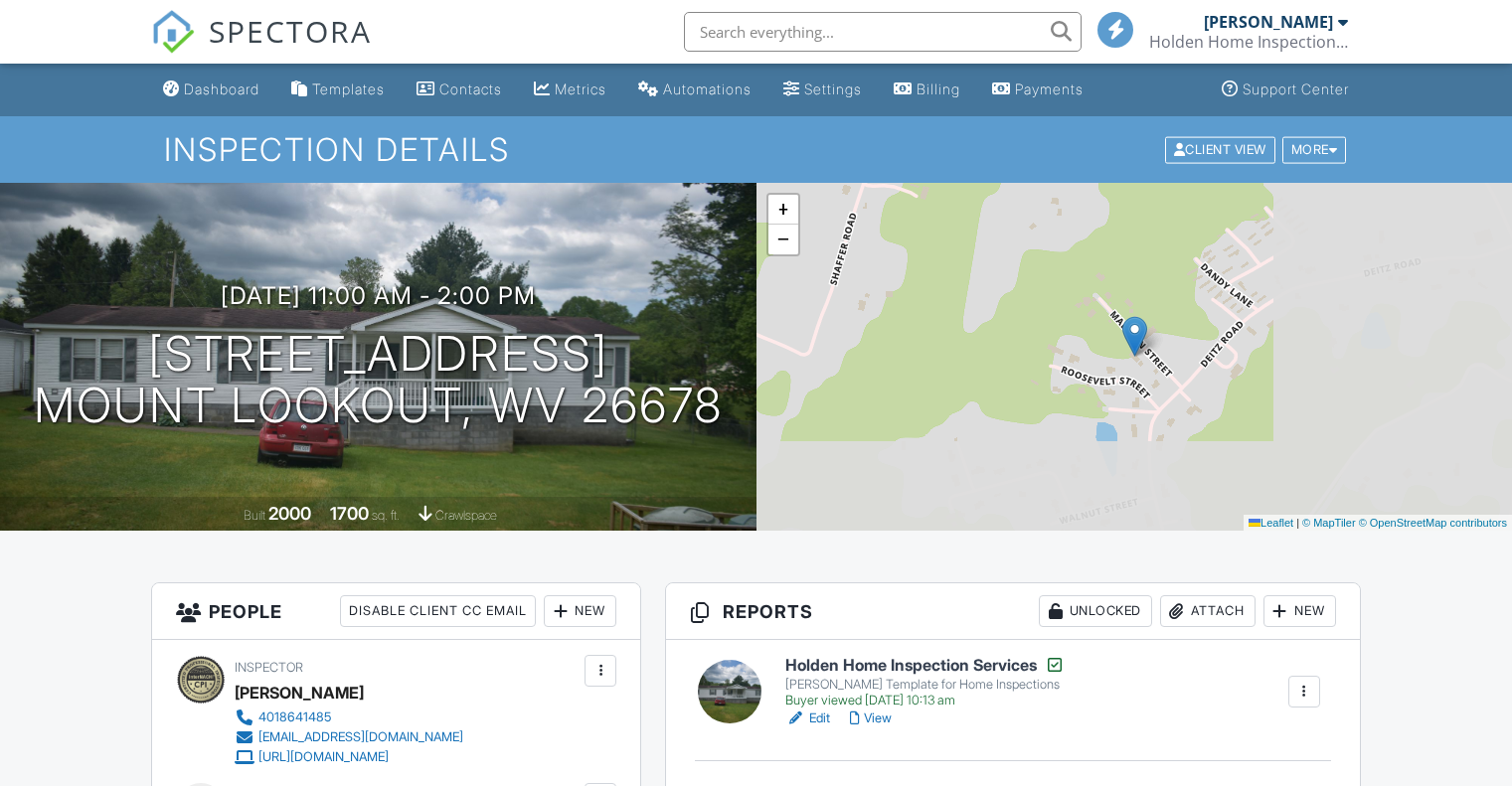 scroll, scrollTop: 0, scrollLeft: 0, axis: both 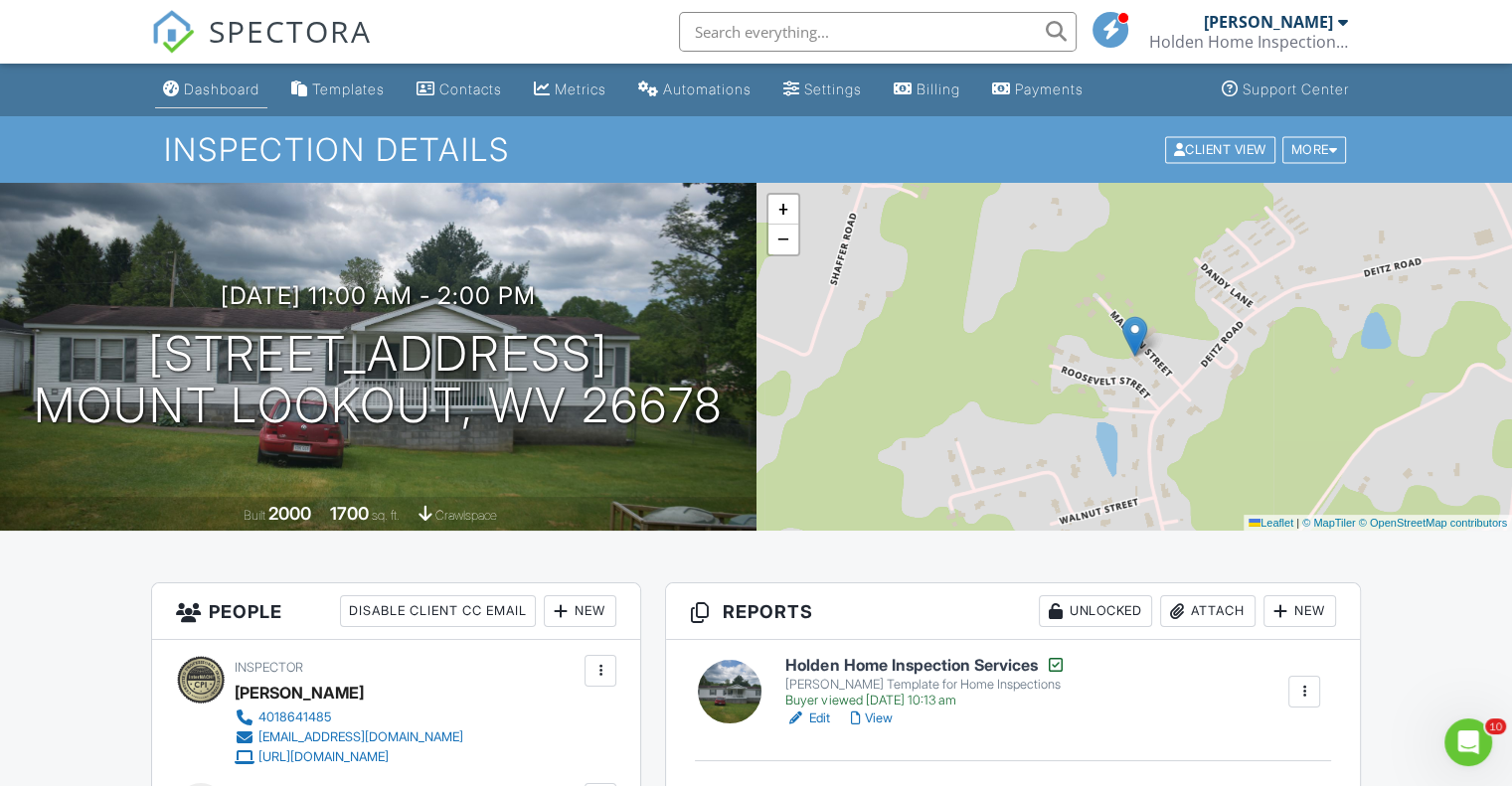 click on "Dashboard" at bounding box center [222, 88] 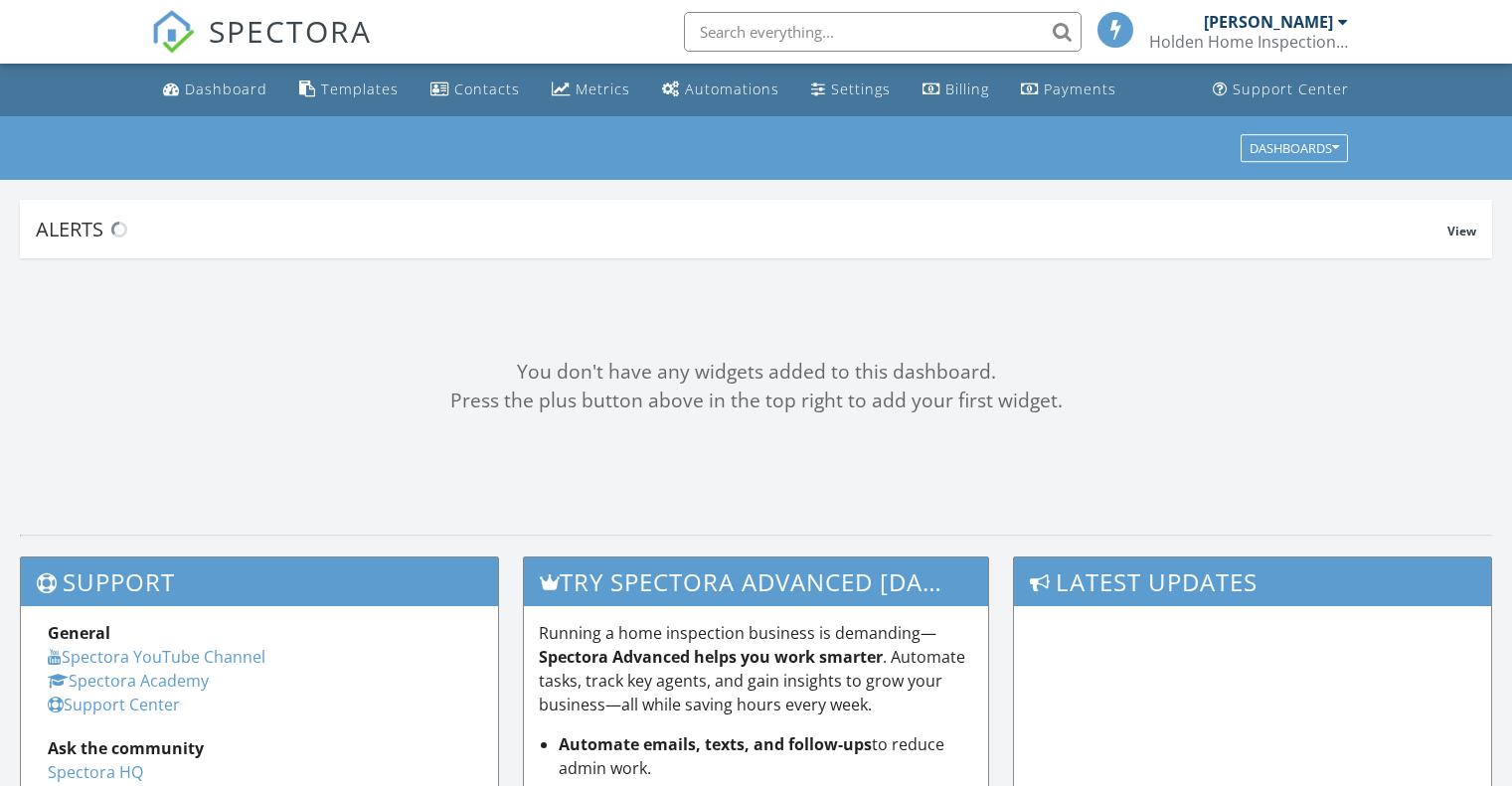 scroll, scrollTop: 0, scrollLeft: 0, axis: both 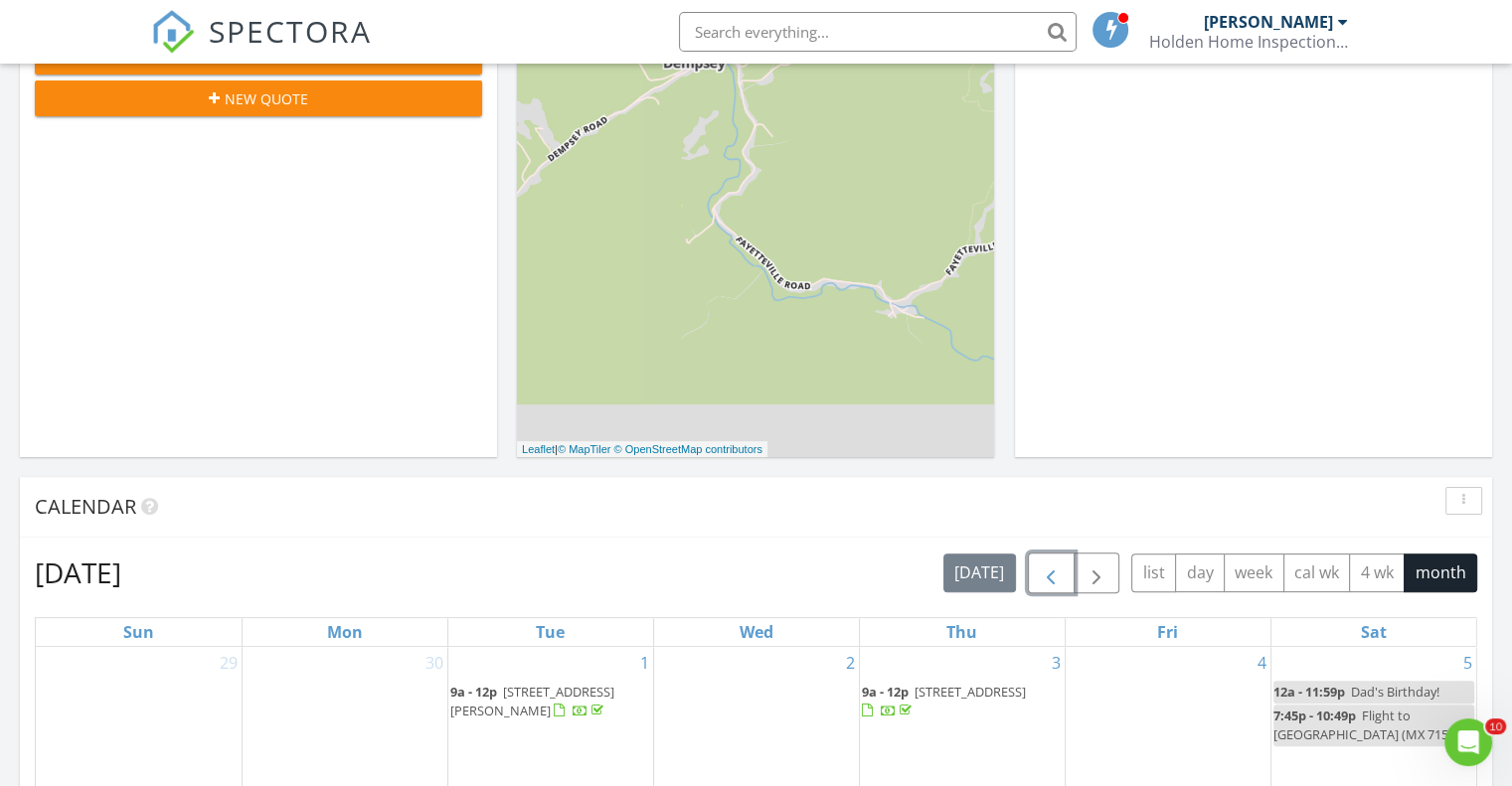 click at bounding box center (1051, 573) 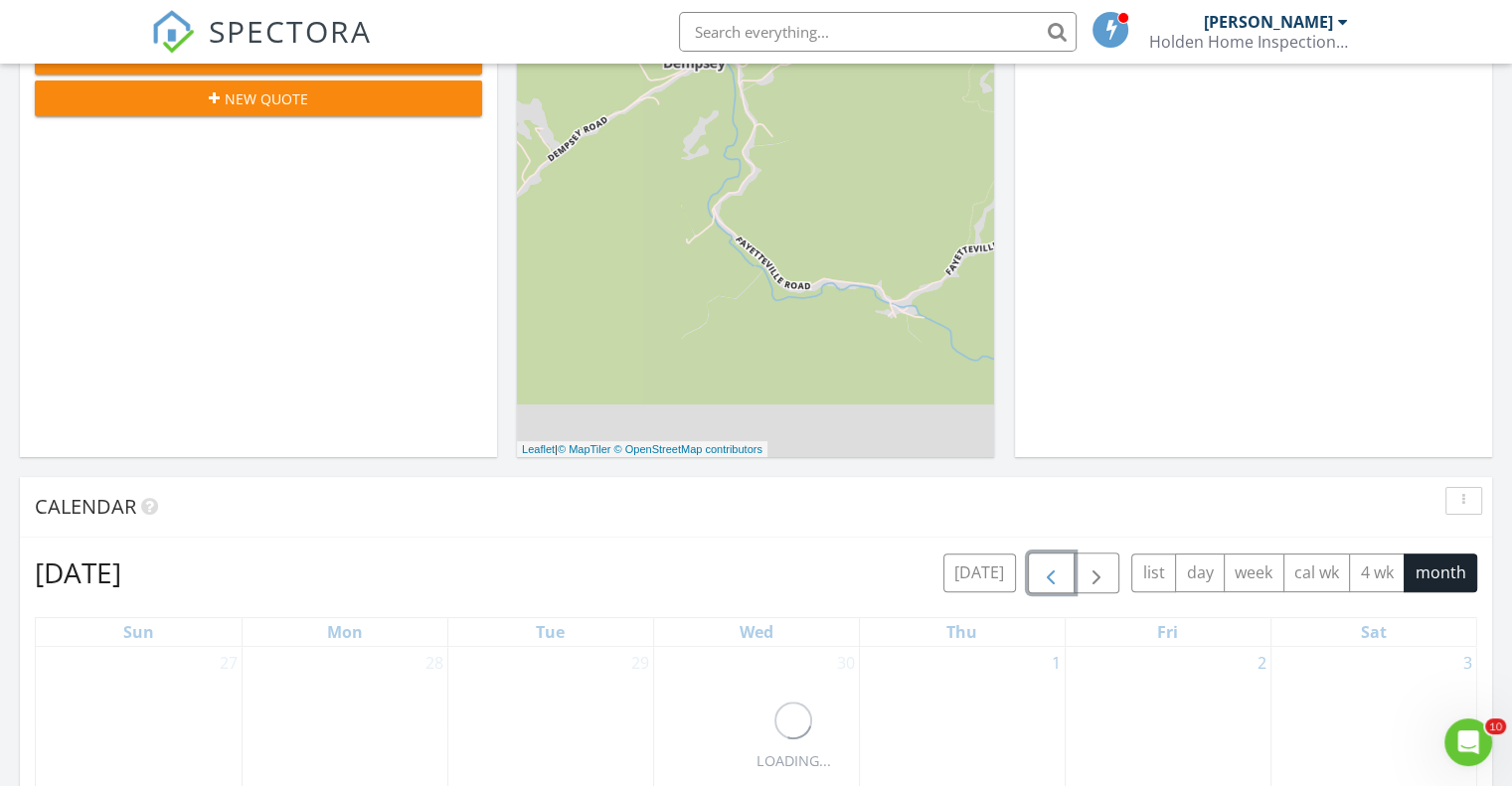 click at bounding box center (1051, 573) 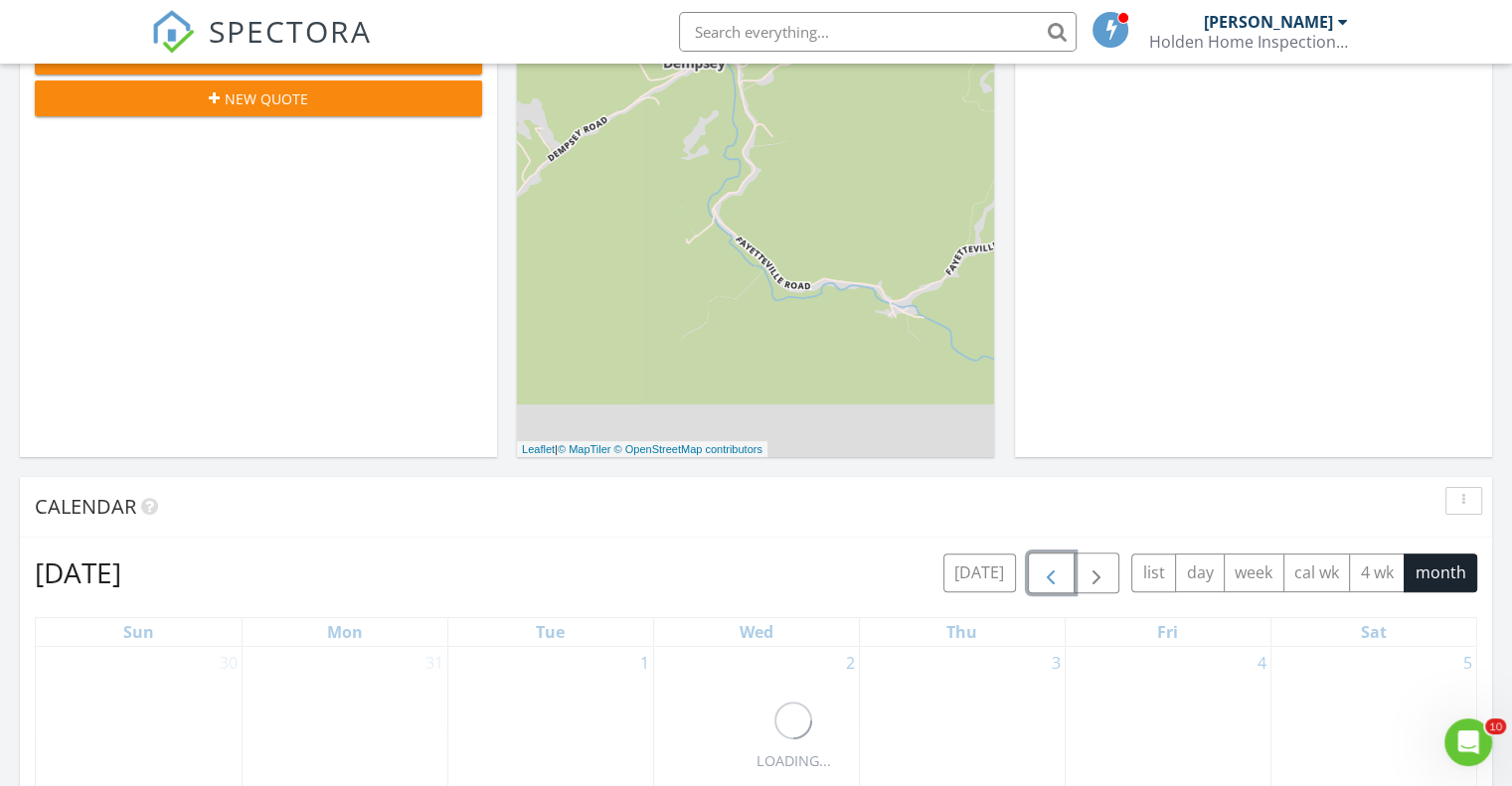 click at bounding box center (1051, 573) 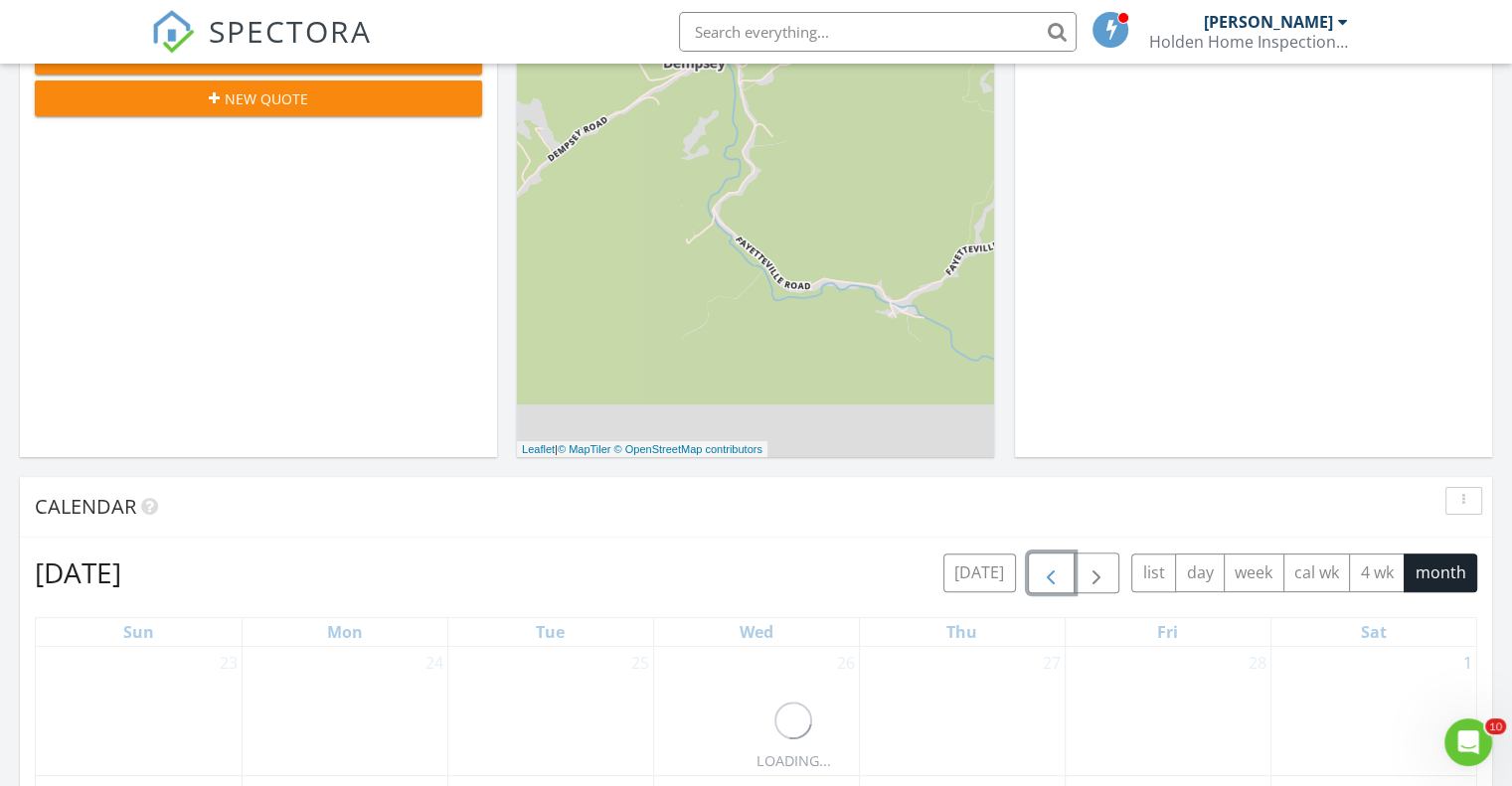 click at bounding box center [1051, 573] 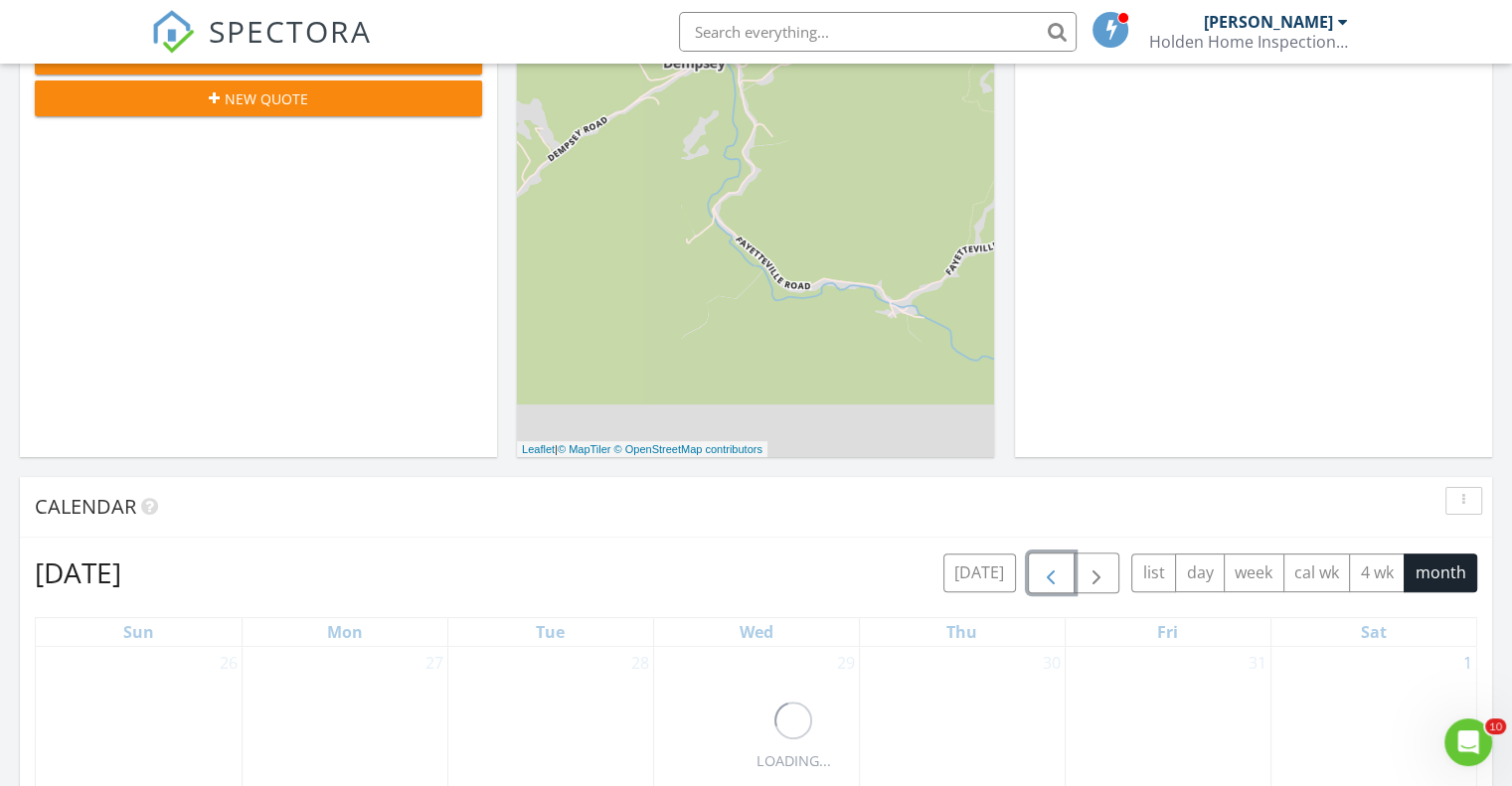 click at bounding box center (1051, 573) 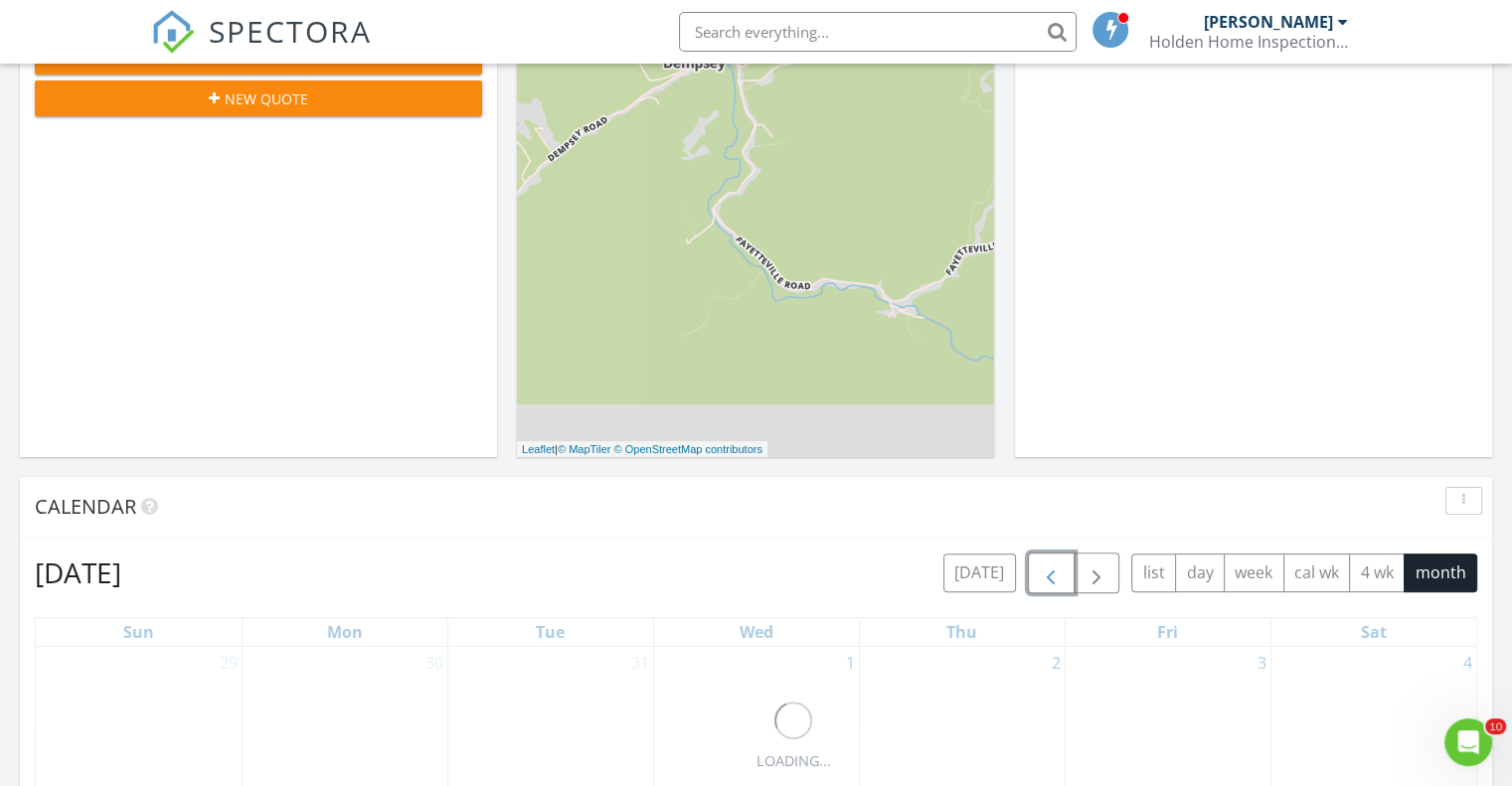 click at bounding box center [1051, 573] 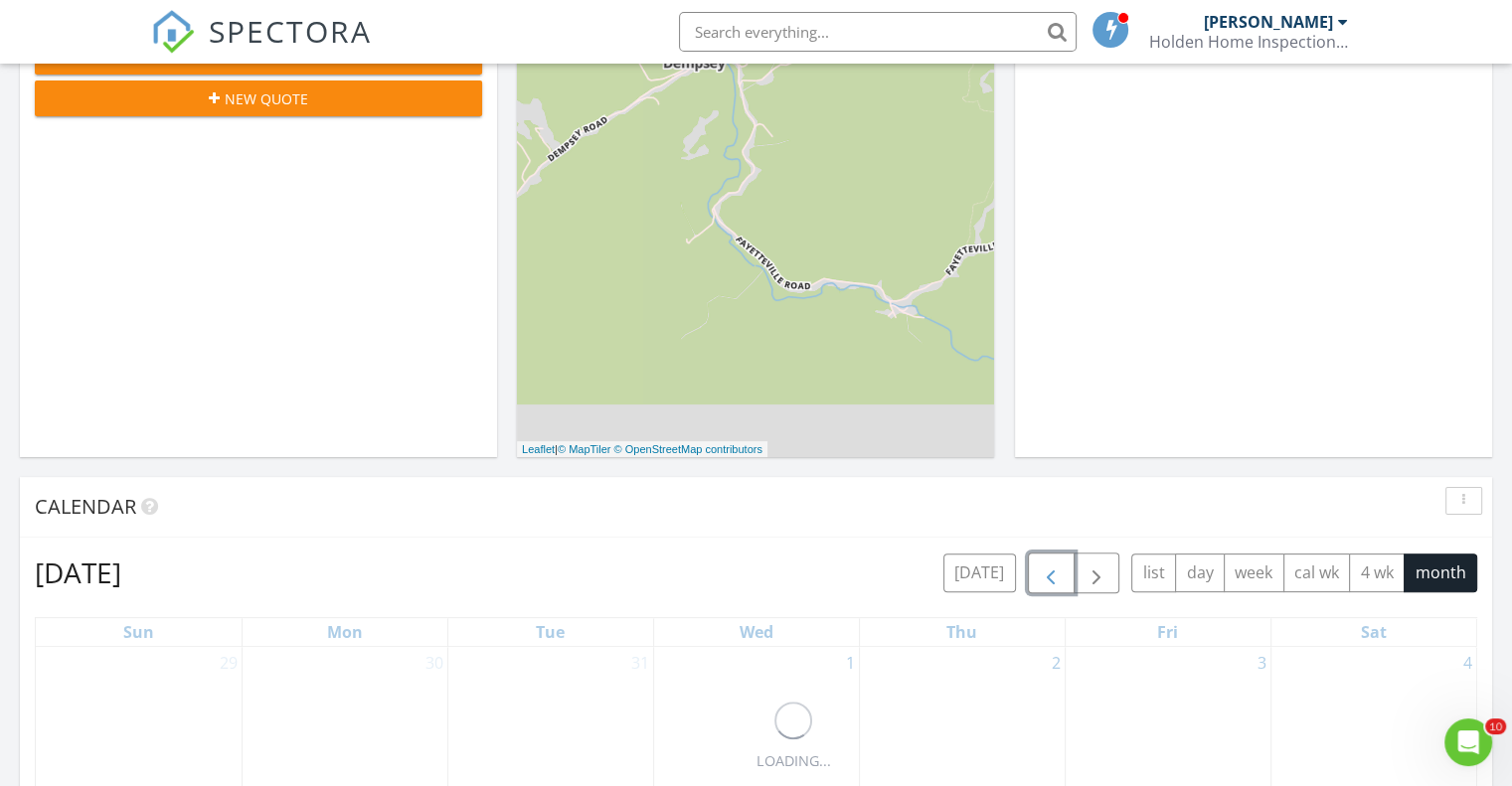 click at bounding box center (1051, 573) 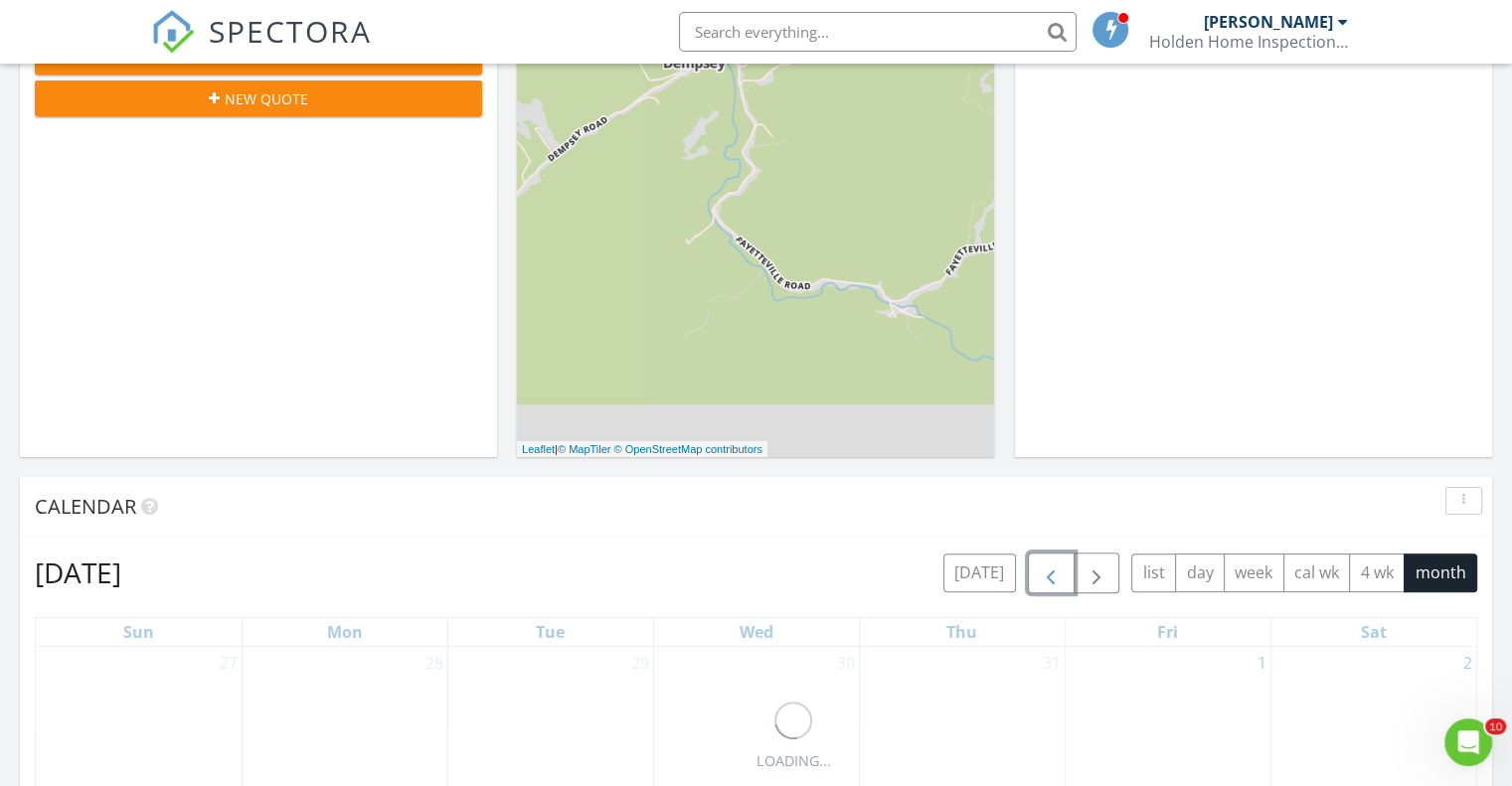 click at bounding box center [1051, 573] 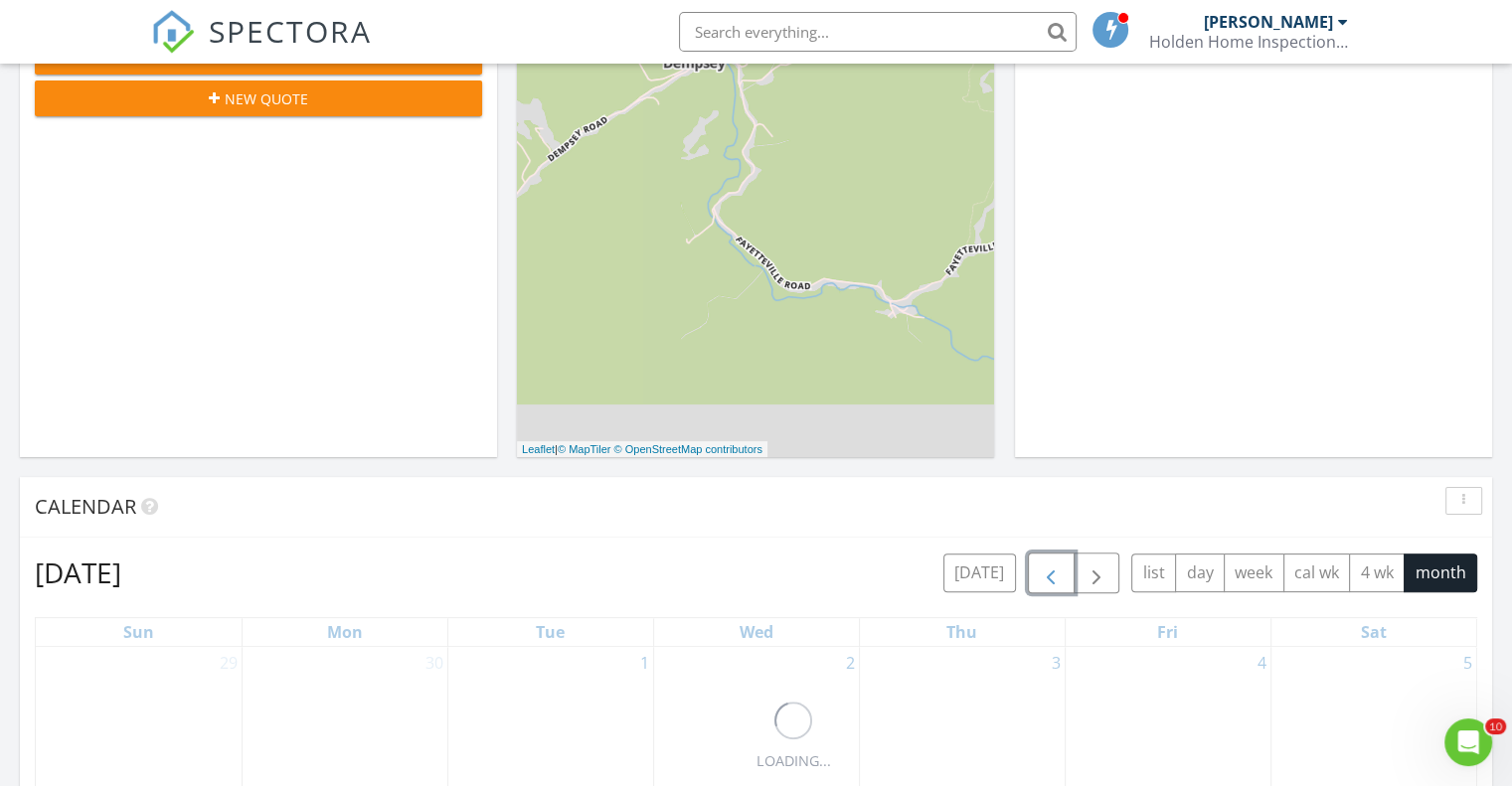 click at bounding box center (1051, 573) 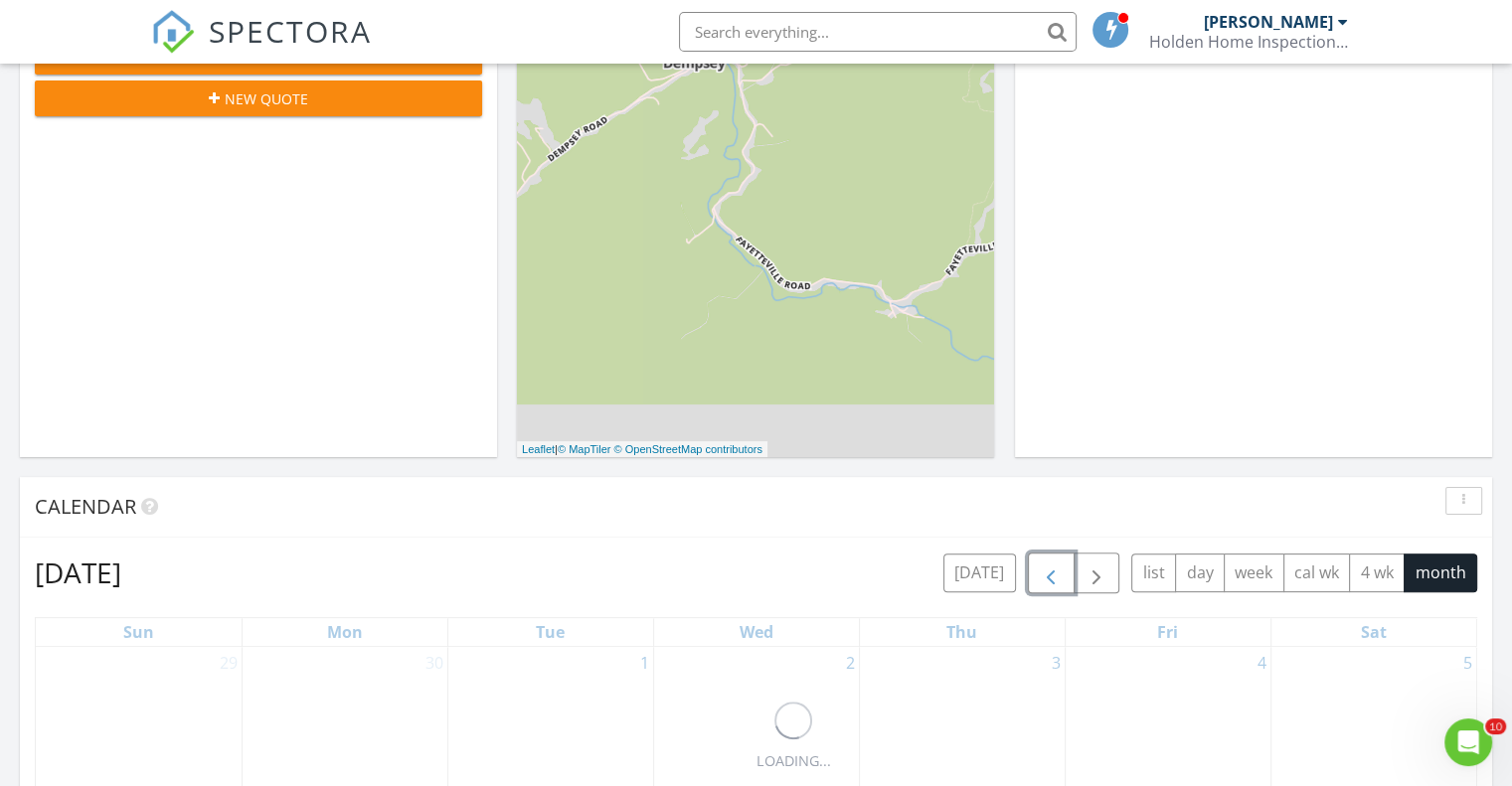 click at bounding box center [1051, 573] 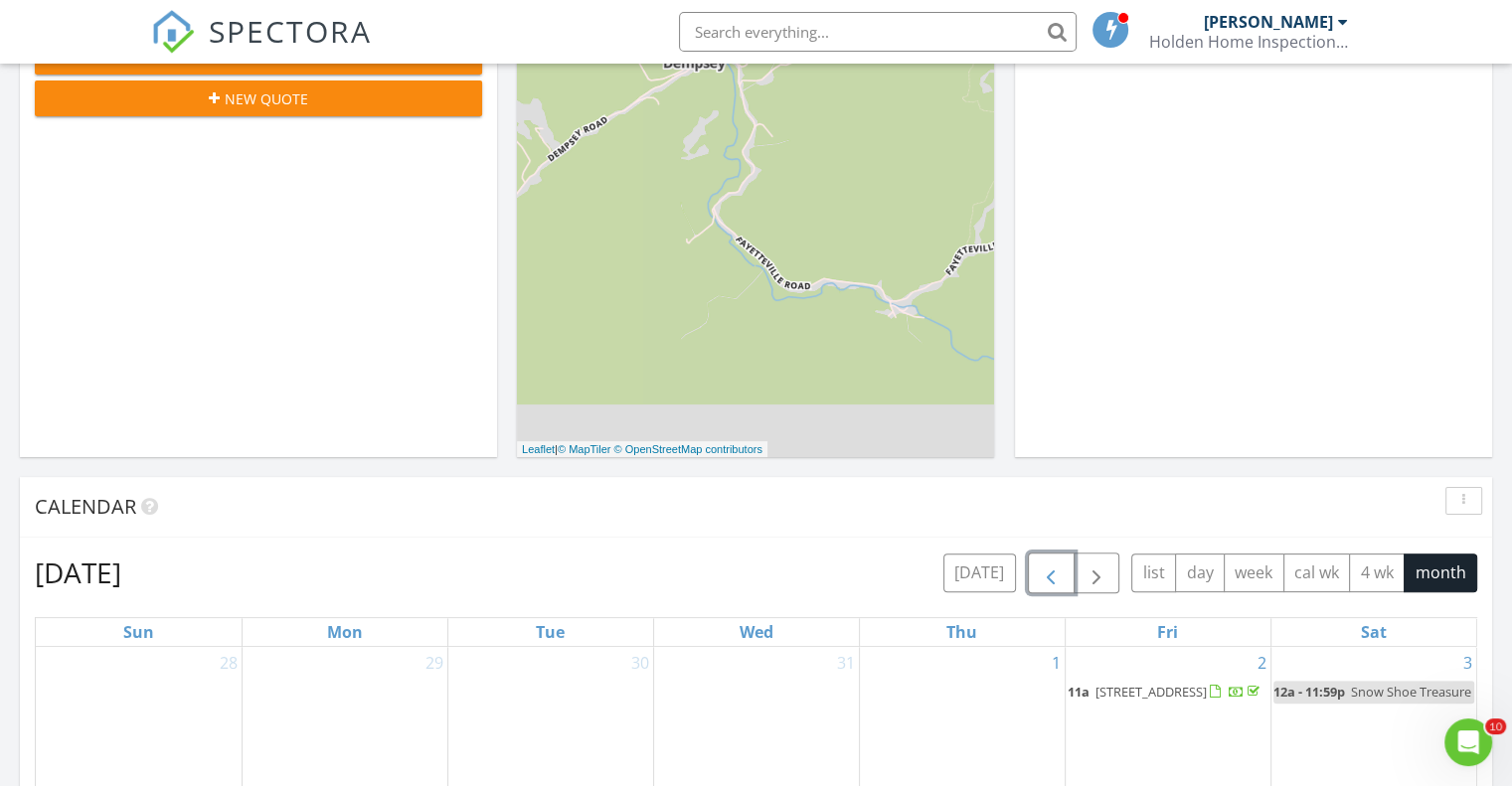 click at bounding box center [1051, 573] 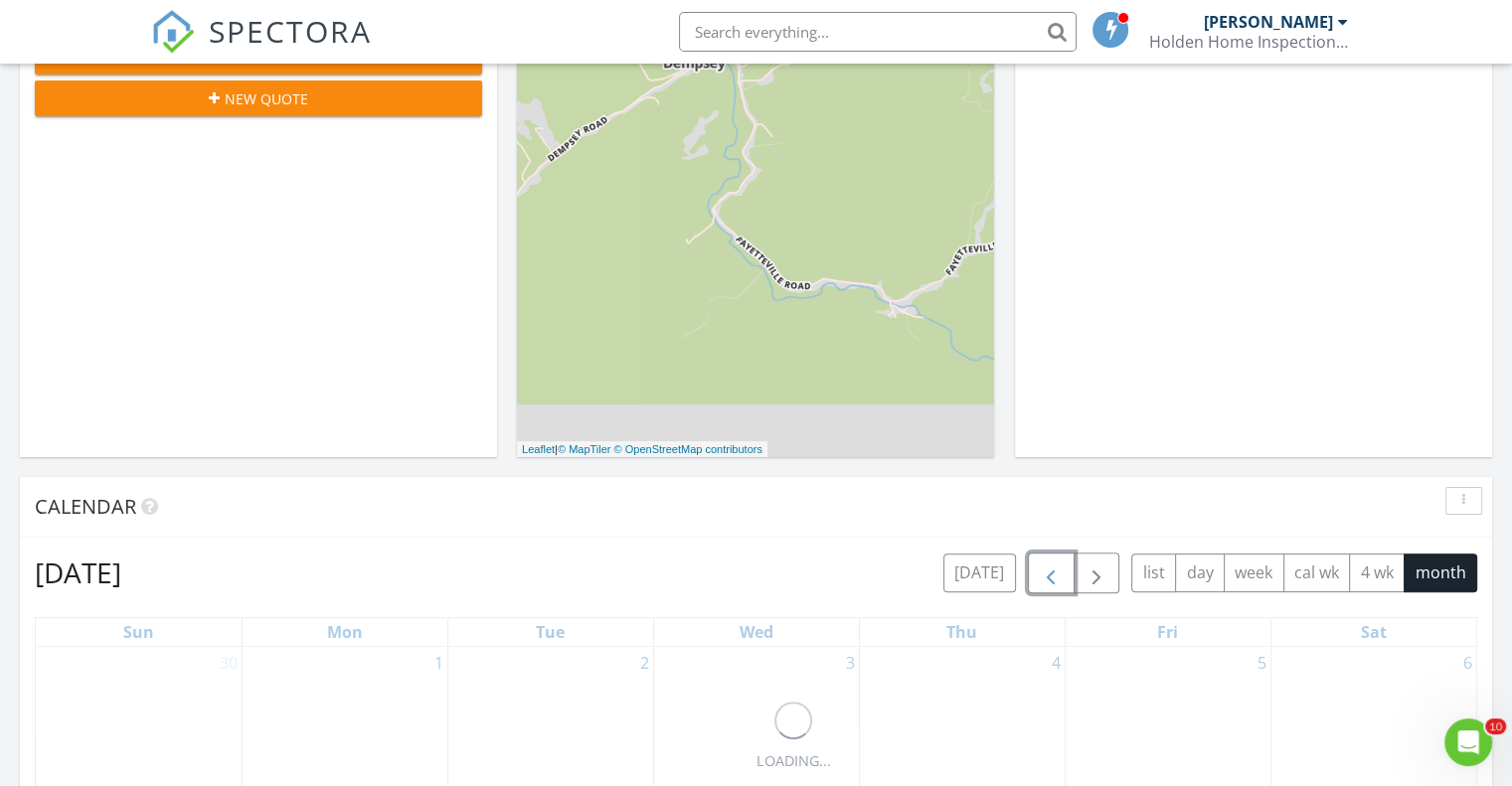 click at bounding box center [1051, 573] 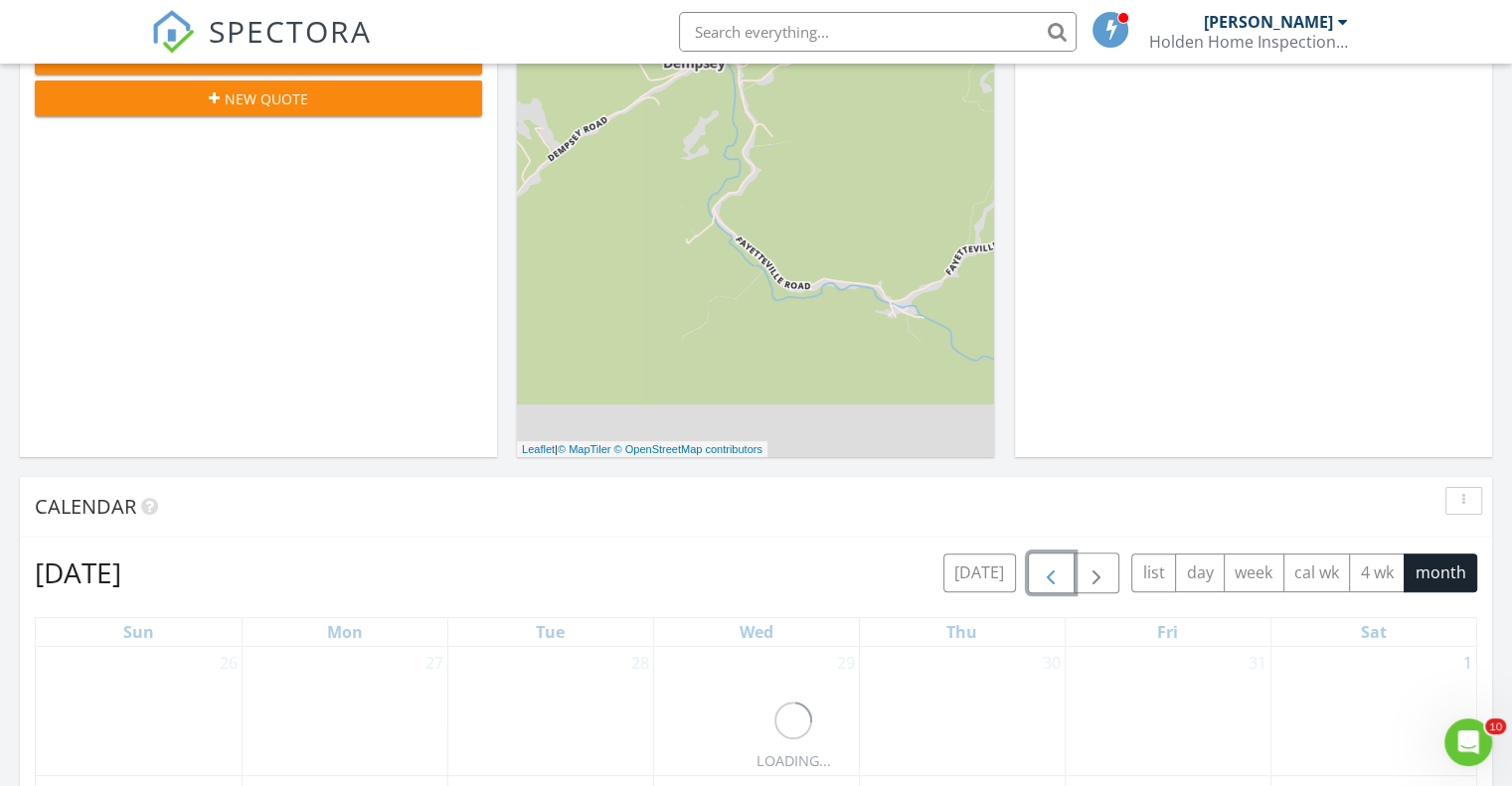 click at bounding box center (1051, 573) 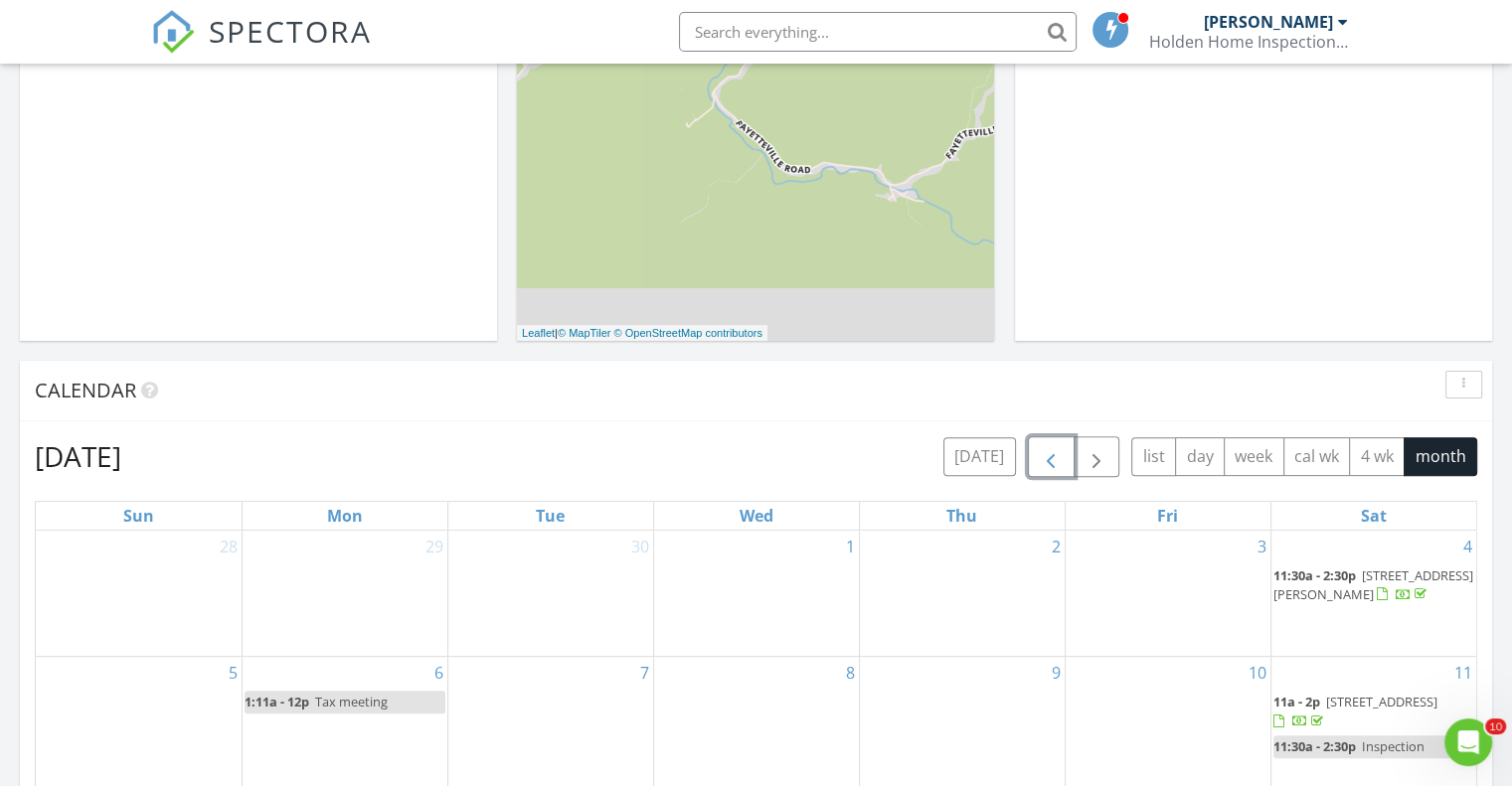 scroll, scrollTop: 497, scrollLeft: 0, axis: vertical 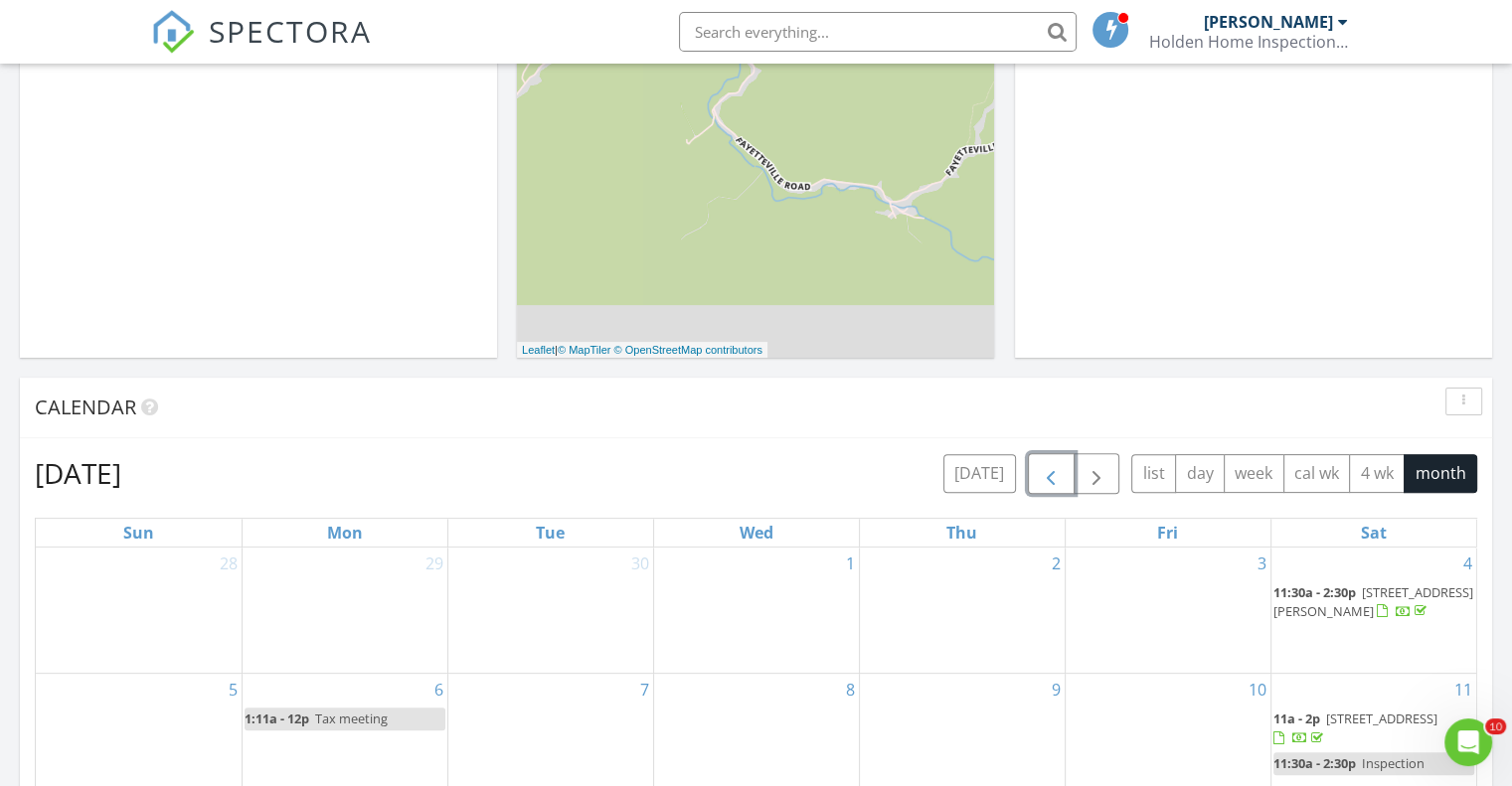 click at bounding box center (1051, 474) 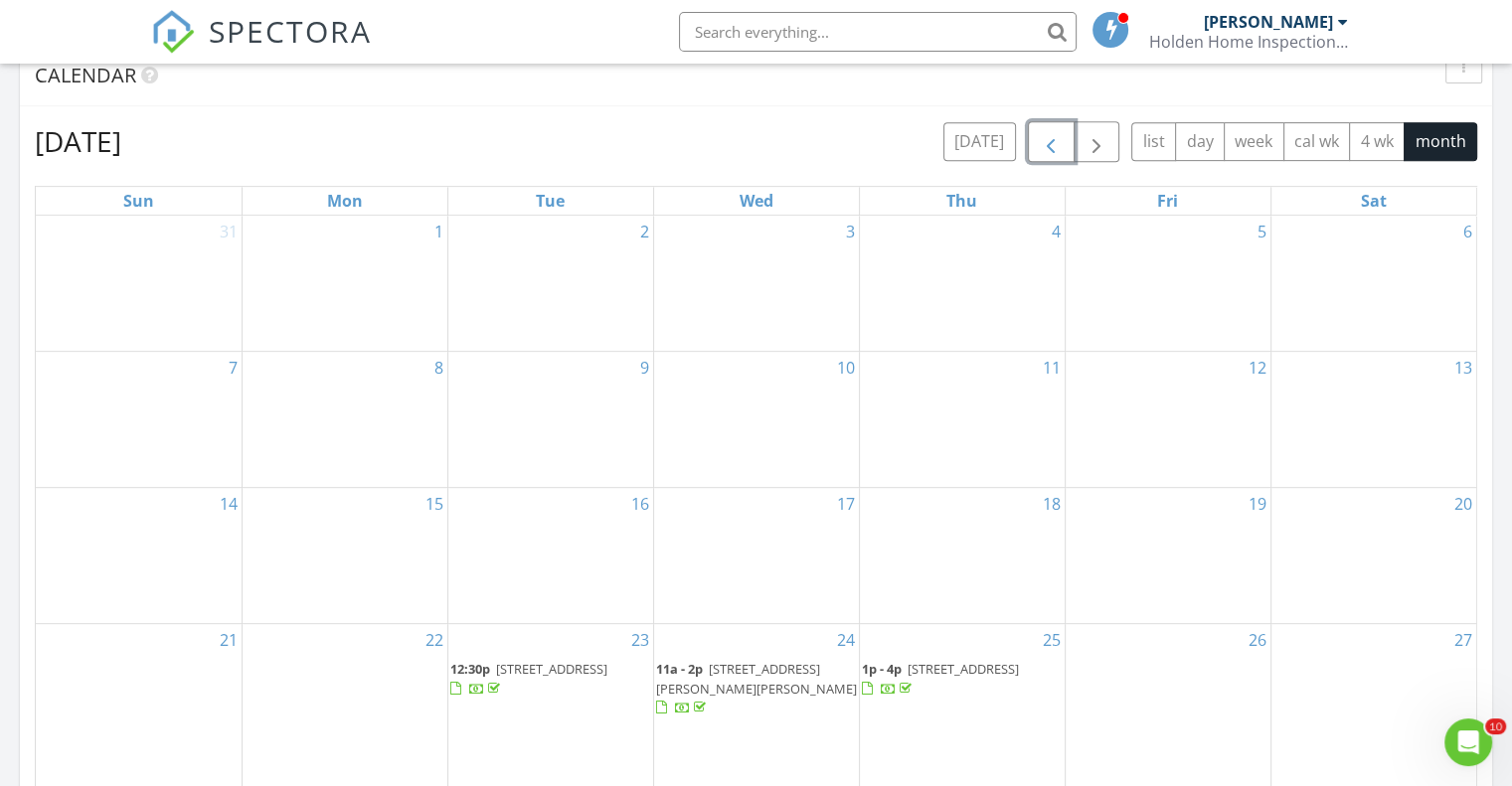 scroll, scrollTop: 696, scrollLeft: 0, axis: vertical 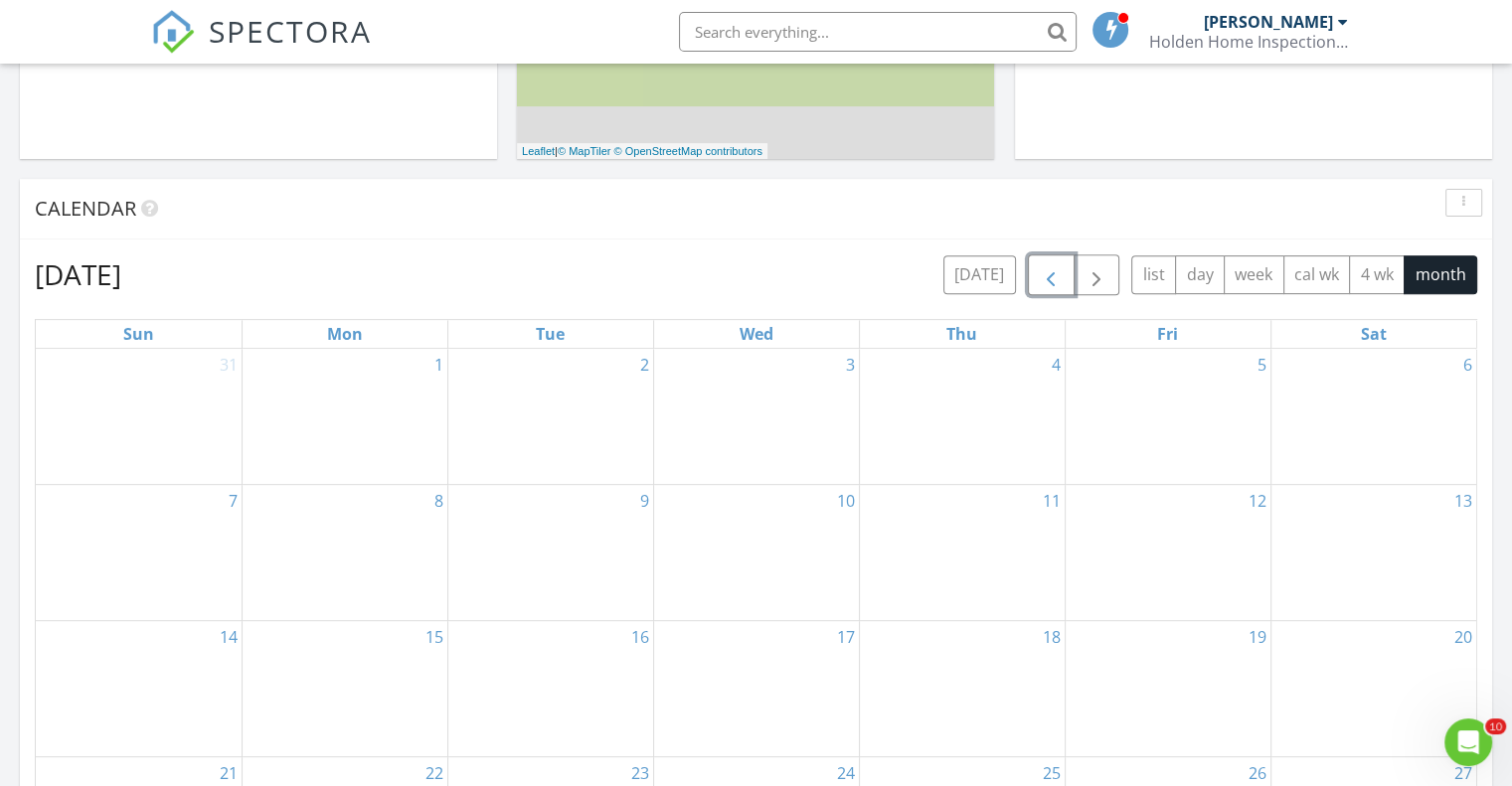 click at bounding box center [1051, 275] 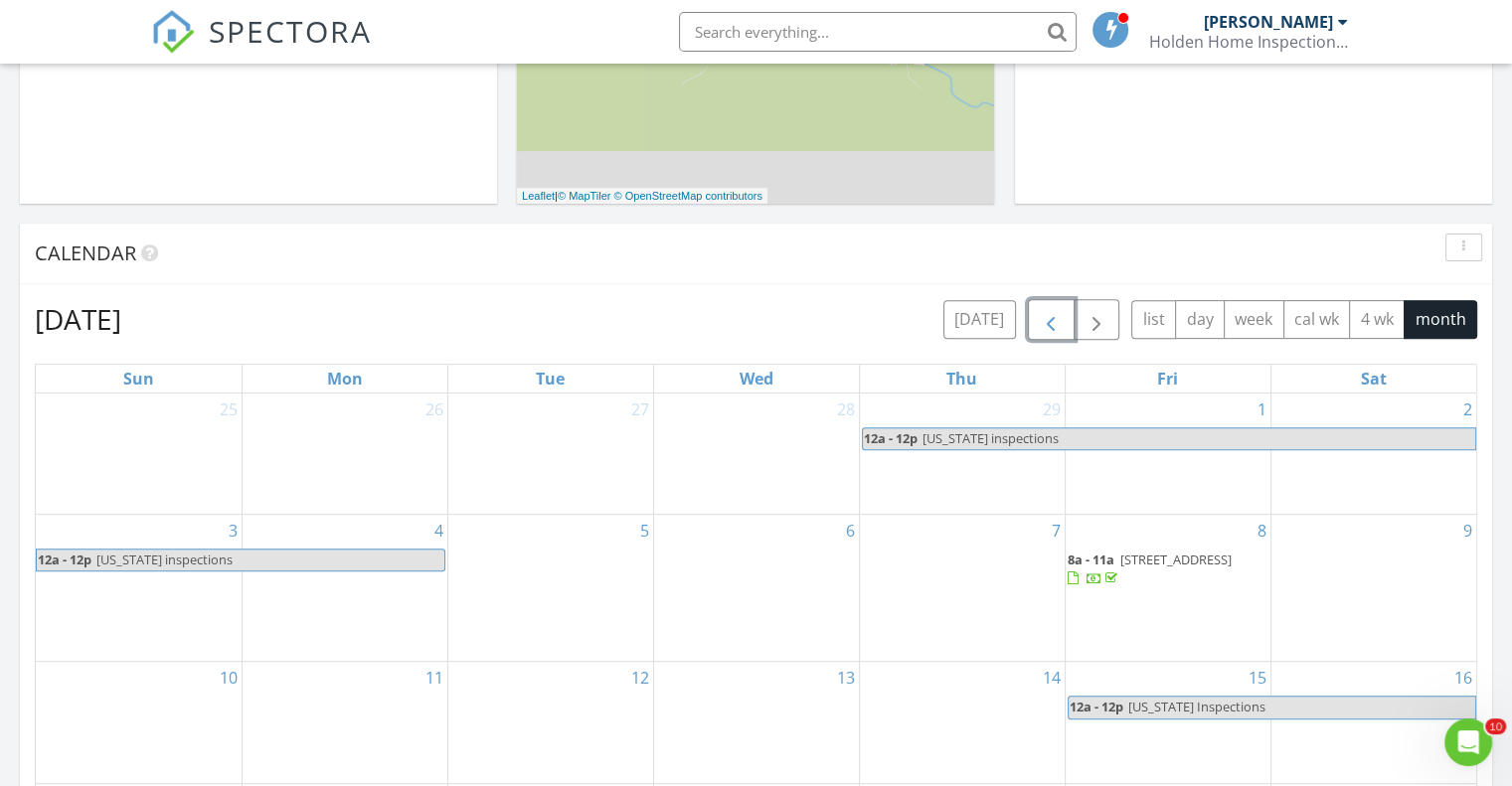 scroll, scrollTop: 596, scrollLeft: 0, axis: vertical 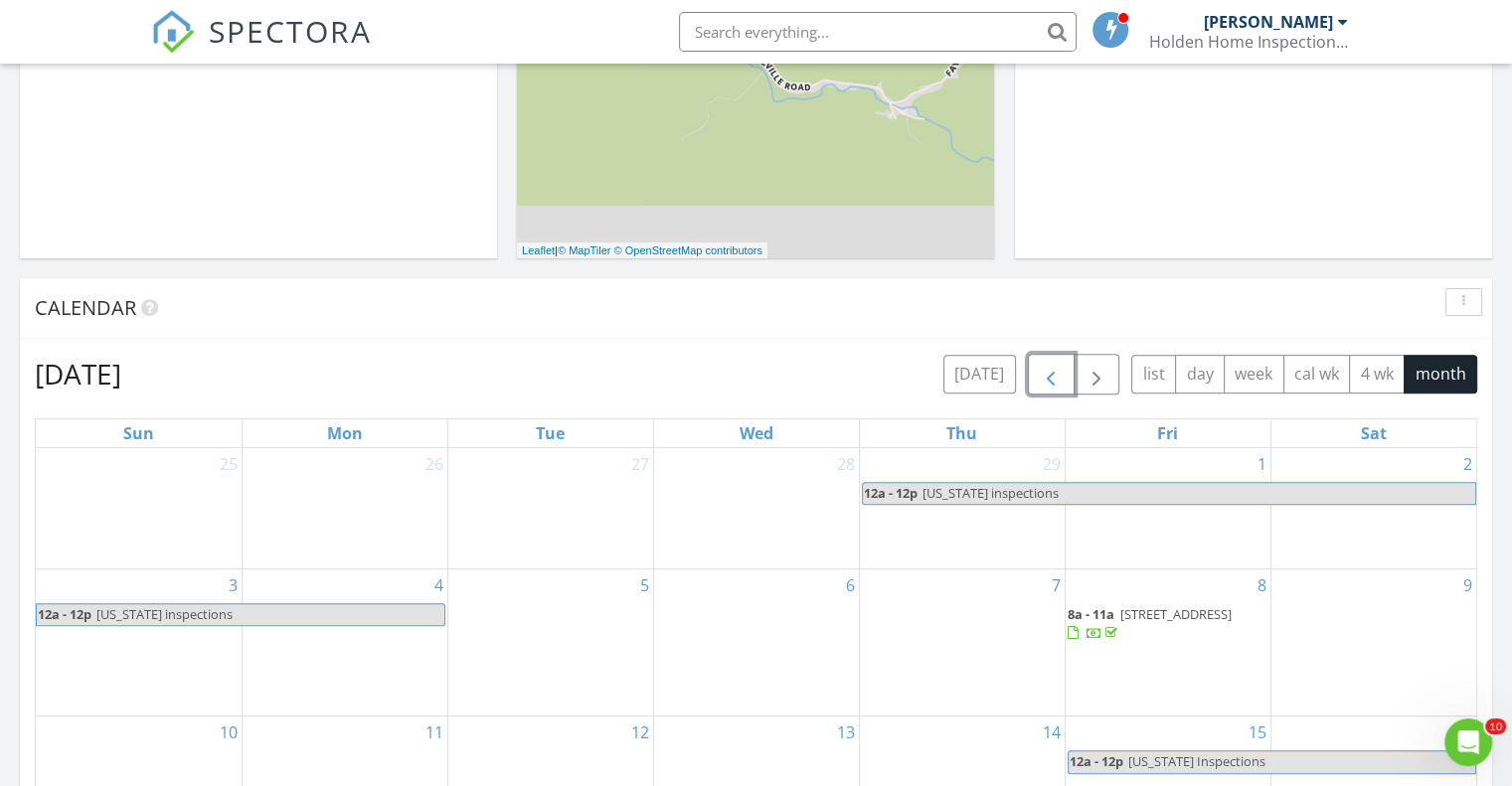 click at bounding box center [1051, 375] 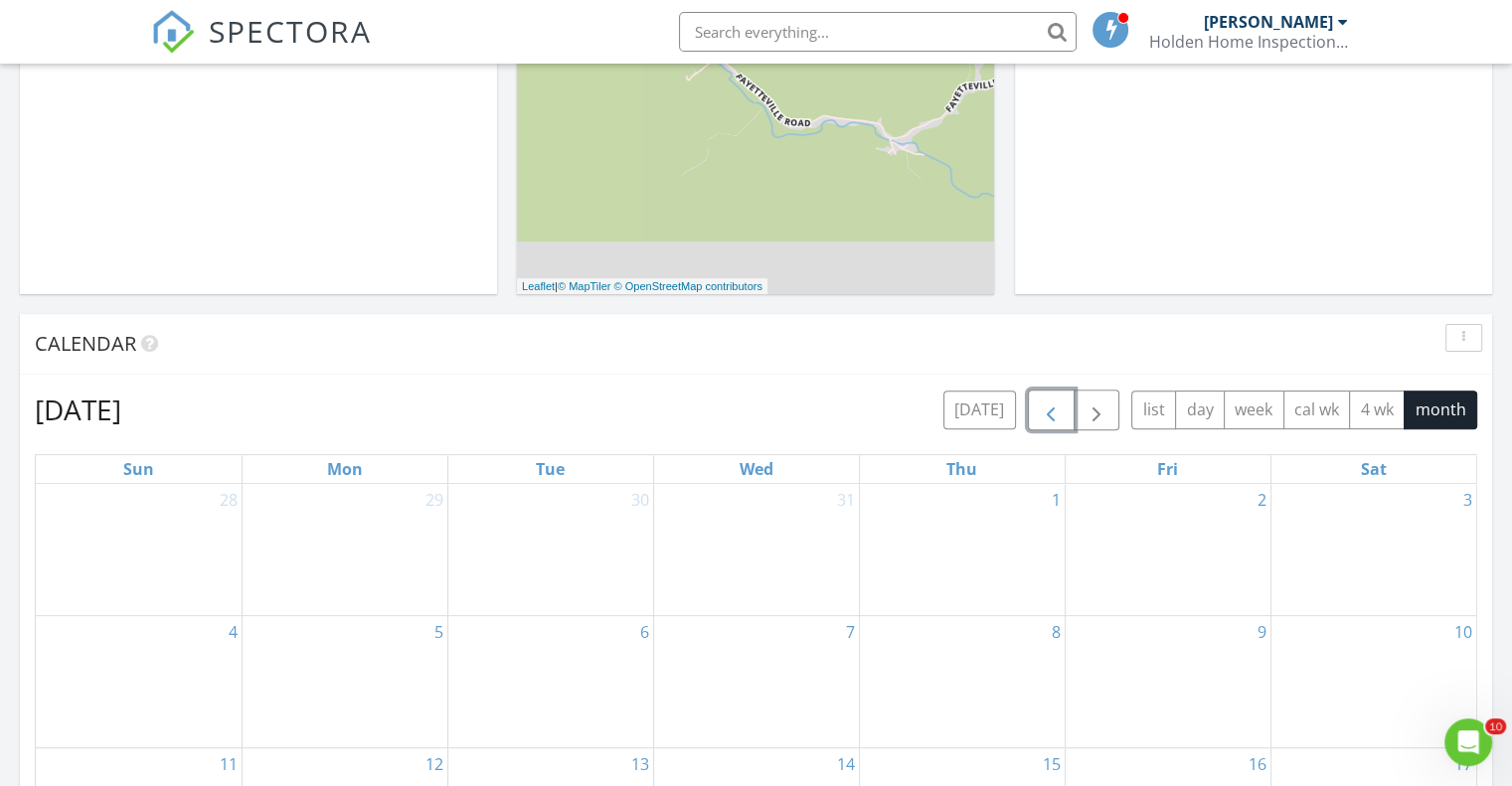 scroll, scrollTop: 497, scrollLeft: 0, axis: vertical 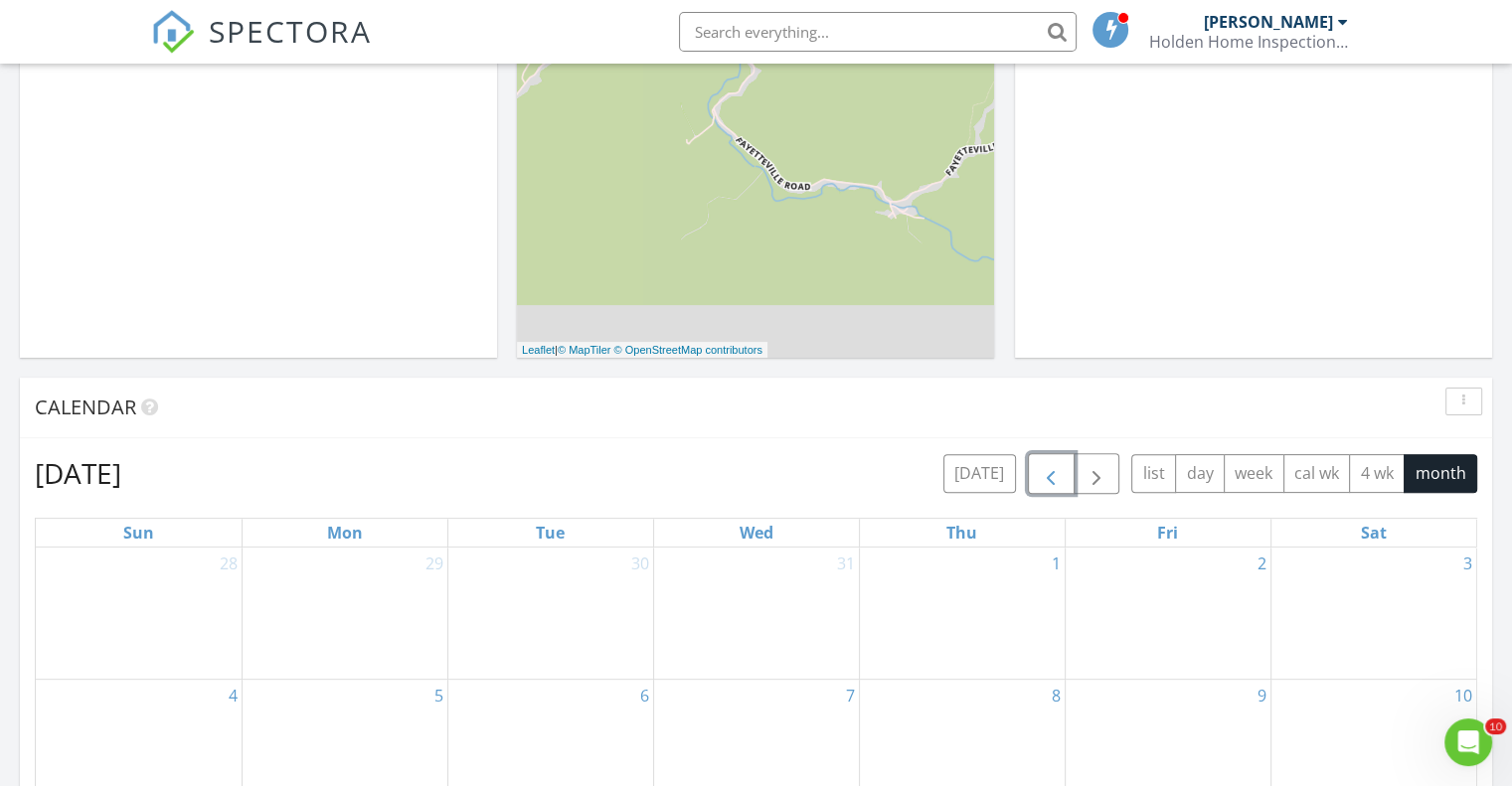 click at bounding box center [1051, 474] 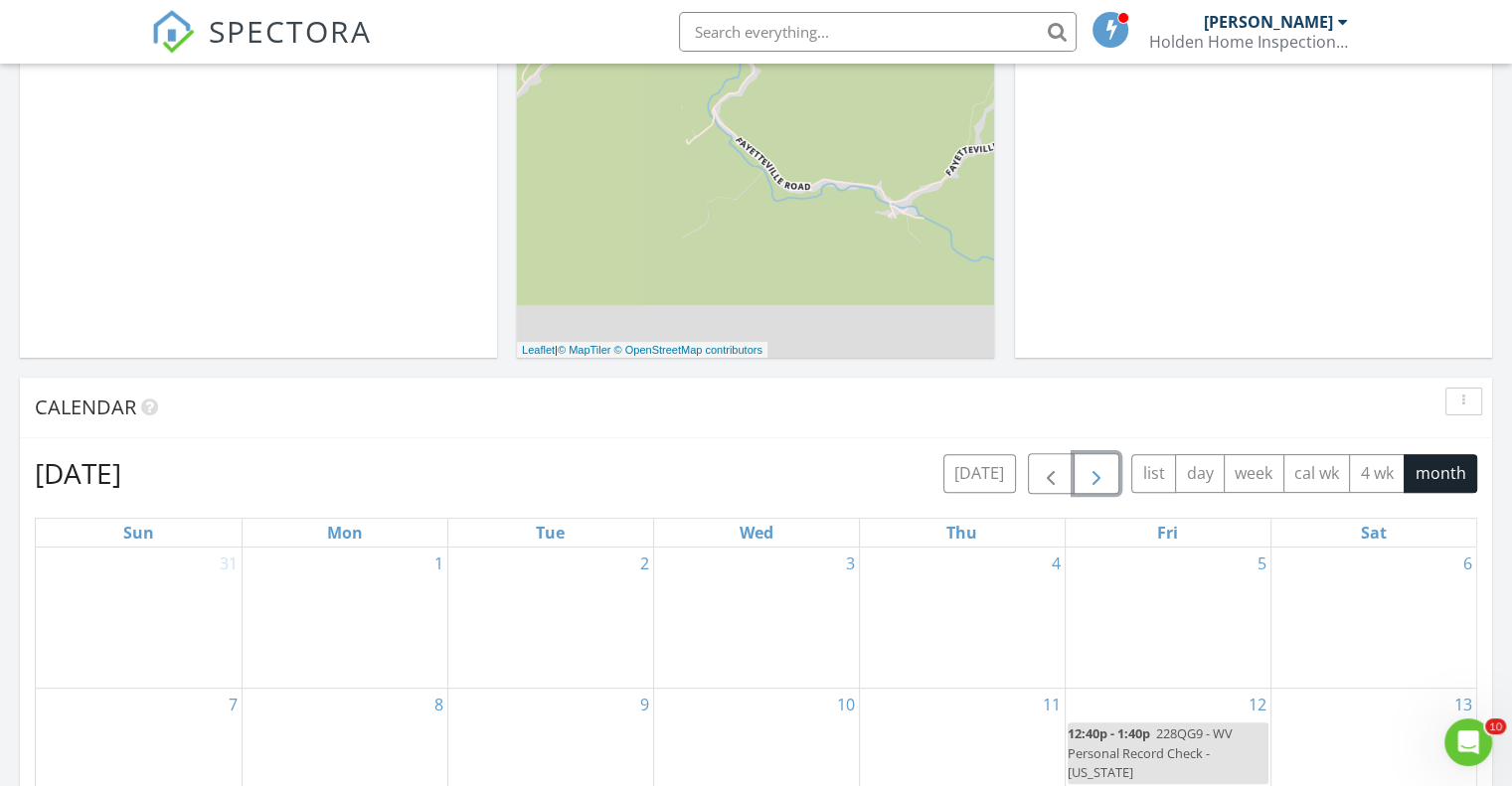 click at bounding box center (1096, 474) 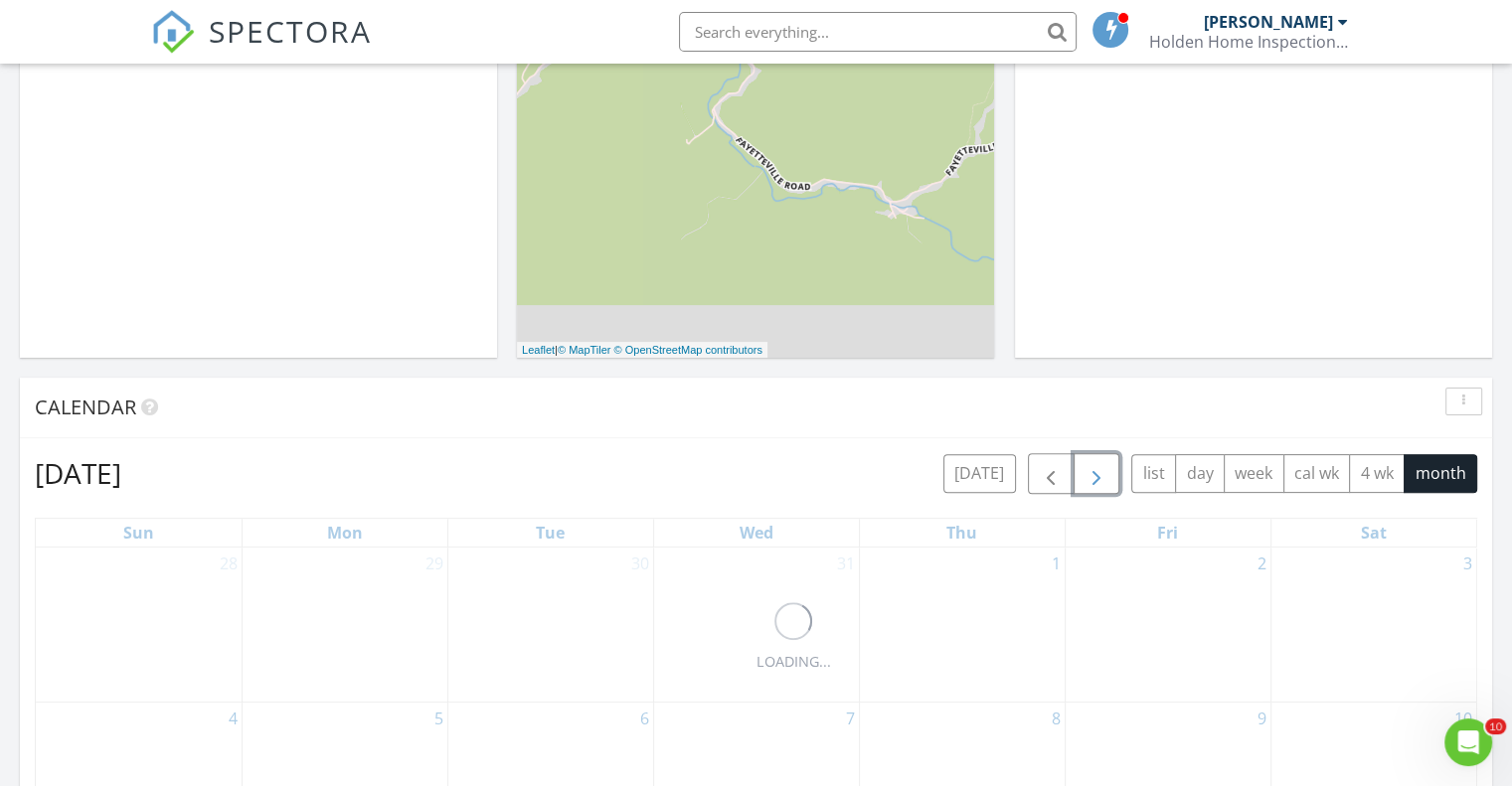 click at bounding box center (1096, 474) 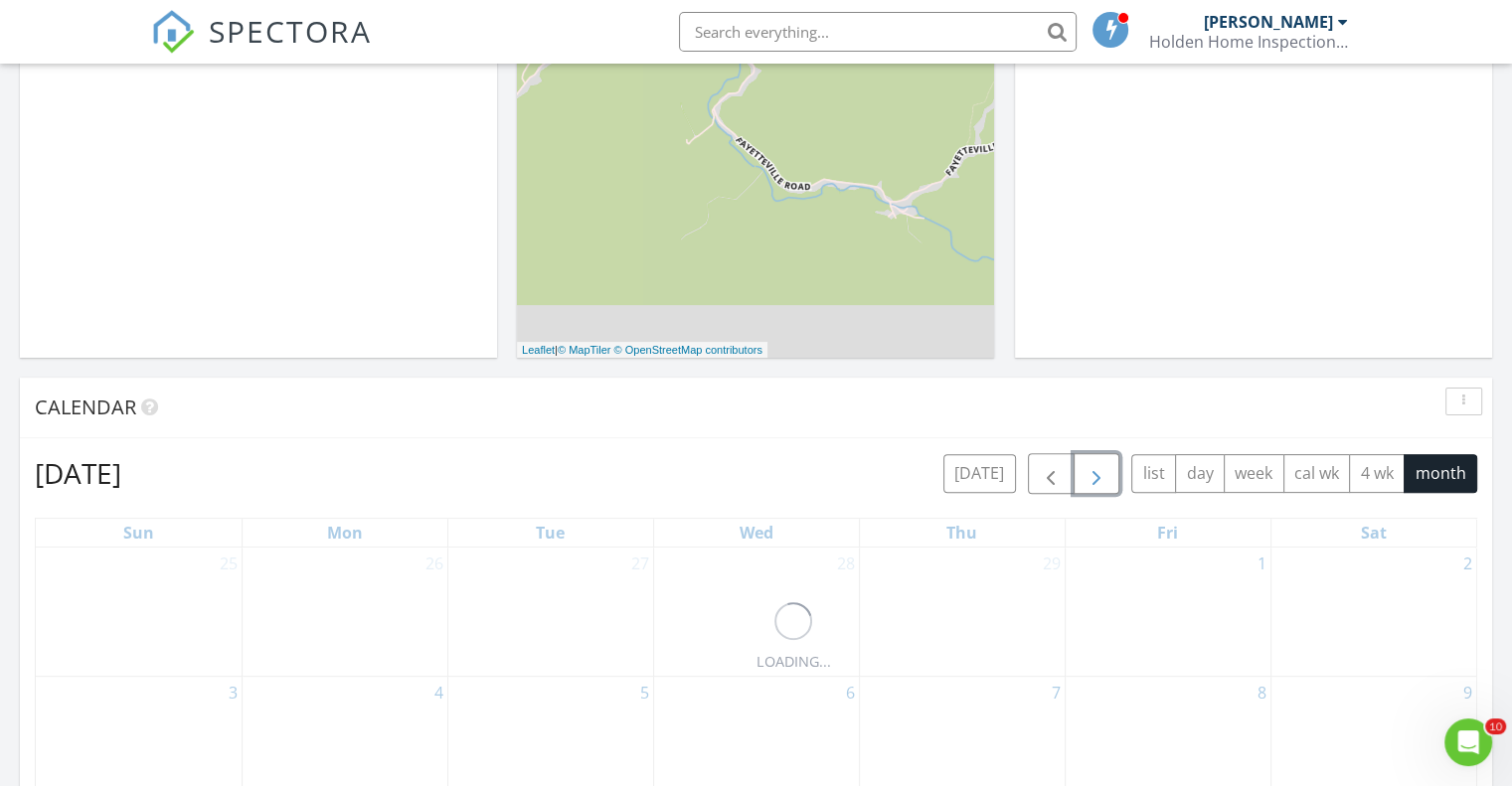 click at bounding box center [1096, 474] 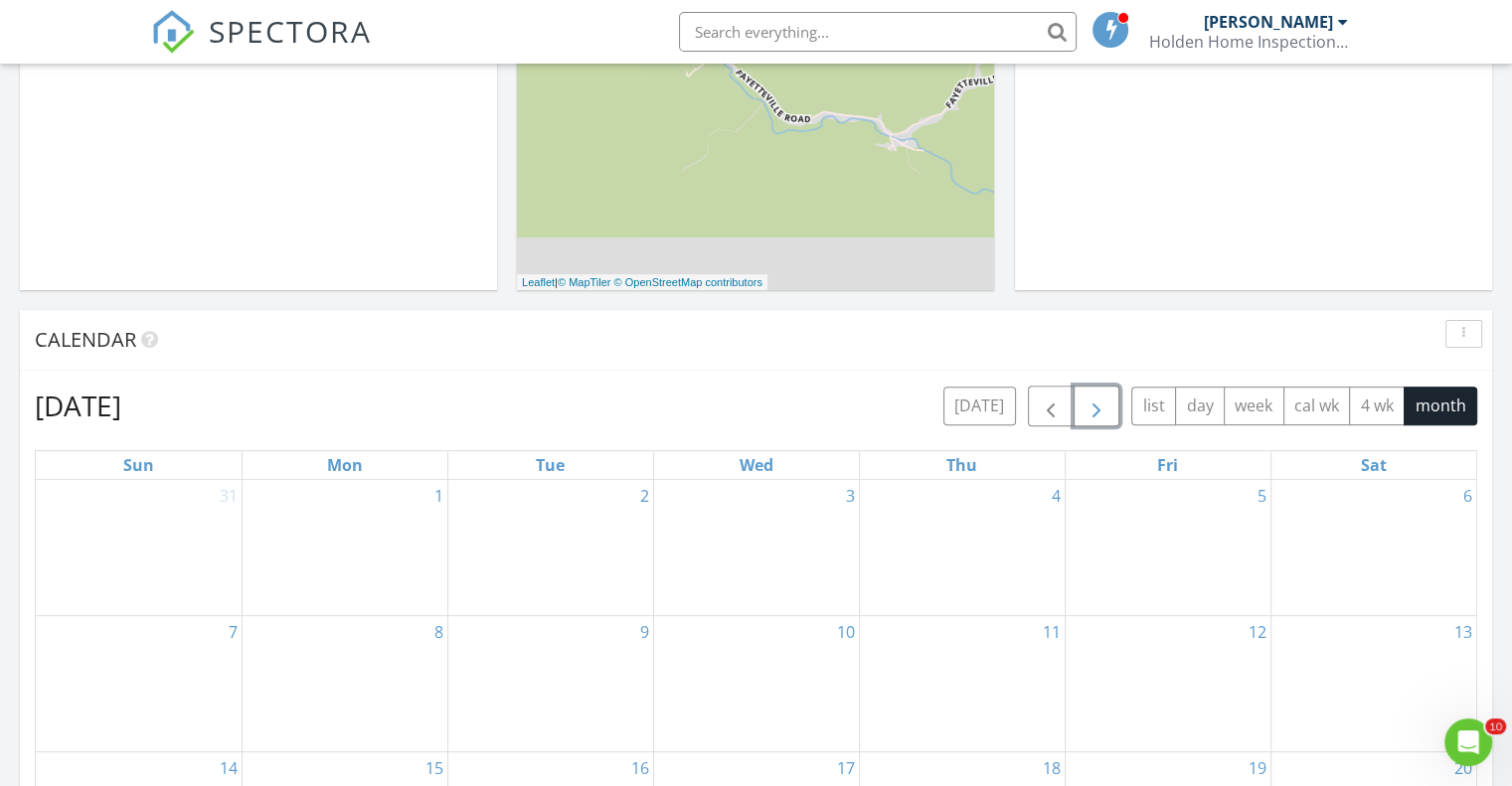 scroll, scrollTop: 497, scrollLeft: 0, axis: vertical 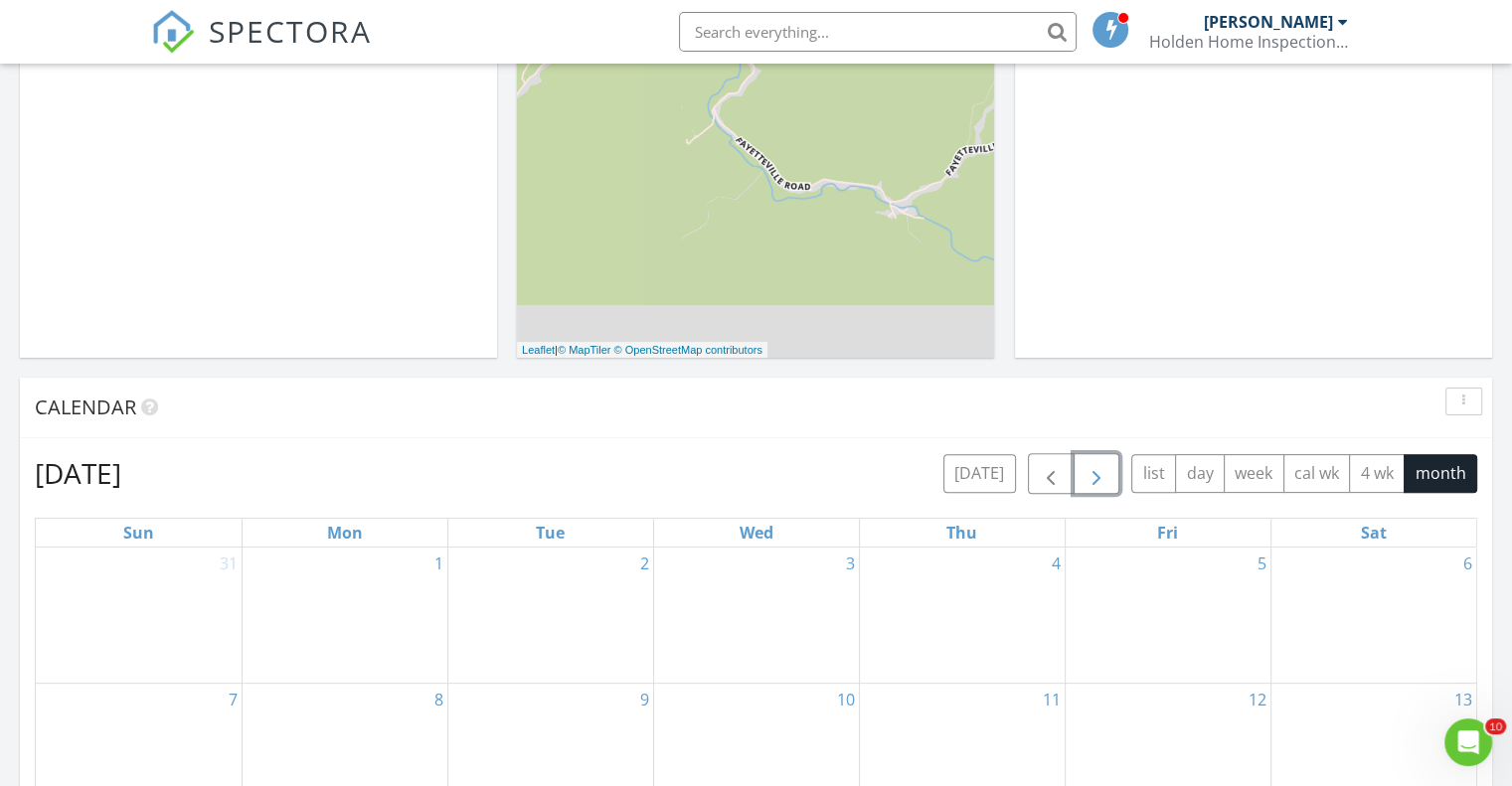 click at bounding box center [1096, 474] 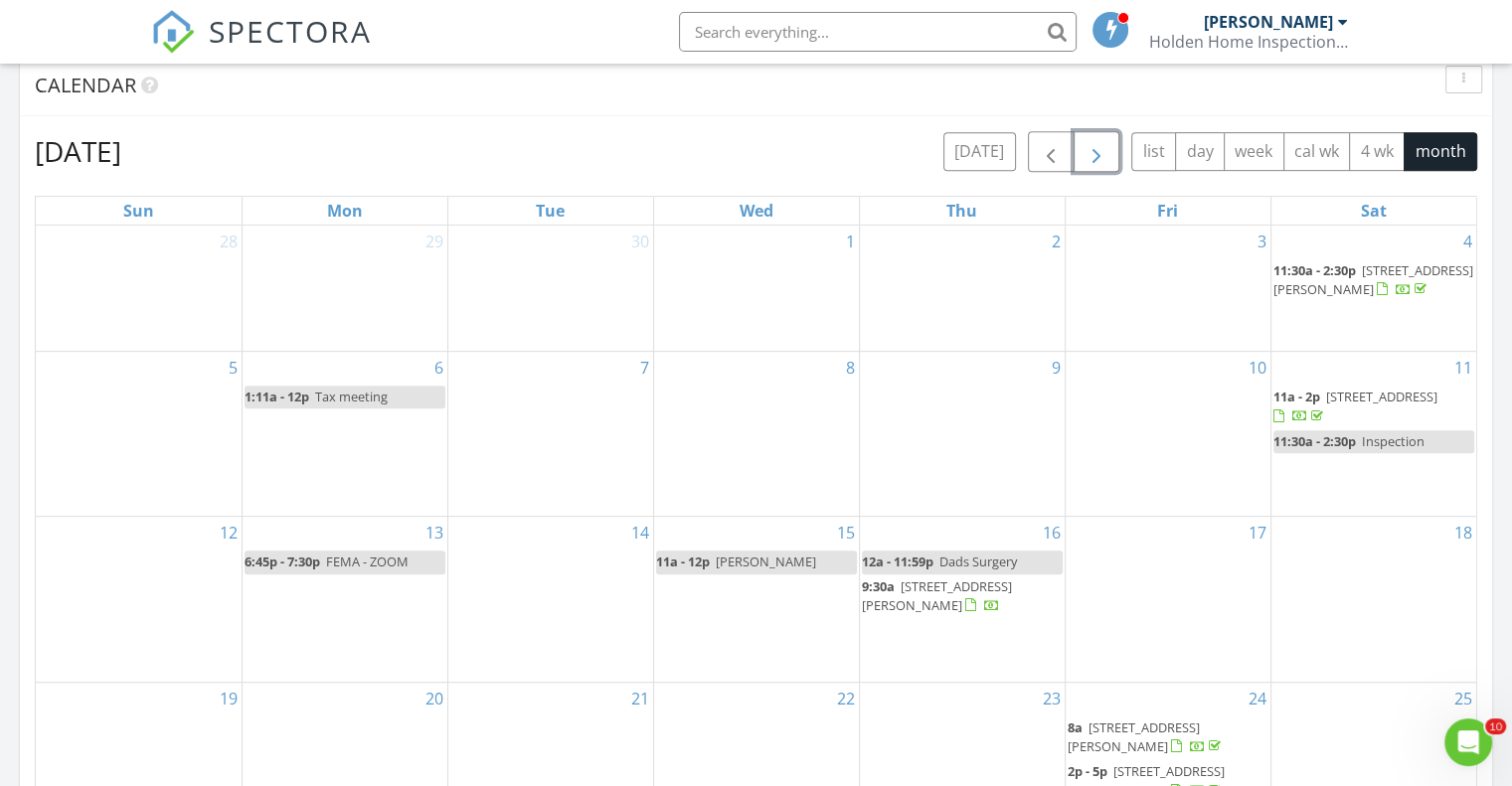 scroll, scrollTop: 696, scrollLeft: 0, axis: vertical 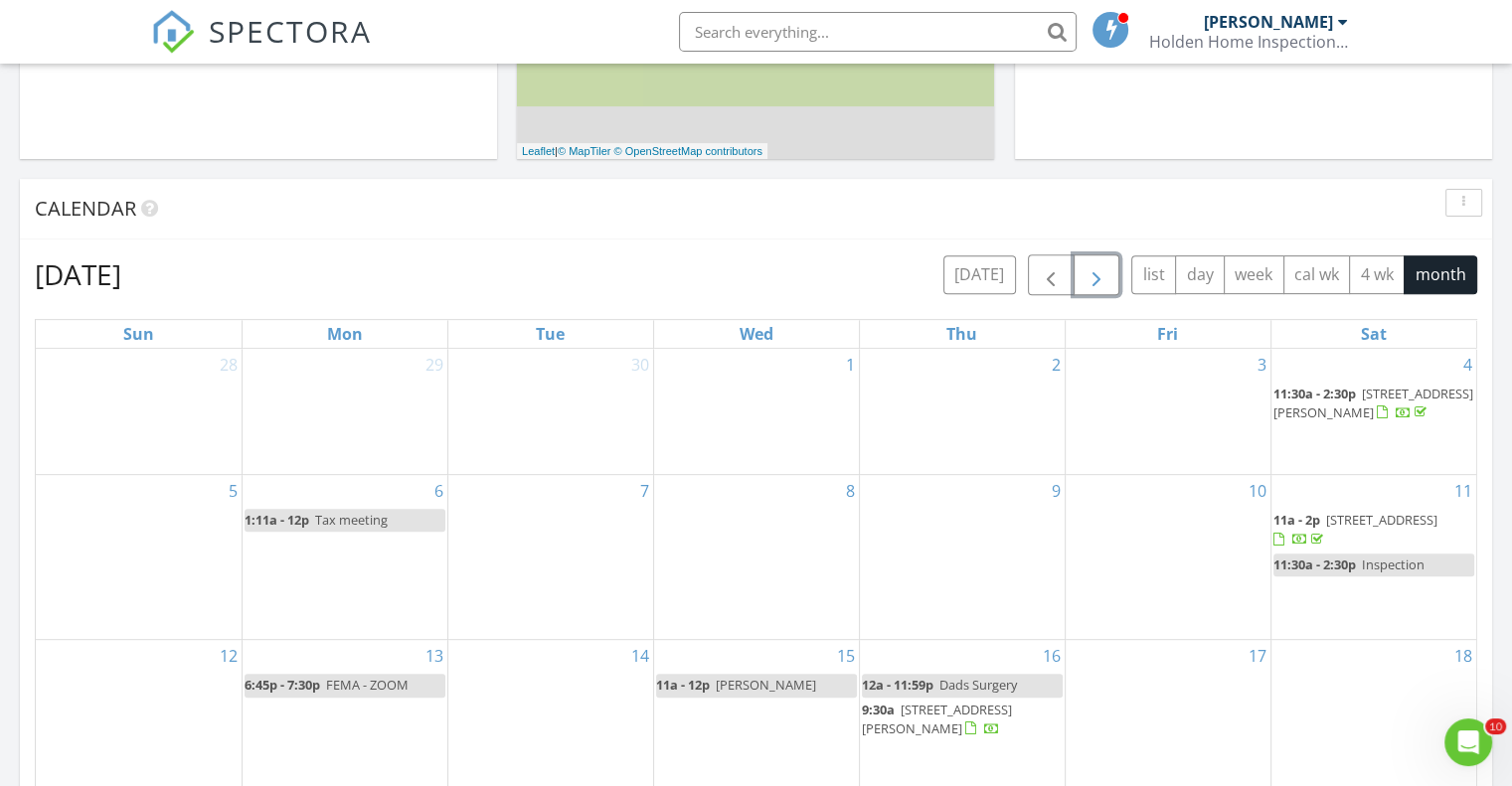 click at bounding box center (1096, 275) 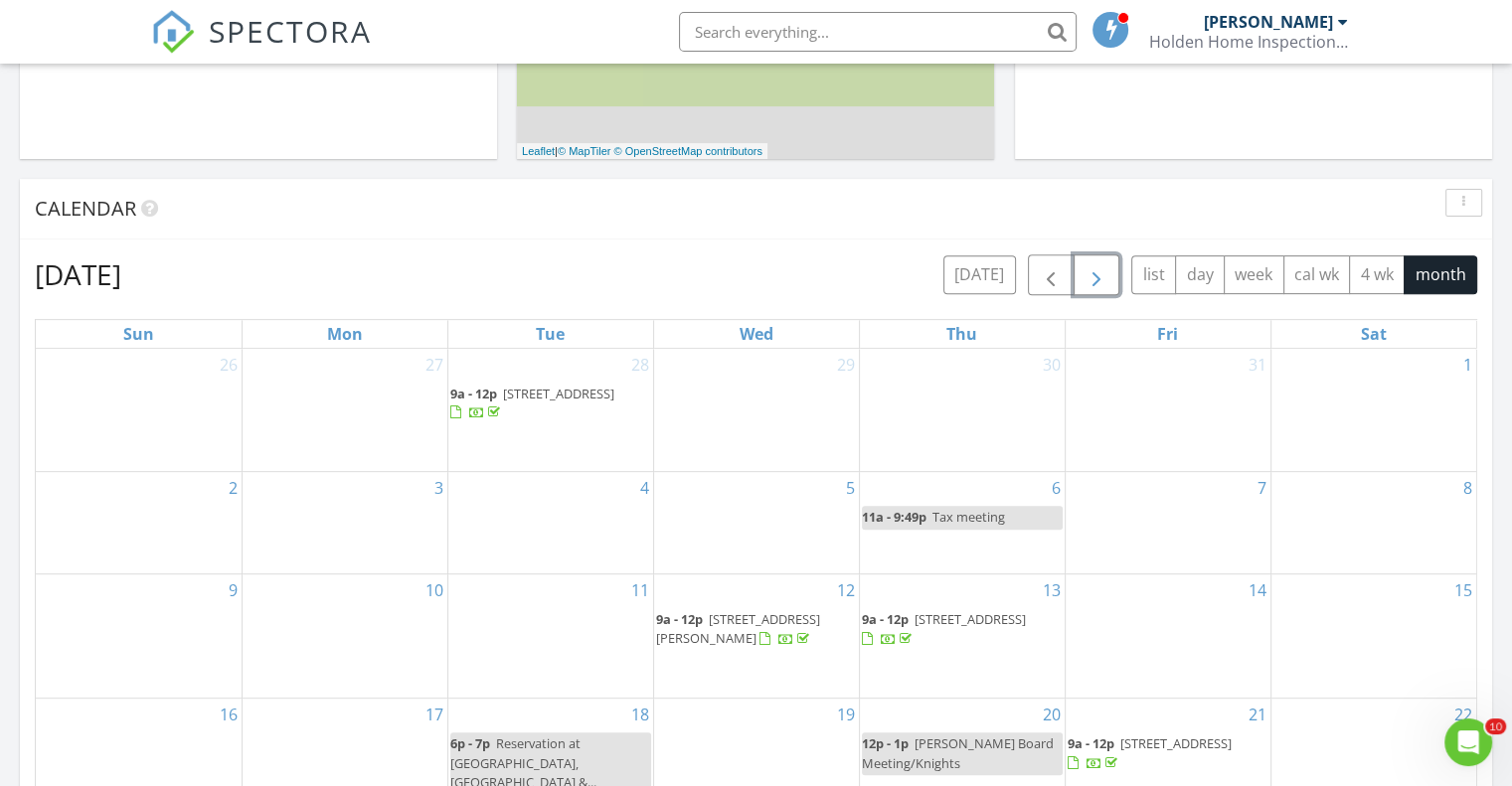 scroll, scrollTop: 696, scrollLeft: 0, axis: vertical 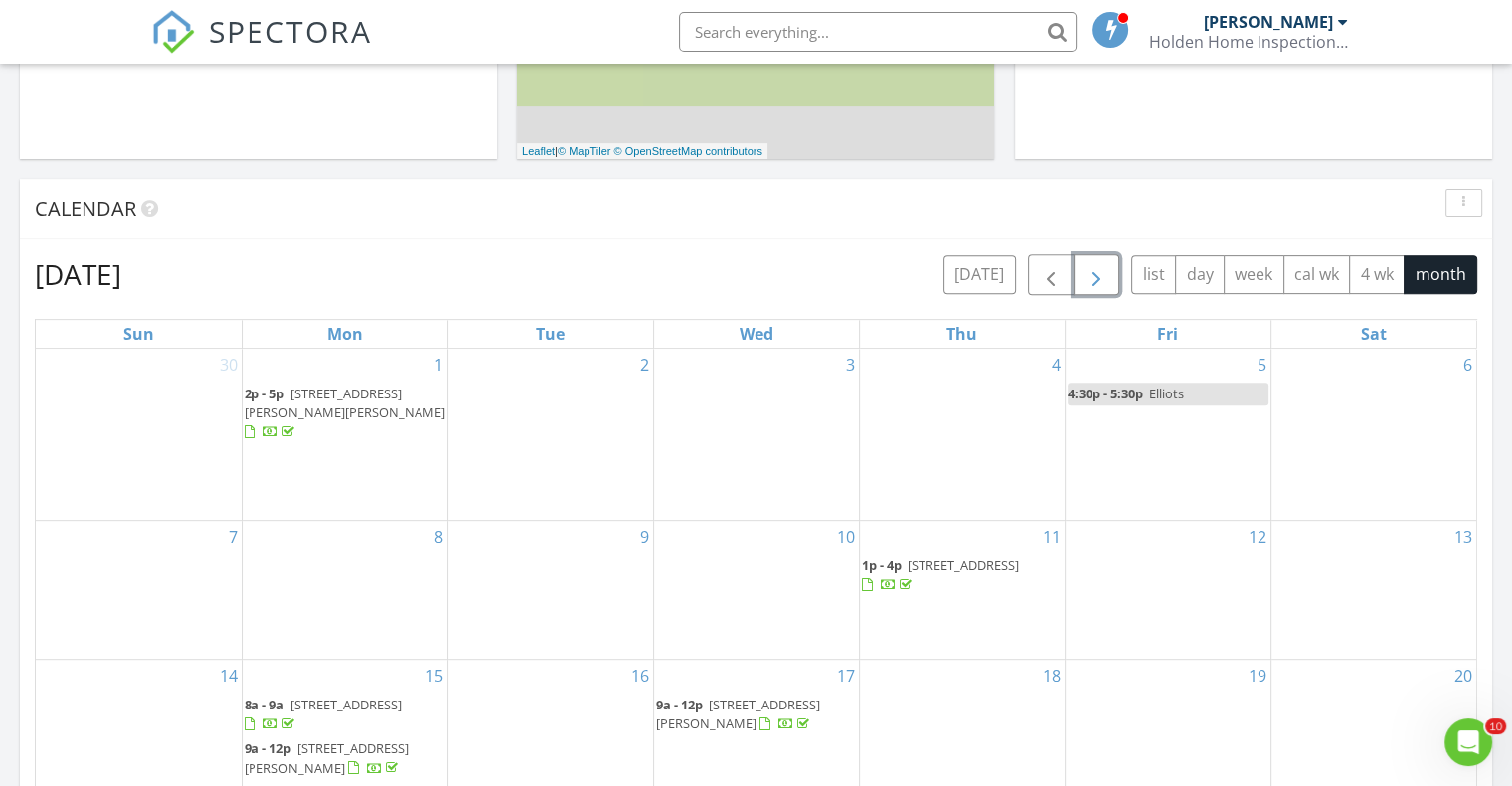 click at bounding box center [1096, 275] 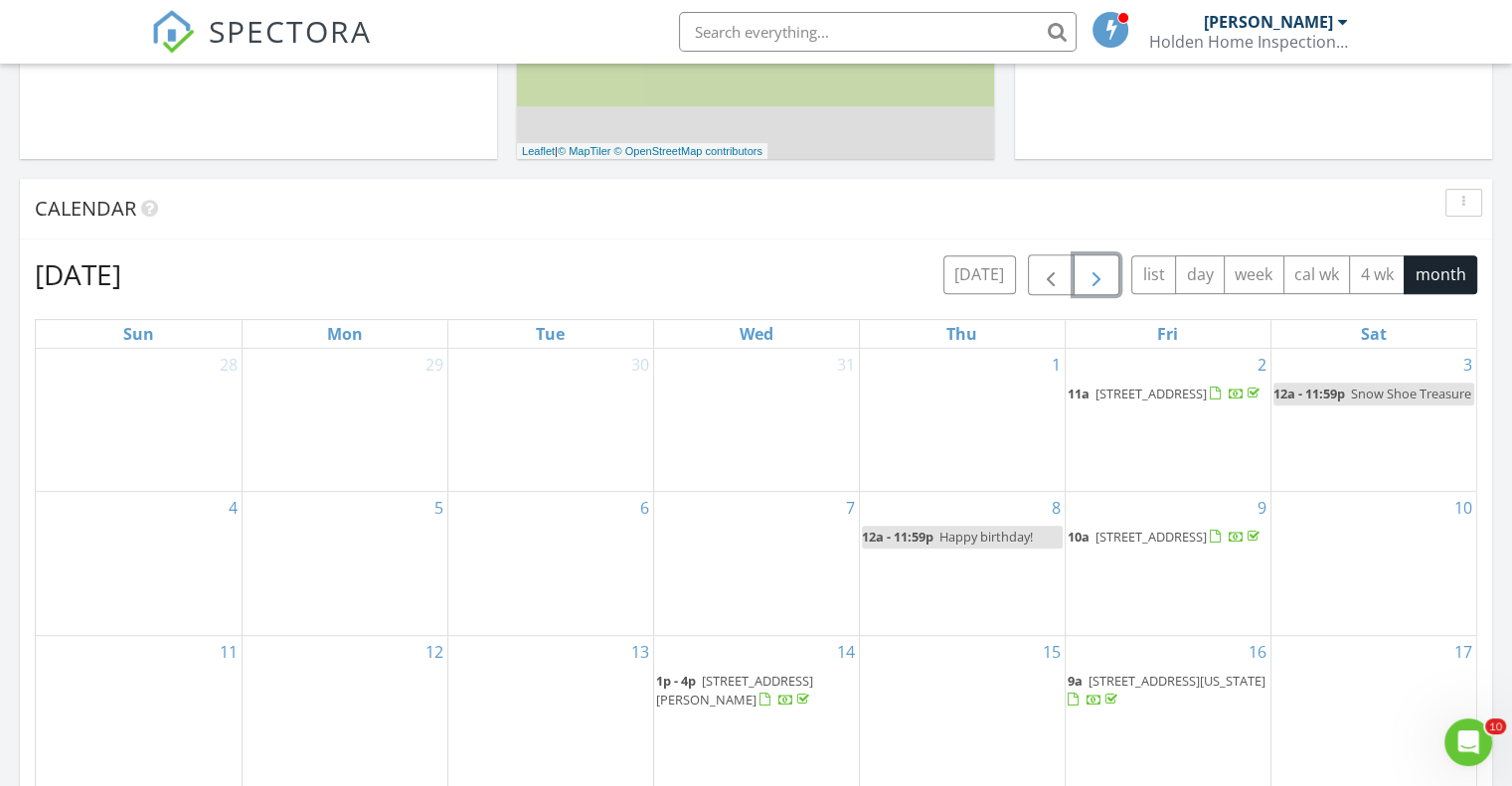 scroll, scrollTop: 696, scrollLeft: 0, axis: vertical 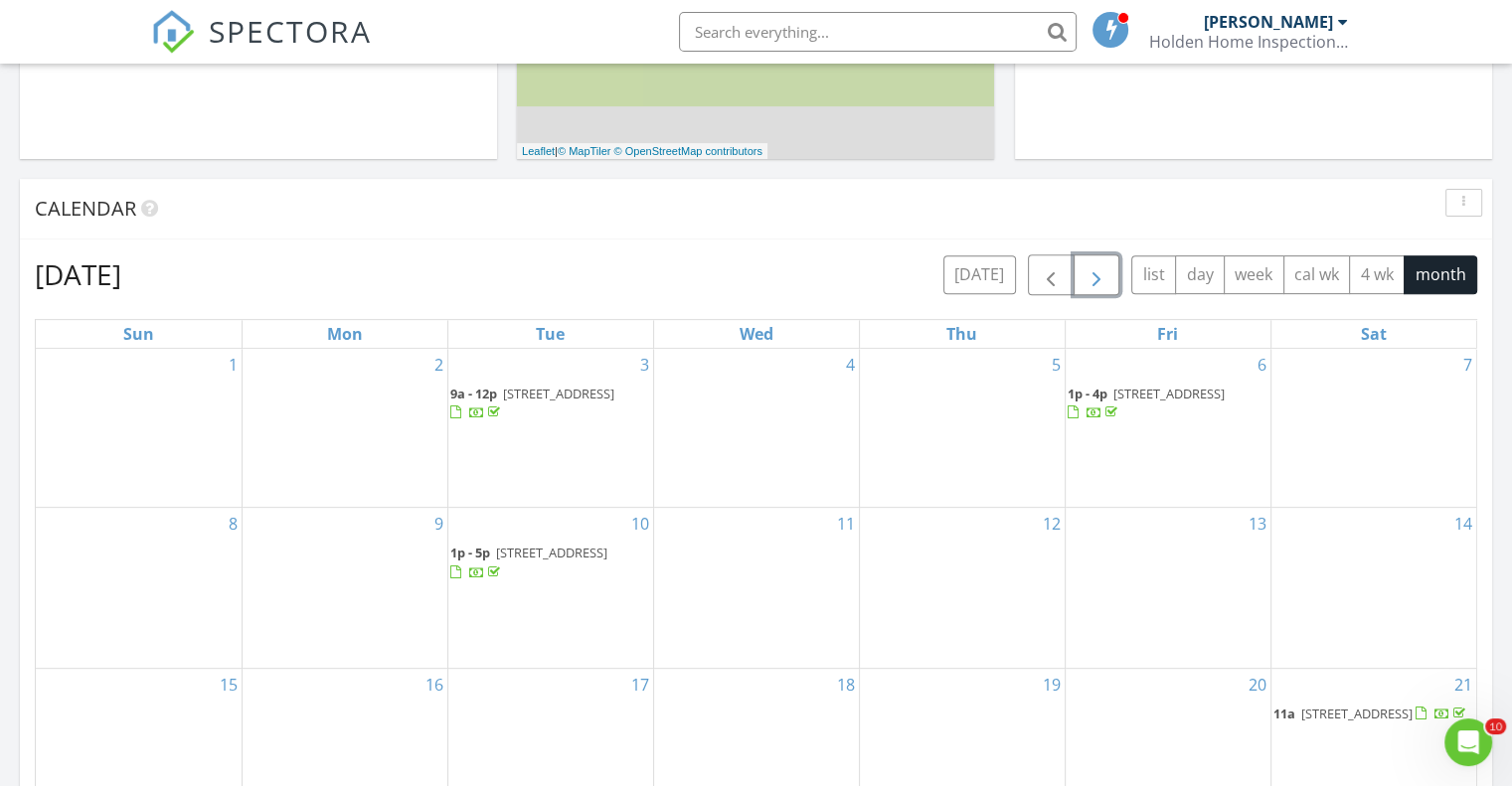 click at bounding box center (1096, 275) 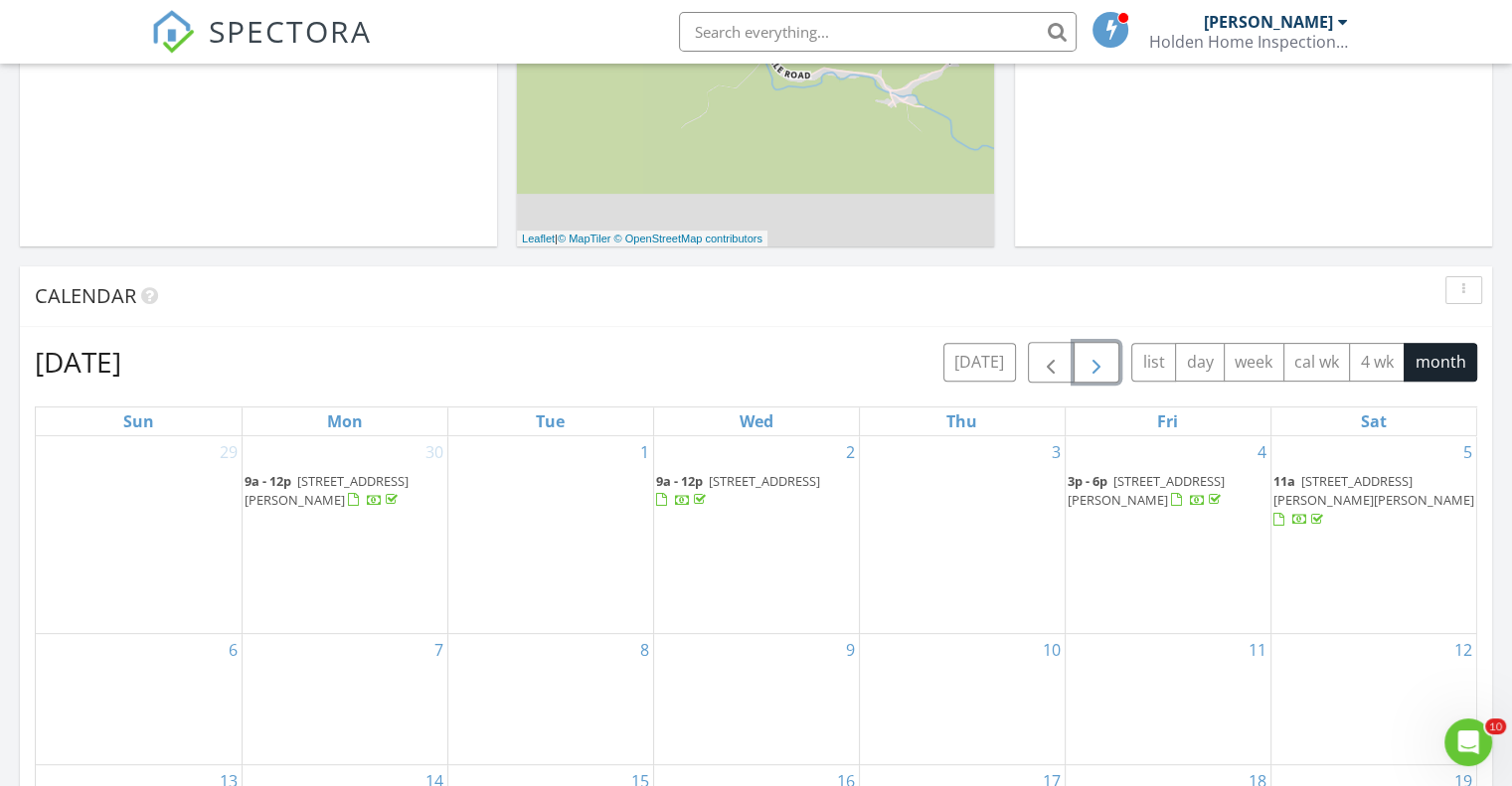 scroll, scrollTop: 596, scrollLeft: 0, axis: vertical 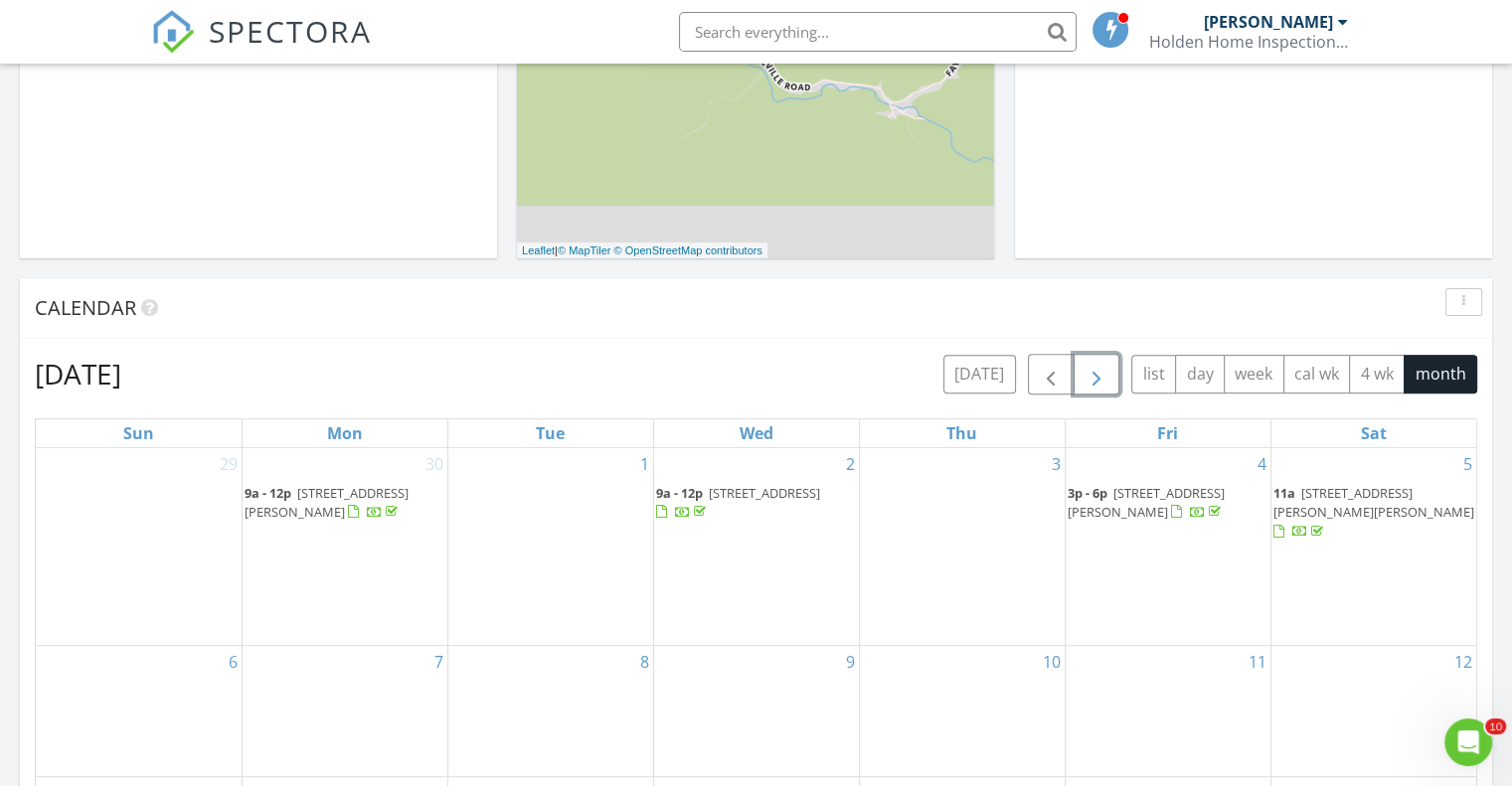 click at bounding box center [1096, 375] 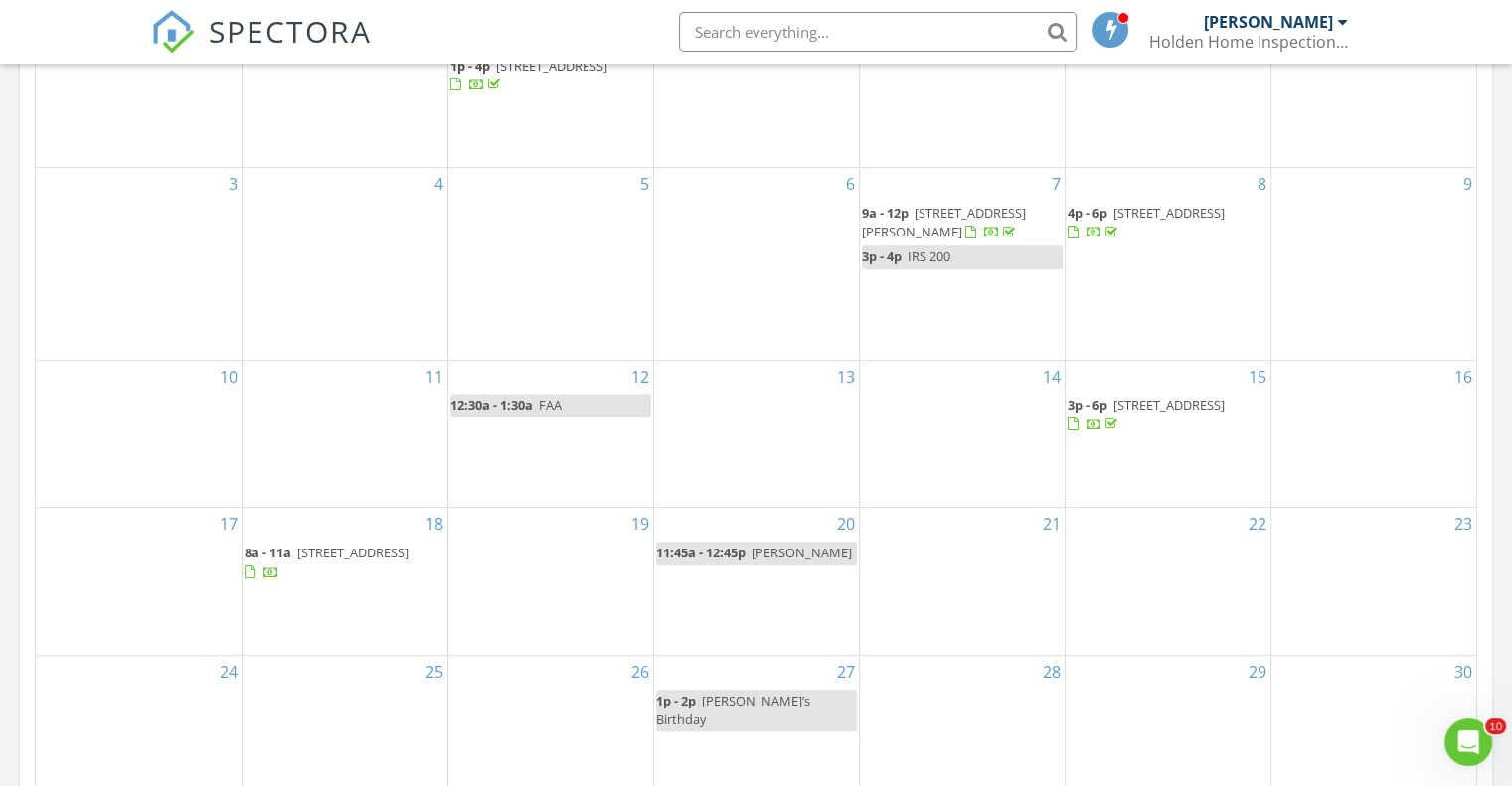 scroll, scrollTop: 795, scrollLeft: 0, axis: vertical 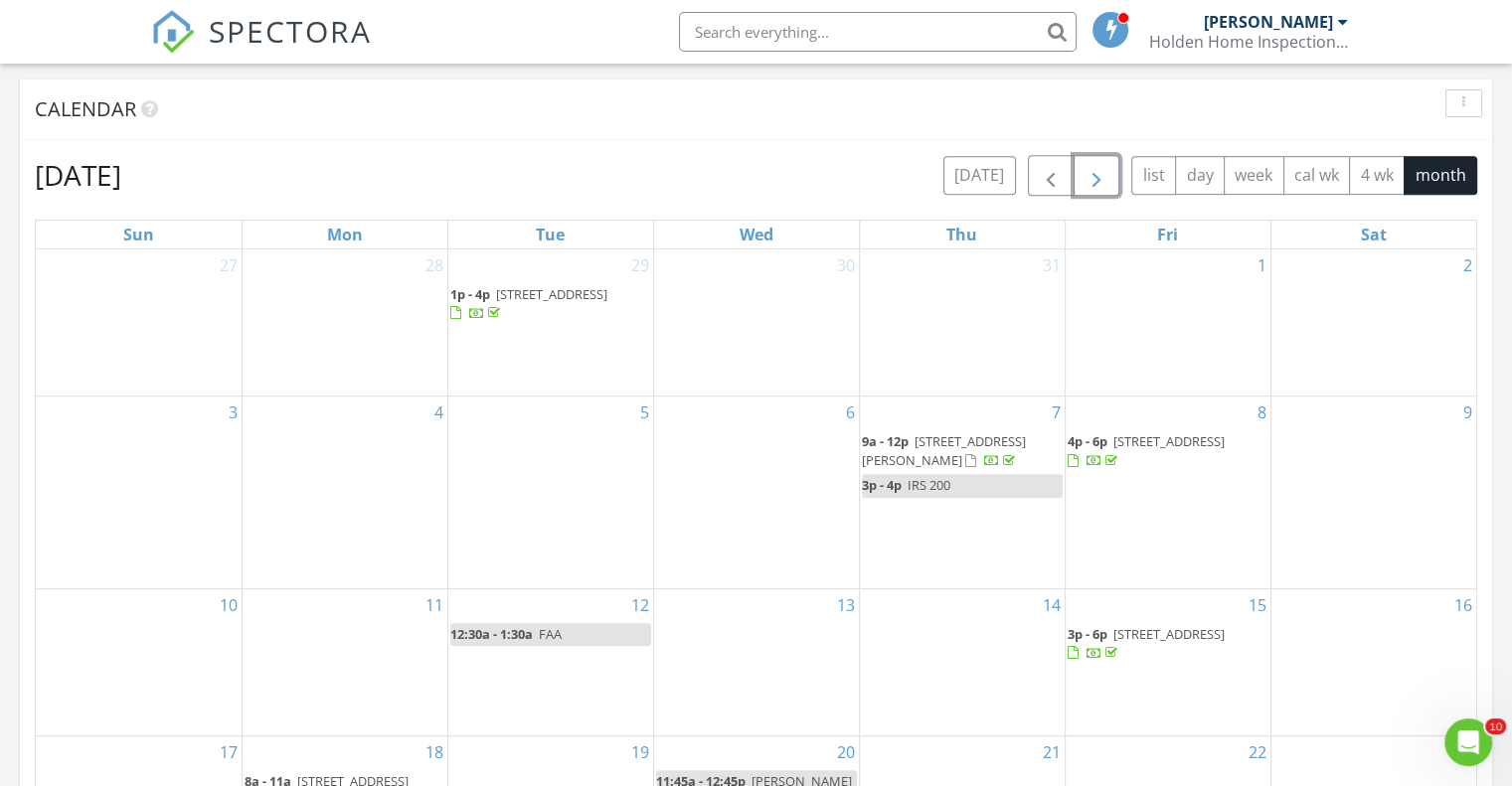 click at bounding box center [1096, 176] 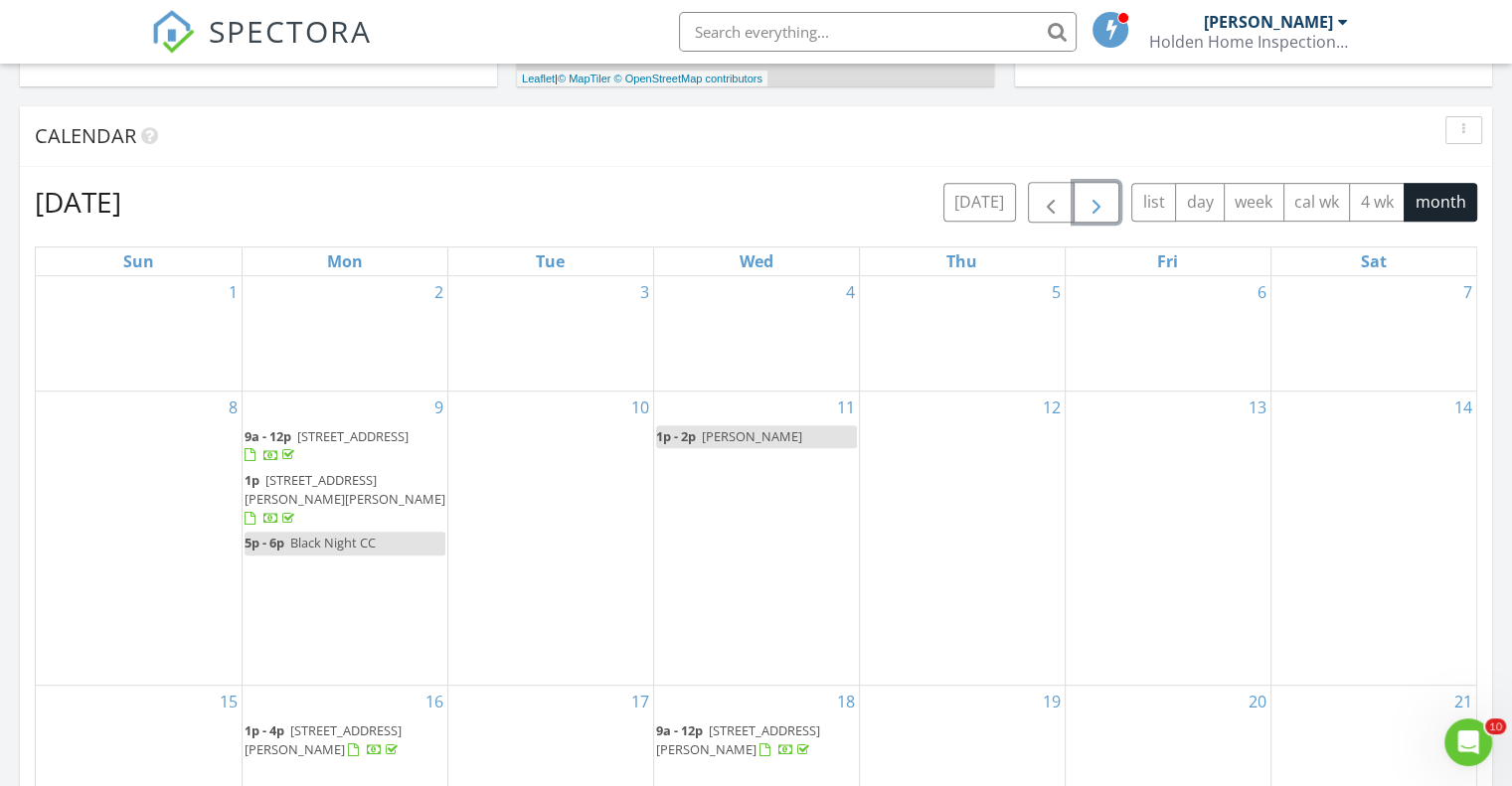 scroll, scrollTop: 596, scrollLeft: 0, axis: vertical 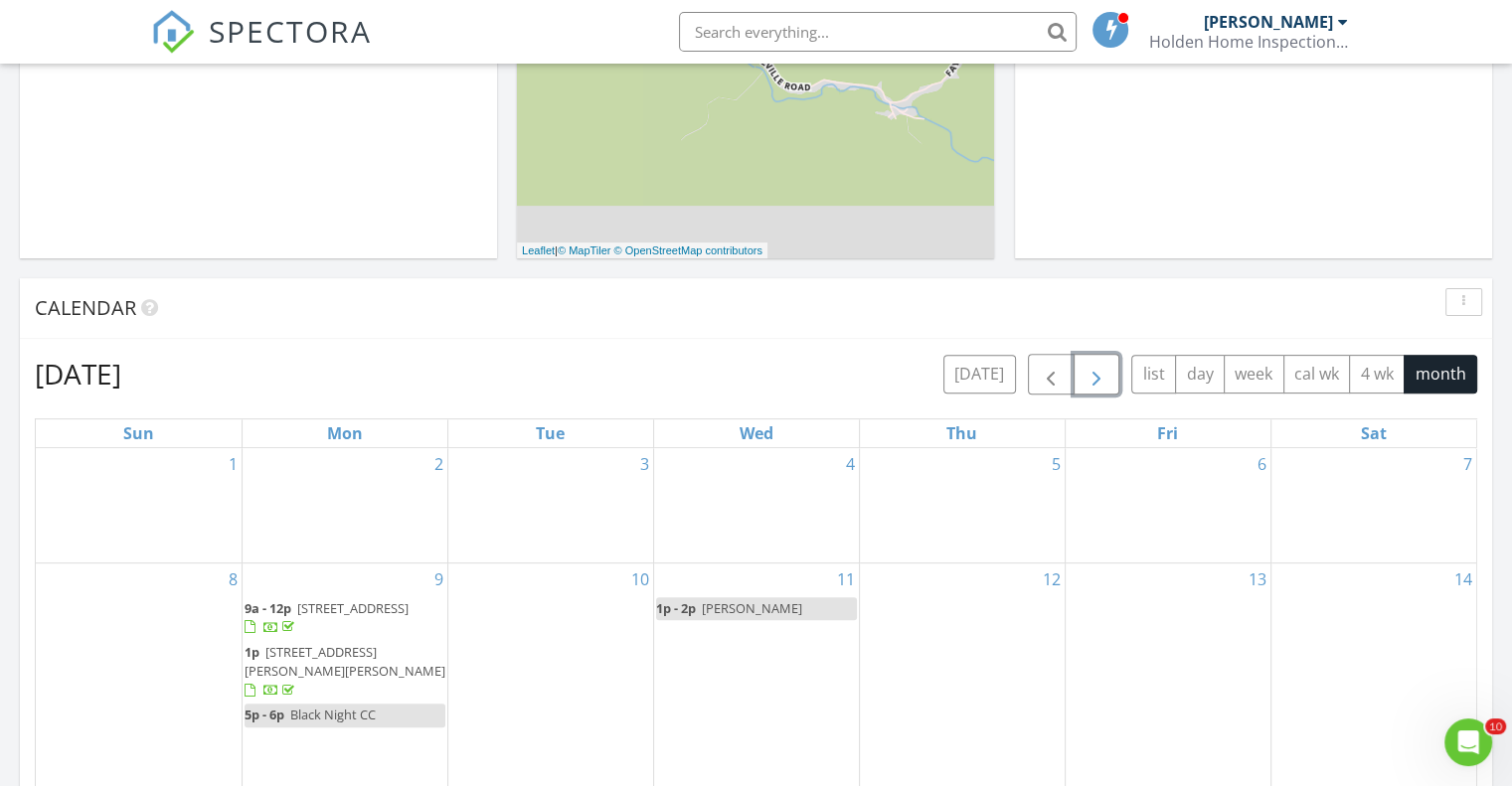 click at bounding box center (1096, 375) 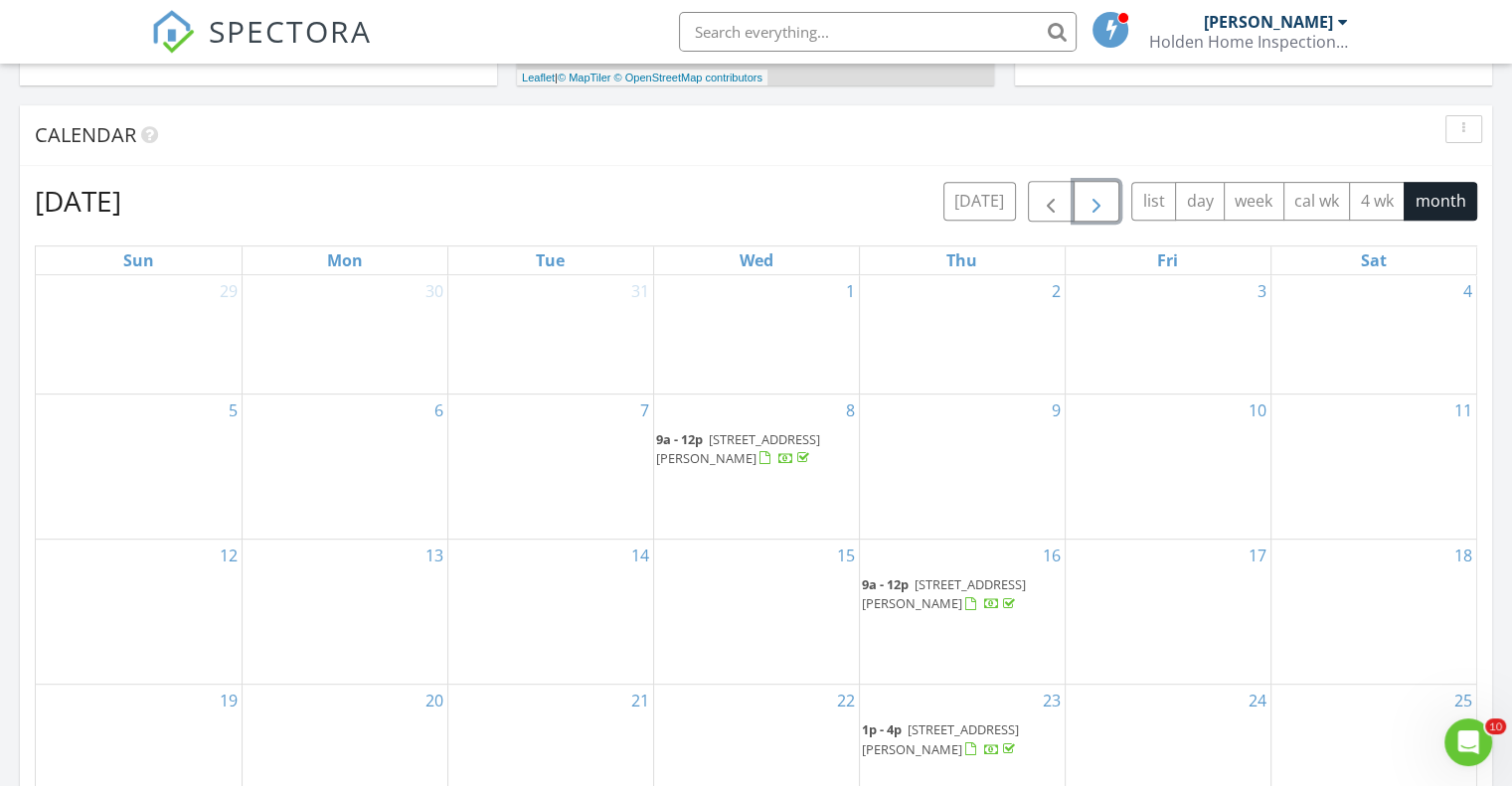 scroll, scrollTop: 596, scrollLeft: 0, axis: vertical 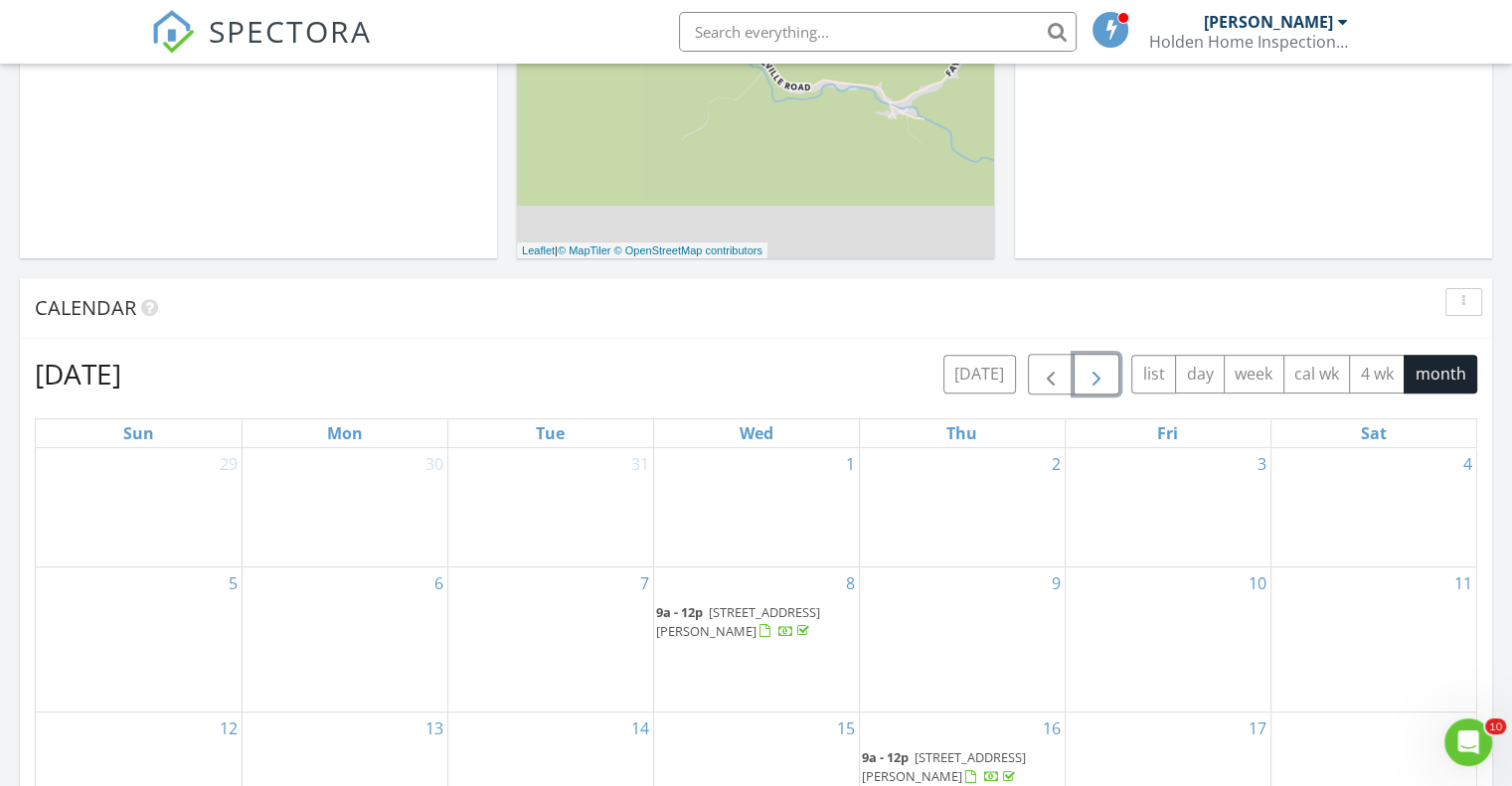 click at bounding box center [1096, 375] 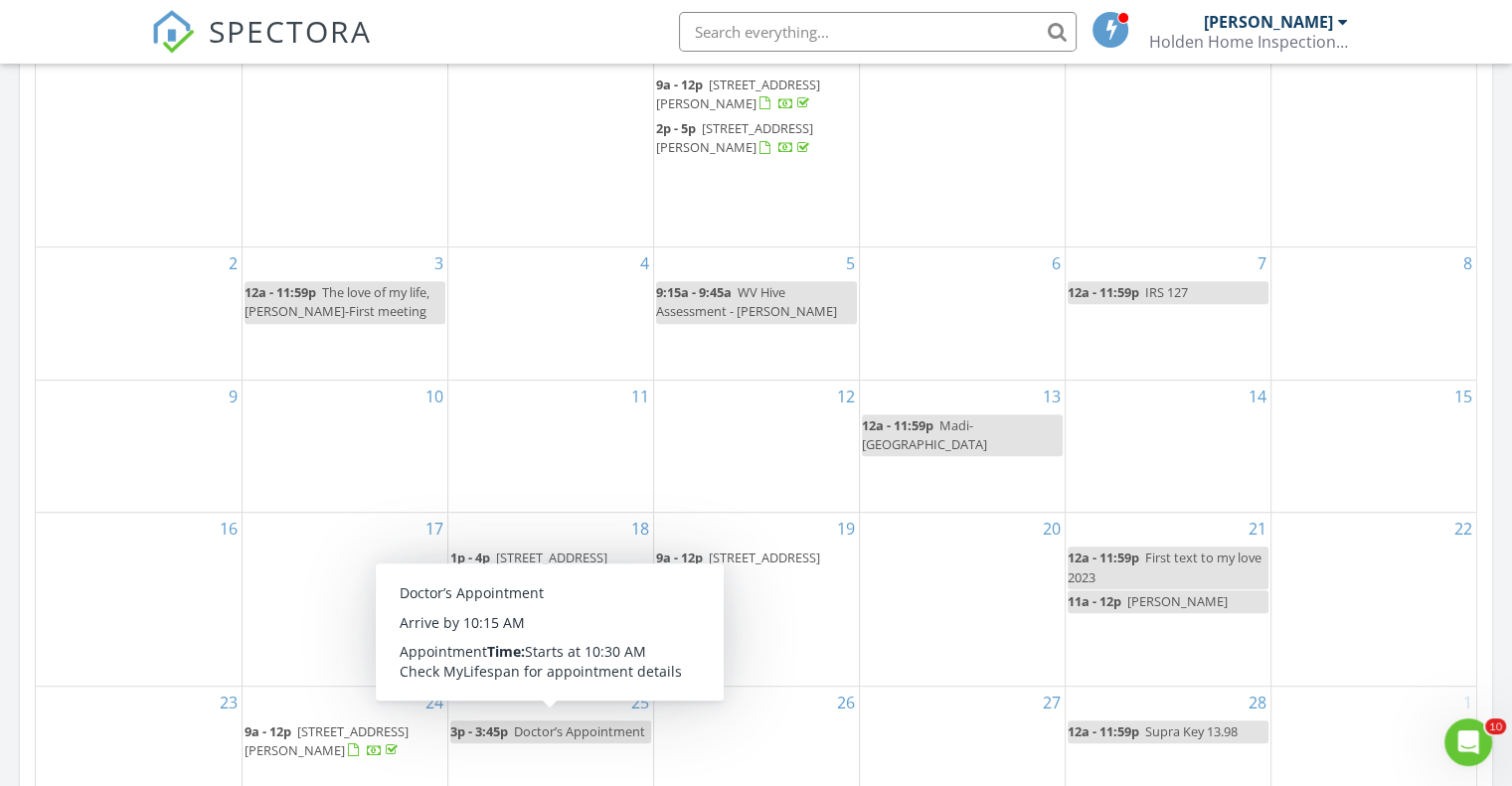 scroll, scrollTop: 795, scrollLeft: 0, axis: vertical 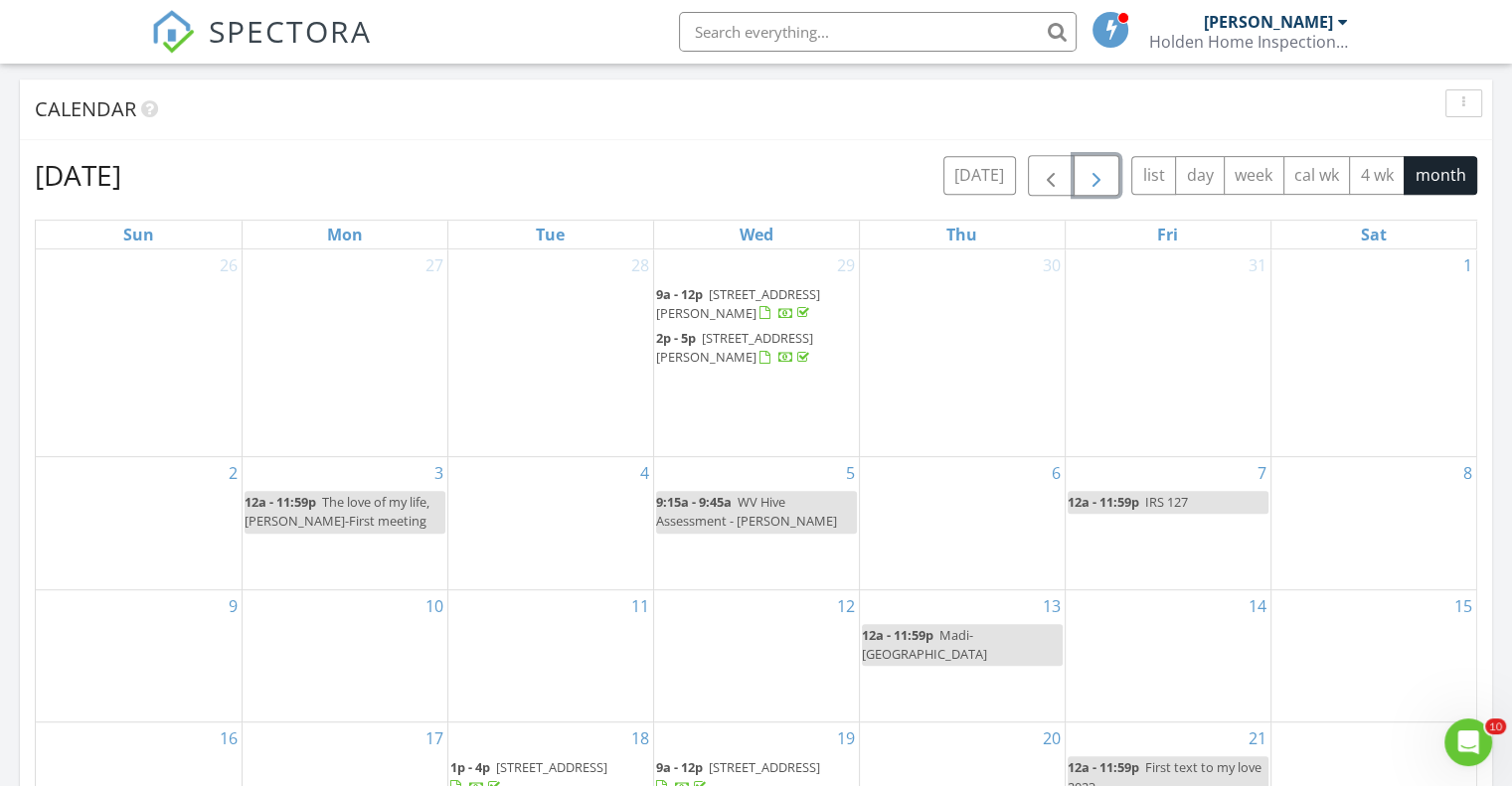 click at bounding box center [1096, 176] 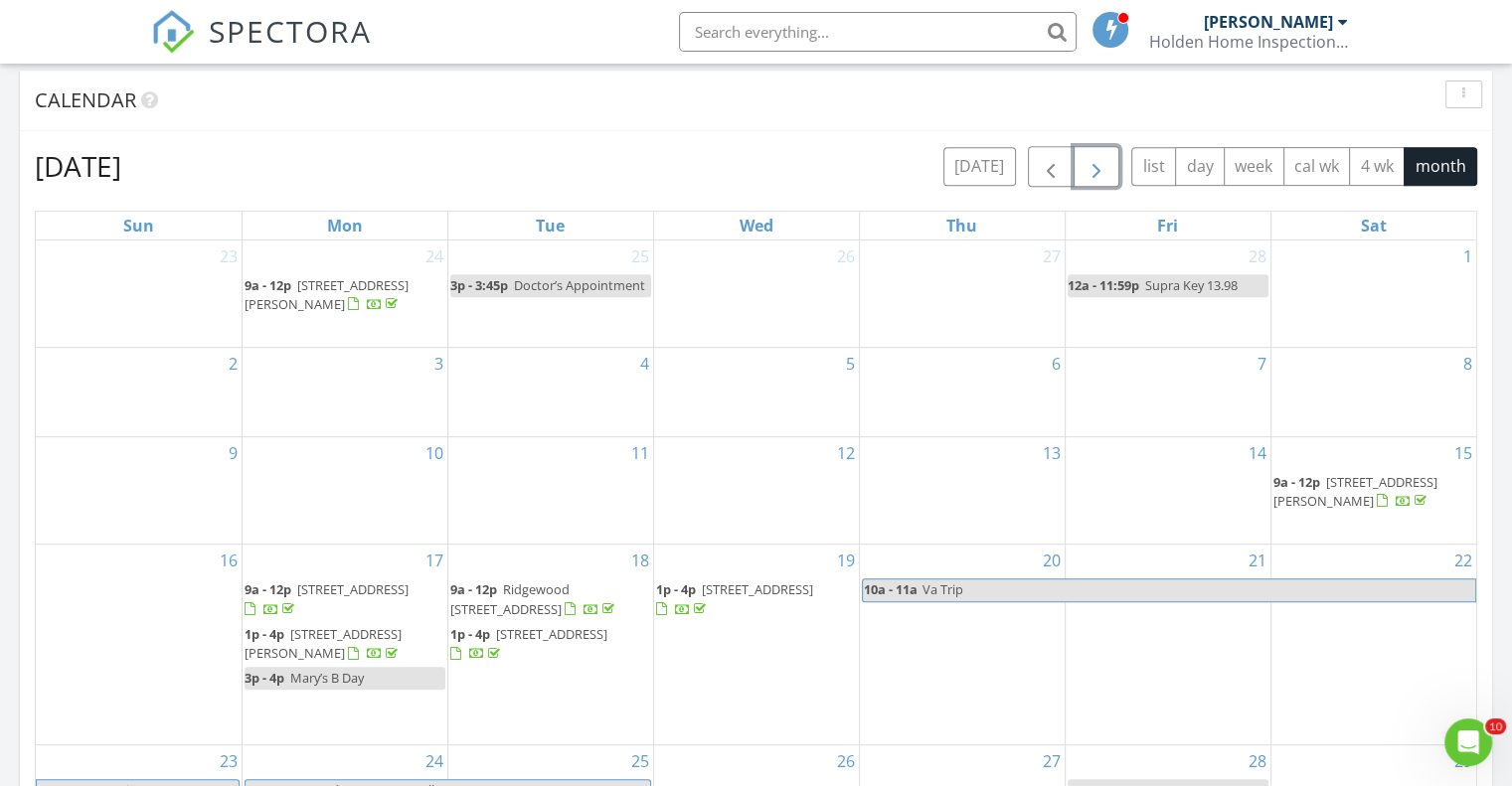 scroll, scrollTop: 696, scrollLeft: 0, axis: vertical 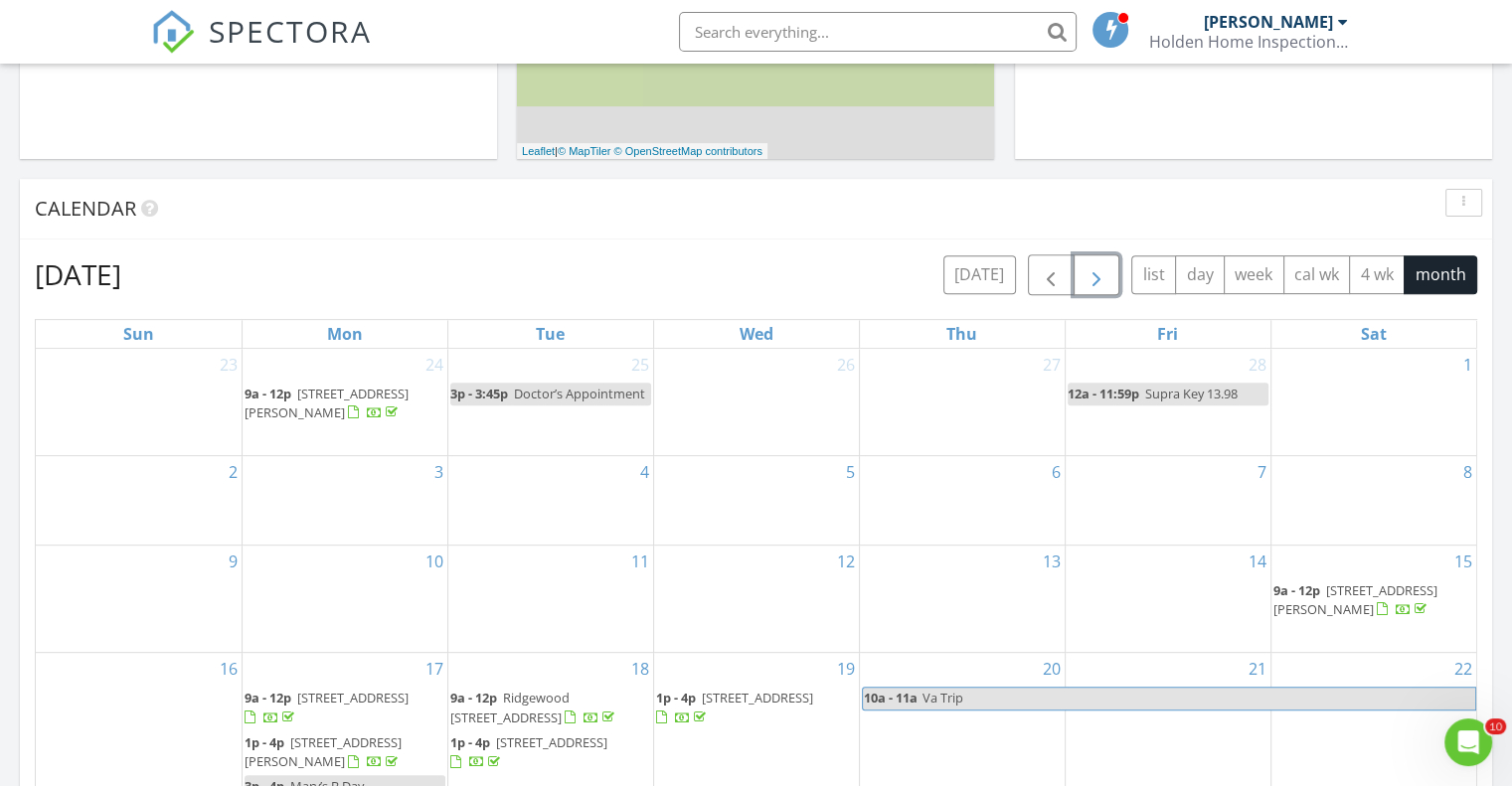 click at bounding box center [1096, 275] 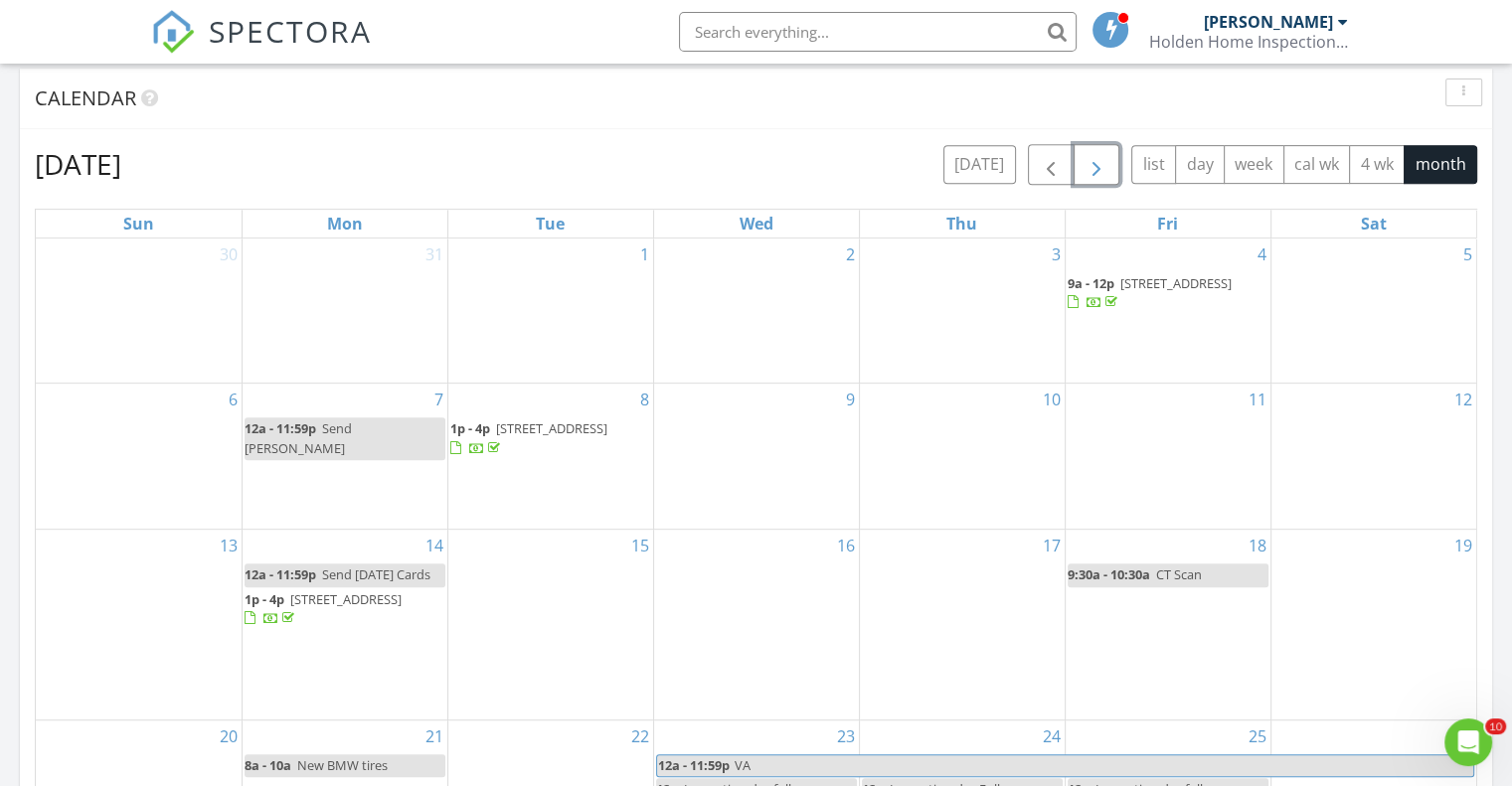 scroll, scrollTop: 795, scrollLeft: 0, axis: vertical 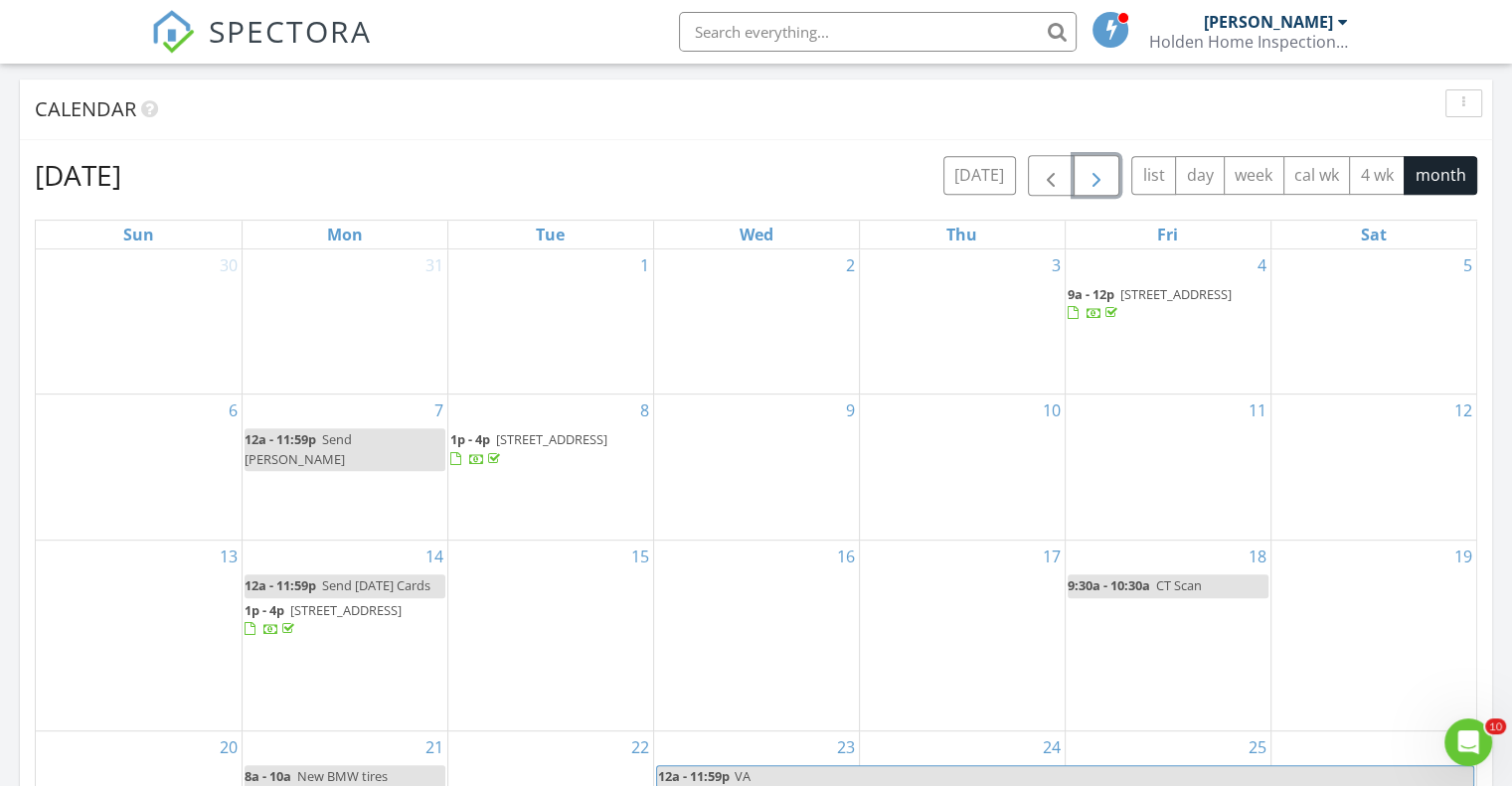 click at bounding box center [1096, 176] 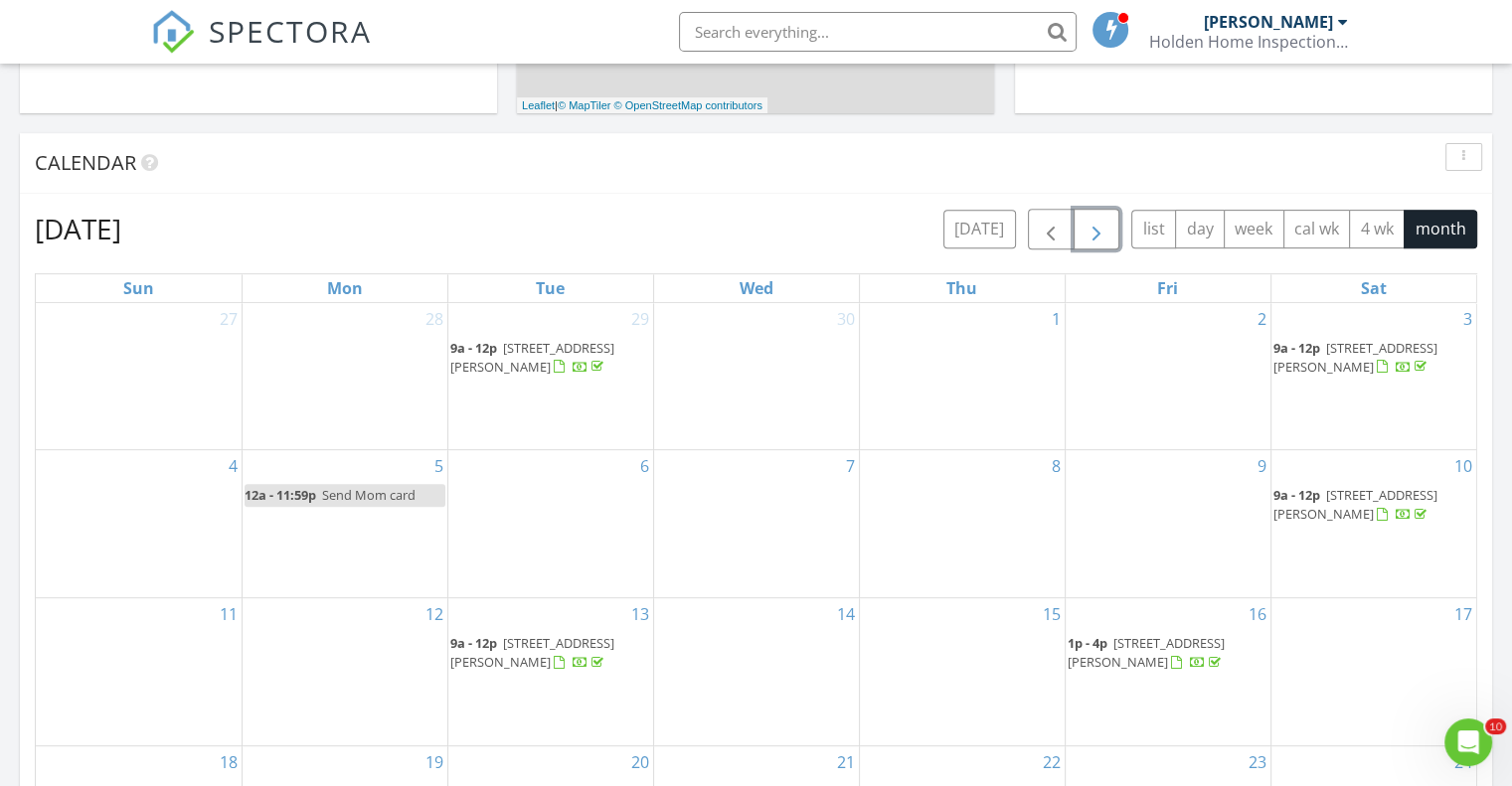 scroll, scrollTop: 696, scrollLeft: 0, axis: vertical 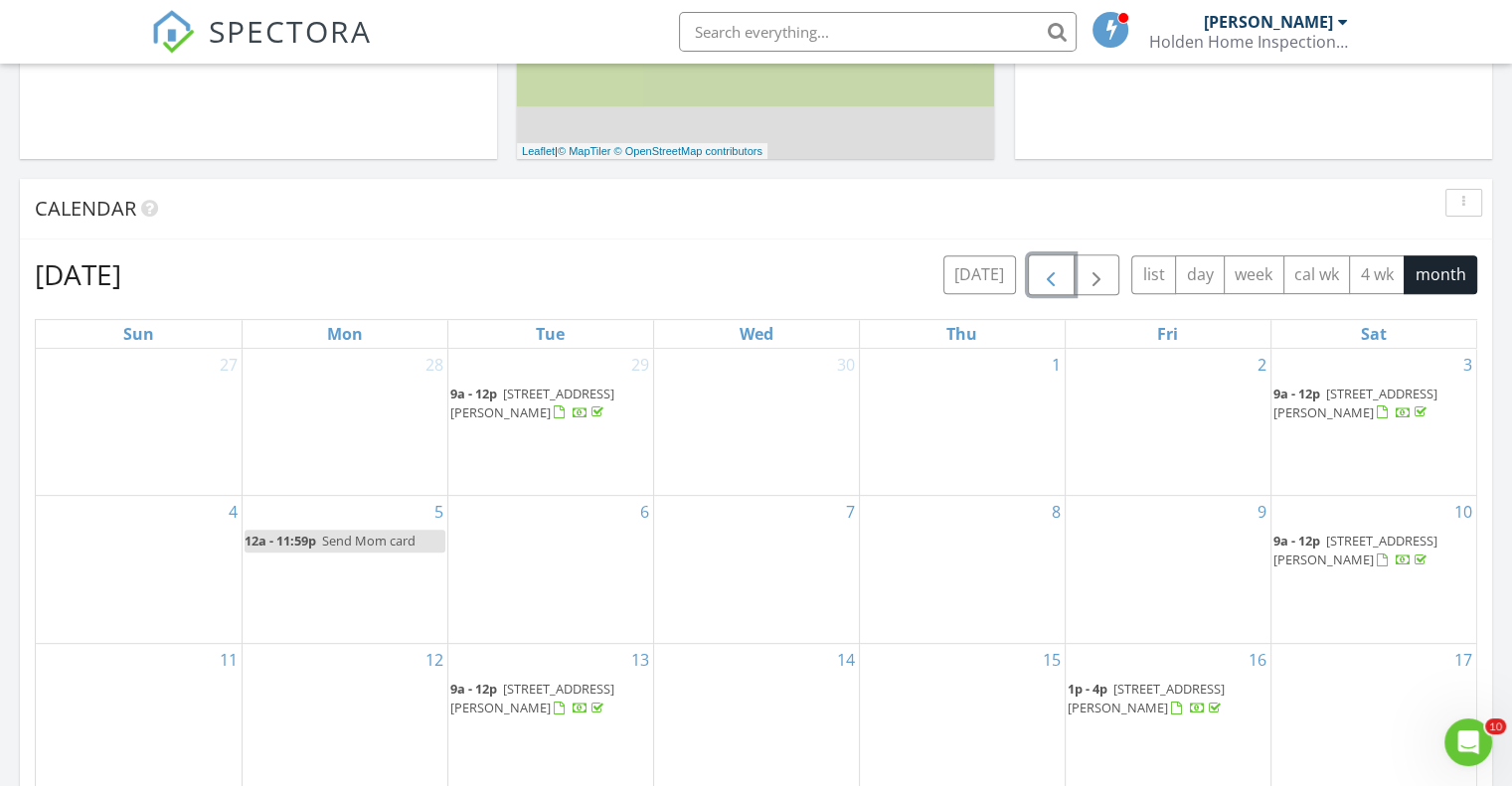 click at bounding box center (1051, 275) 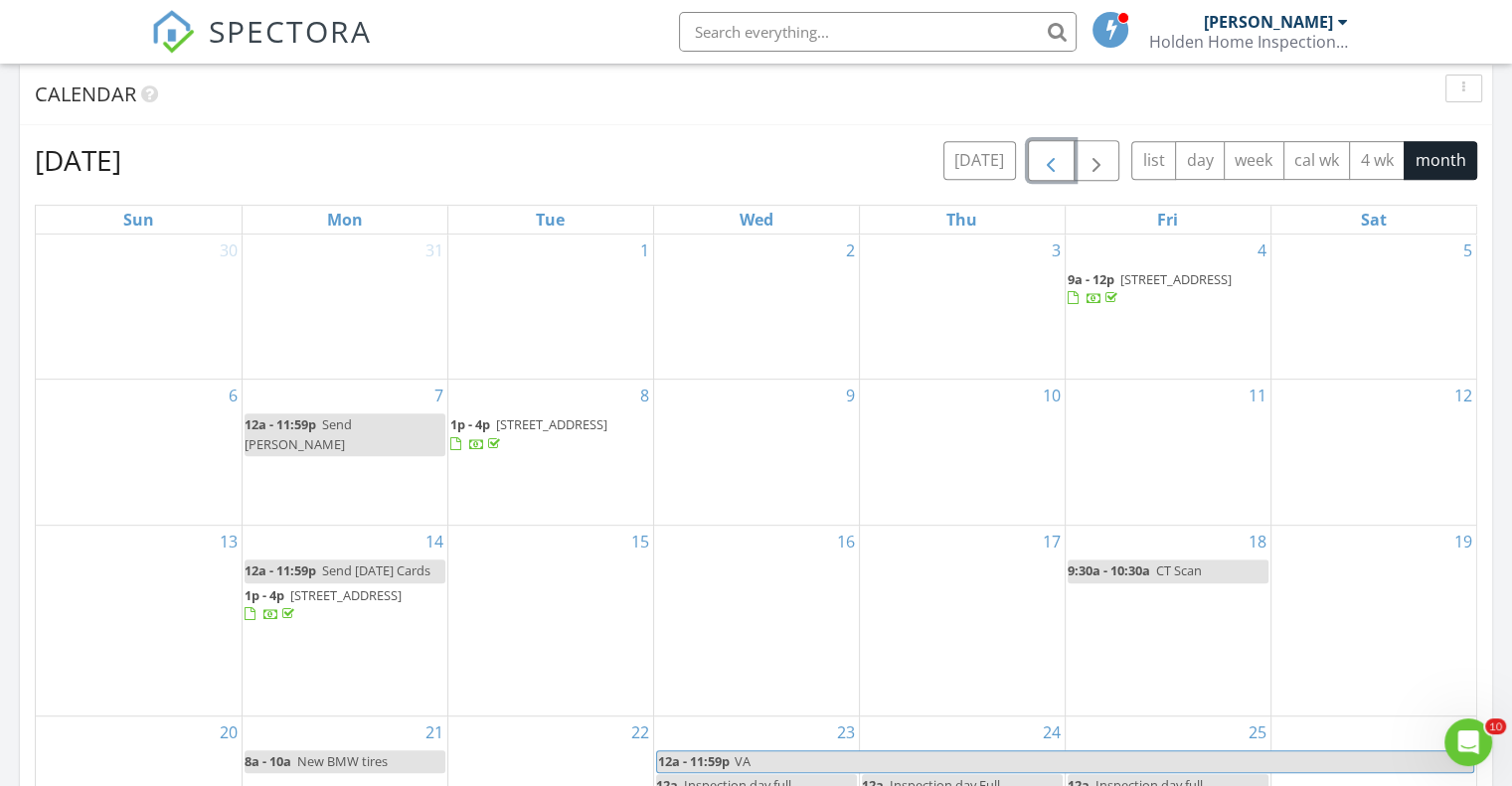 scroll, scrollTop: 696, scrollLeft: 0, axis: vertical 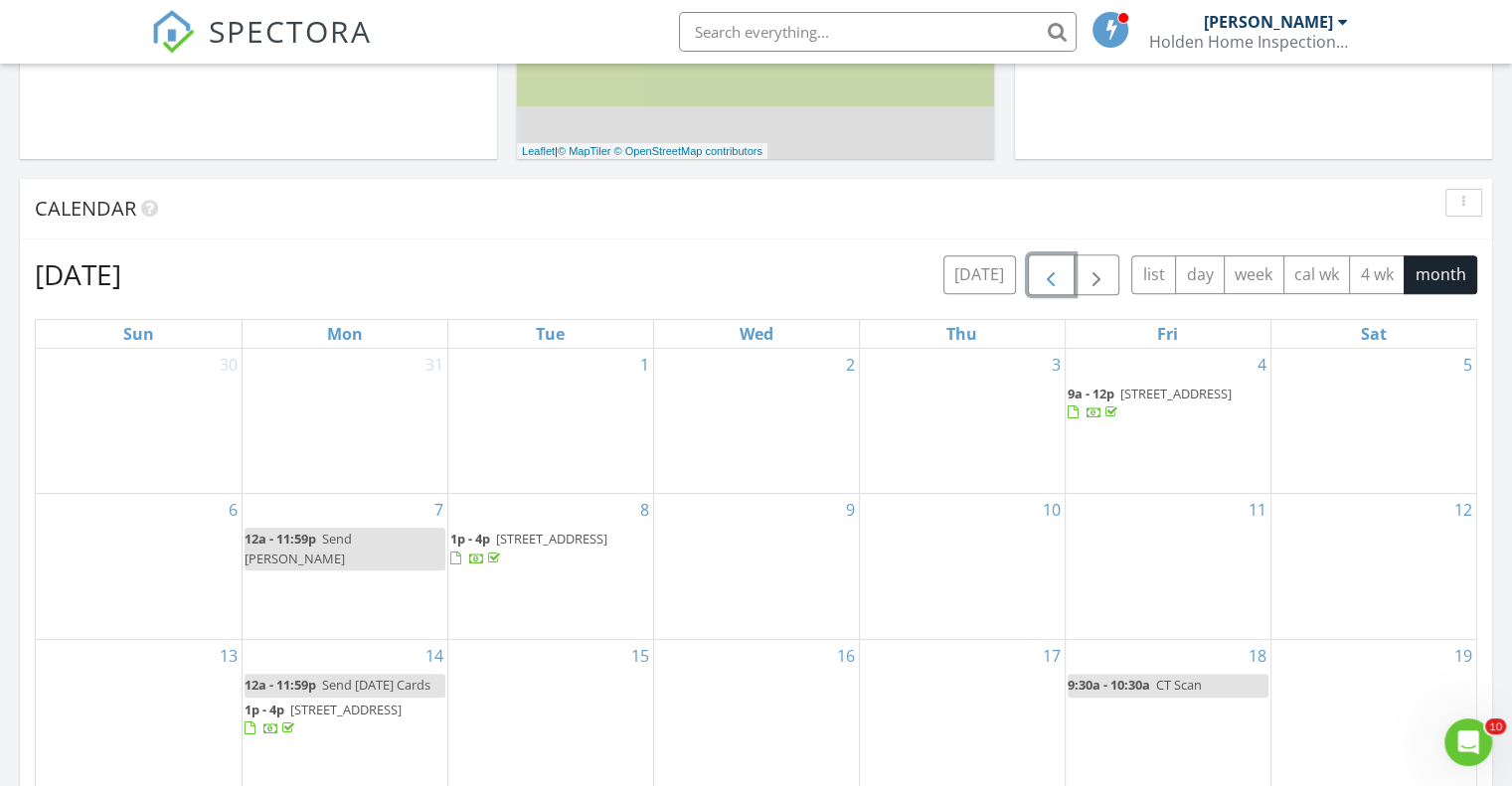 click at bounding box center [1051, 275] 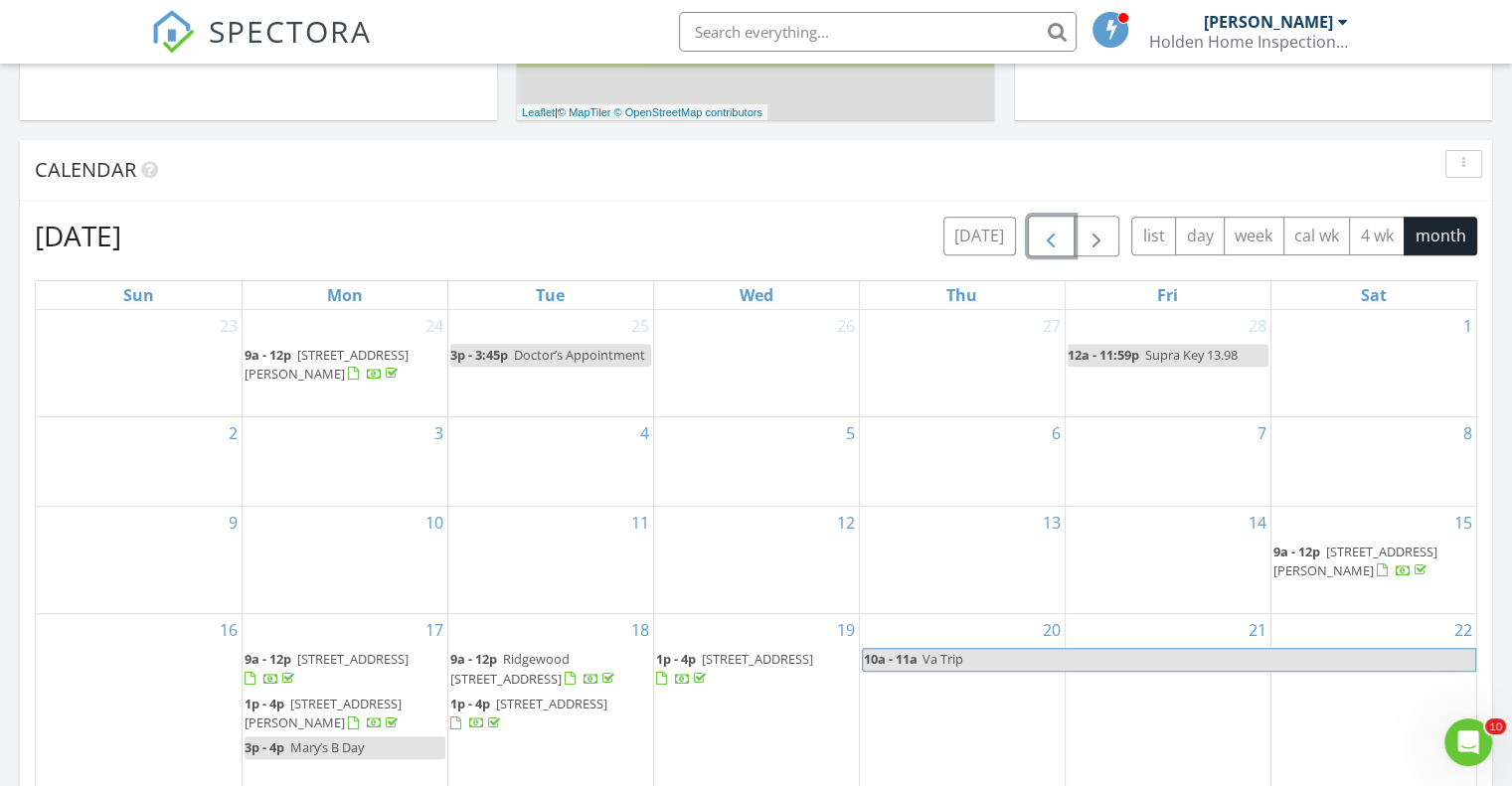 scroll, scrollTop: 696, scrollLeft: 0, axis: vertical 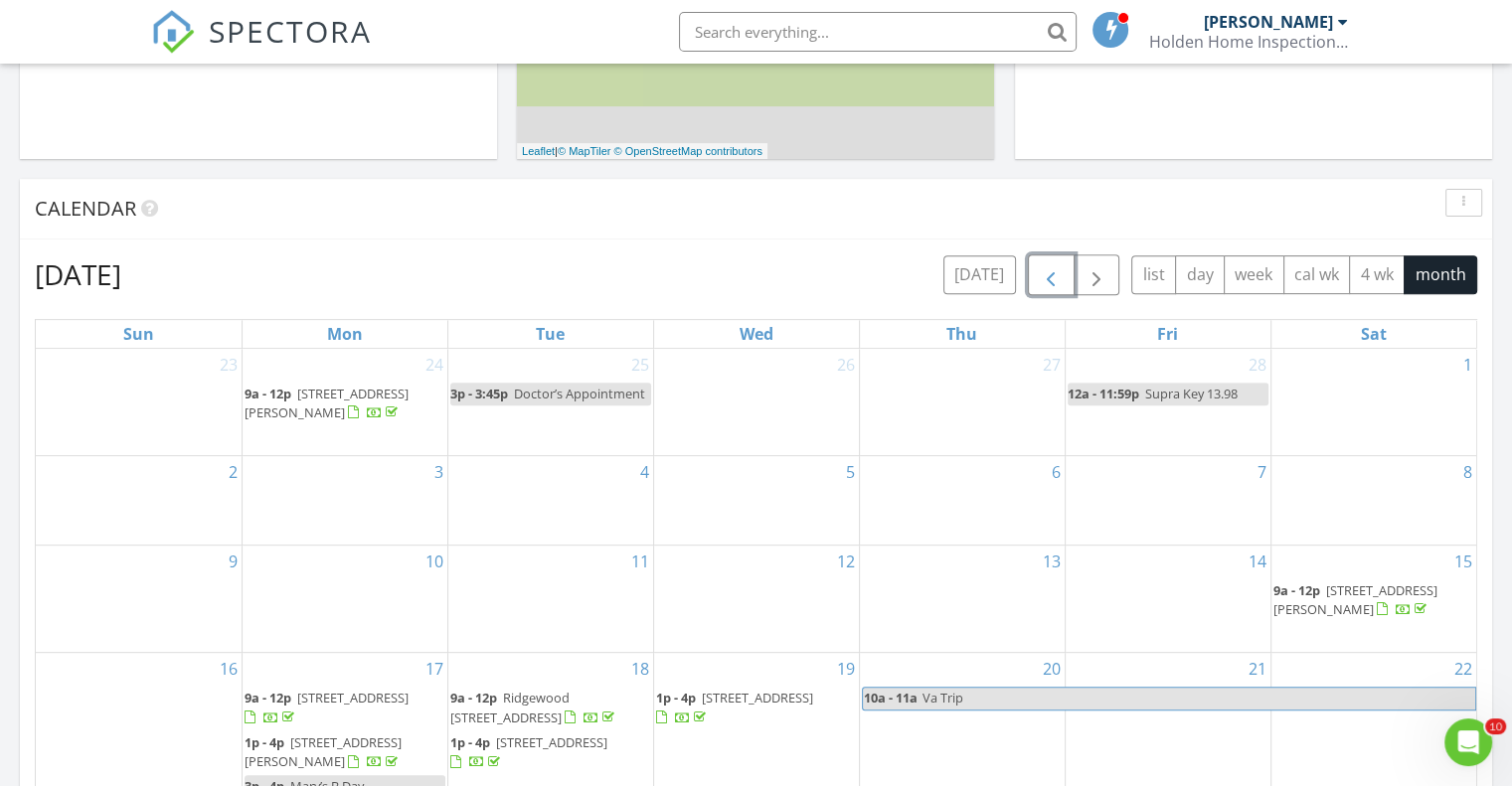 click at bounding box center [1051, 275] 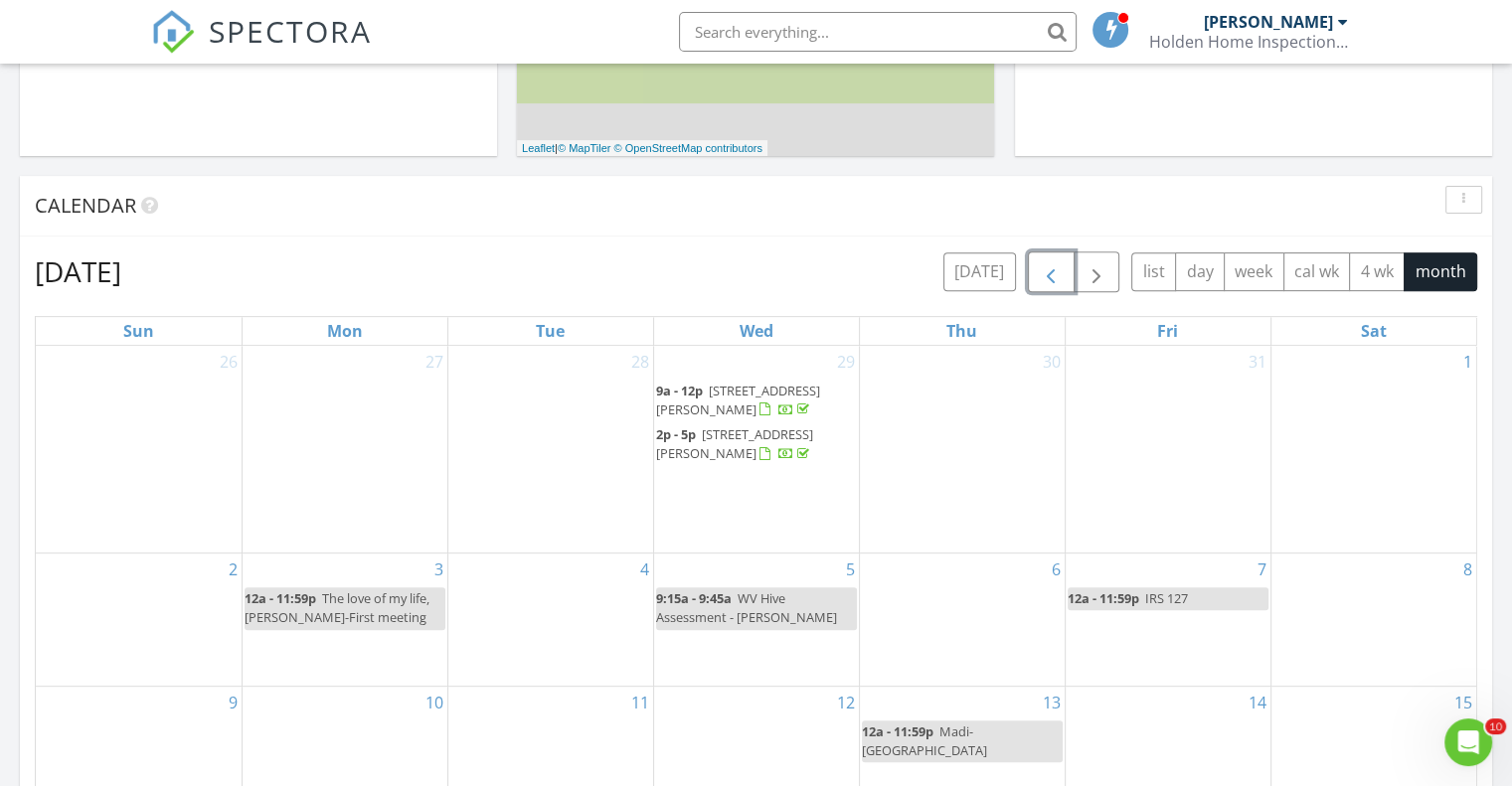 scroll, scrollTop: 696, scrollLeft: 0, axis: vertical 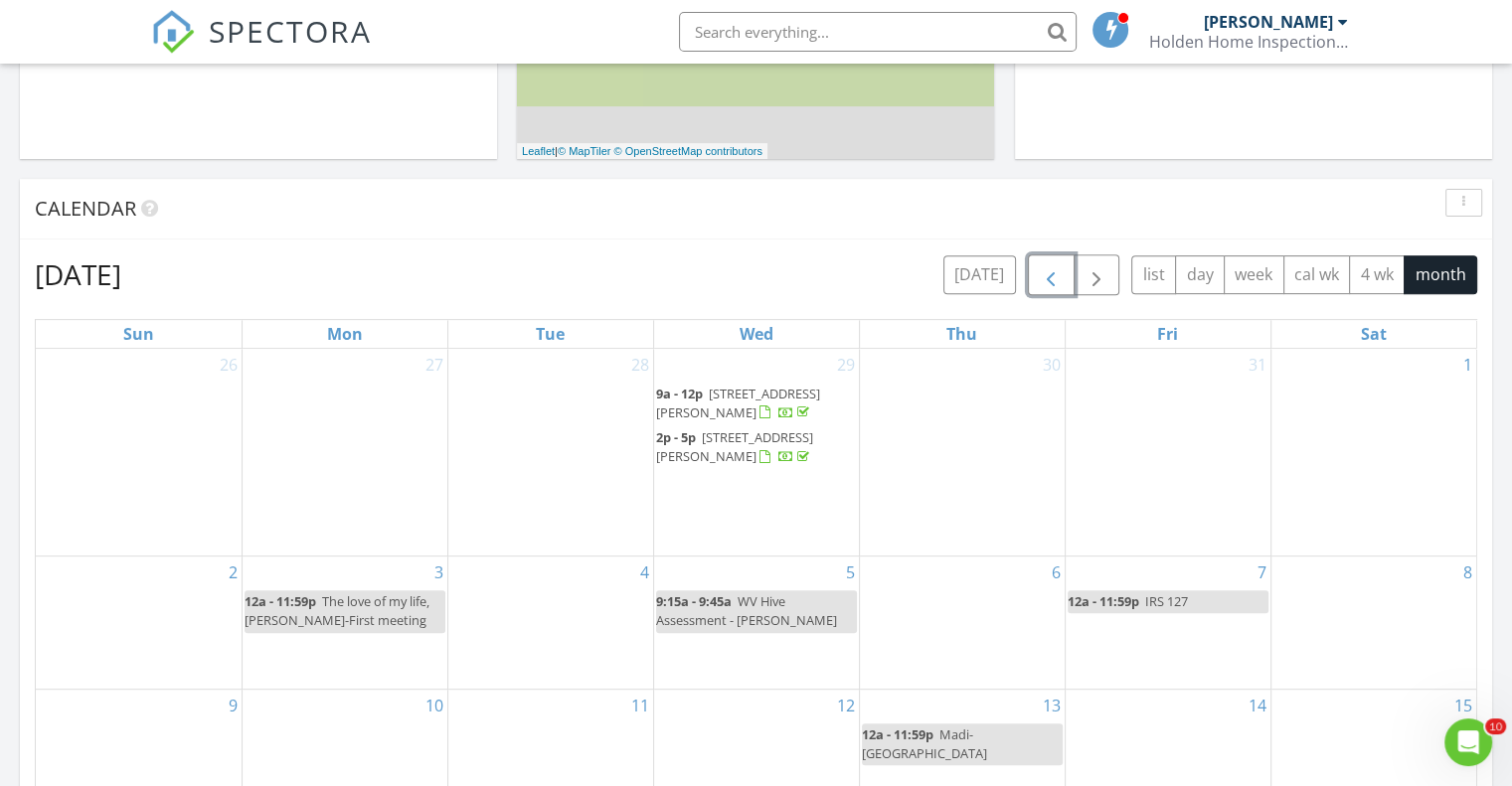 click at bounding box center (1051, 275) 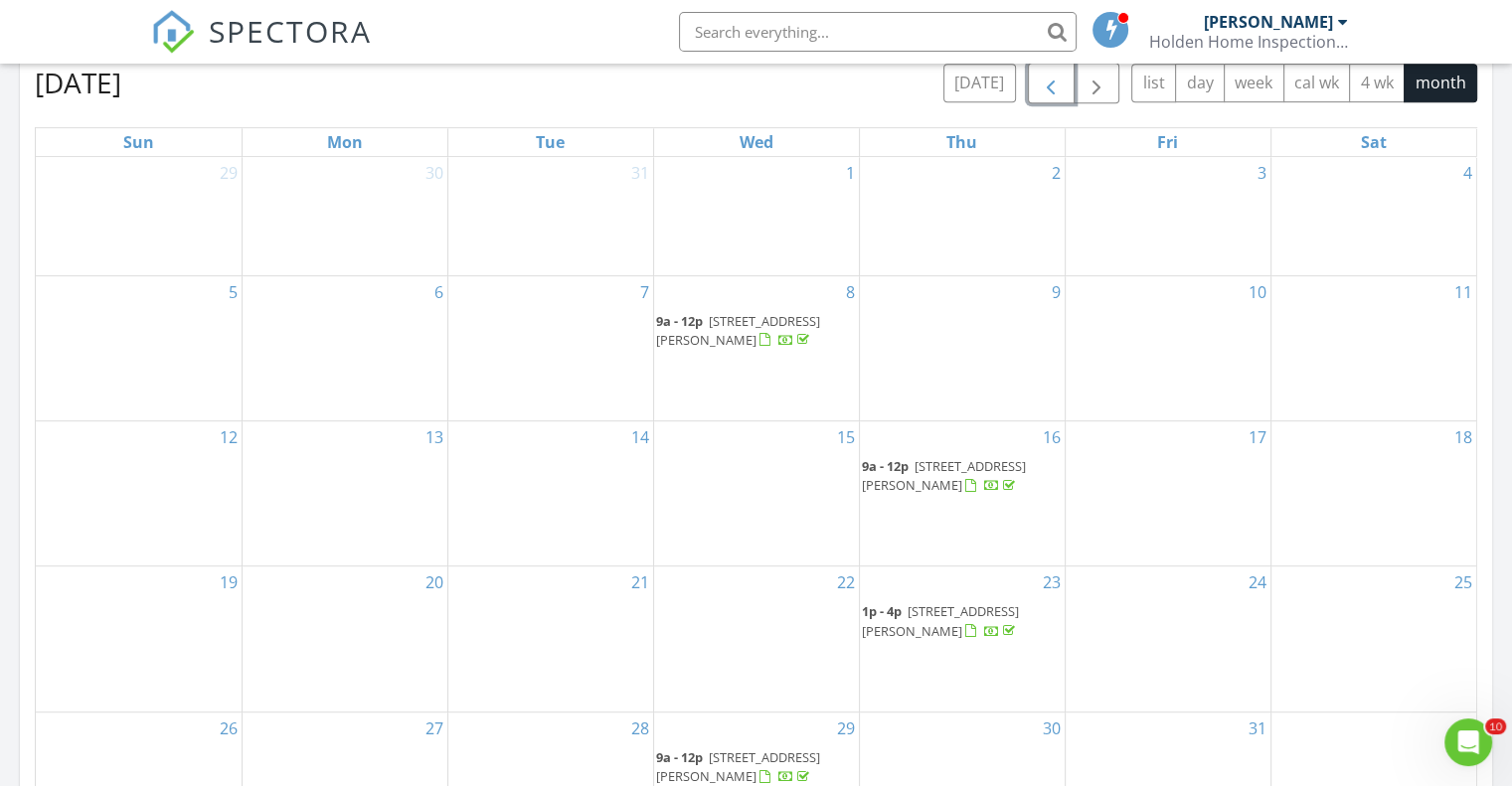 scroll, scrollTop: 497, scrollLeft: 0, axis: vertical 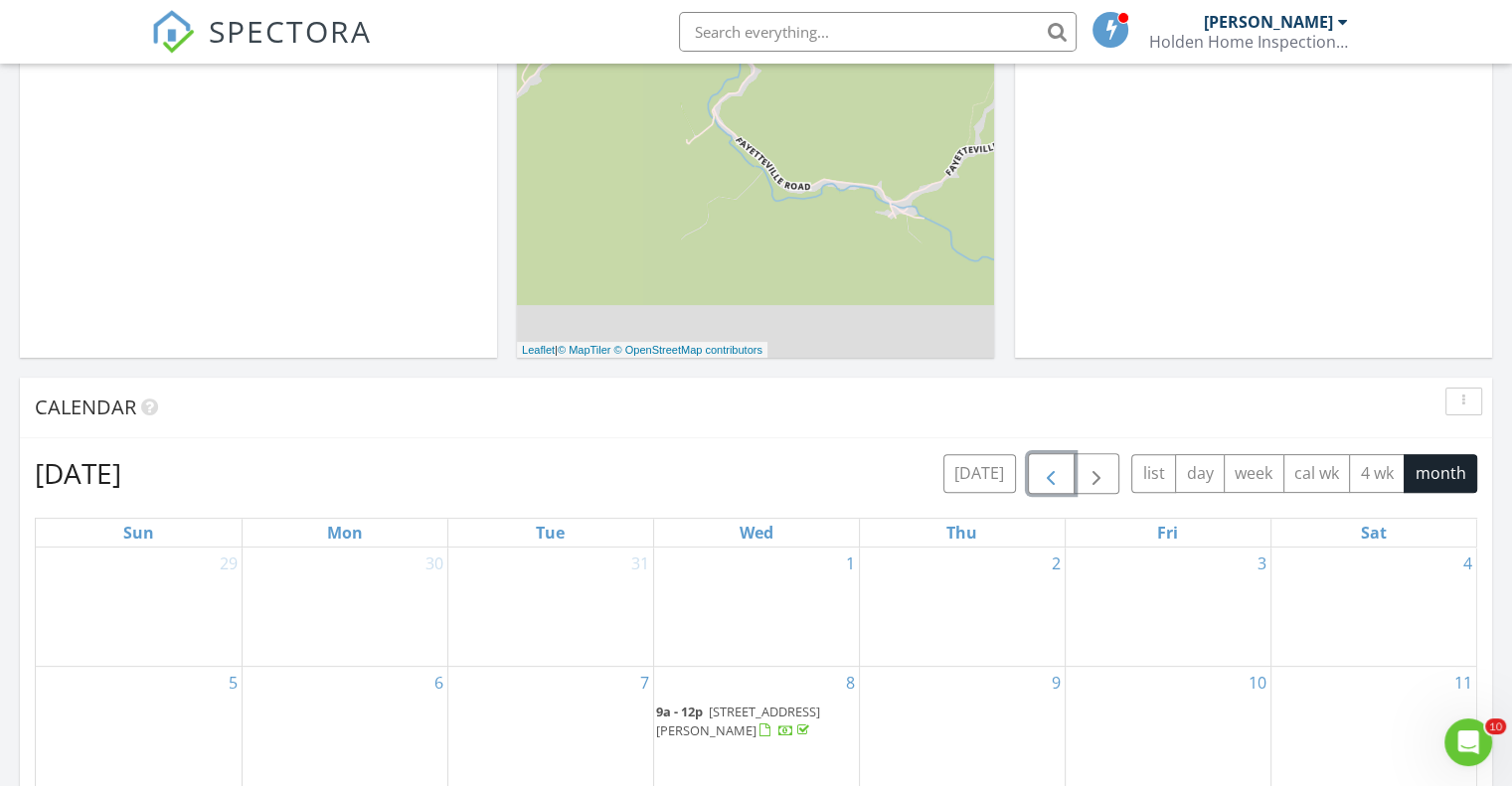 click at bounding box center [1051, 474] 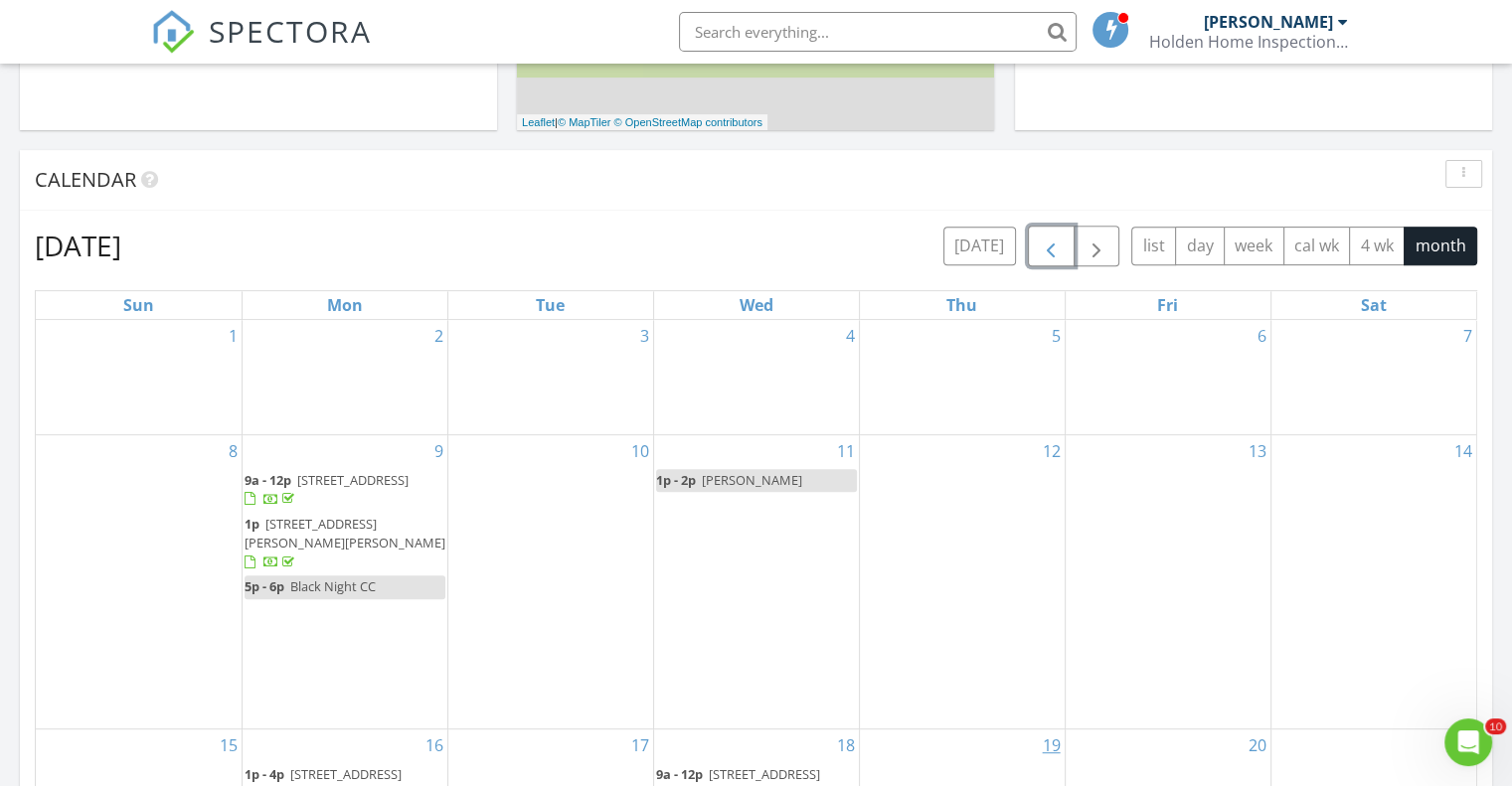 scroll, scrollTop: 497, scrollLeft: 0, axis: vertical 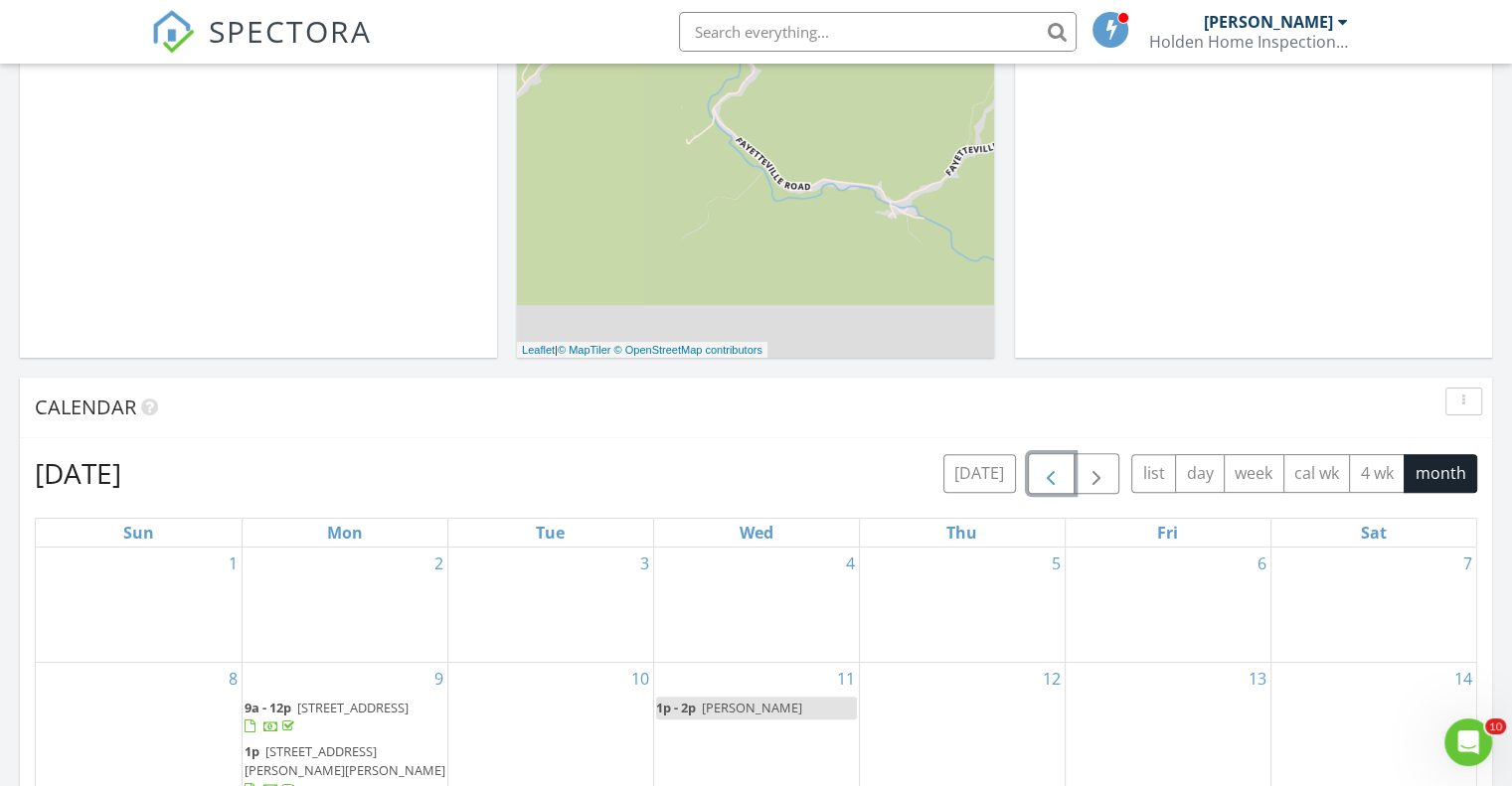 click at bounding box center (1051, 474) 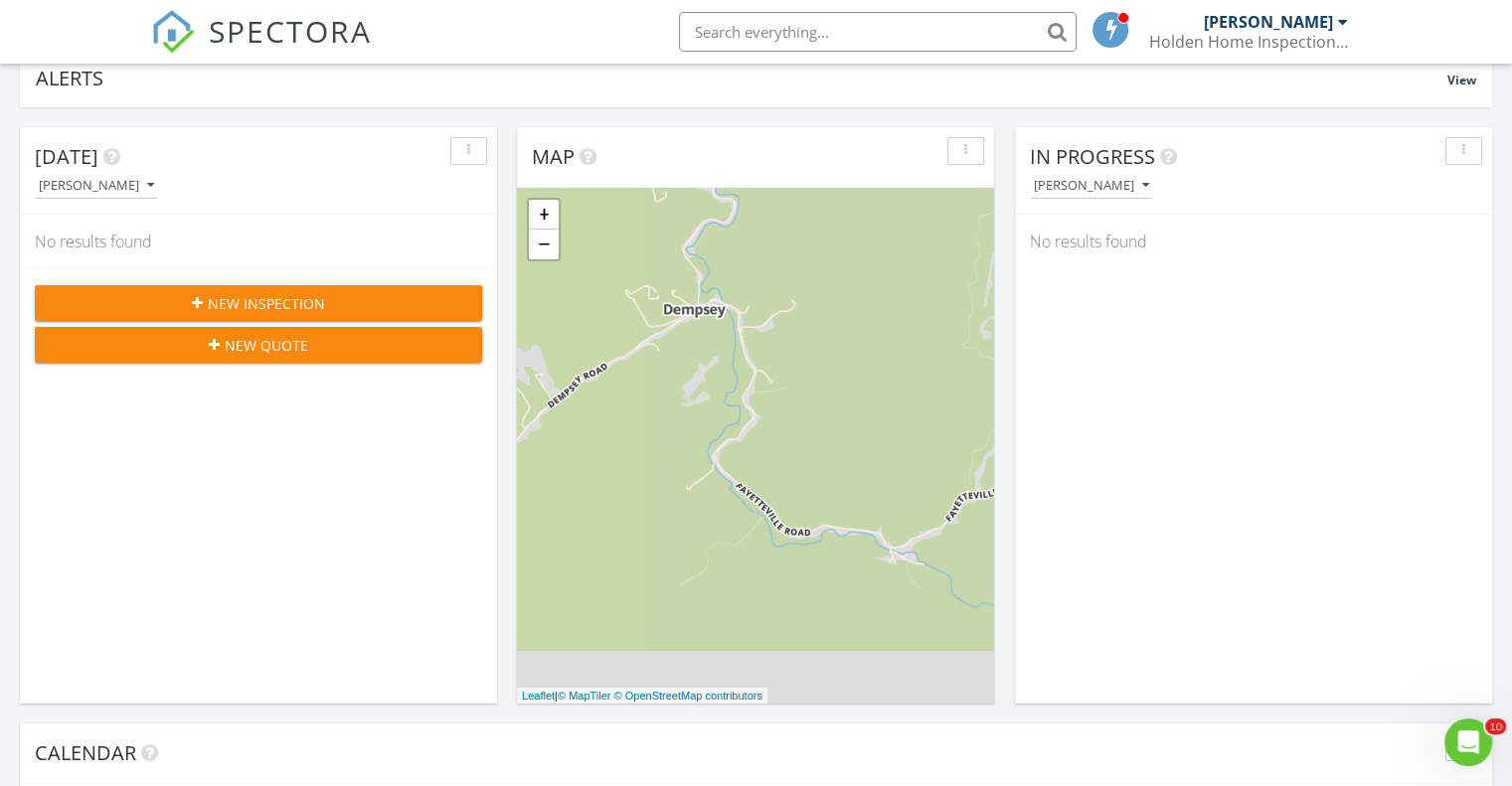 scroll, scrollTop: 397, scrollLeft: 0, axis: vertical 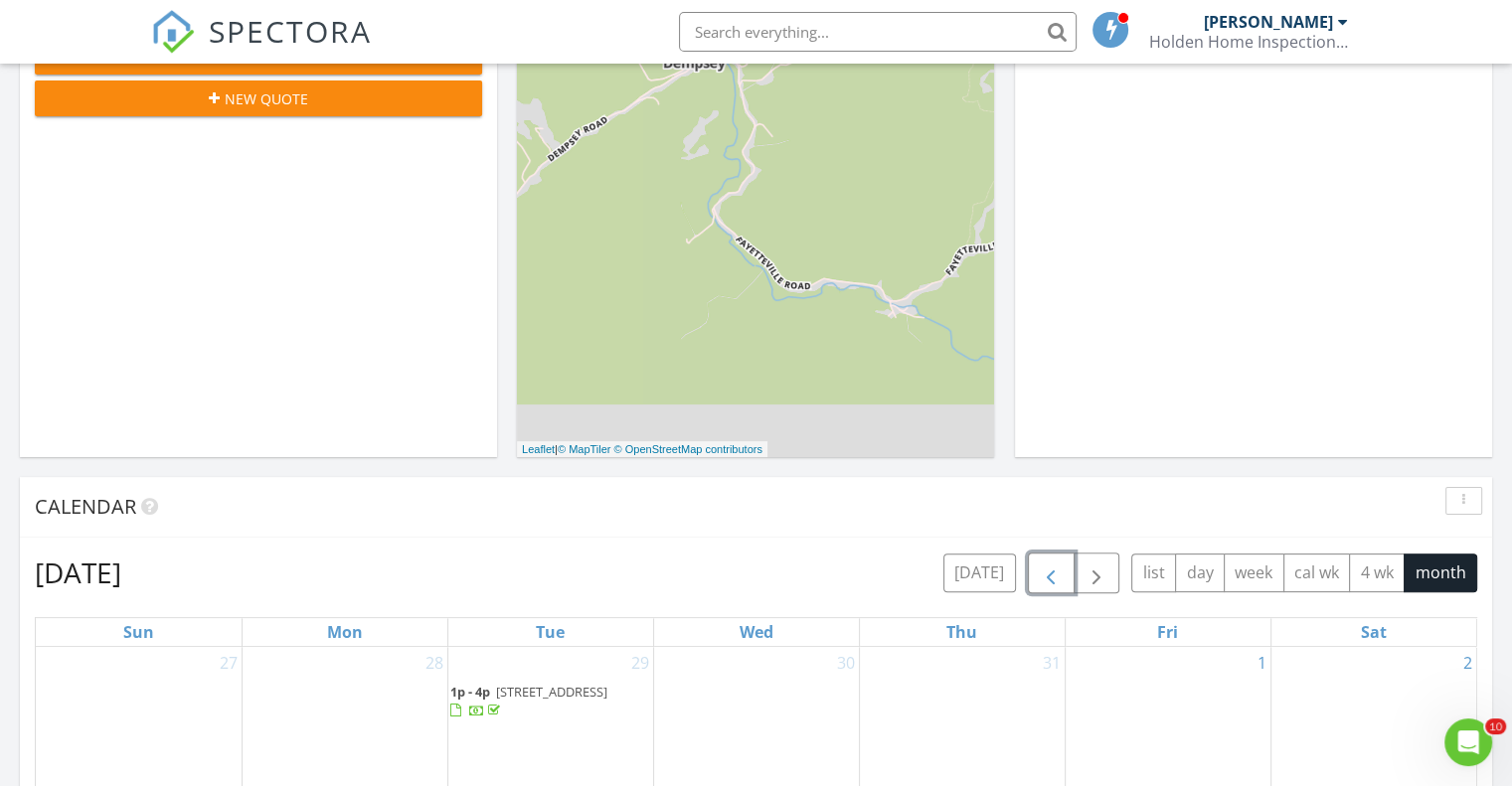 click at bounding box center (1051, 573) 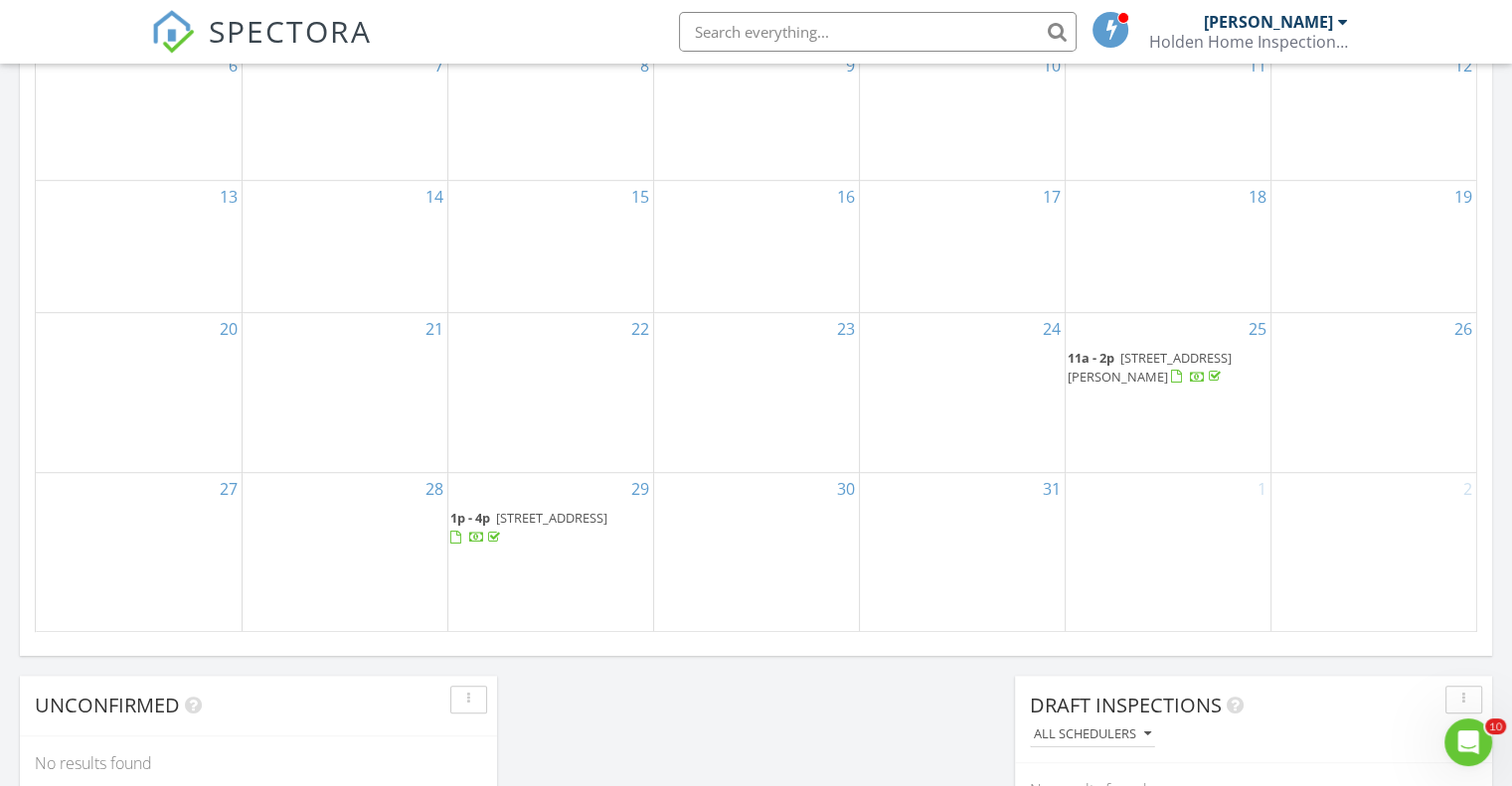 scroll, scrollTop: 696, scrollLeft: 0, axis: vertical 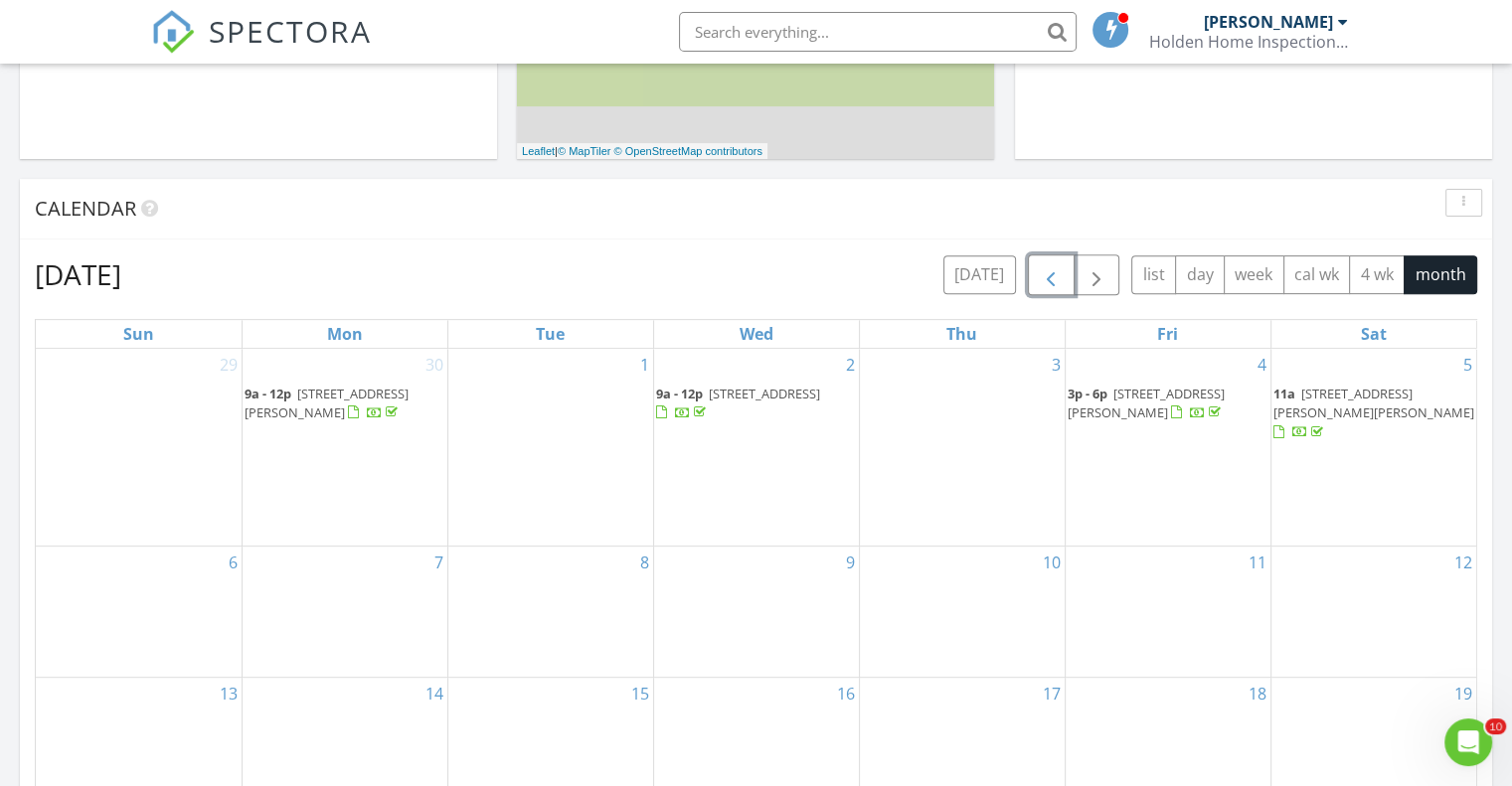 click at bounding box center [1051, 275] 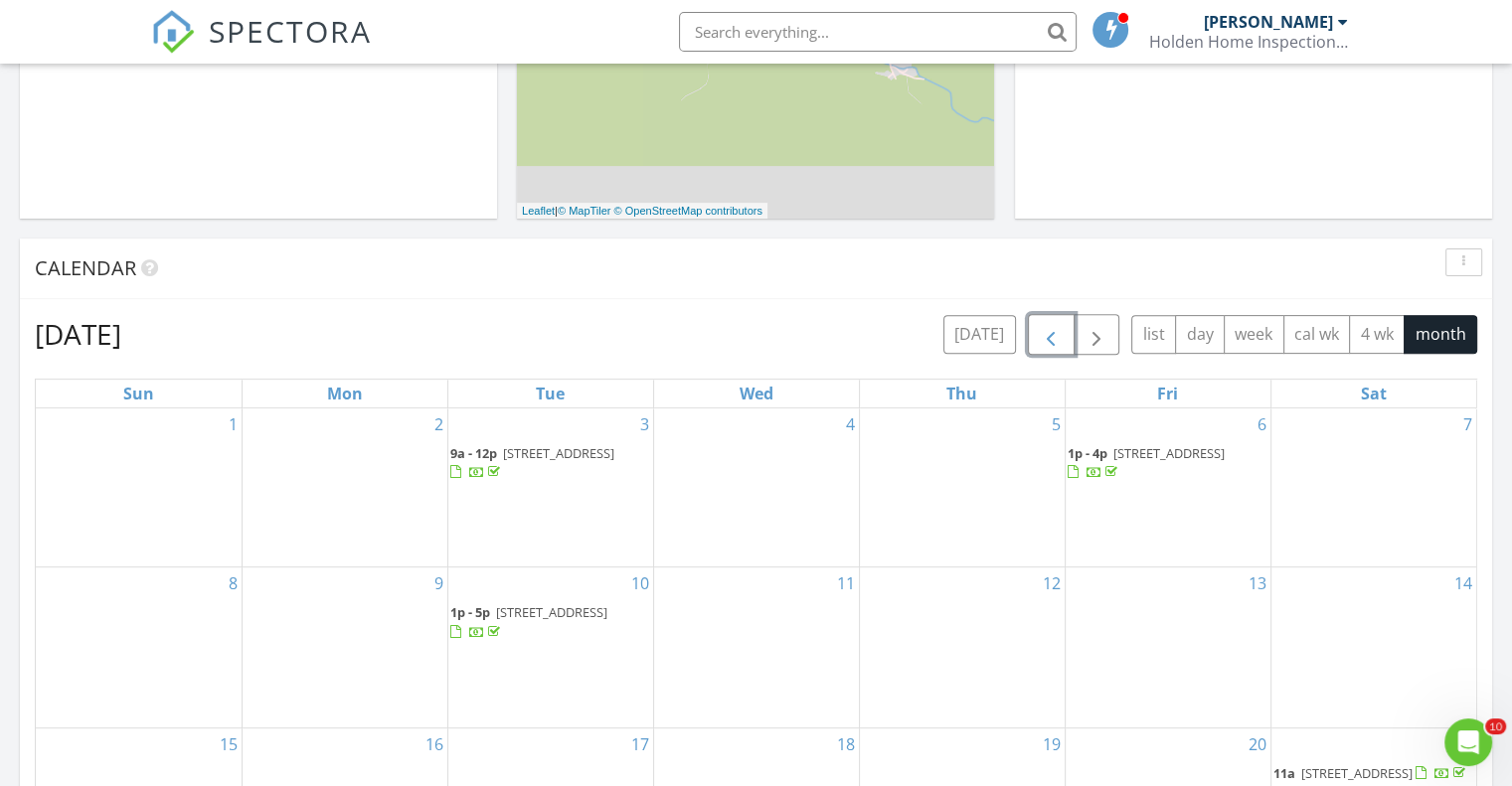 scroll, scrollTop: 596, scrollLeft: 0, axis: vertical 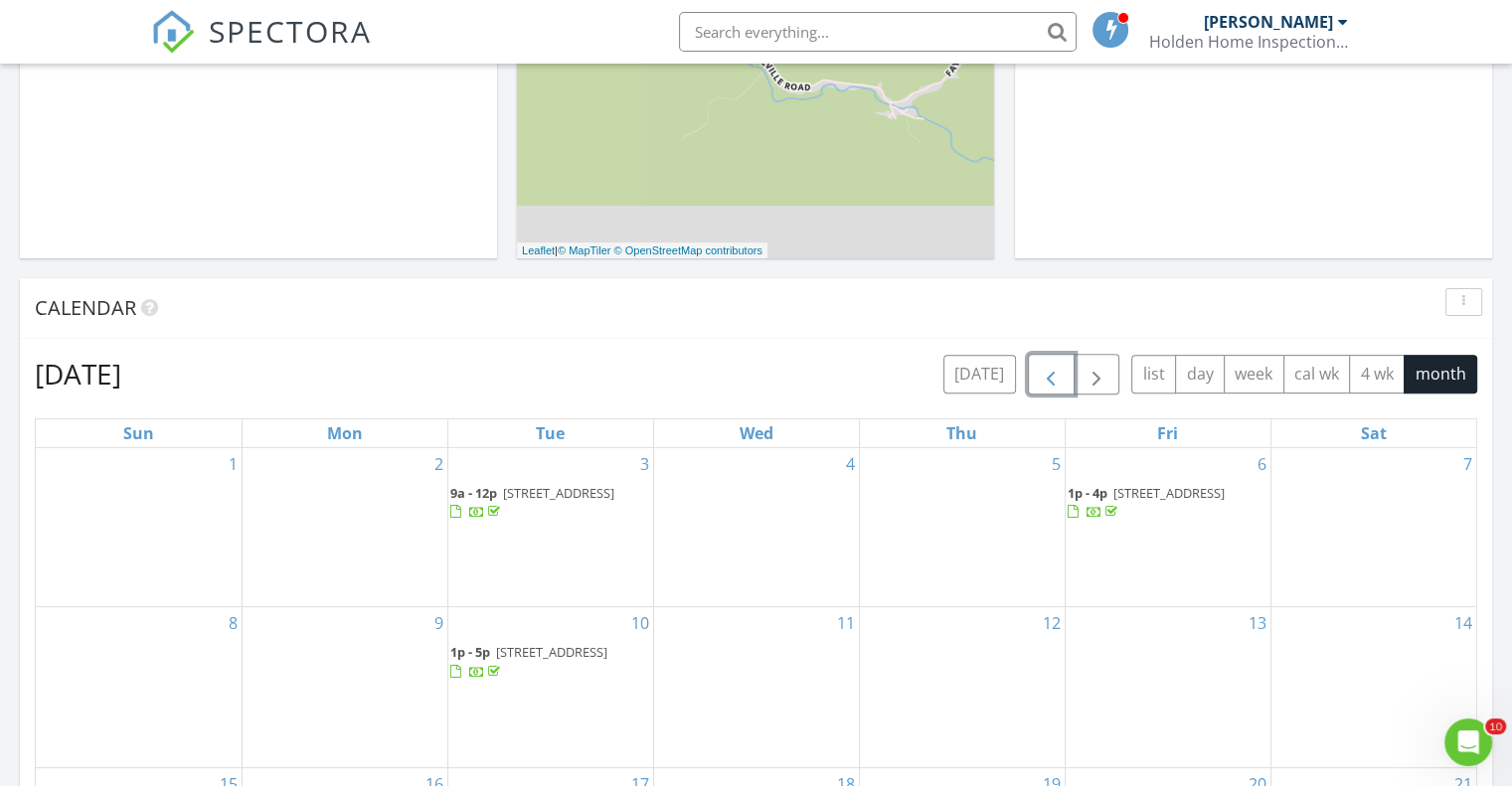 click at bounding box center [1051, 375] 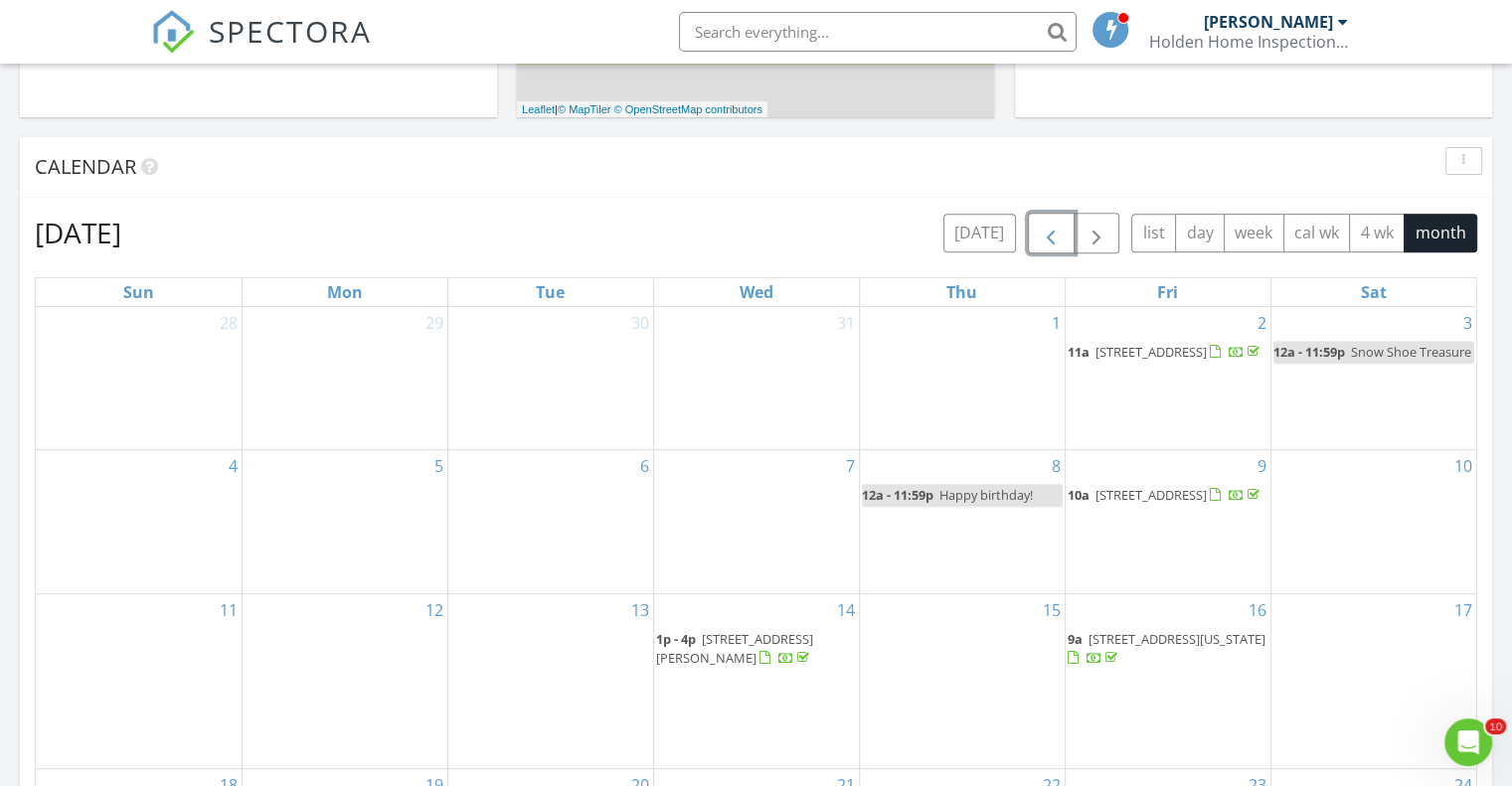 scroll, scrollTop: 497, scrollLeft: 0, axis: vertical 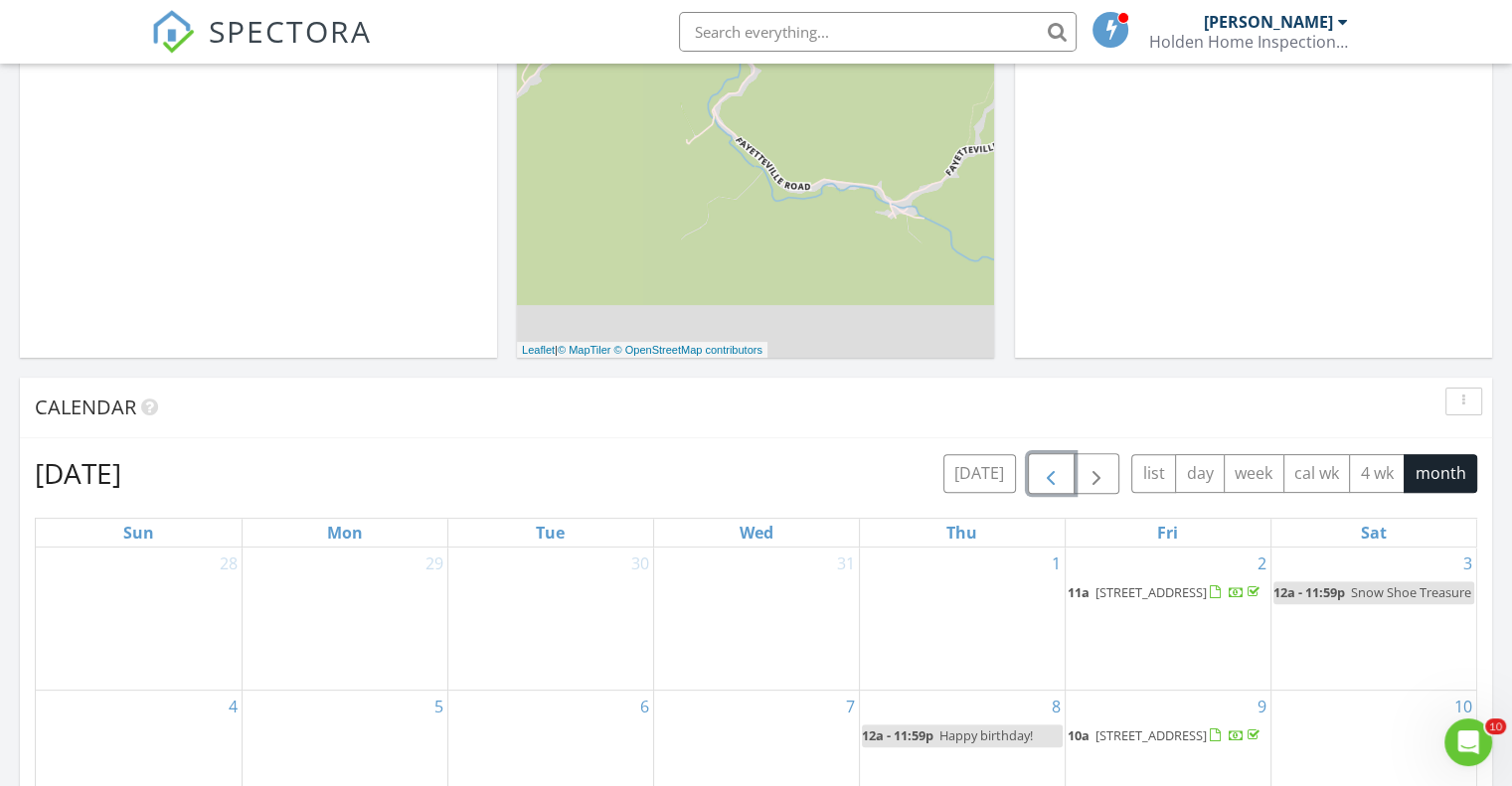 click at bounding box center (1051, 474) 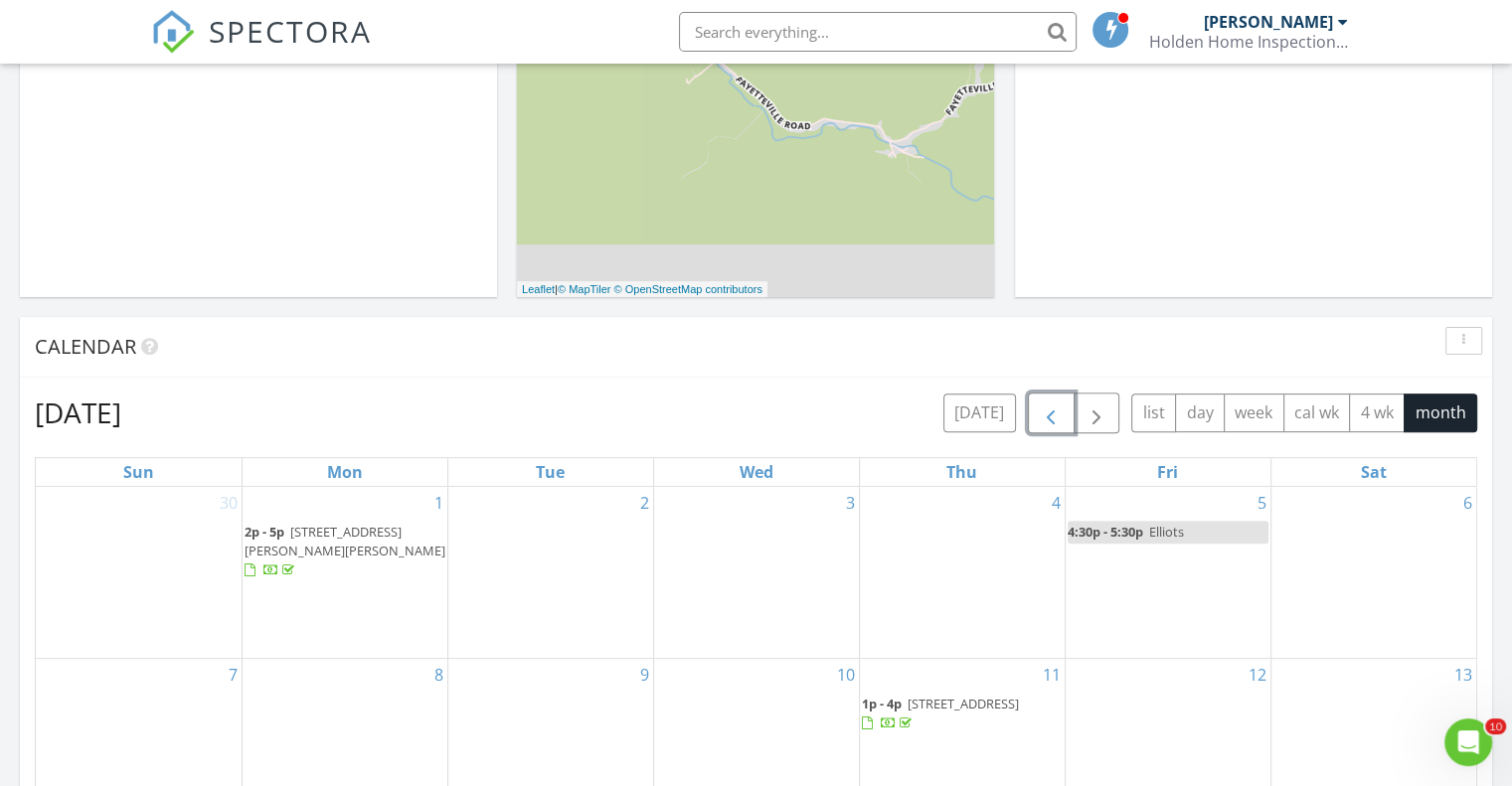 scroll, scrollTop: 497, scrollLeft: 0, axis: vertical 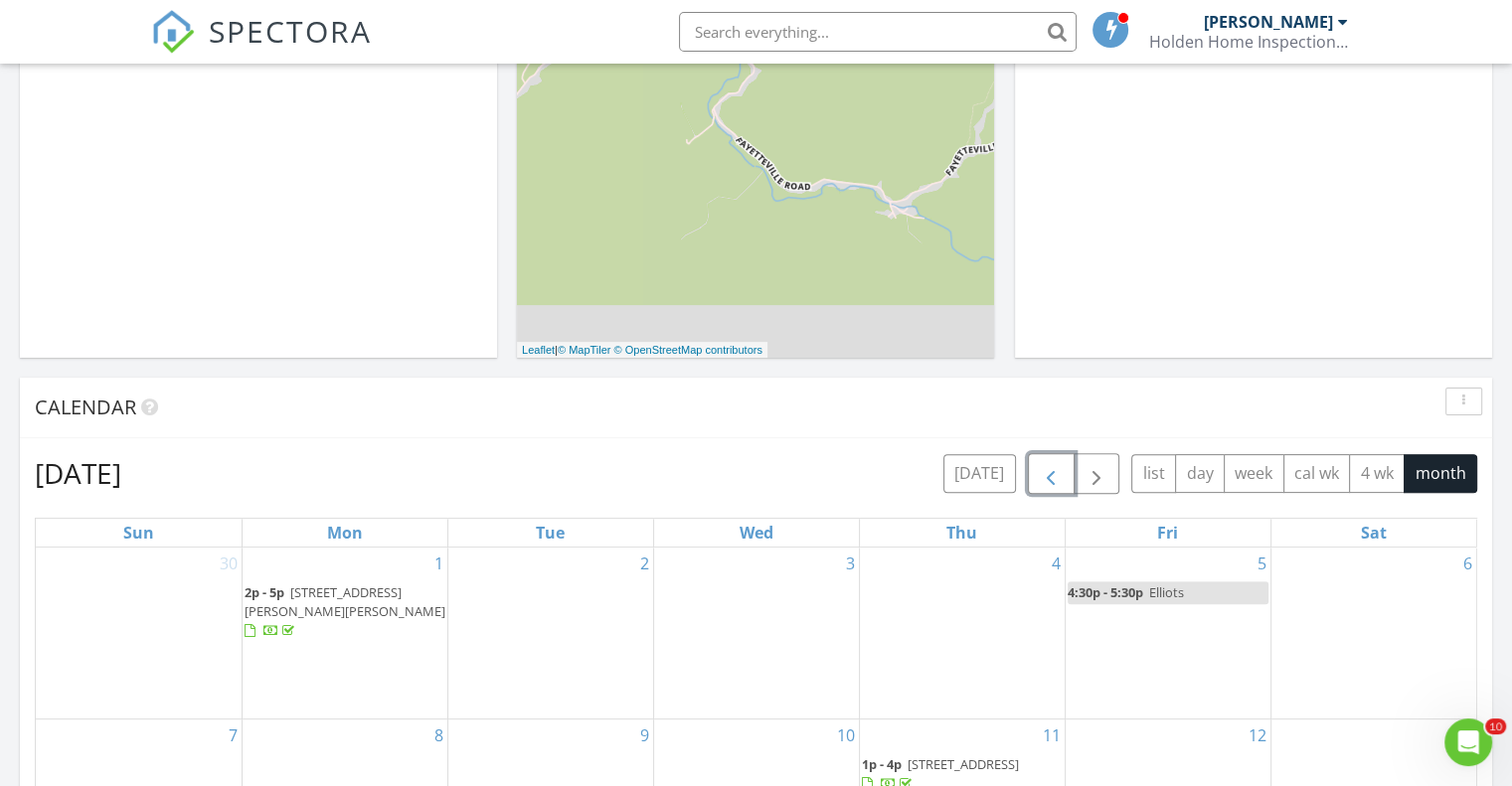 click at bounding box center (1051, 474) 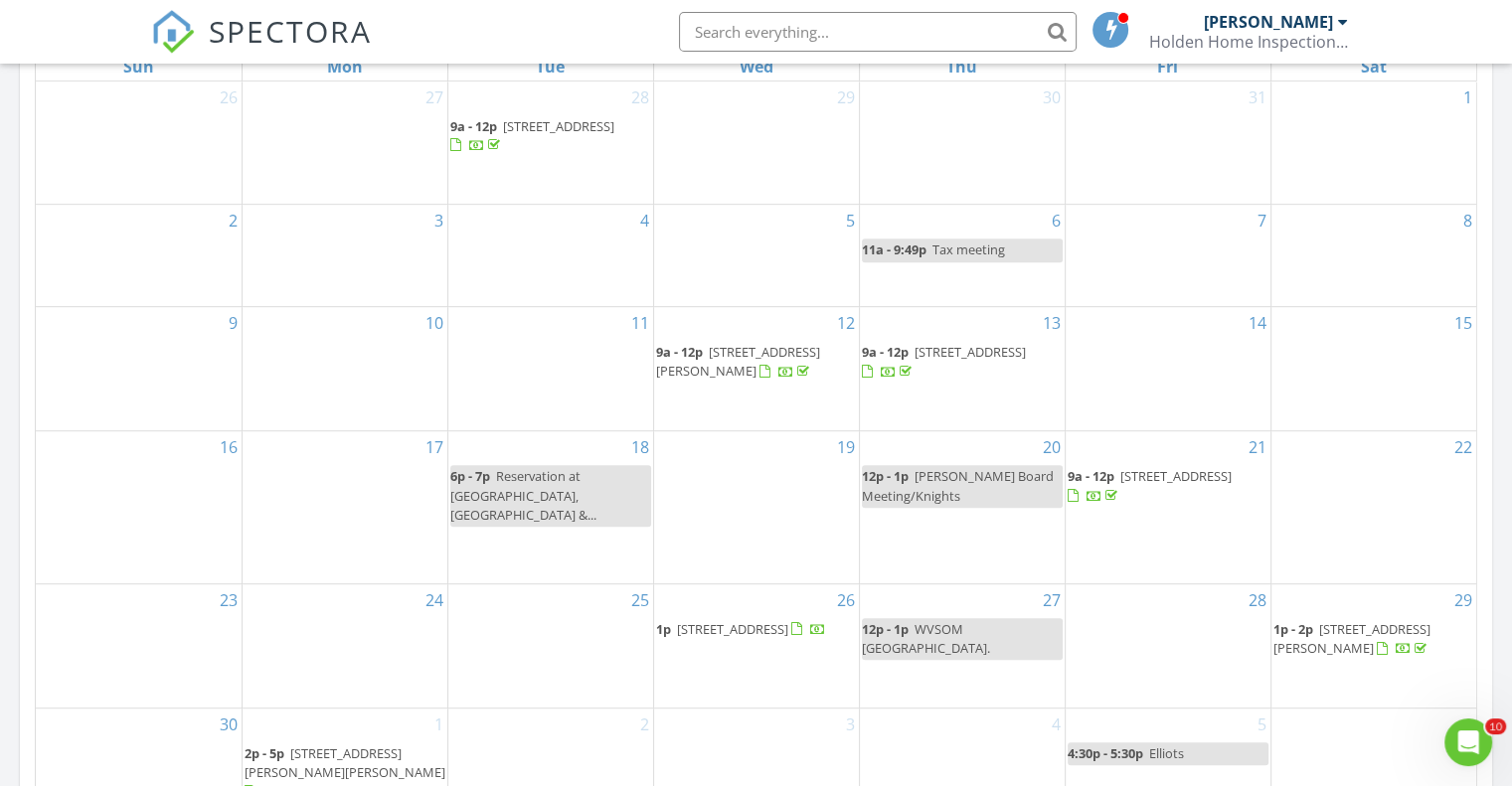scroll, scrollTop: 696, scrollLeft: 0, axis: vertical 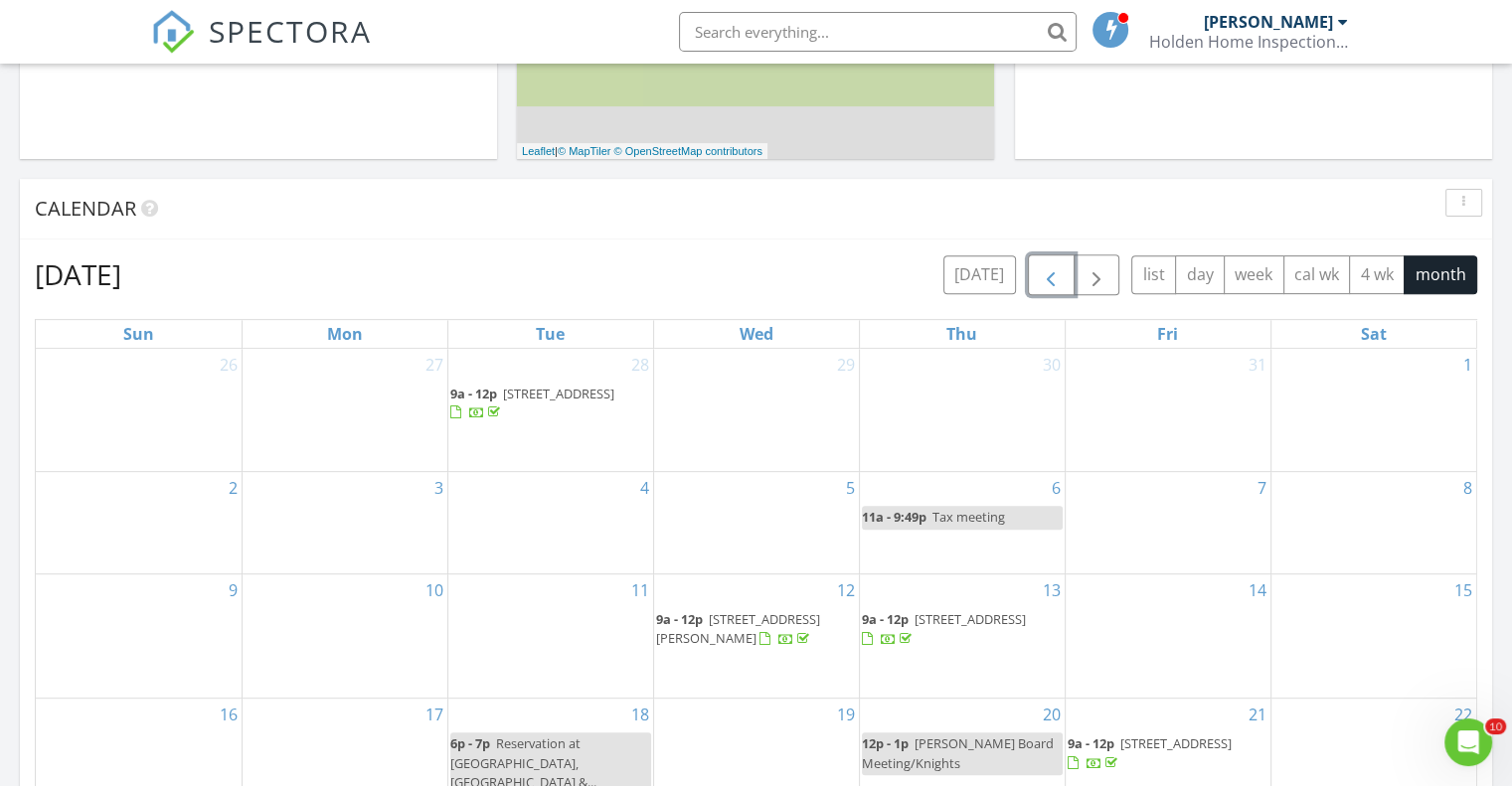 click at bounding box center (1051, 275) 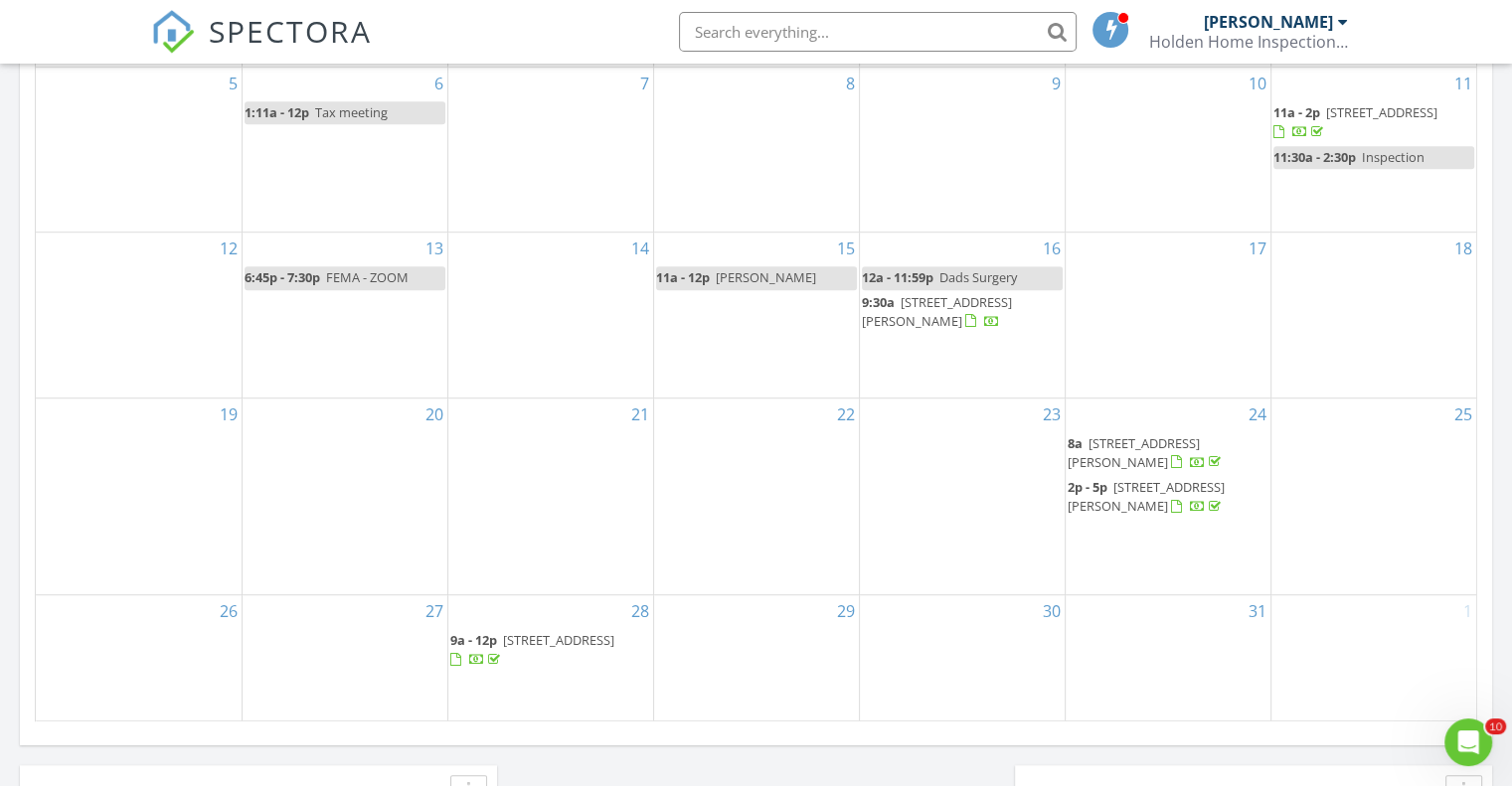 scroll, scrollTop: 795, scrollLeft: 0, axis: vertical 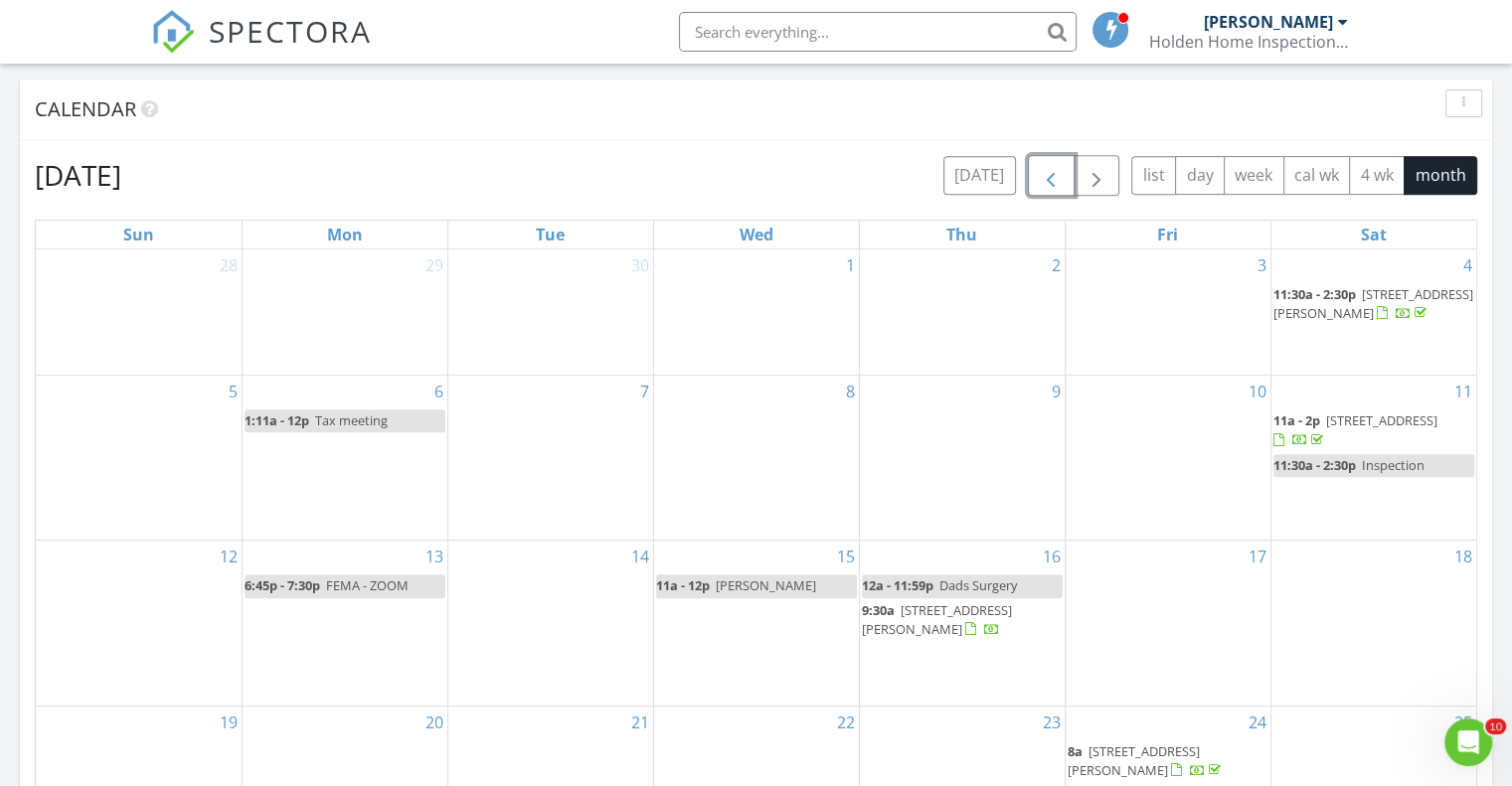 click at bounding box center [1051, 176] 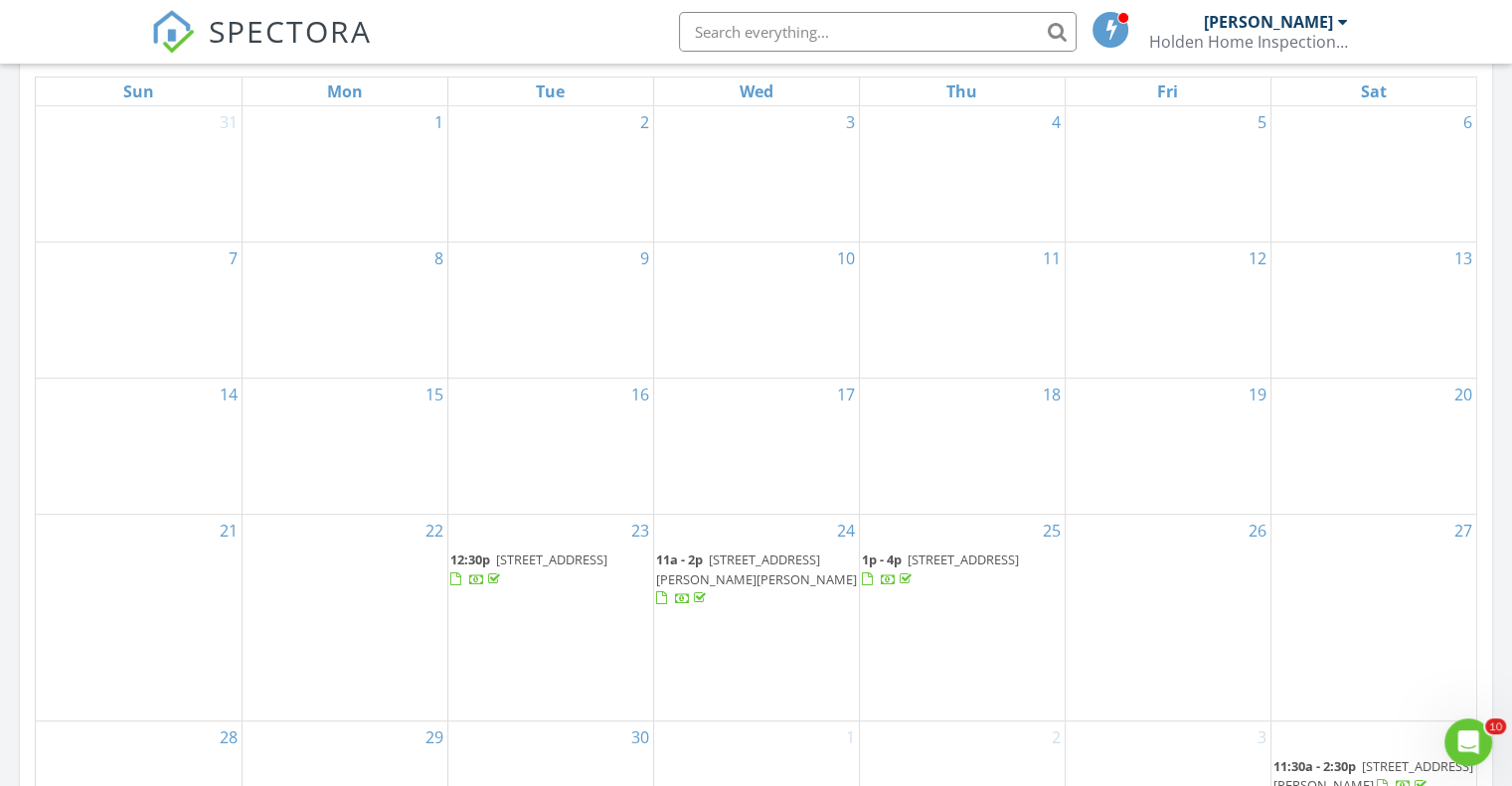 scroll, scrollTop: 696, scrollLeft: 0, axis: vertical 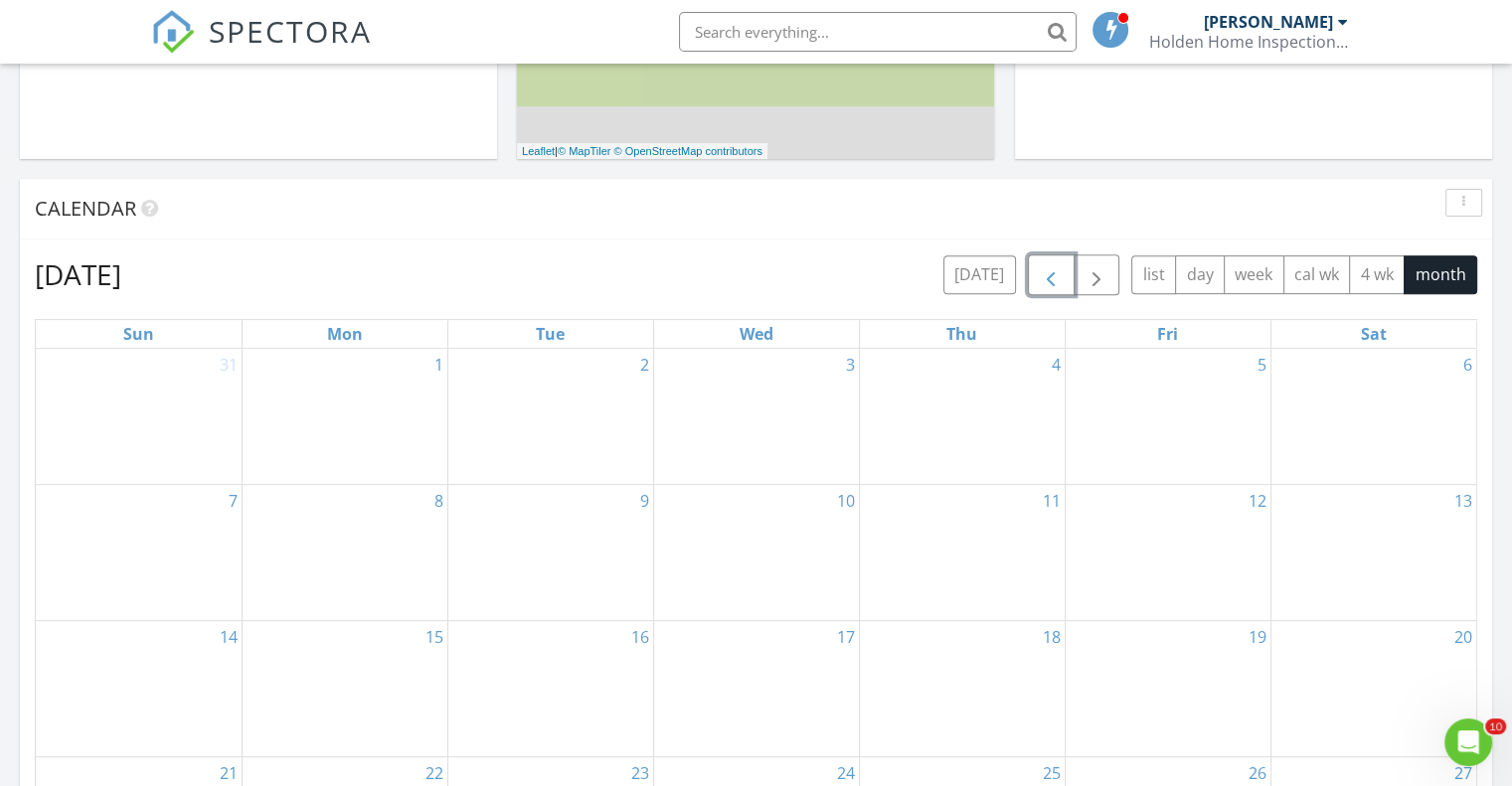 click at bounding box center (1051, 275) 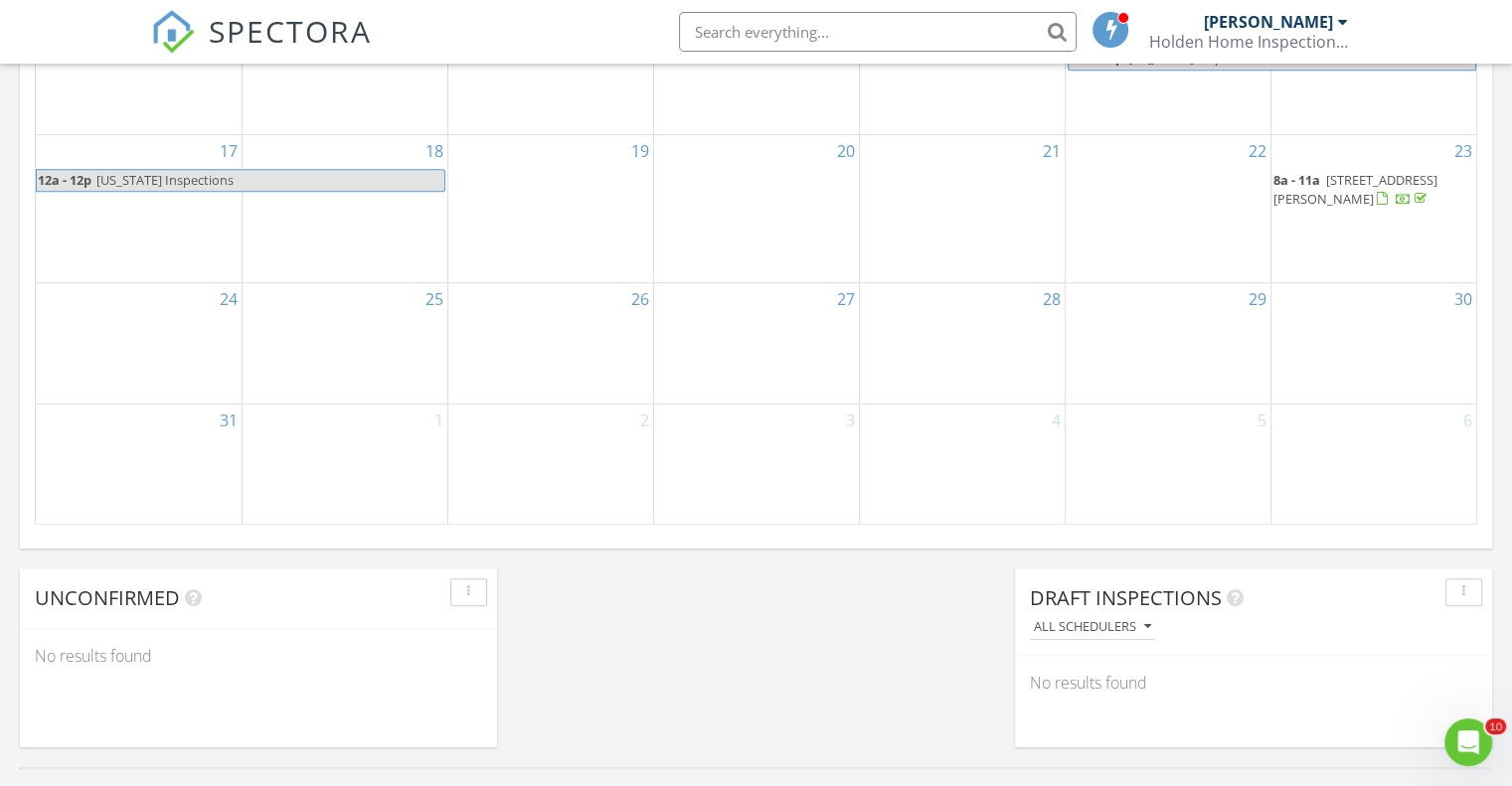 scroll, scrollTop: 994, scrollLeft: 0, axis: vertical 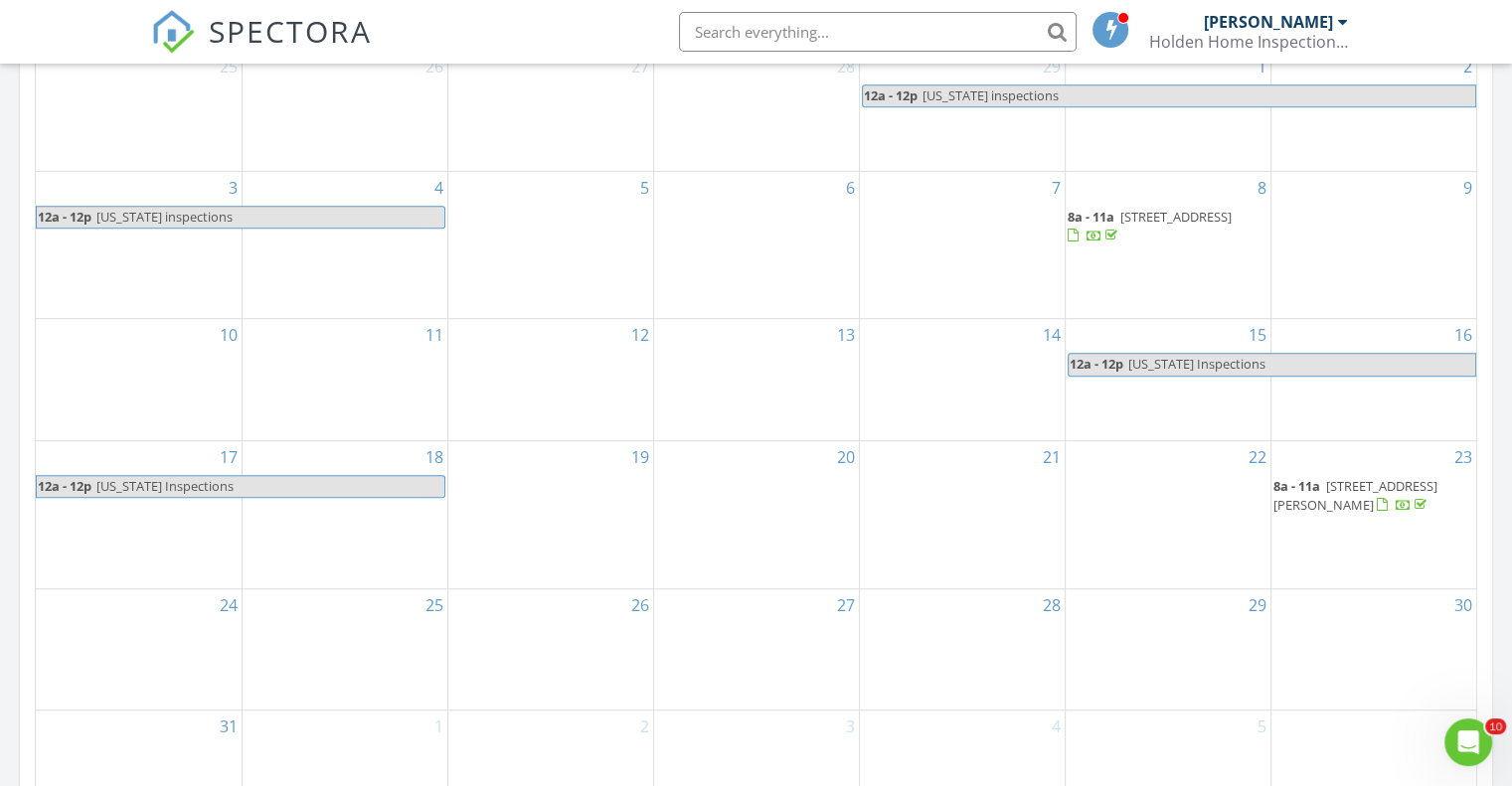 type 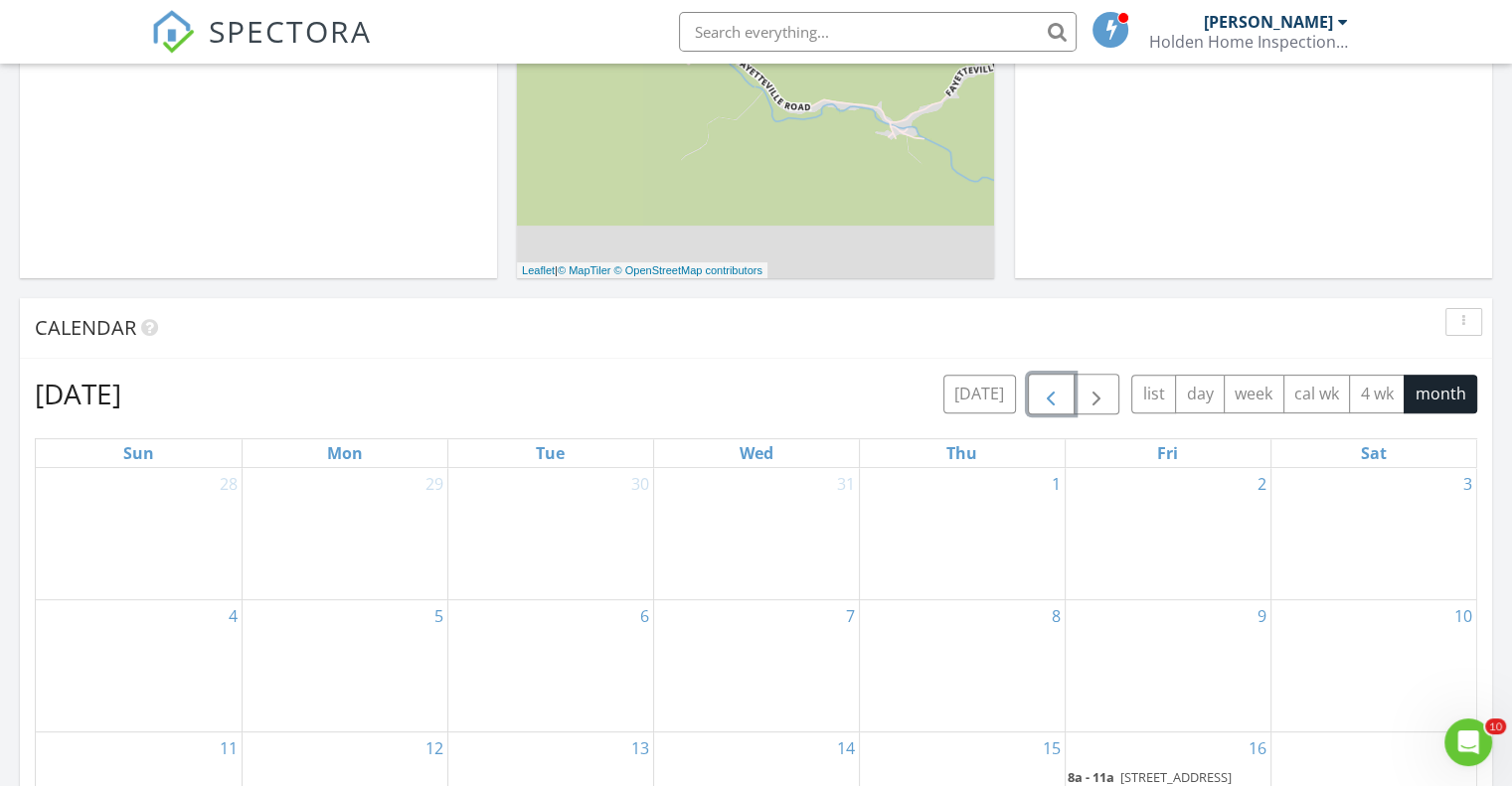 scroll, scrollTop: 576, scrollLeft: 0, axis: vertical 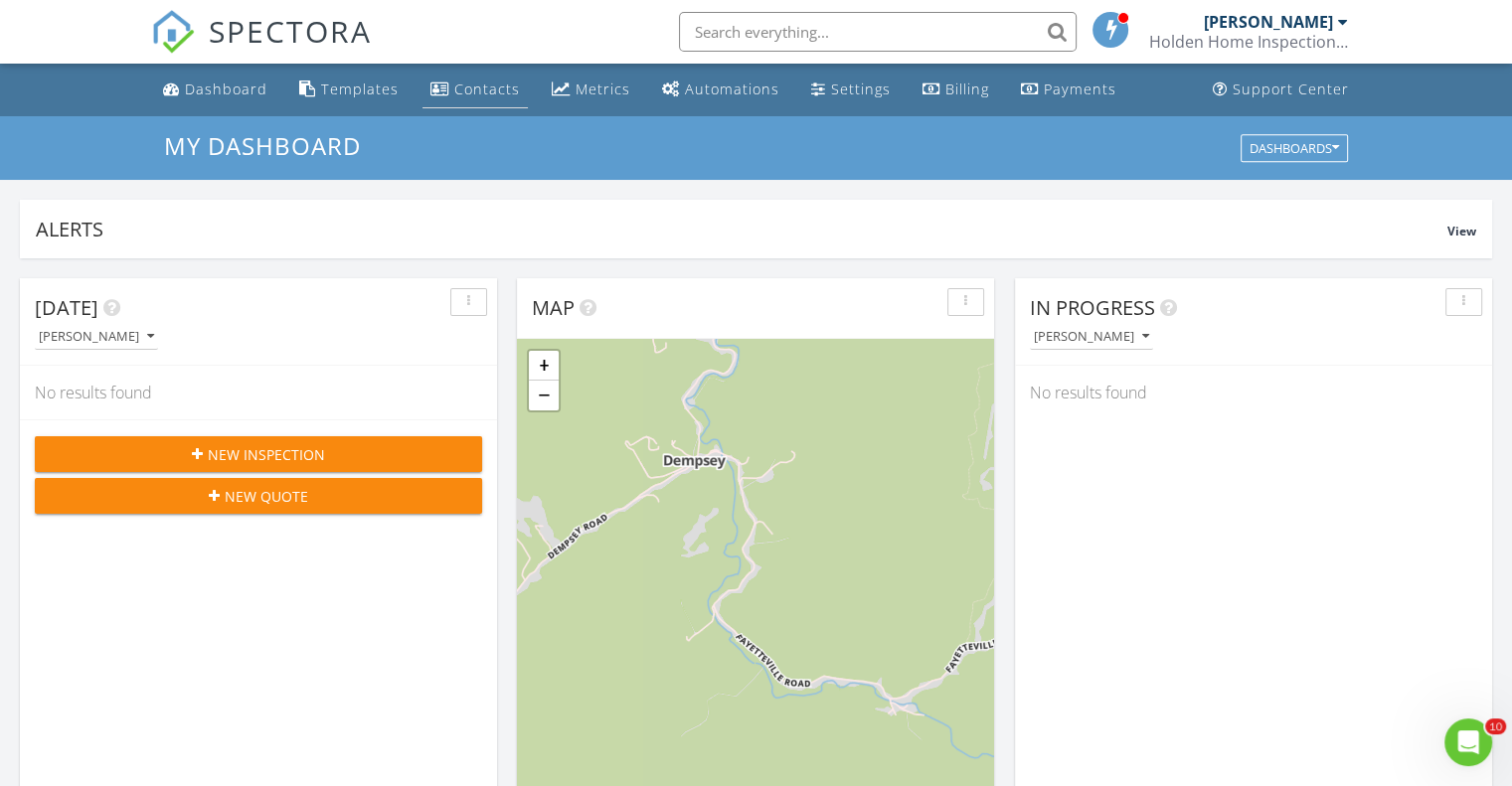 click on "Contacts" at bounding box center [487, 88] 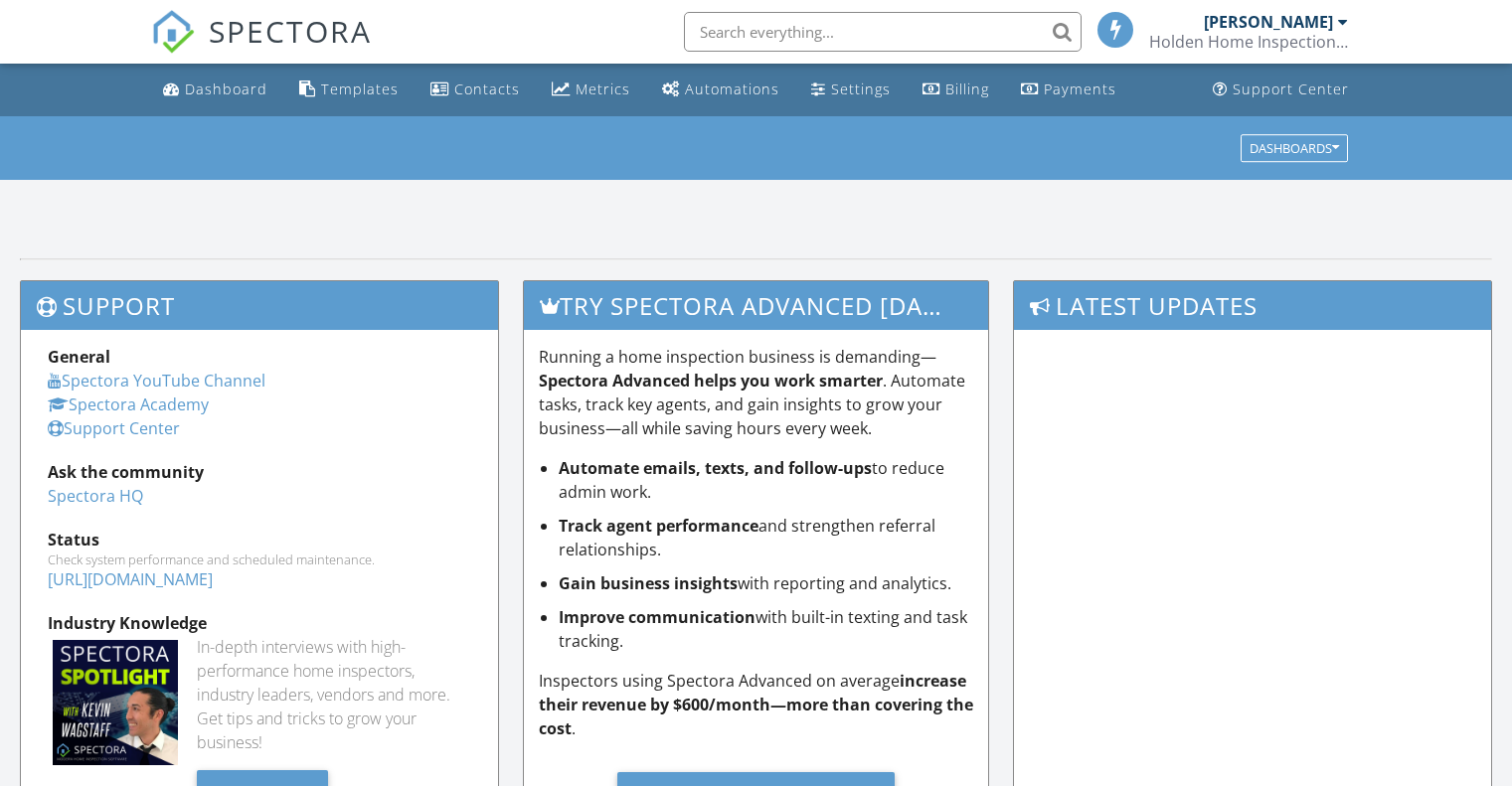 scroll, scrollTop: 0, scrollLeft: 0, axis: both 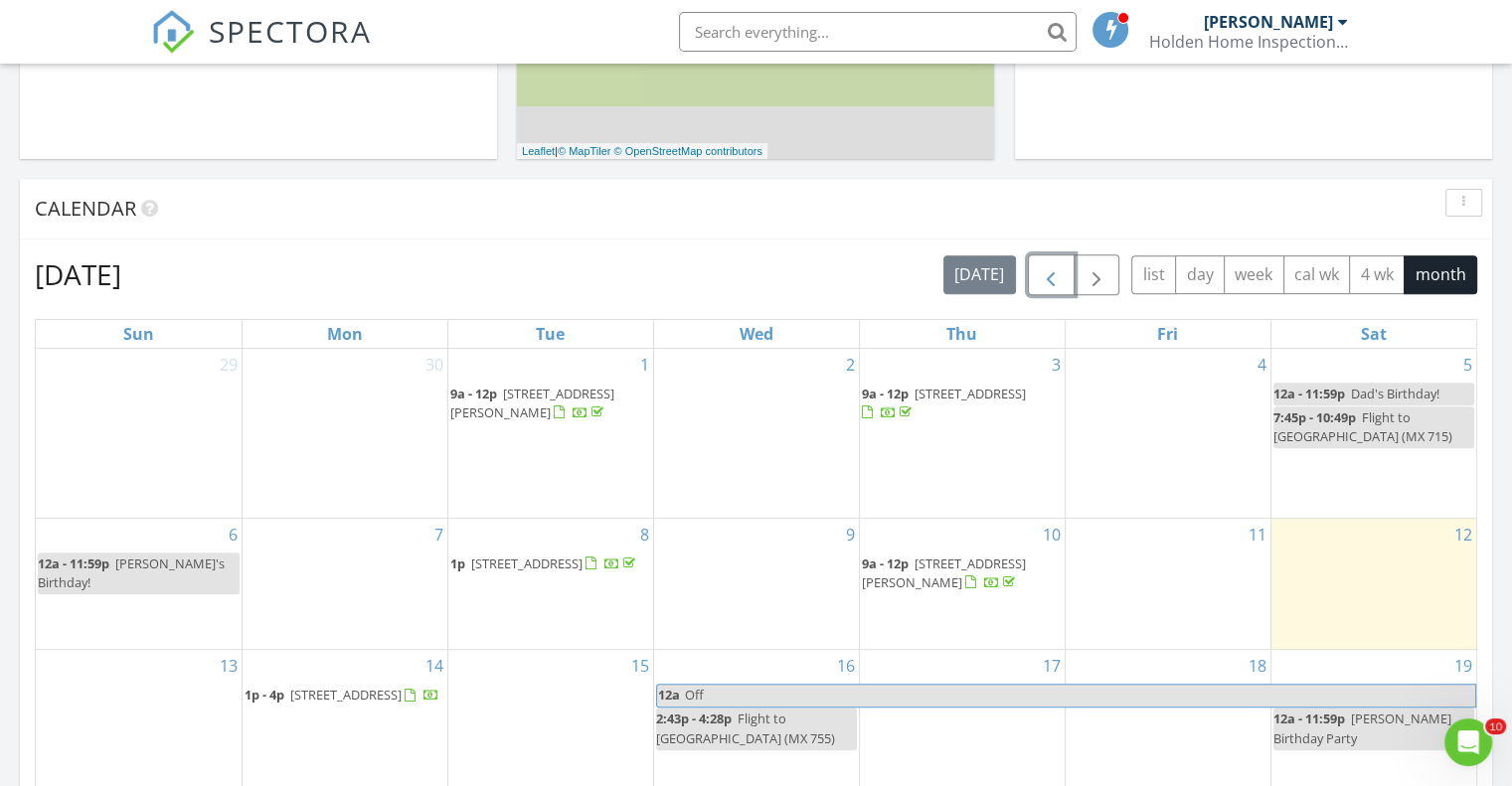 click at bounding box center (1051, 275) 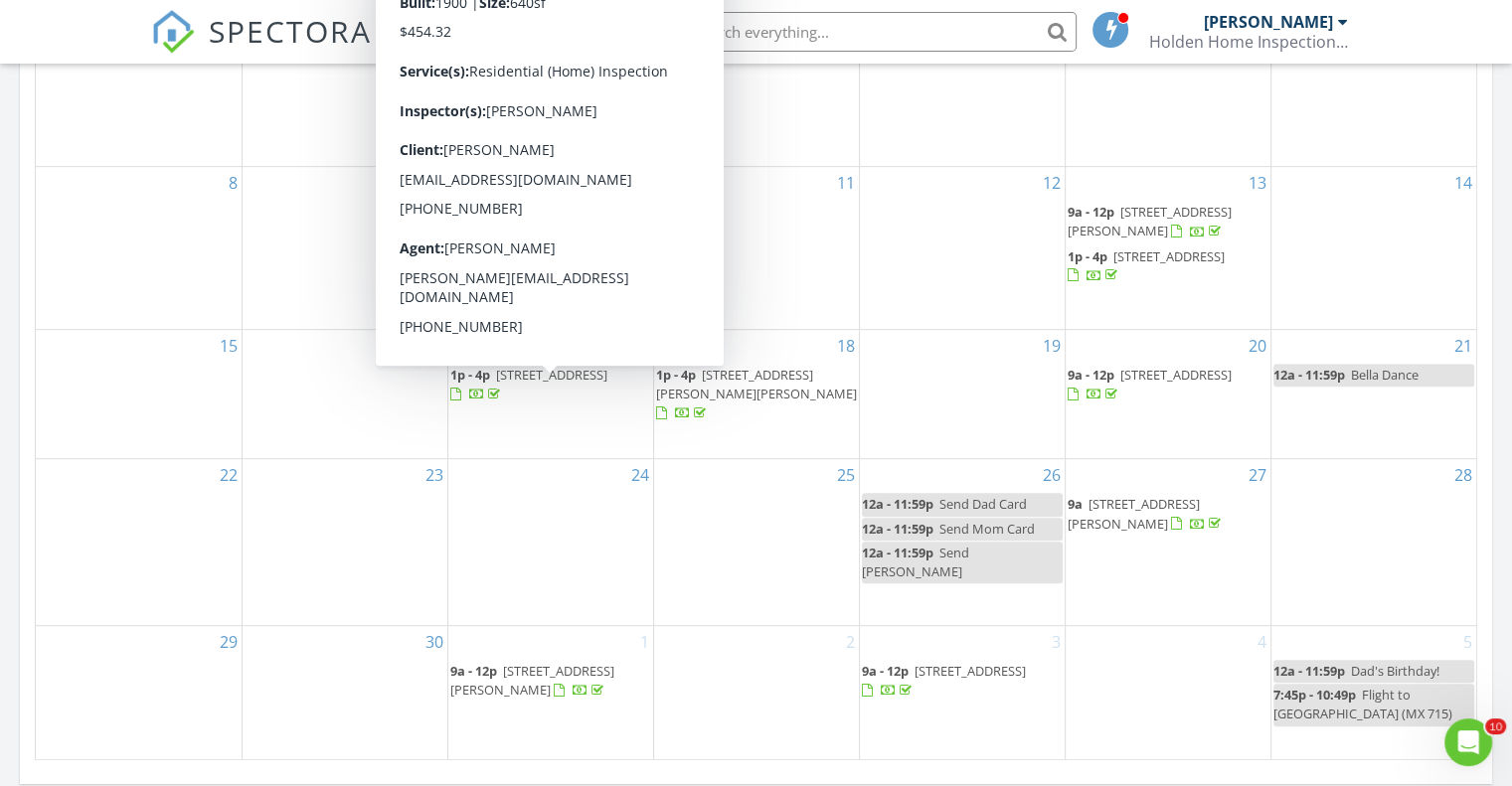 scroll, scrollTop: 1057, scrollLeft: 0, axis: vertical 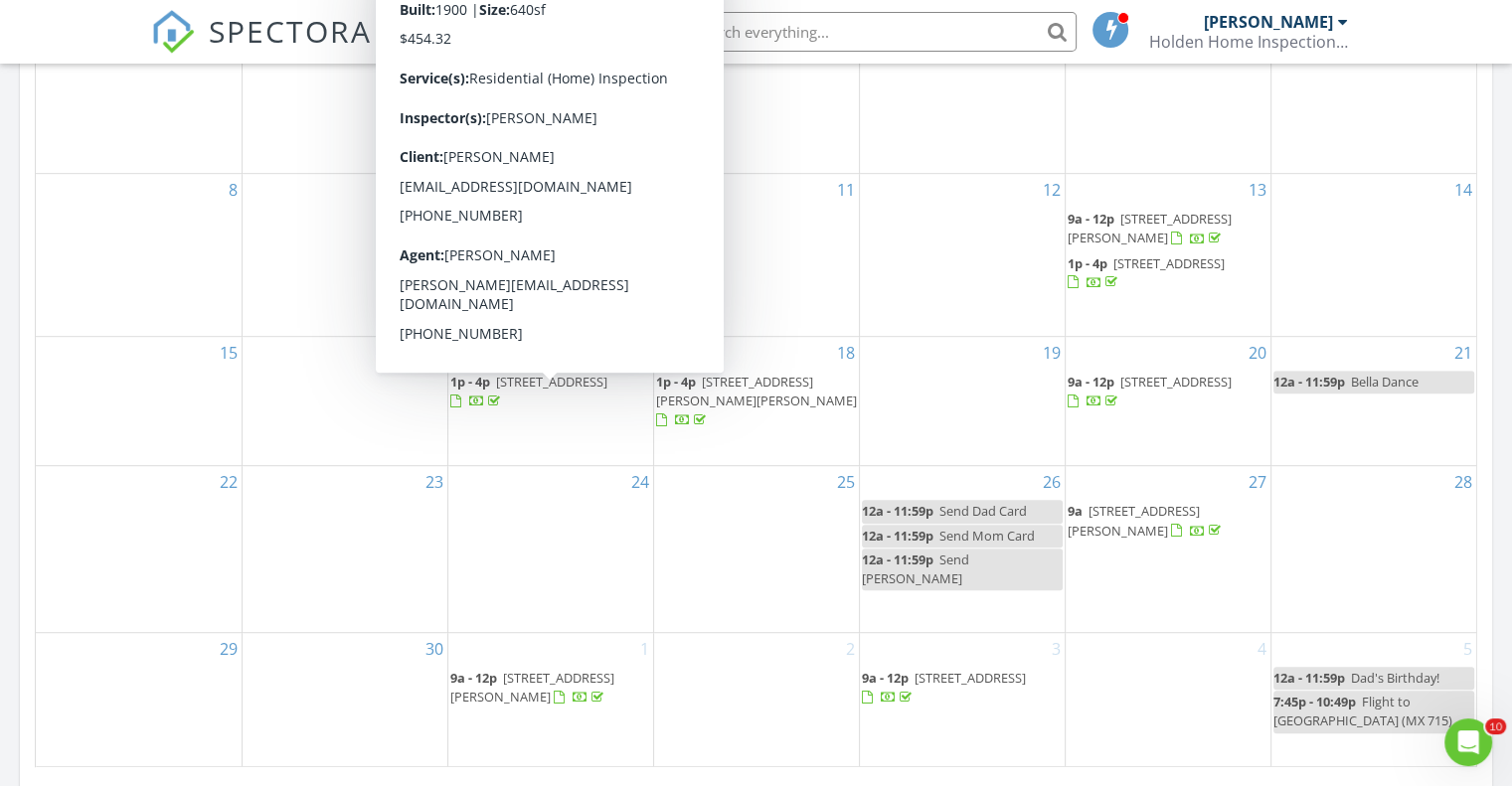 click on "175 High St, Fayetteville 25840" at bounding box center [552, 382] 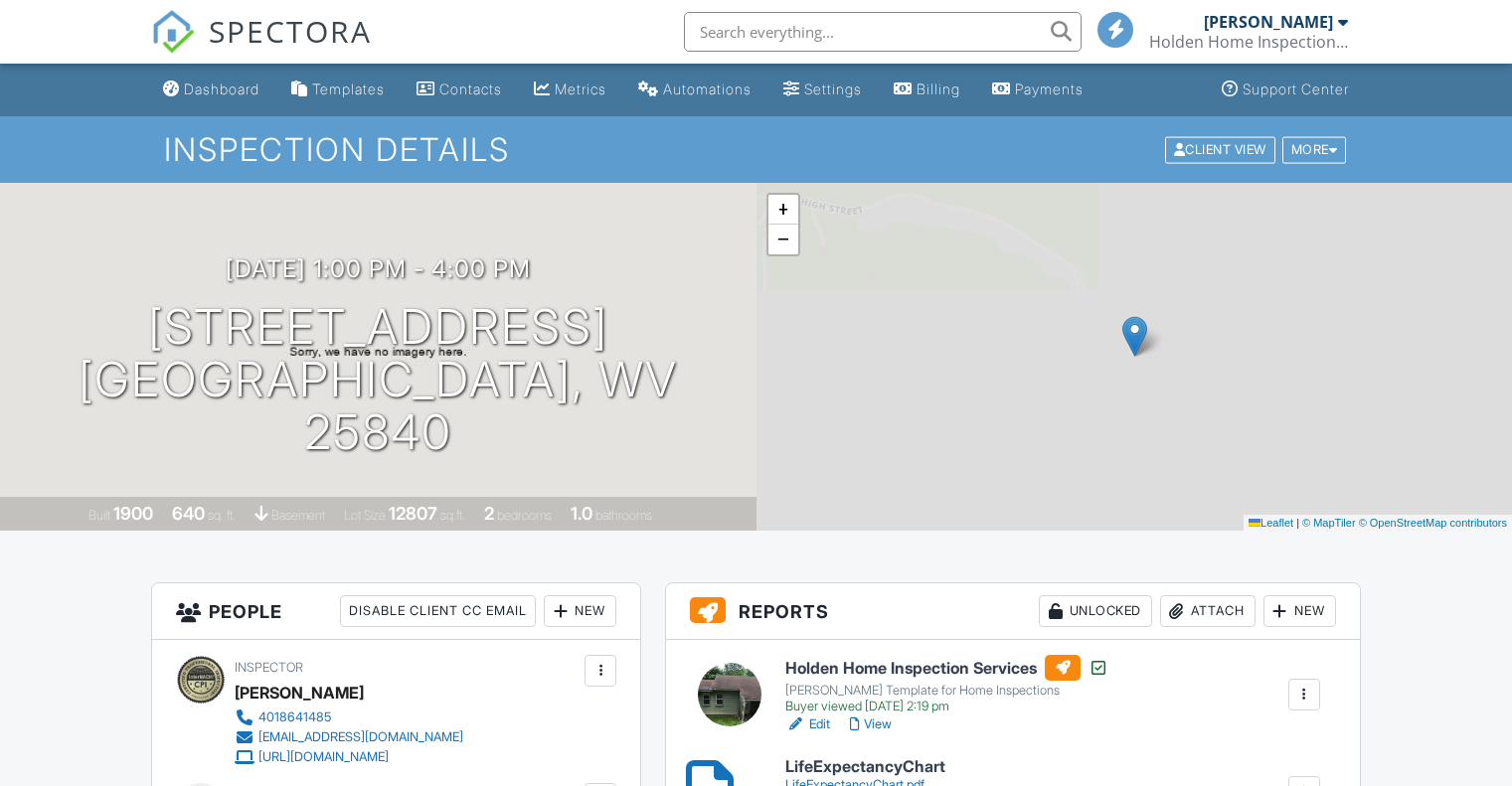 scroll, scrollTop: 497, scrollLeft: 0, axis: vertical 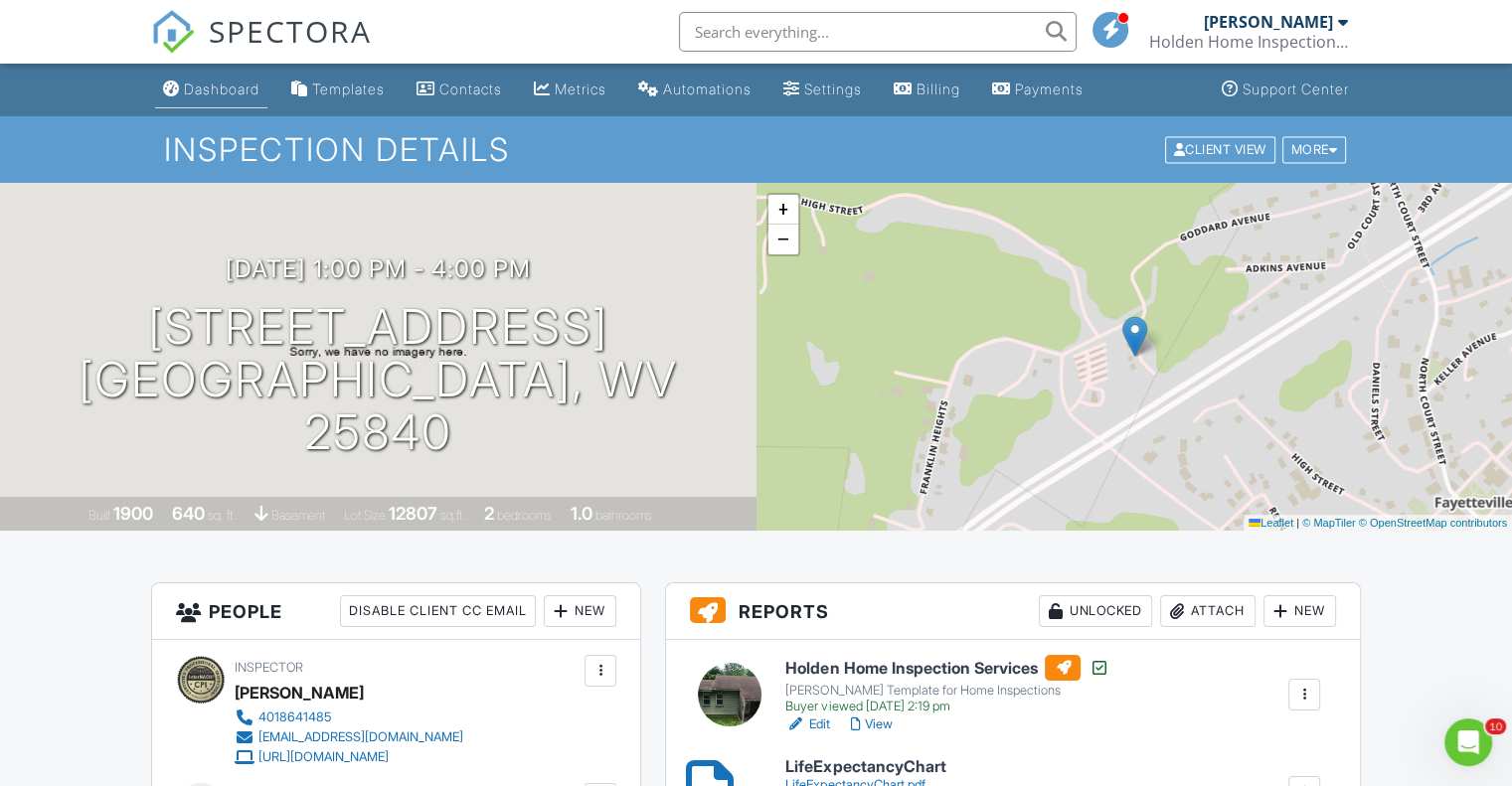 click on "Dashboard" at bounding box center [211, 89] 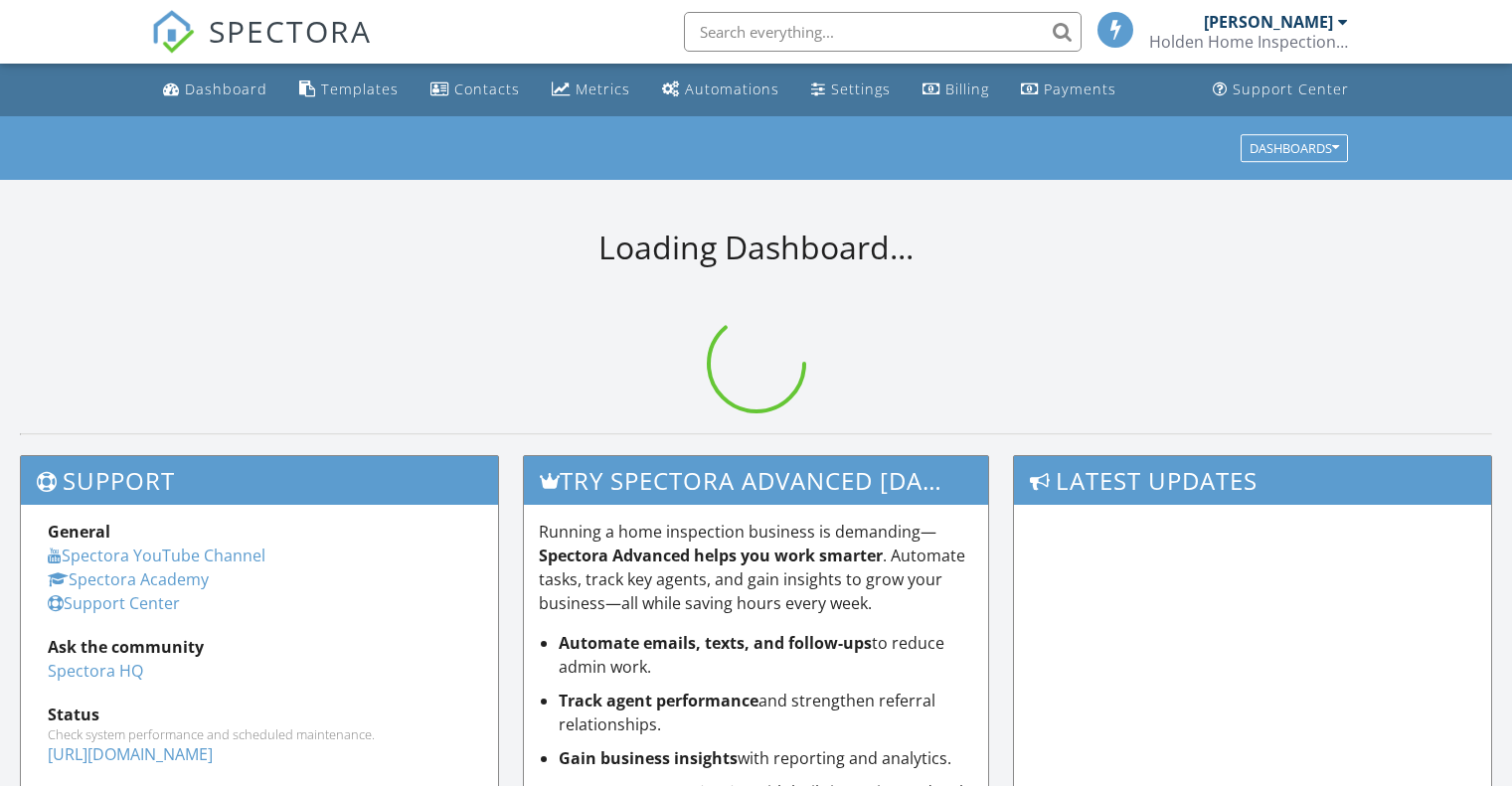 scroll, scrollTop: 0, scrollLeft: 0, axis: both 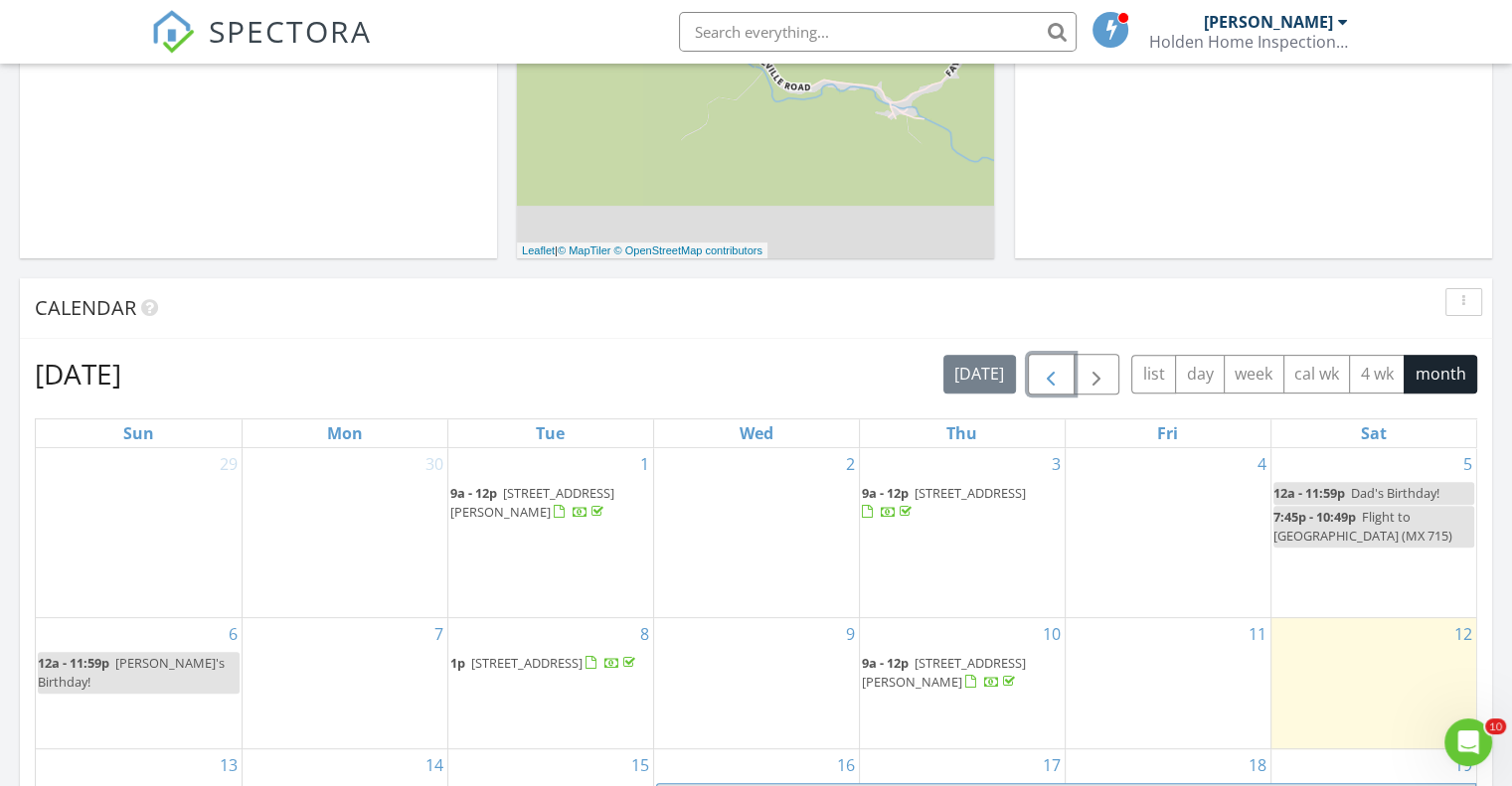 click at bounding box center (1051, 375) 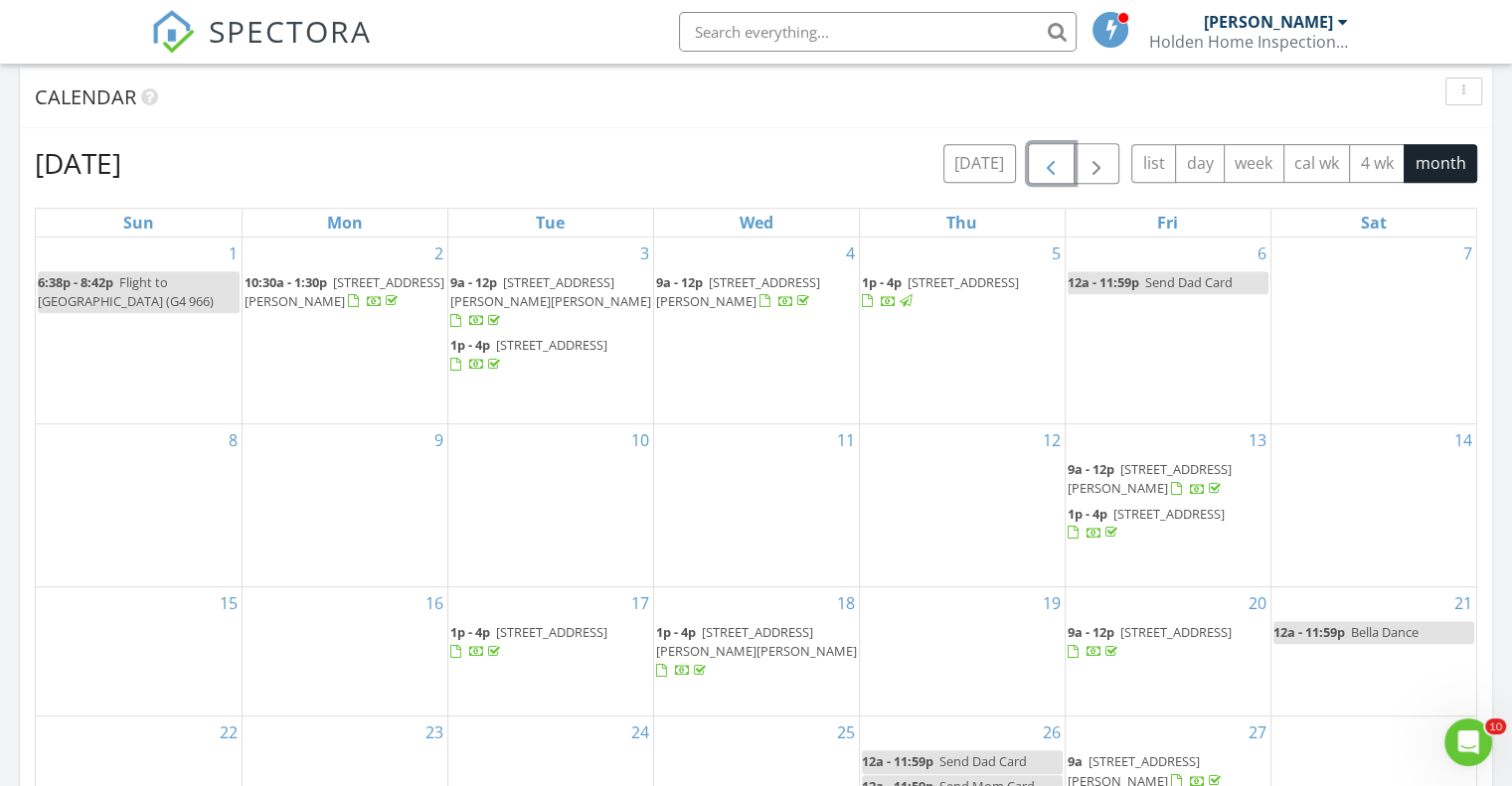 scroll, scrollTop: 795, scrollLeft: 0, axis: vertical 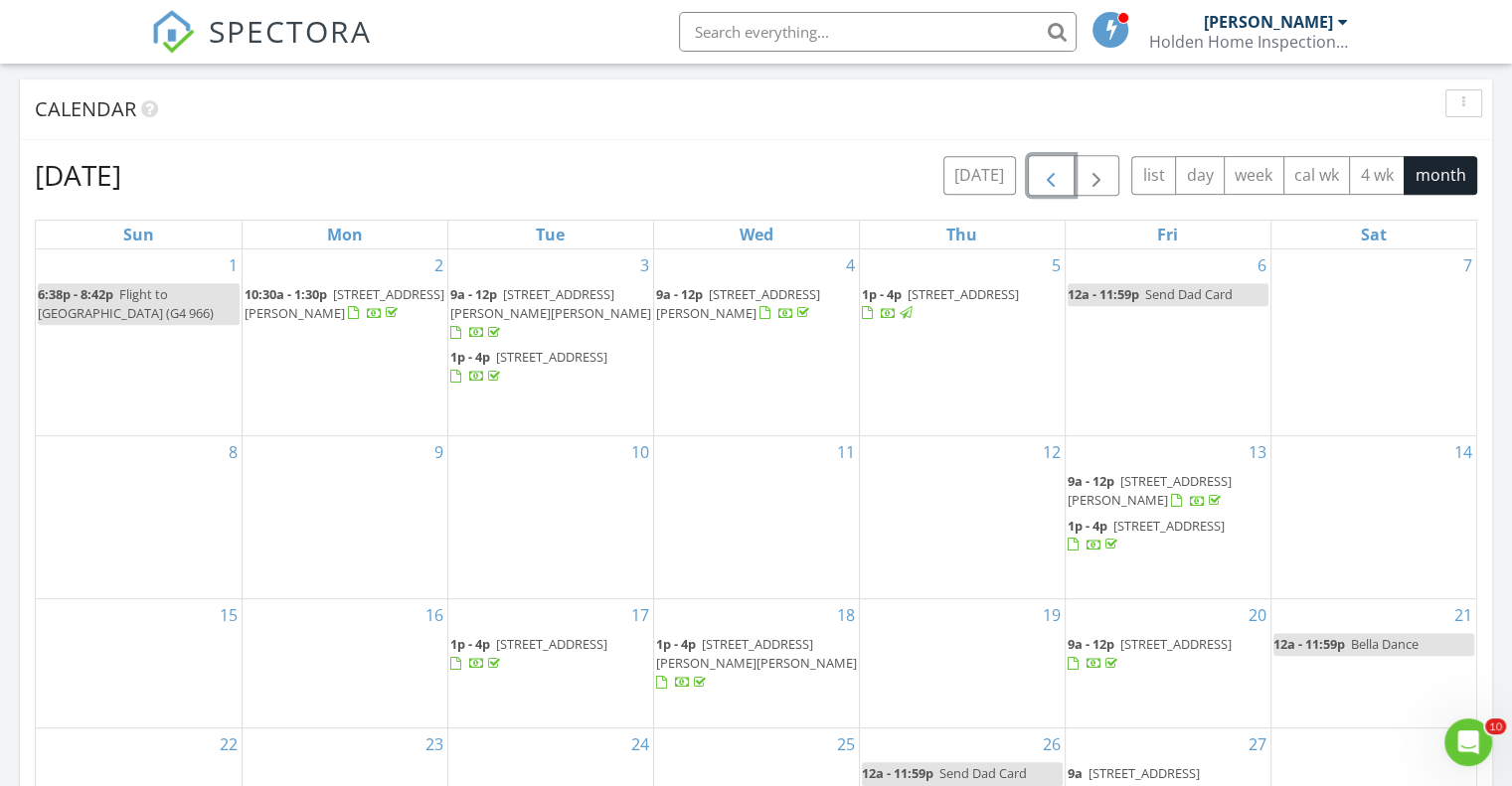 click at bounding box center [1051, 176] 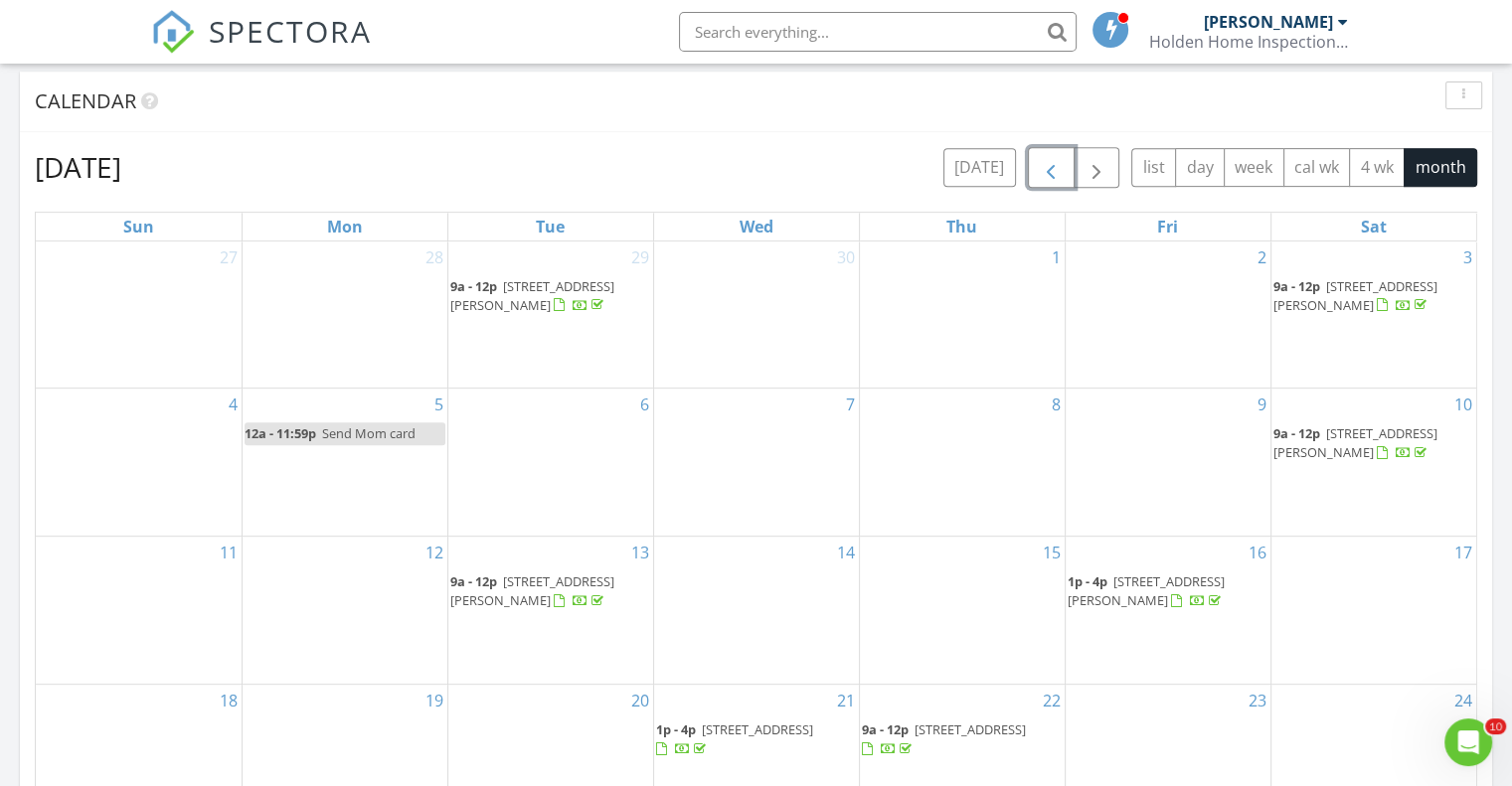 scroll, scrollTop: 795, scrollLeft: 0, axis: vertical 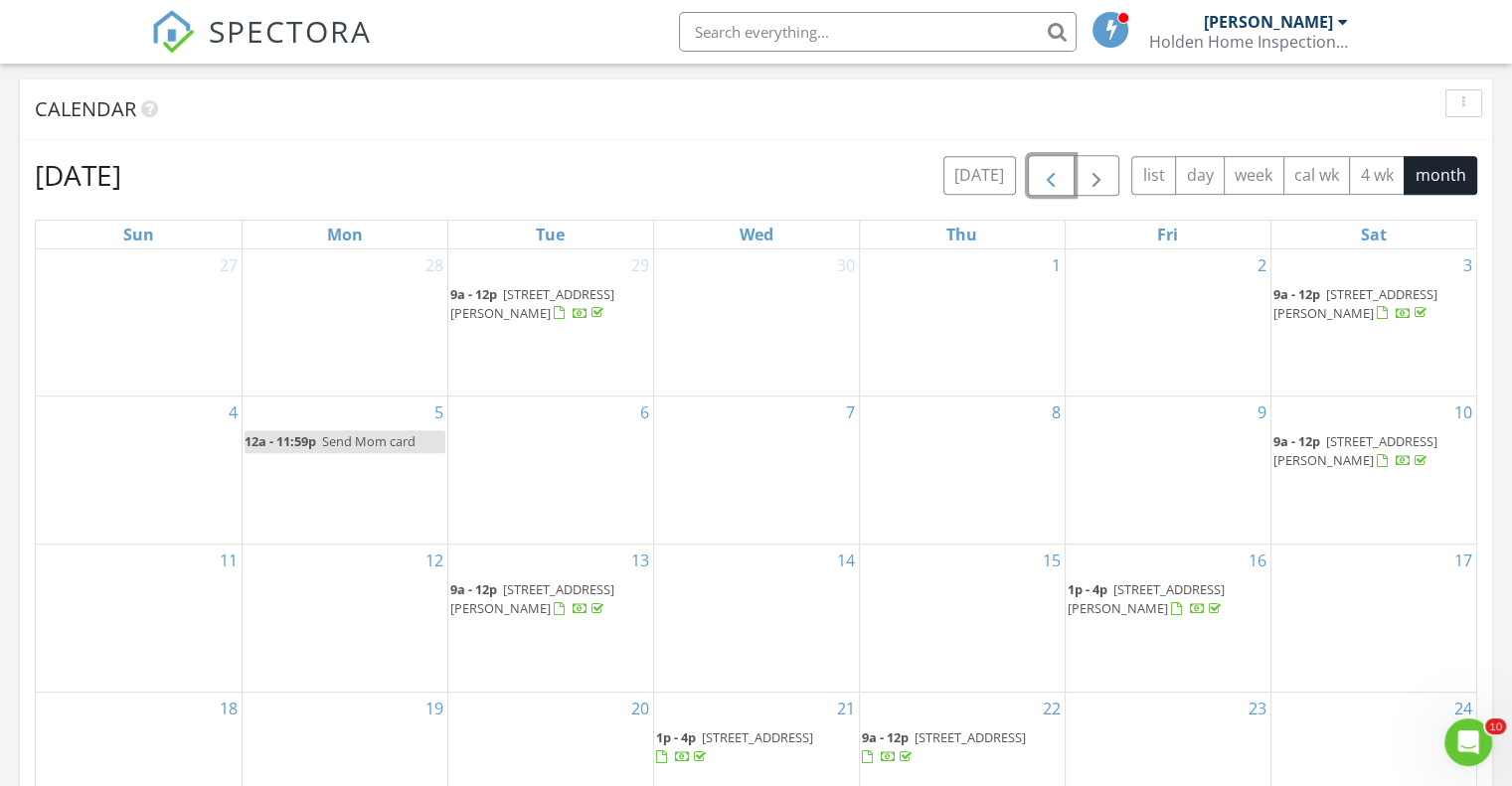 click at bounding box center (1051, 176) 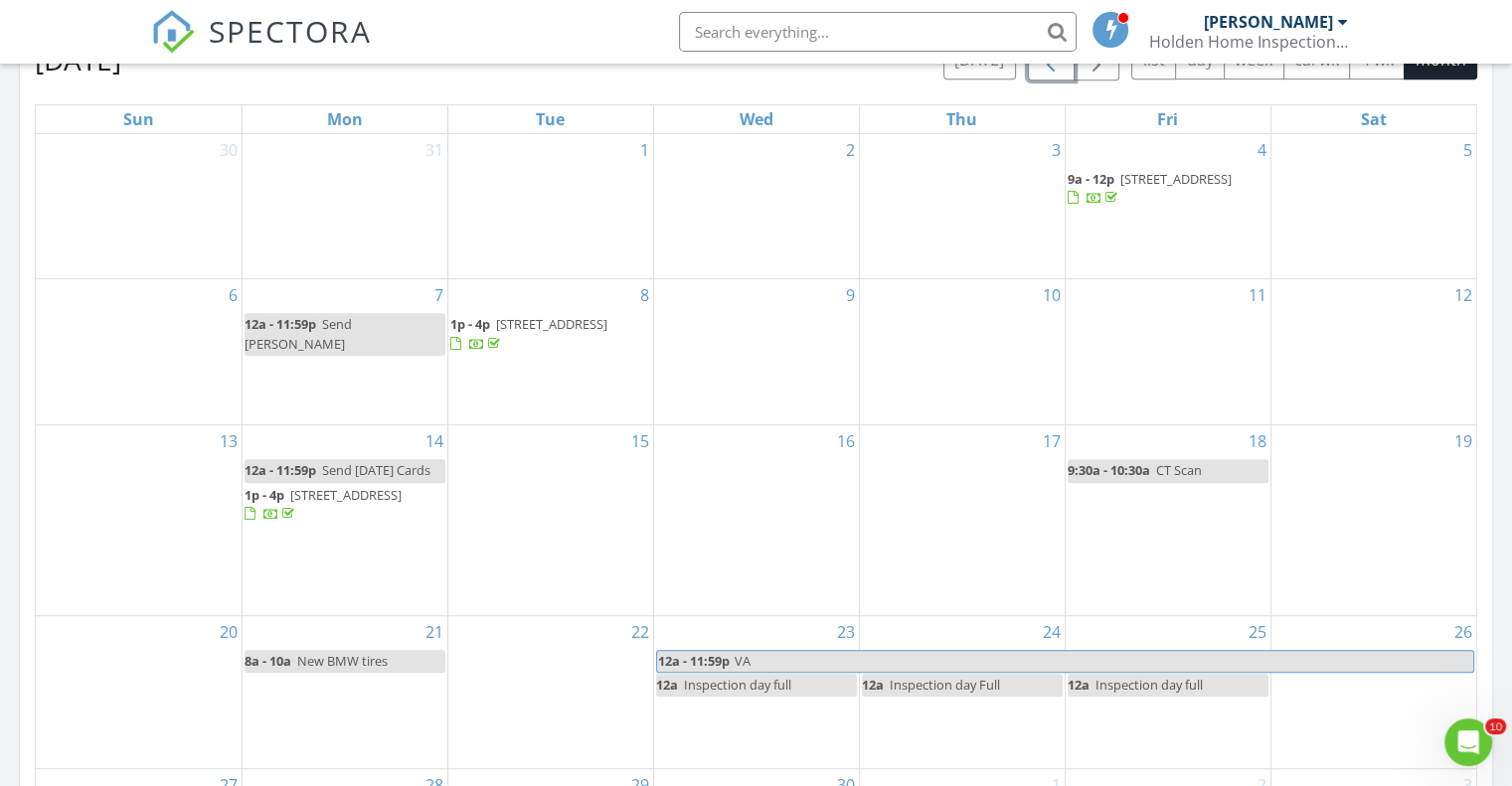 scroll, scrollTop: 795, scrollLeft: 0, axis: vertical 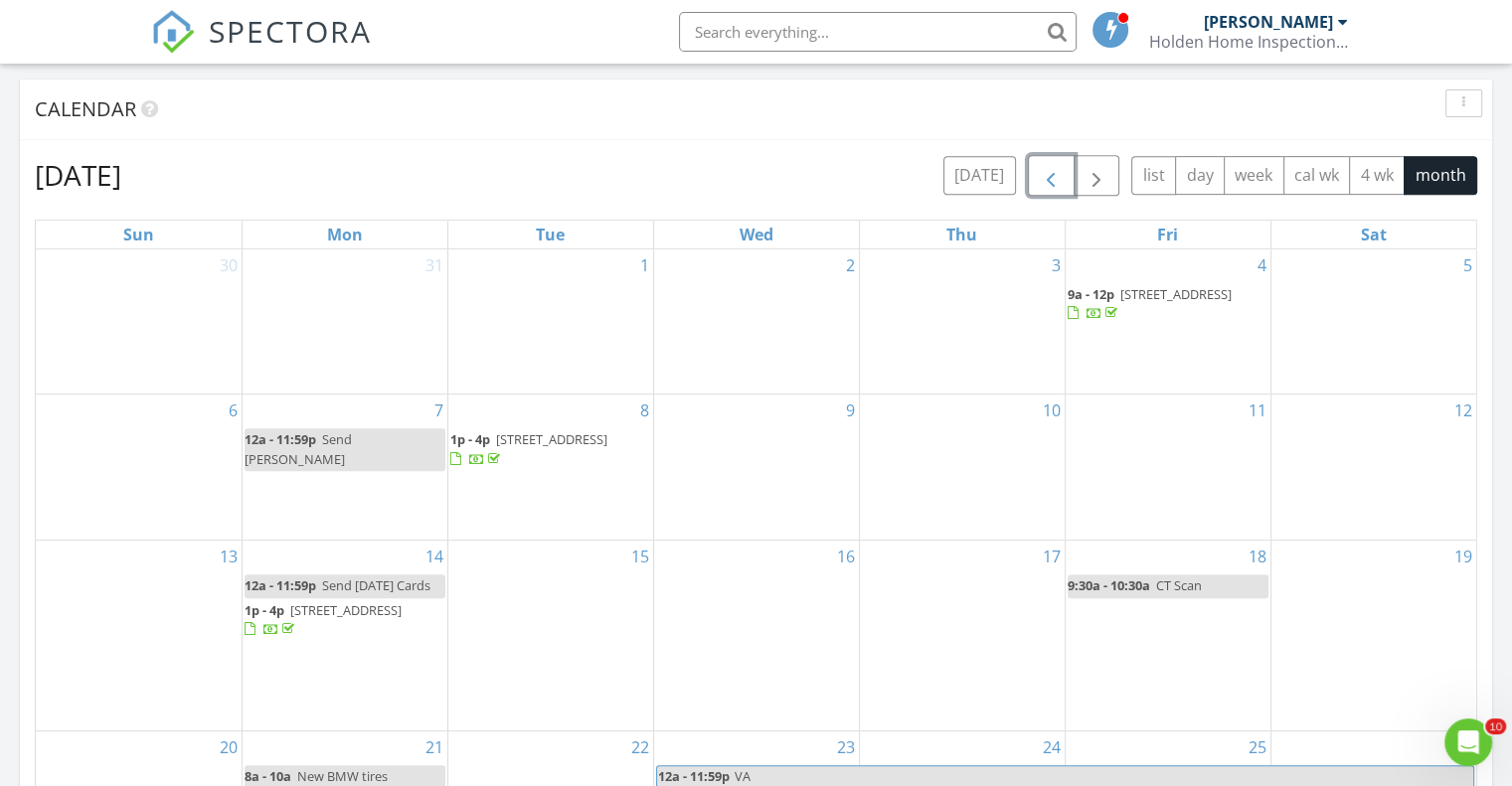 click at bounding box center (1051, 176) 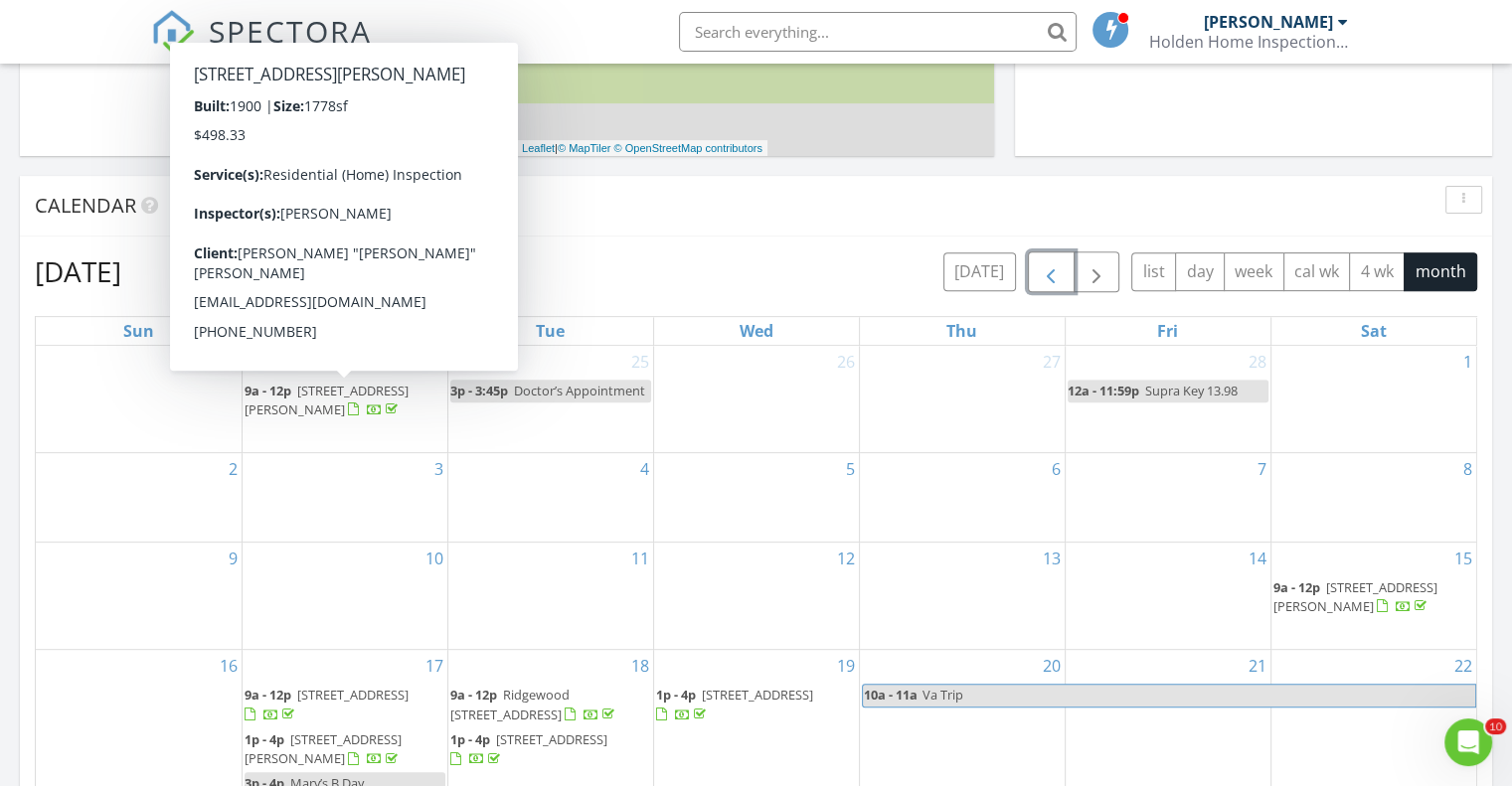 scroll, scrollTop: 696, scrollLeft: 0, axis: vertical 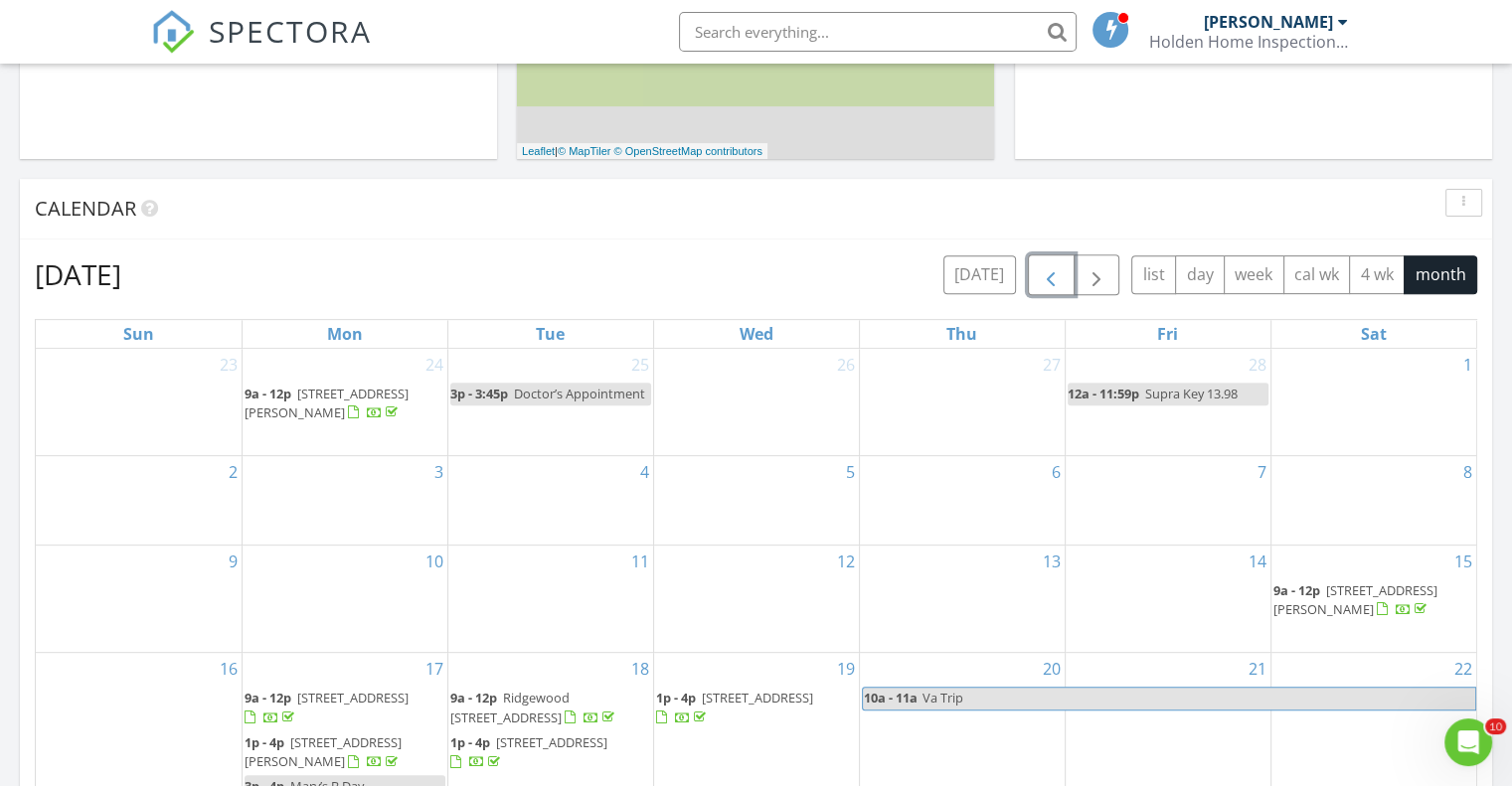 click at bounding box center (1051, 275) 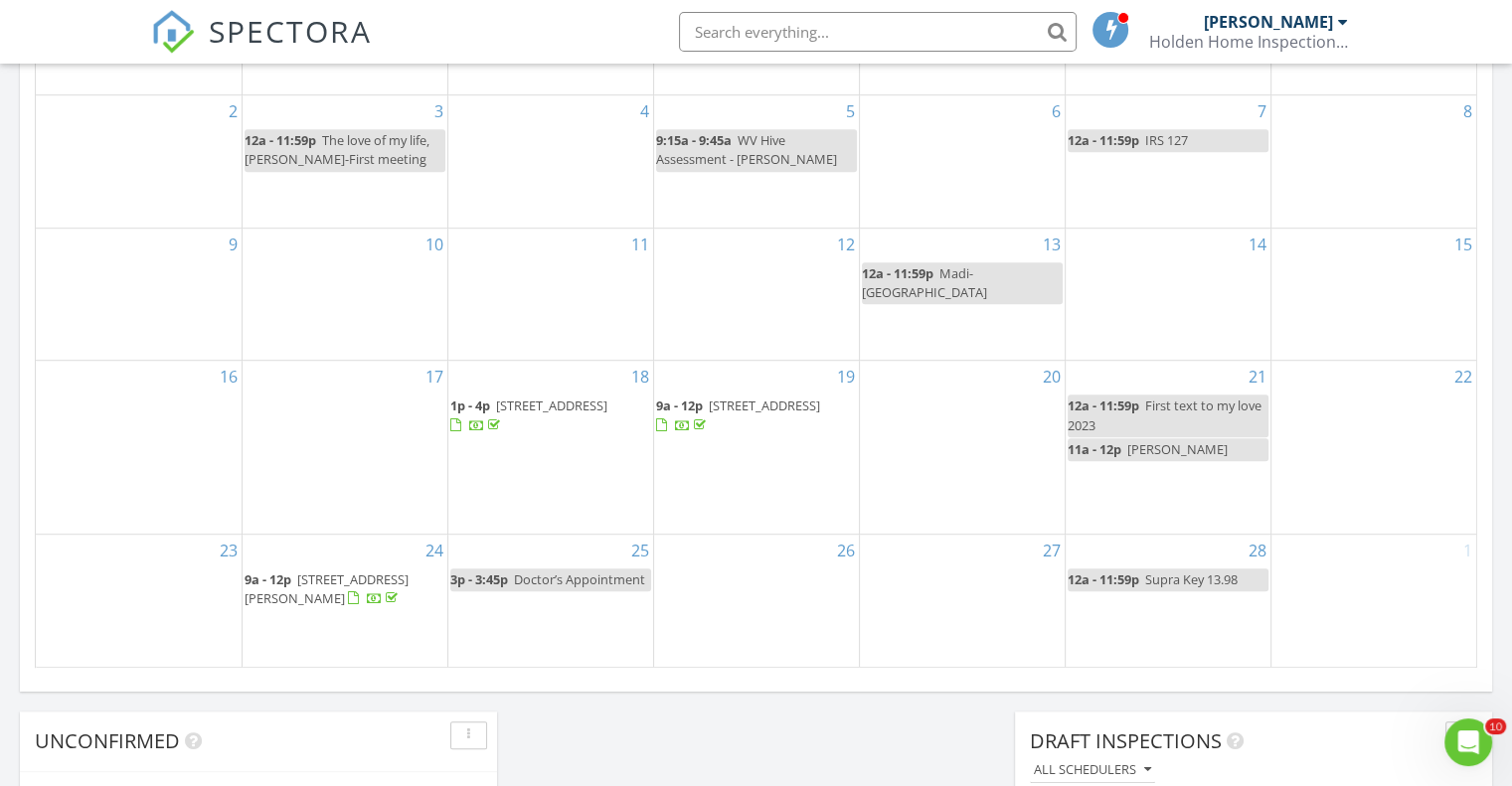 scroll, scrollTop: 1192, scrollLeft: 0, axis: vertical 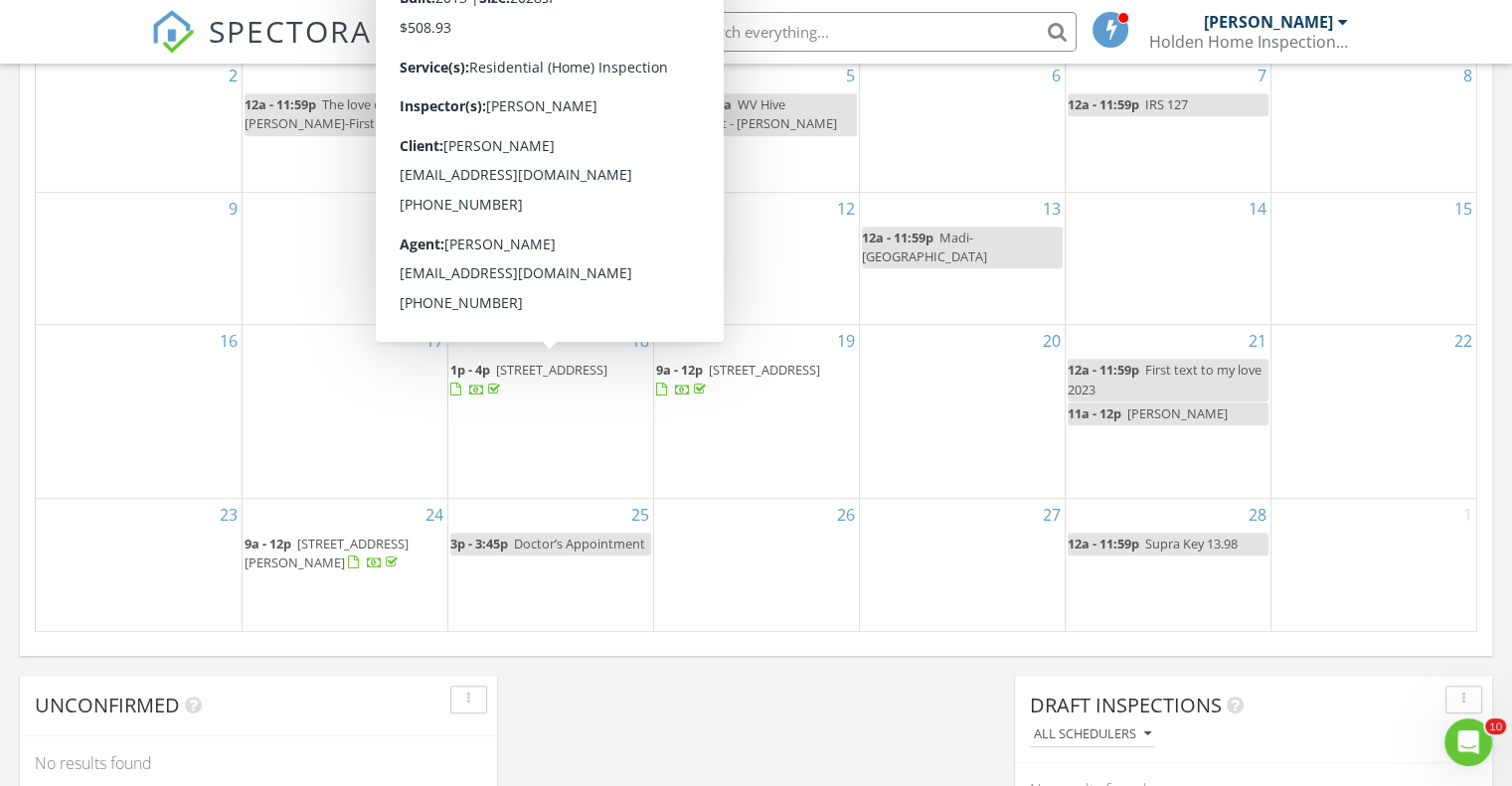 click on "[STREET_ADDRESS]" at bounding box center (552, 370) 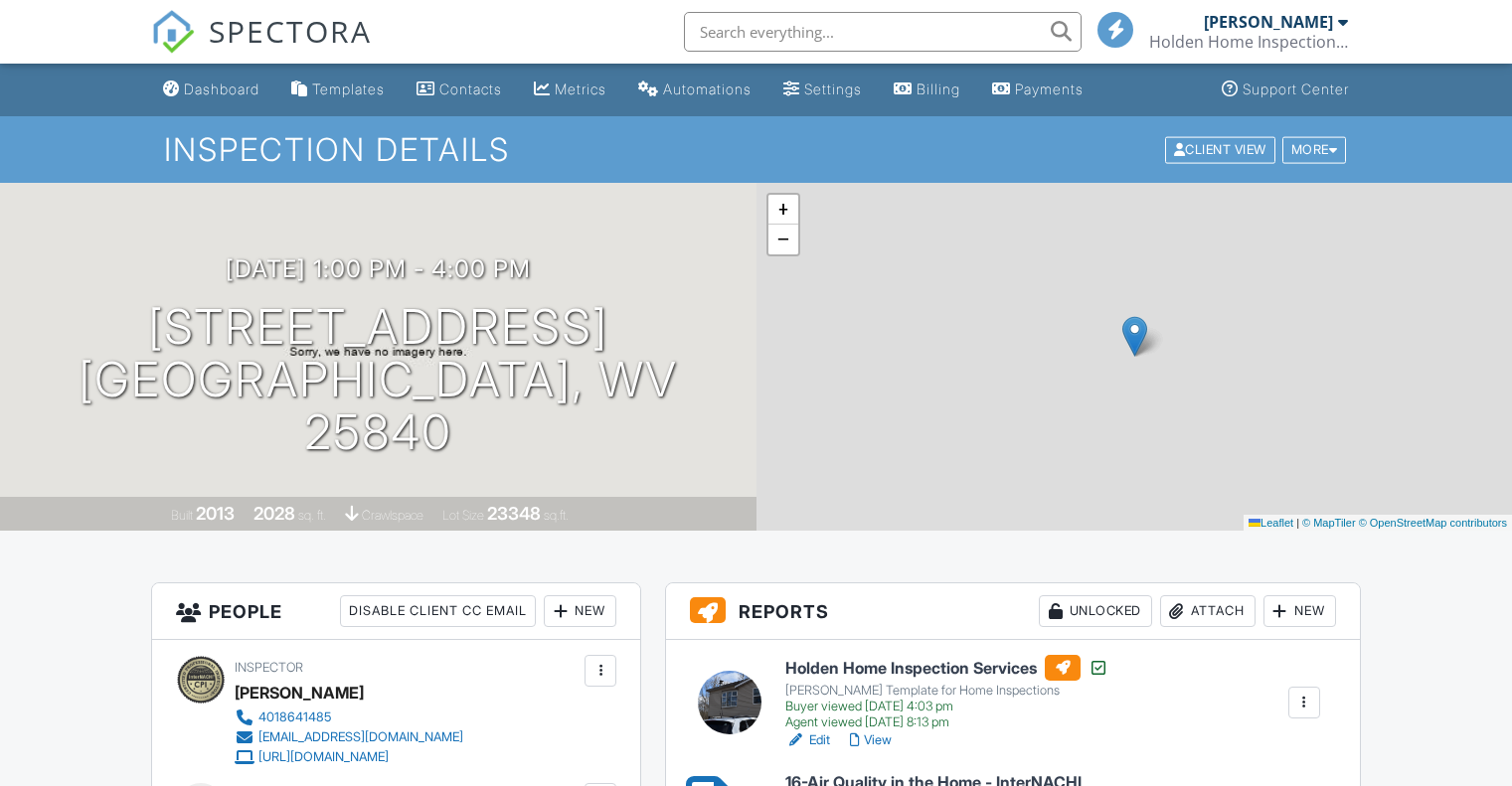 scroll, scrollTop: 0, scrollLeft: 0, axis: both 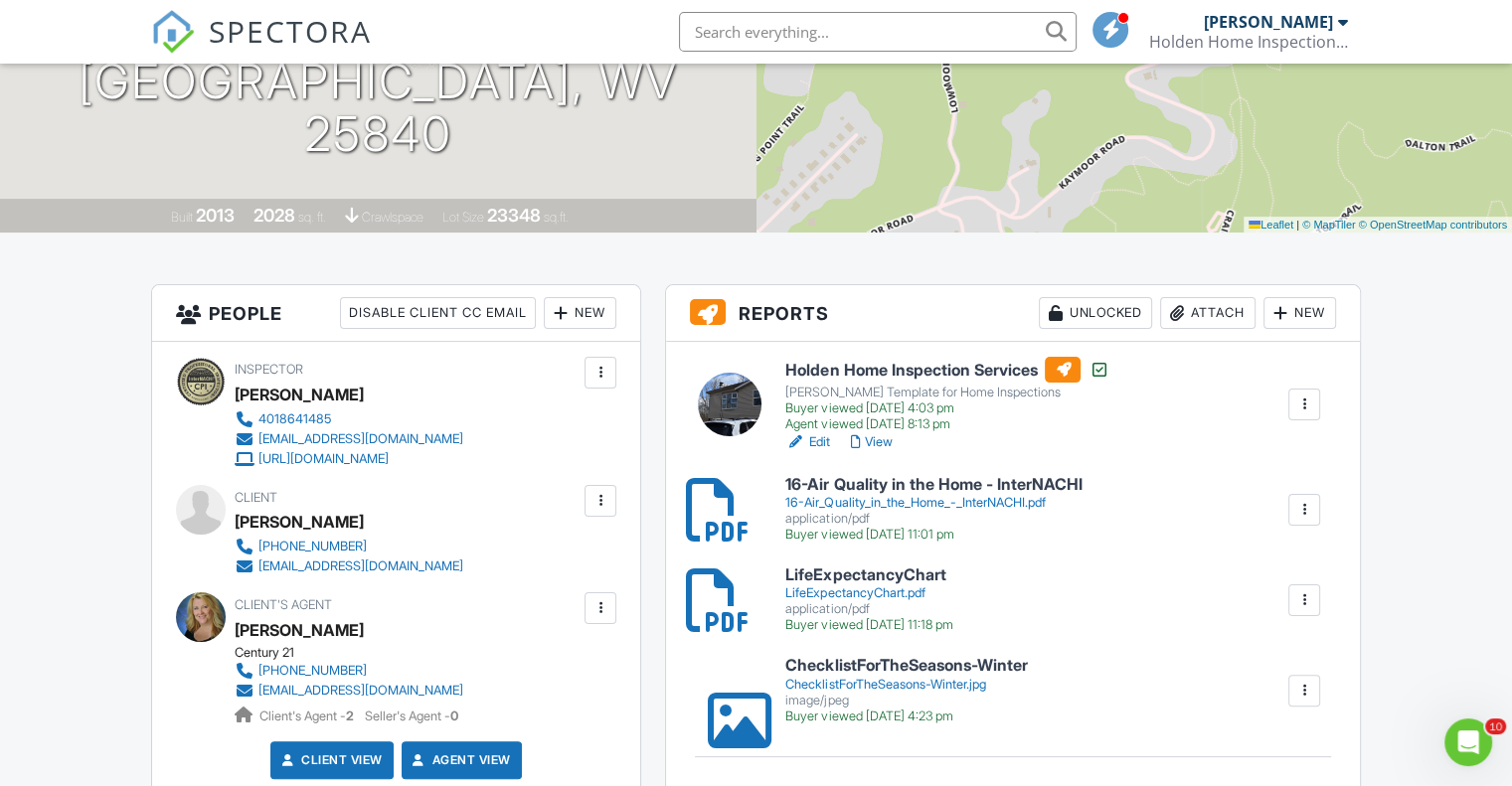 click on "https://www.holdenhomeinspectionservices.com" at bounding box center (323, 459) 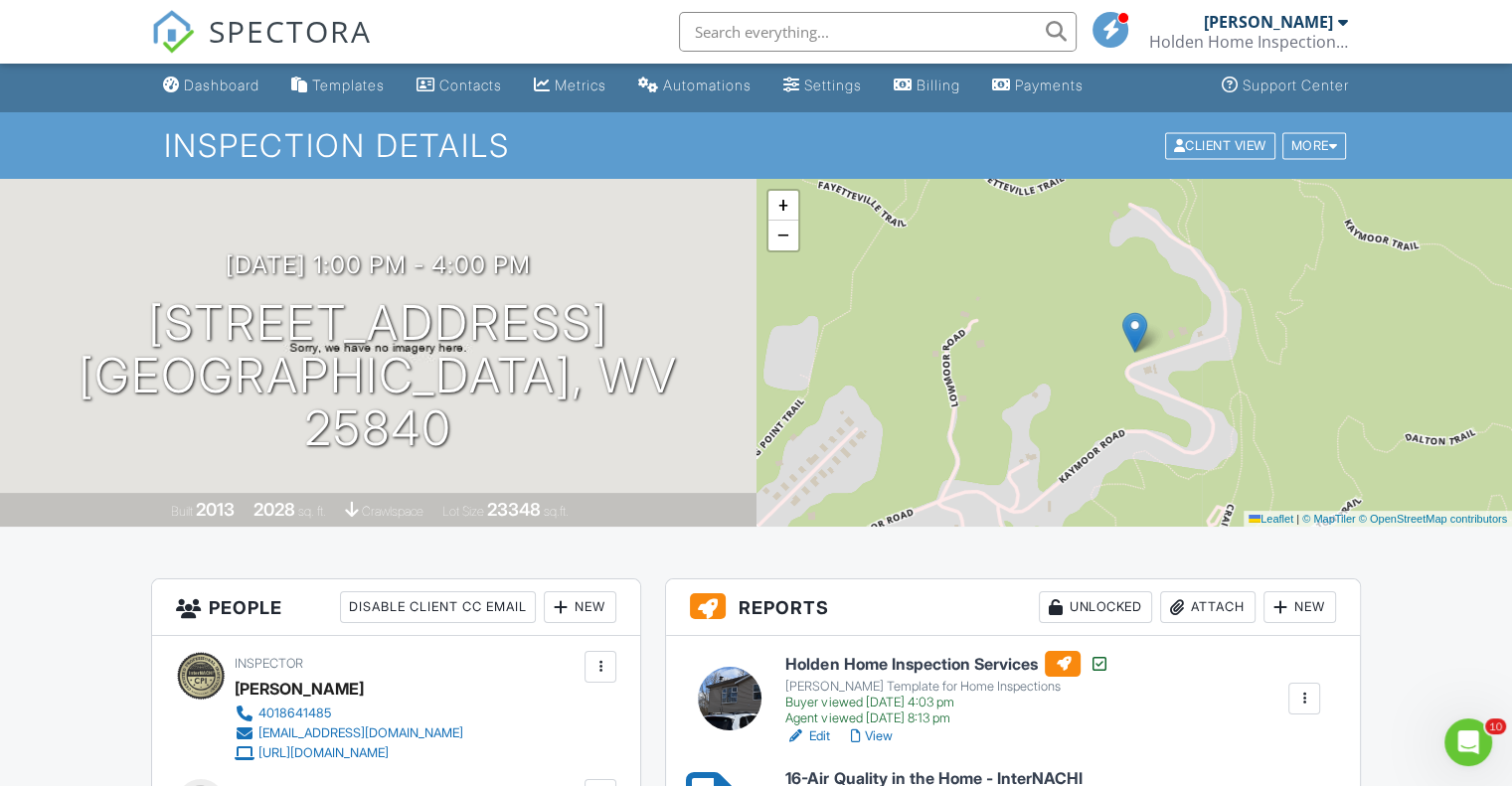 scroll, scrollTop: 0, scrollLeft: 0, axis: both 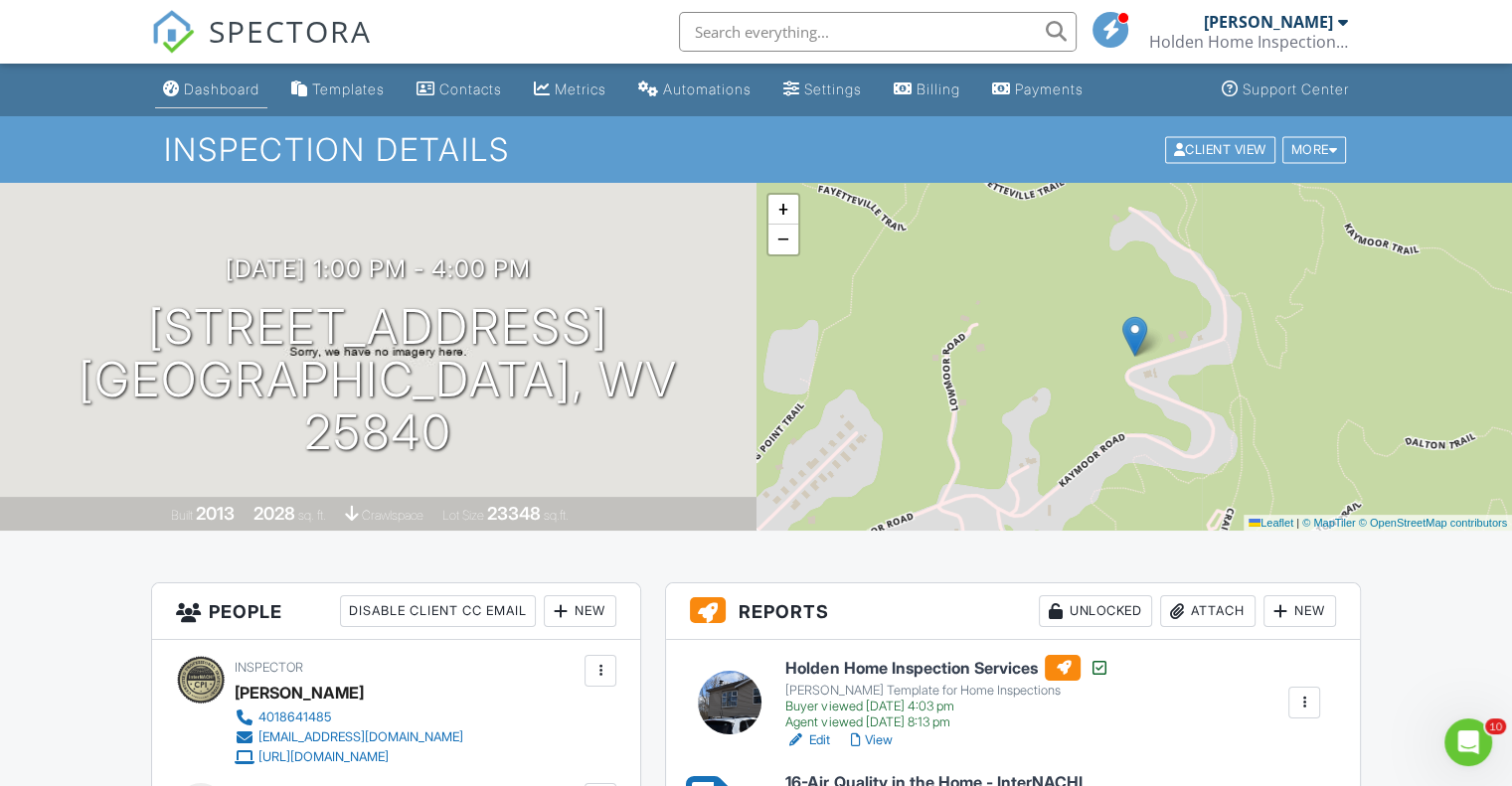 click on "Dashboard" at bounding box center [222, 88] 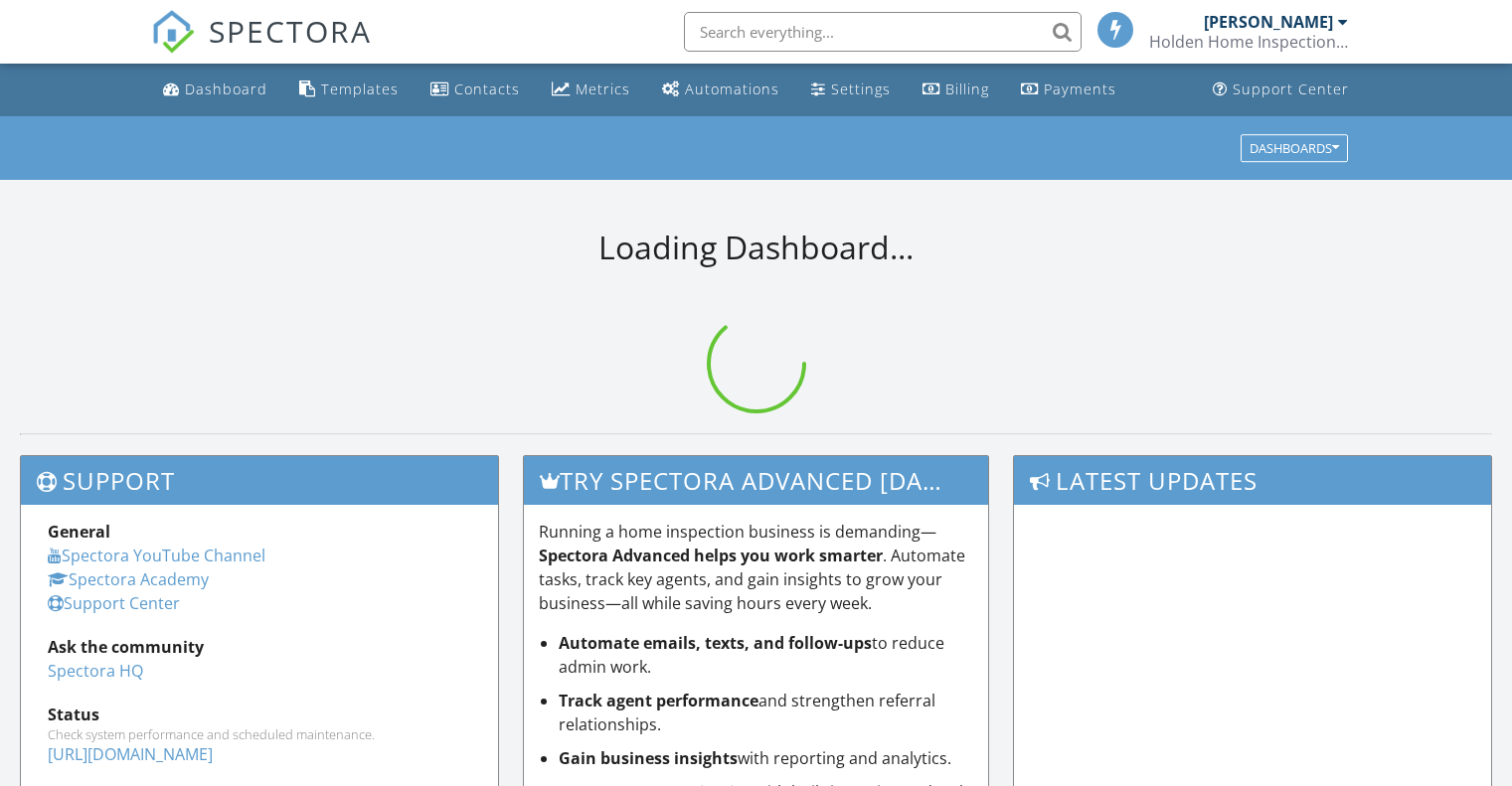 scroll, scrollTop: 0, scrollLeft: 0, axis: both 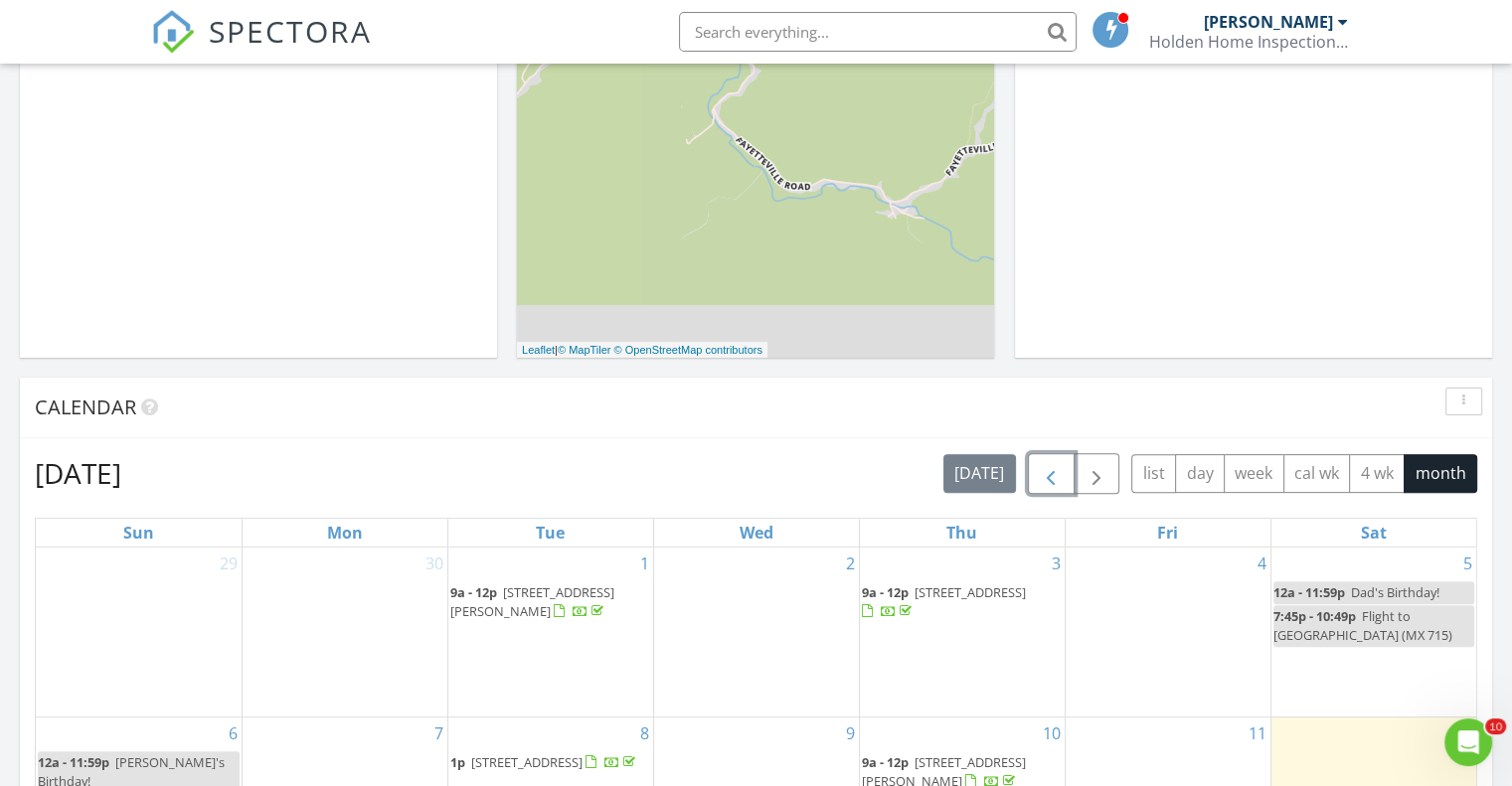 click at bounding box center (1051, 474) 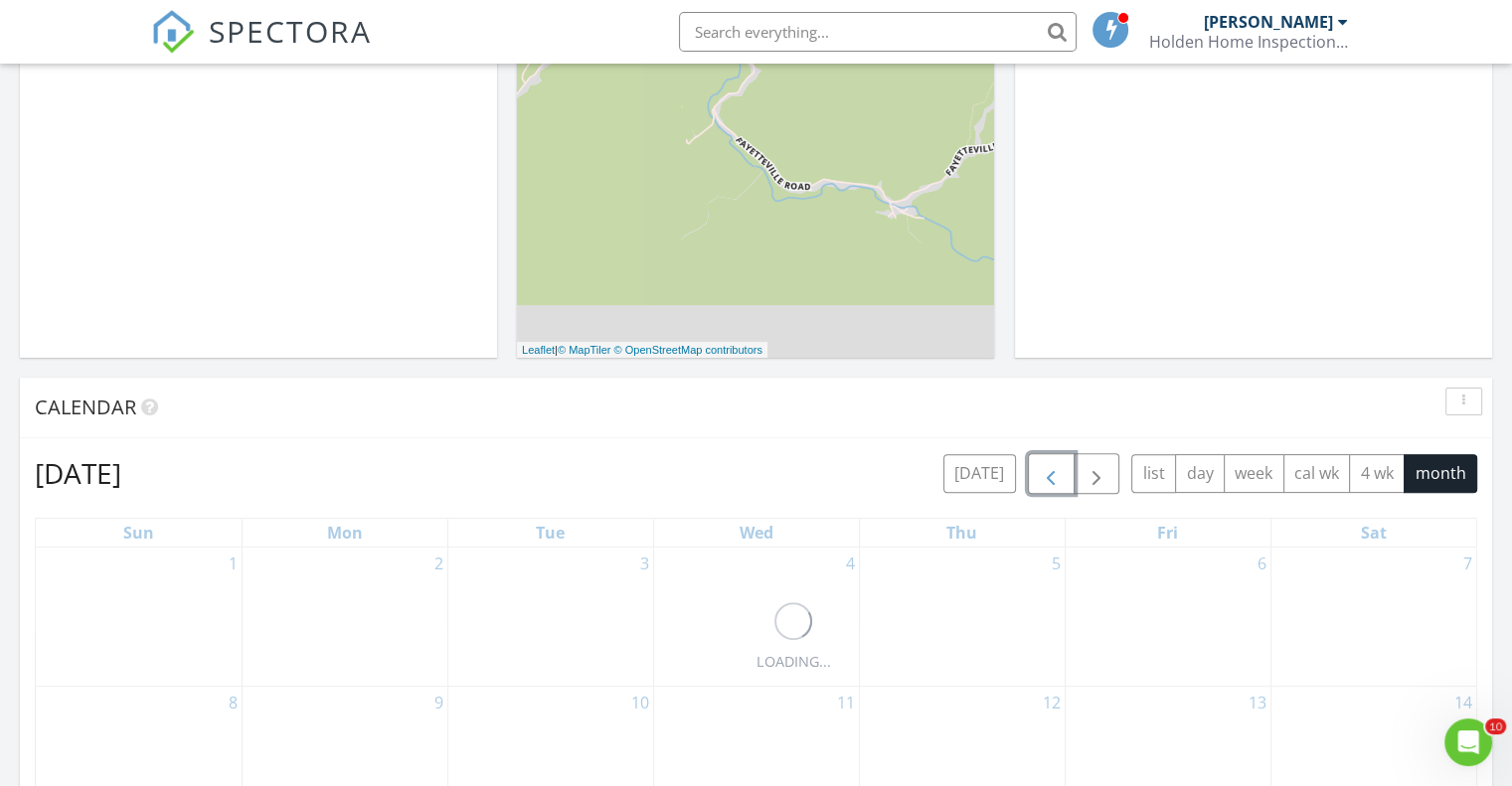 click at bounding box center (1051, 474) 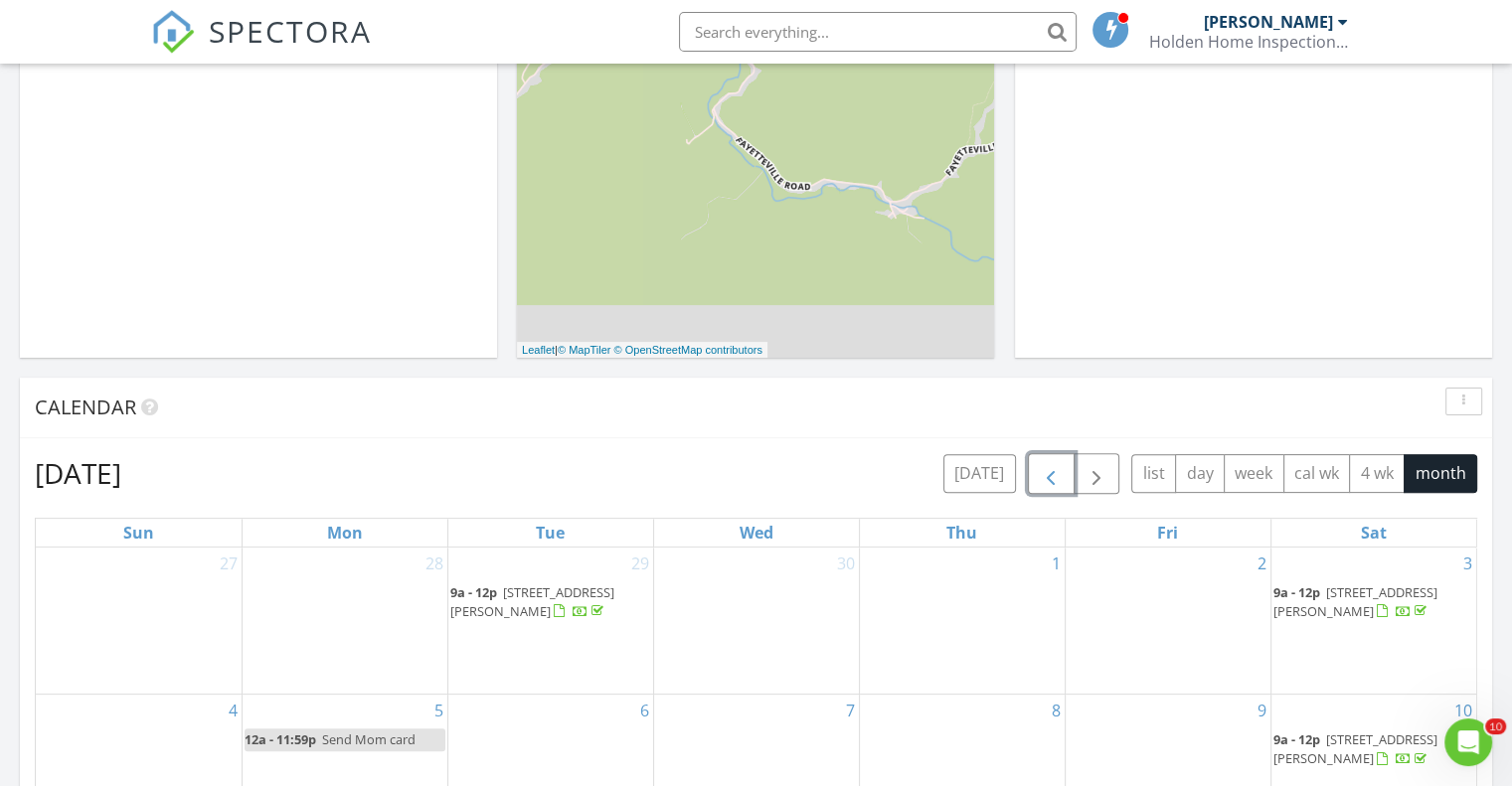 click at bounding box center [1051, 474] 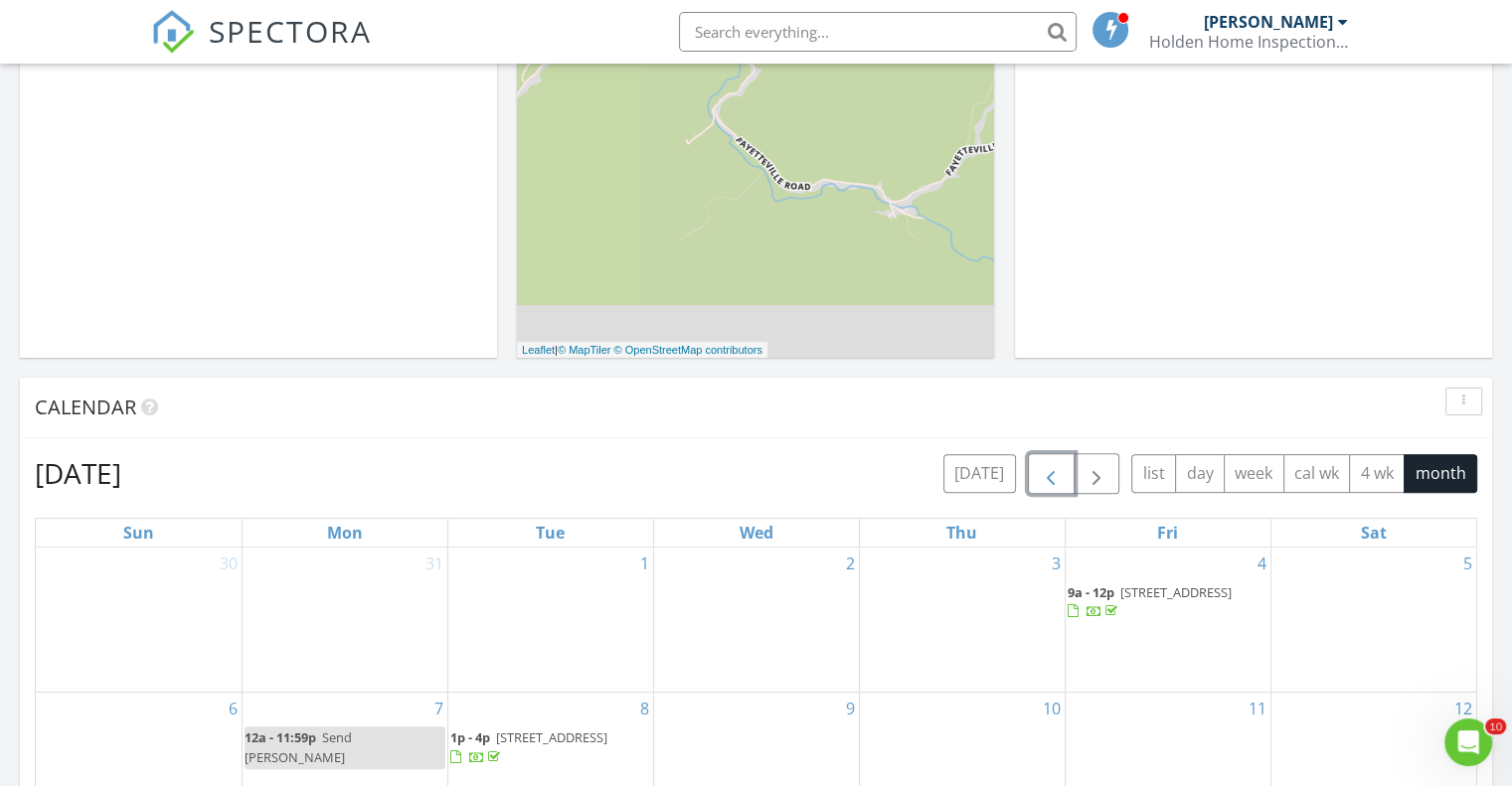 click at bounding box center [1051, 474] 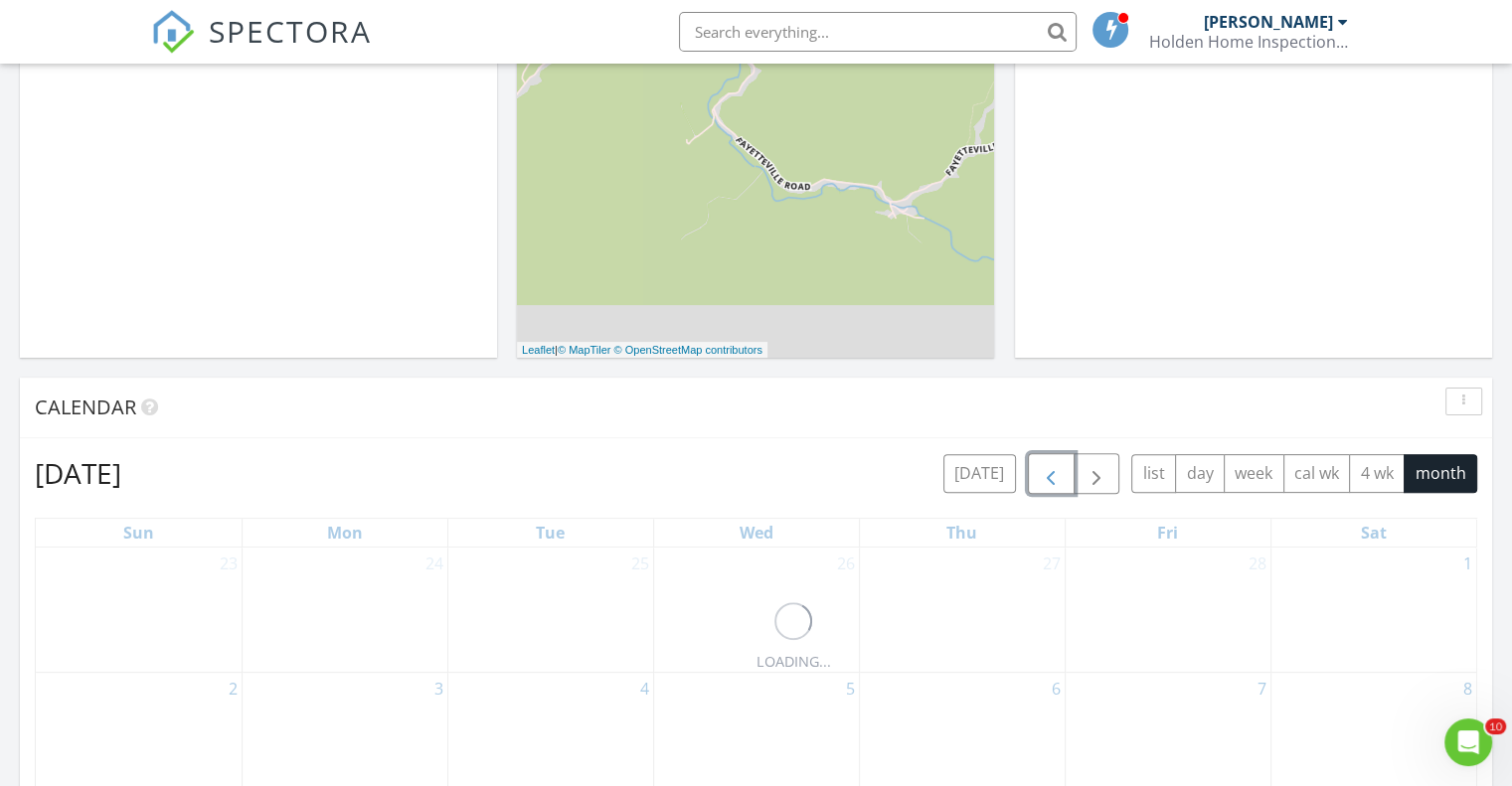 click at bounding box center [1051, 474] 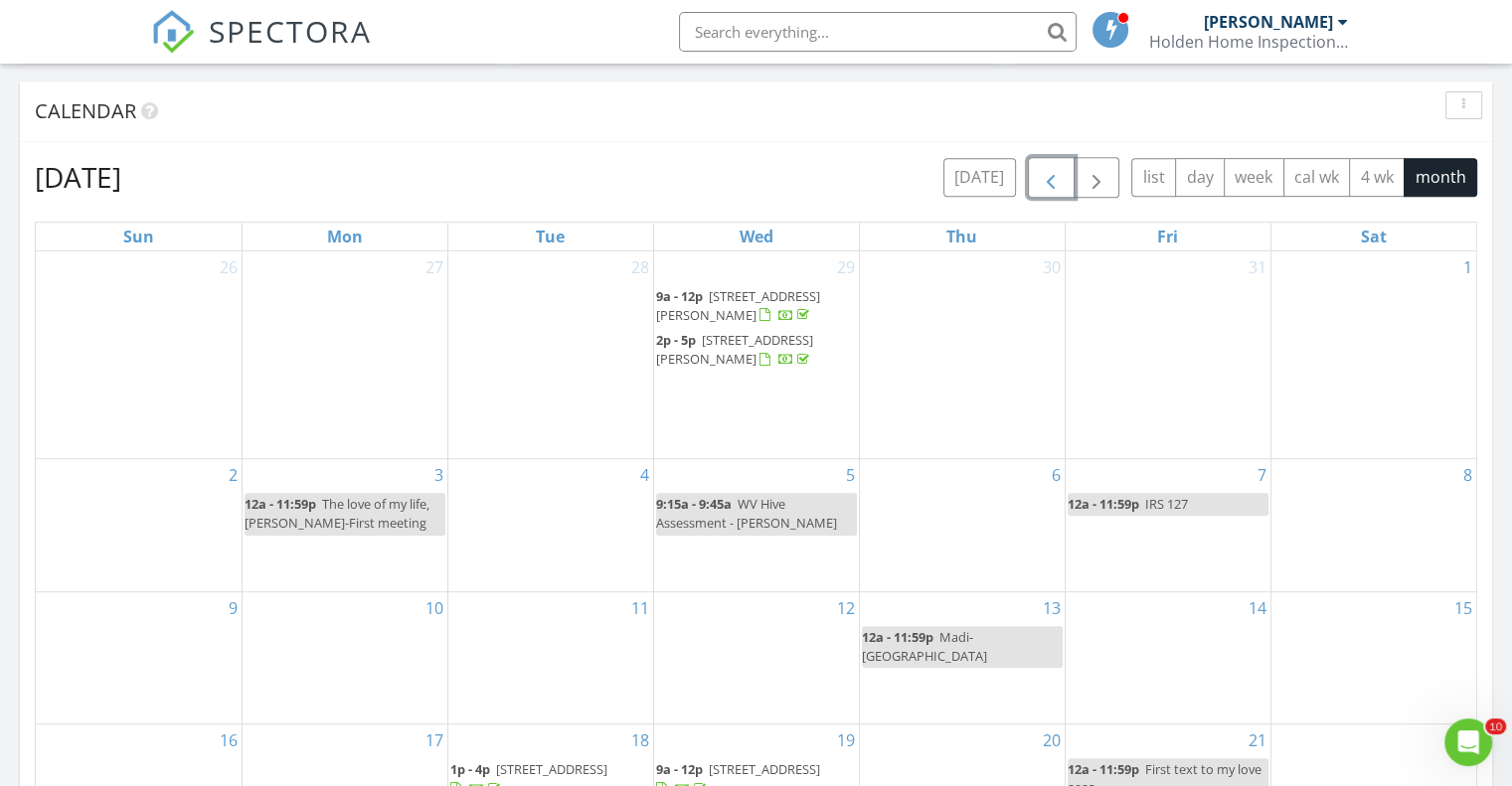 scroll, scrollTop: 795, scrollLeft: 0, axis: vertical 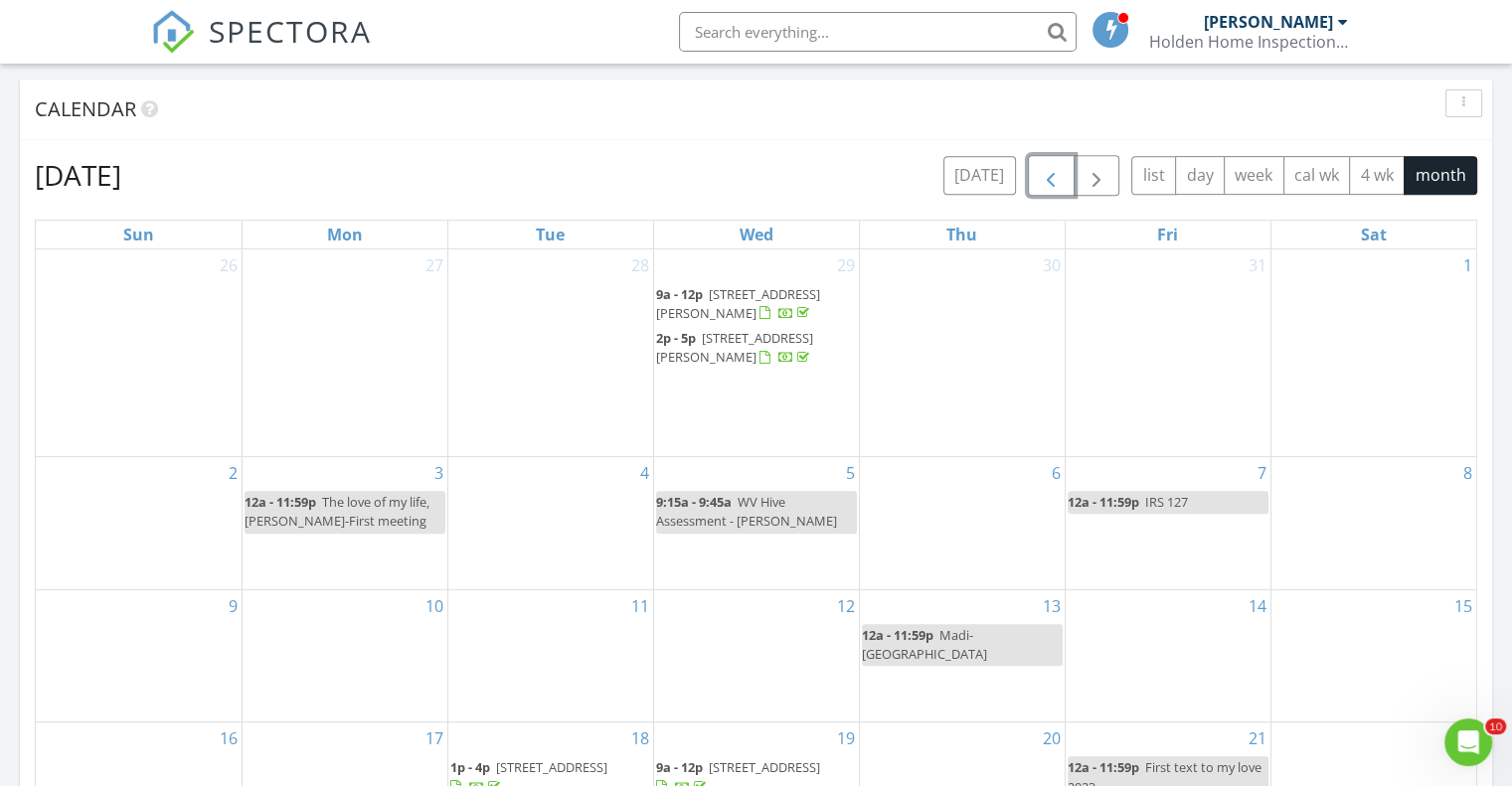 click on "[STREET_ADDRESS][PERSON_NAME]" at bounding box center (738, 303) 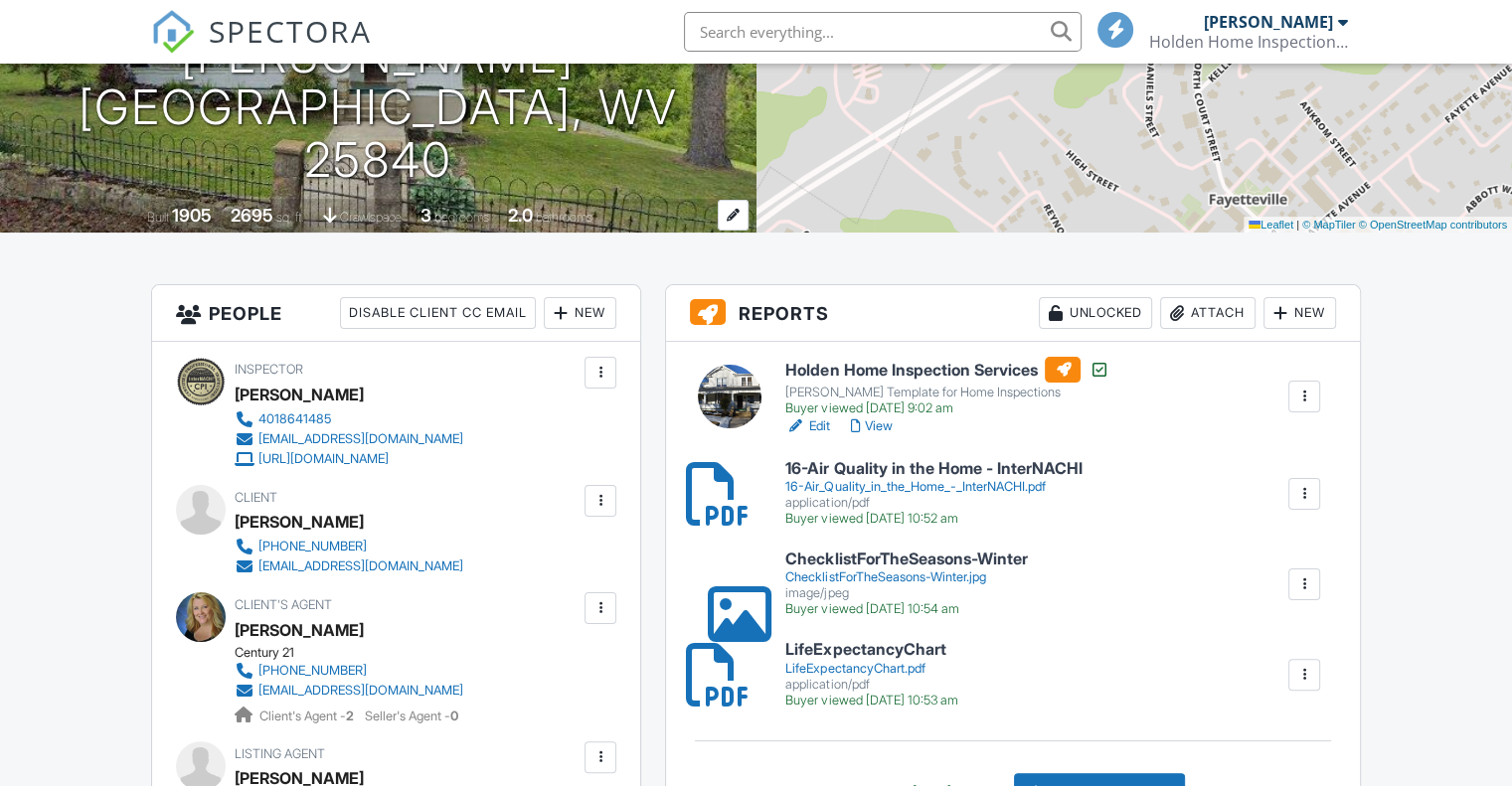 scroll, scrollTop: 99, scrollLeft: 0, axis: vertical 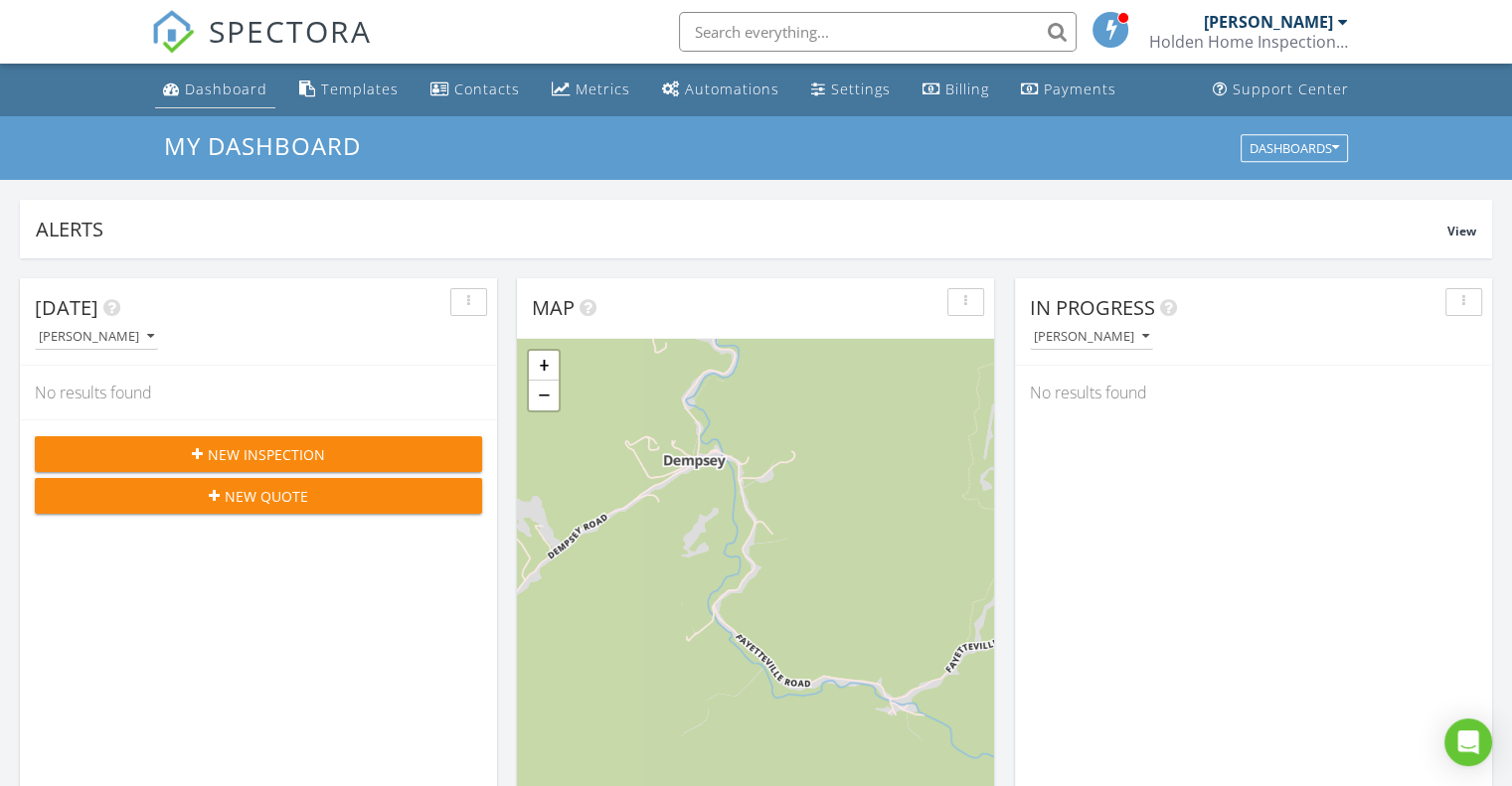 click on "Dashboard" at bounding box center [226, 88] 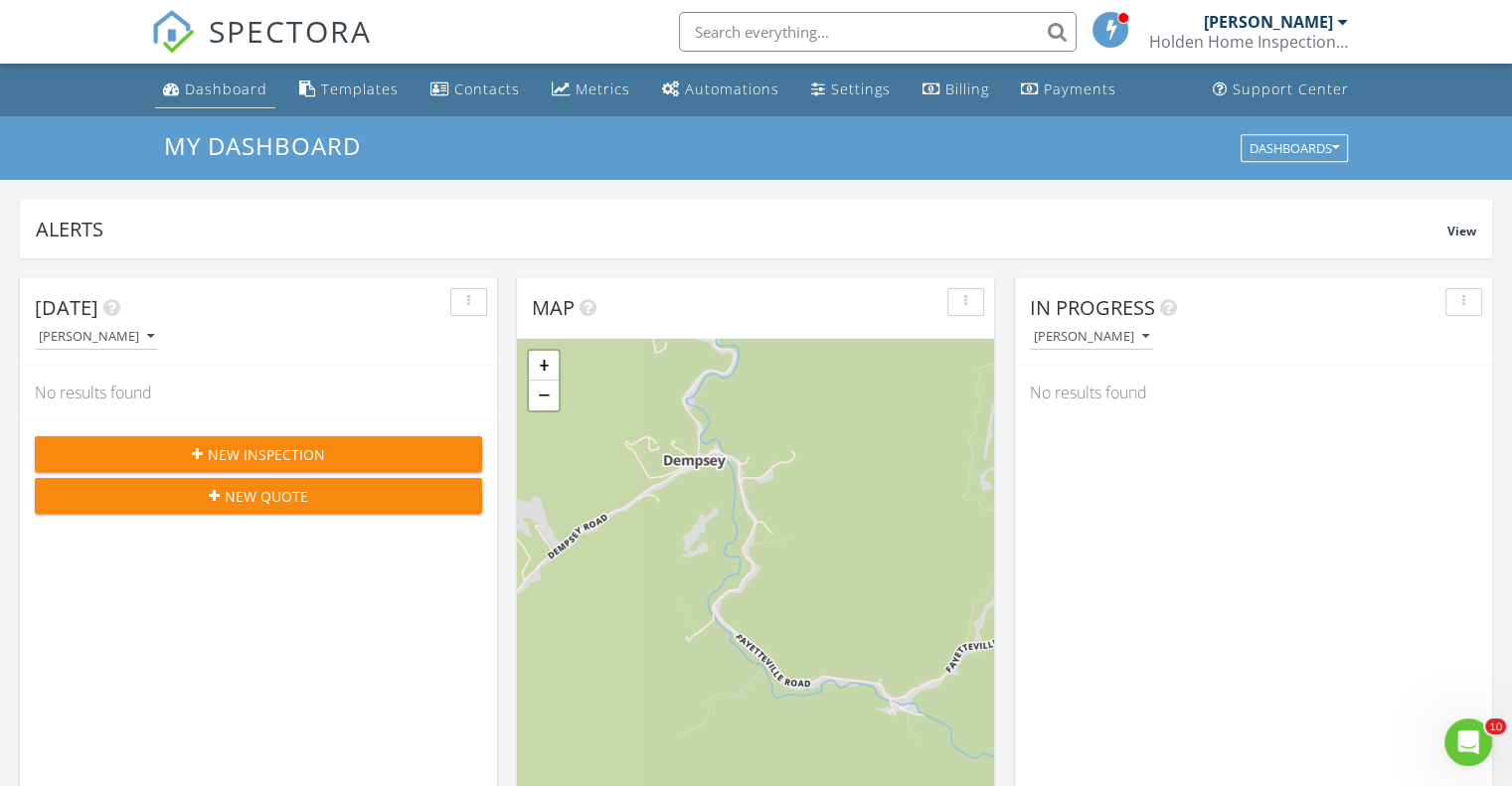 scroll, scrollTop: 0, scrollLeft: 0, axis: both 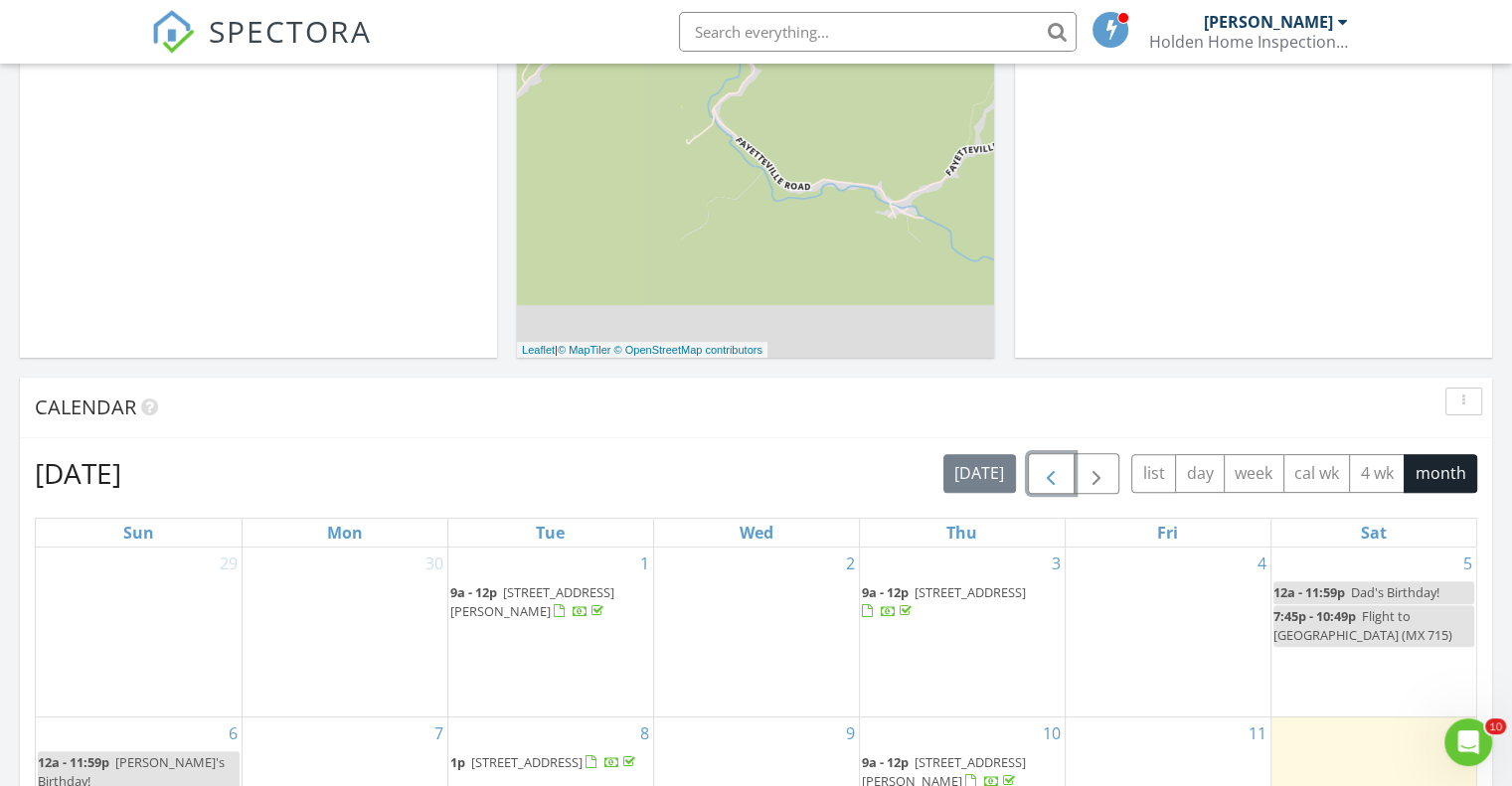 click at bounding box center [1051, 474] 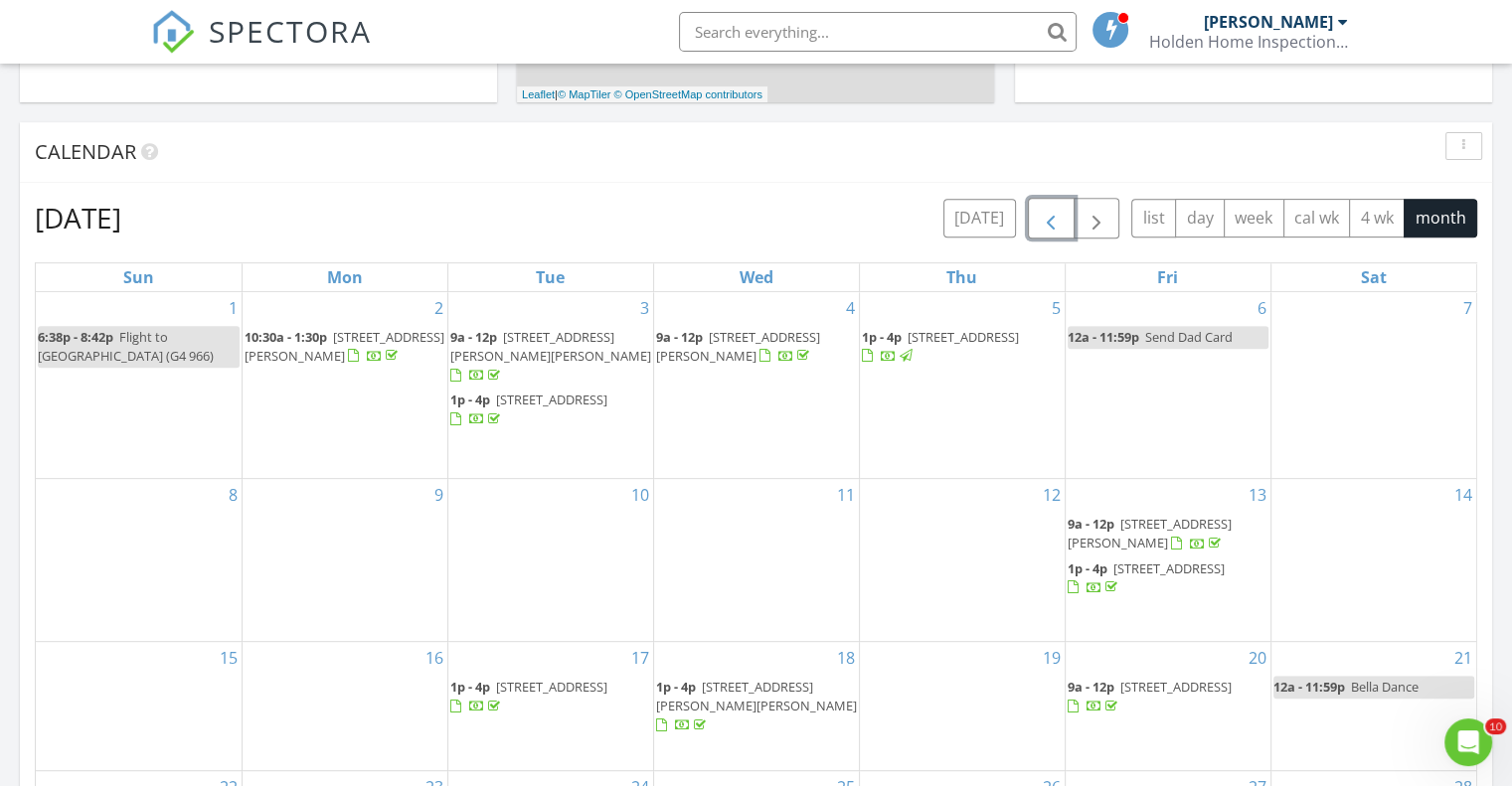 scroll, scrollTop: 795, scrollLeft: 0, axis: vertical 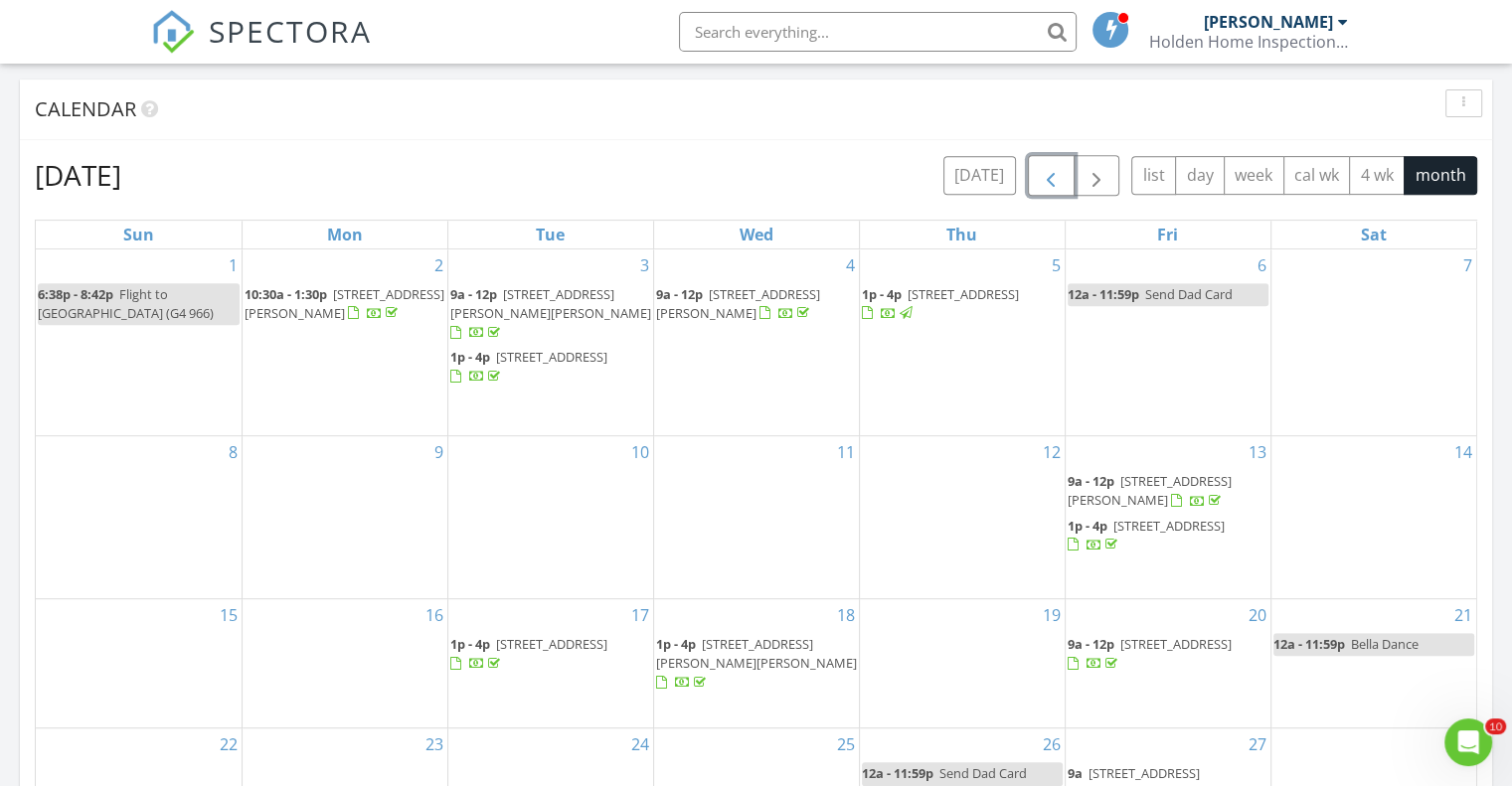 click on "[STREET_ADDRESS][PERSON_NAME]" at bounding box center [1149, 490] 